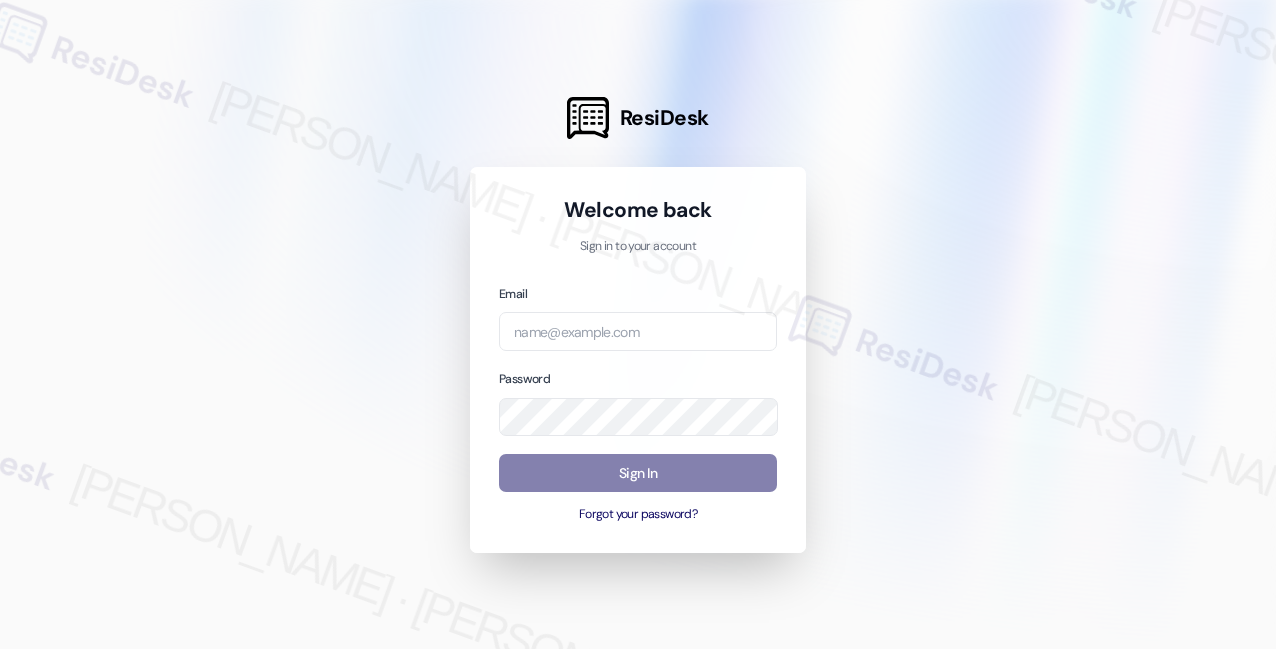 scroll, scrollTop: 0, scrollLeft: 0, axis: both 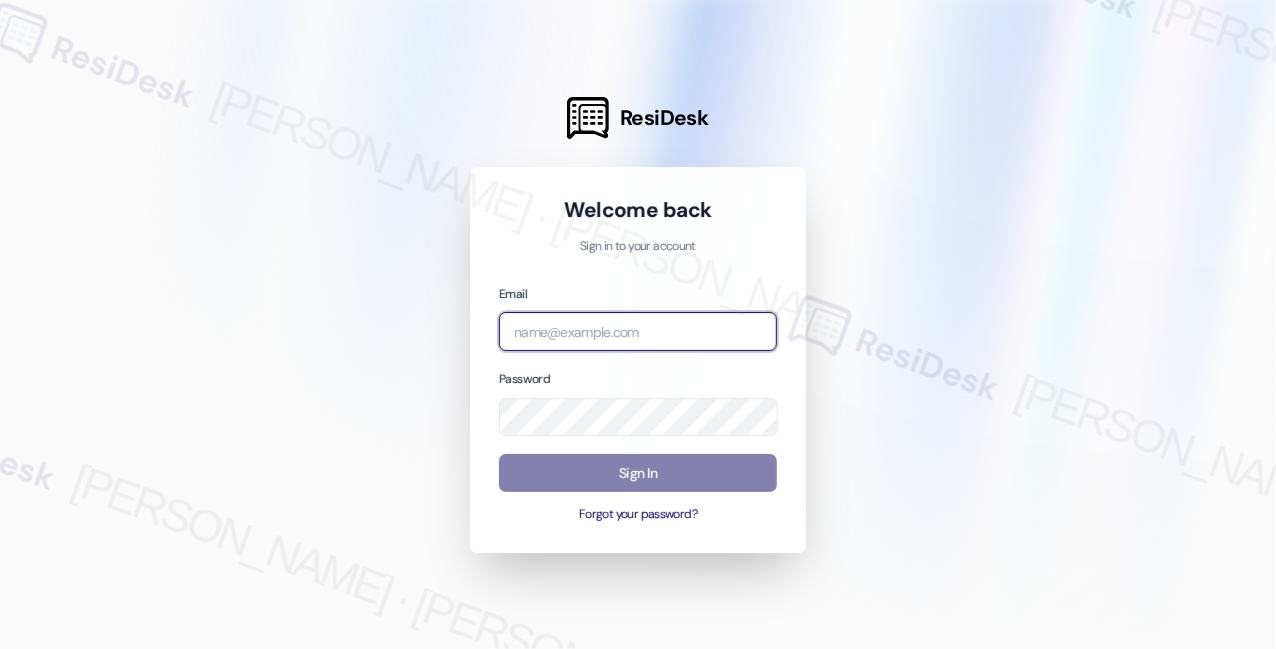 click at bounding box center [638, 331] 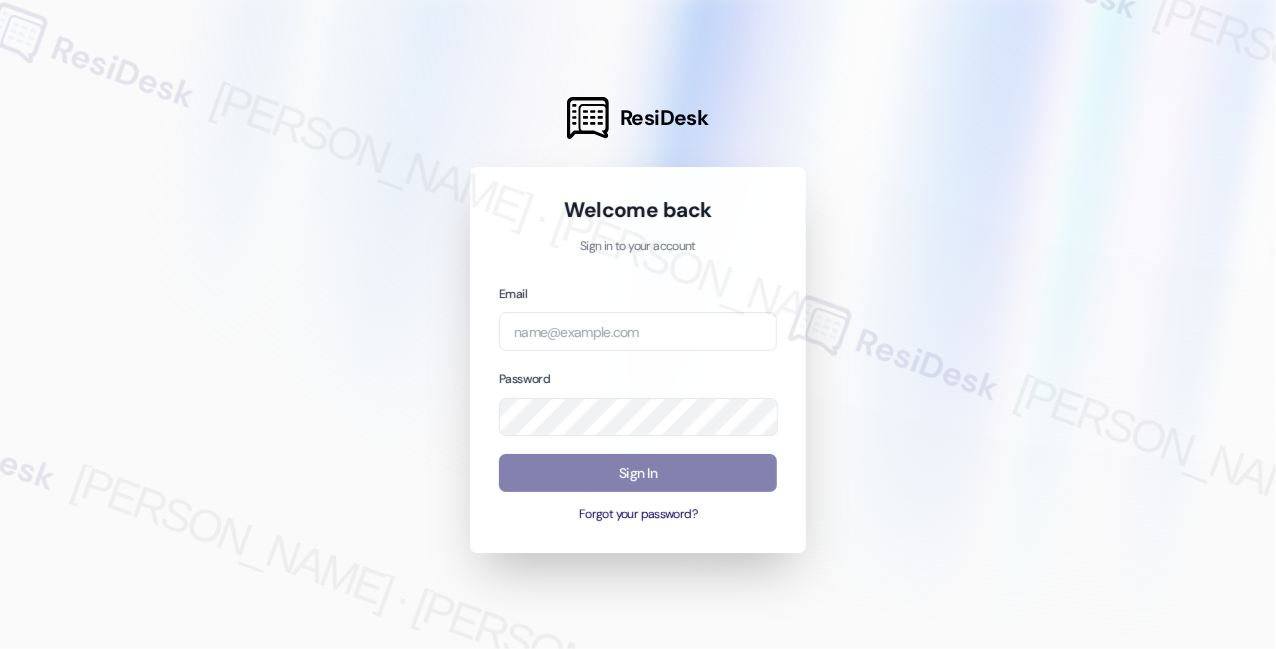 click at bounding box center (638, 324) 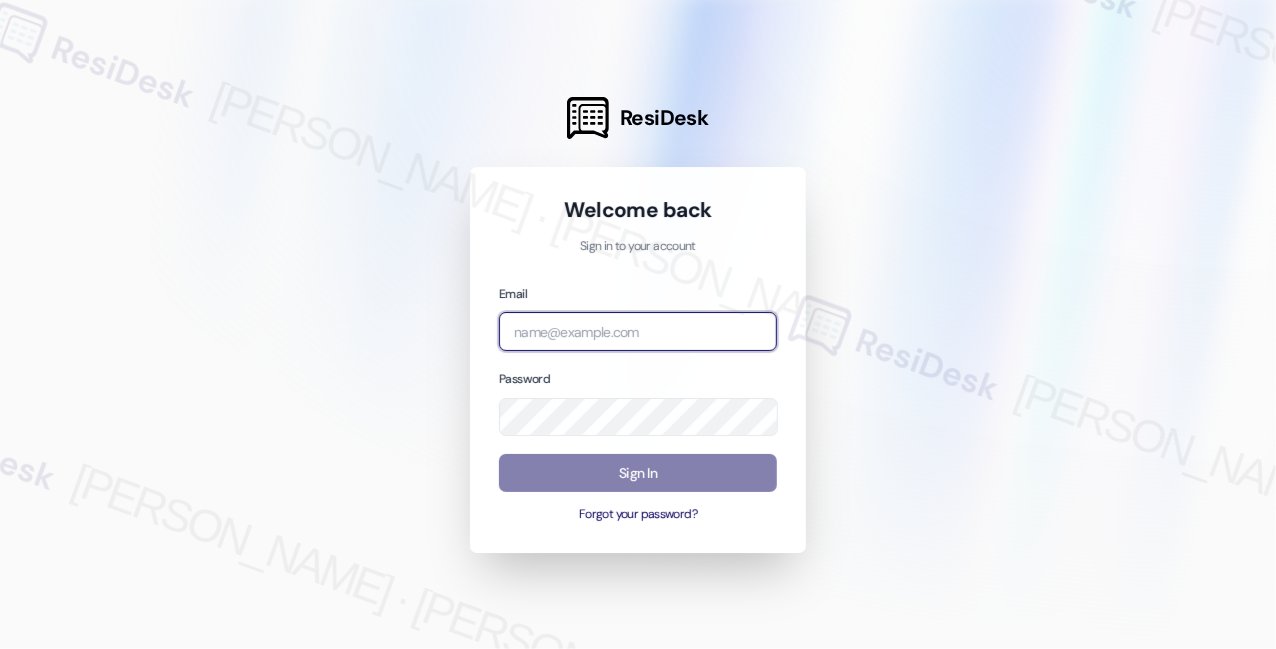 click at bounding box center (638, 331) 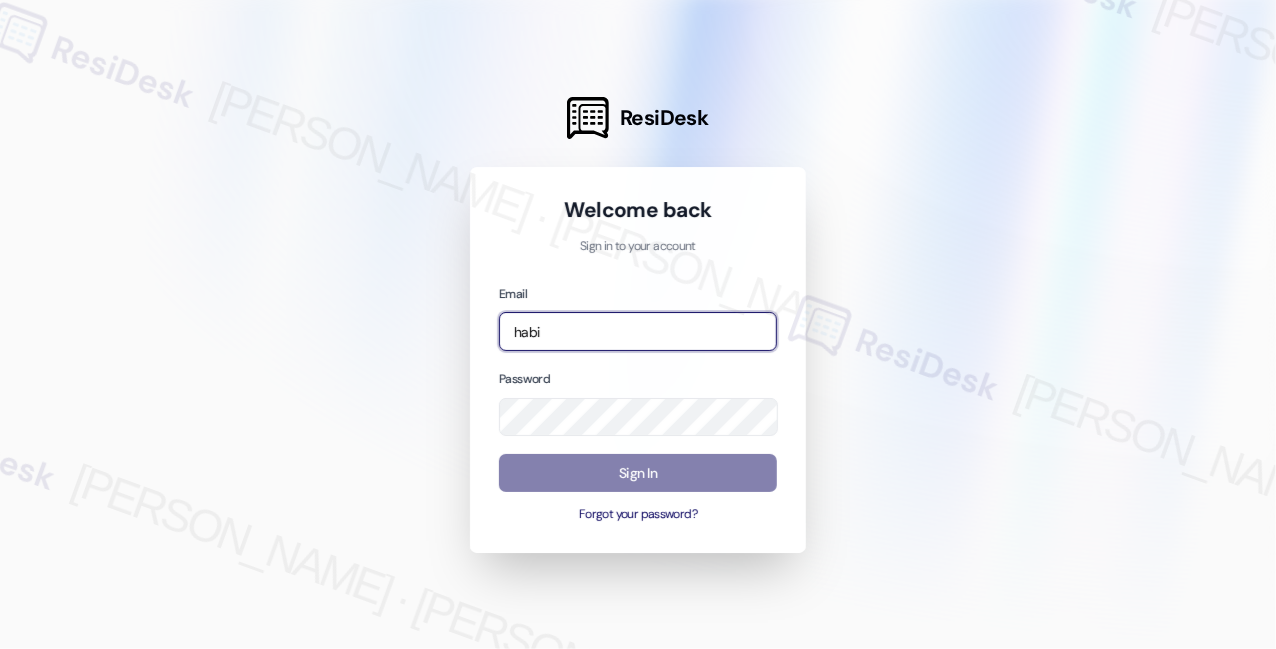 type on "[EMAIL_ADDRESS][PERSON_NAME][PERSON_NAME][DOMAIN_NAME]" 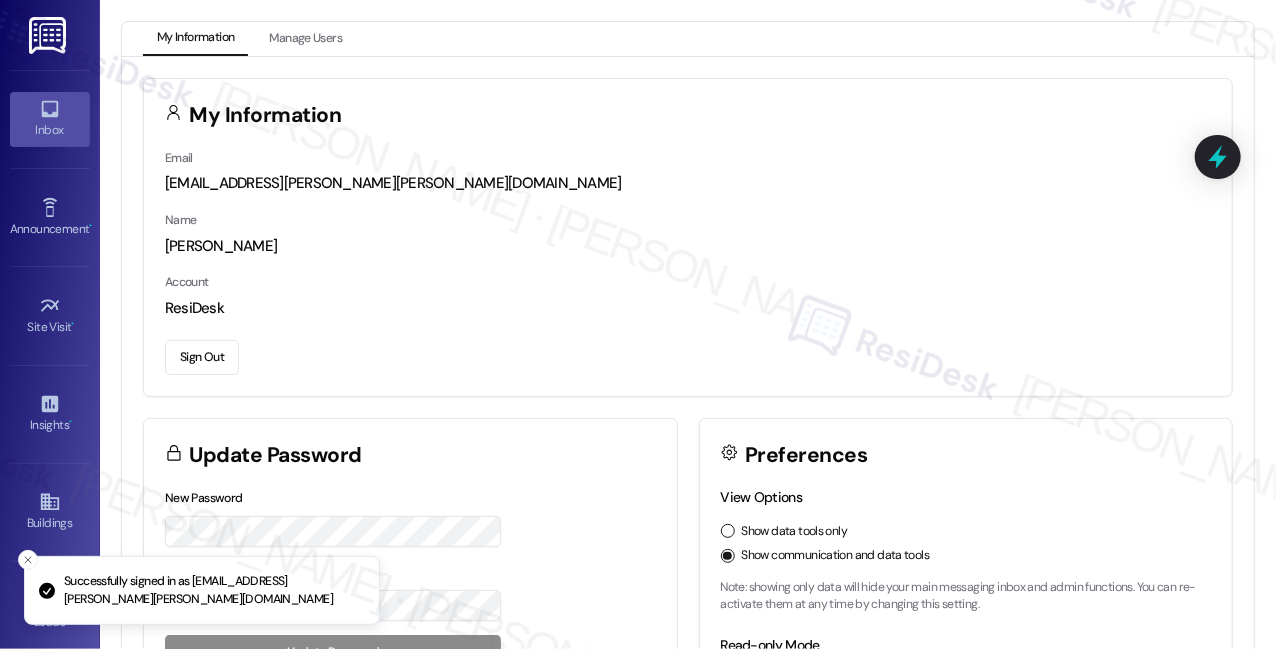 click 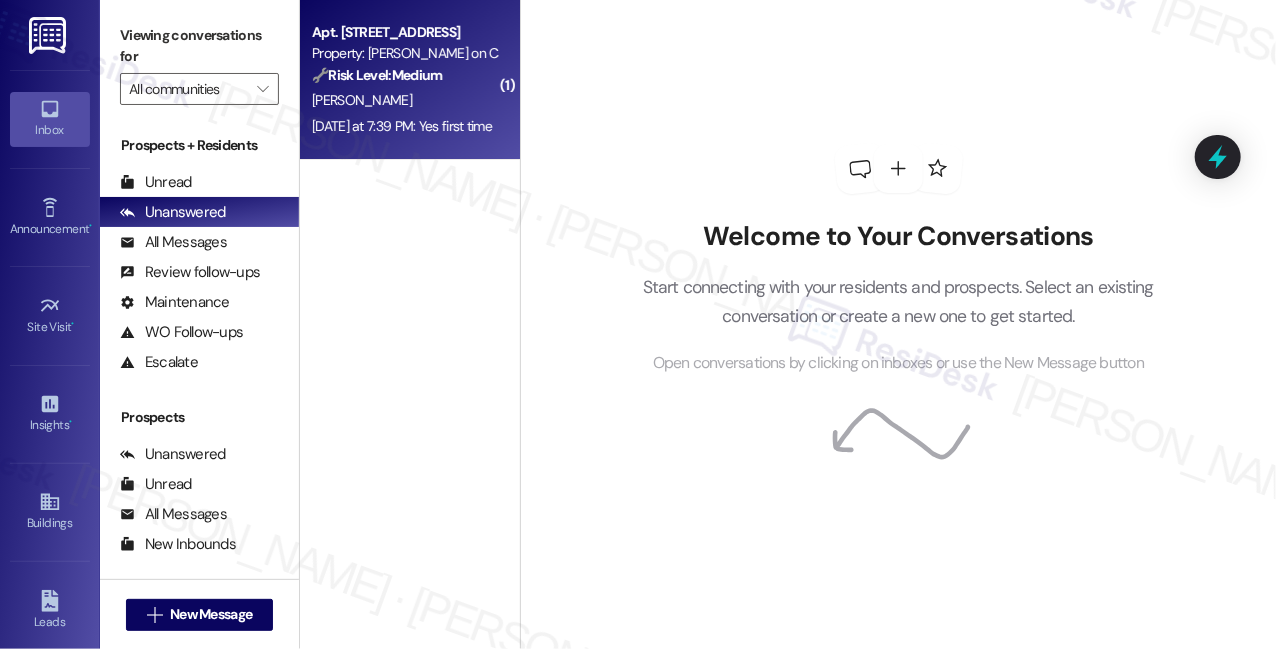 click on "[PERSON_NAME]" at bounding box center (404, 100) 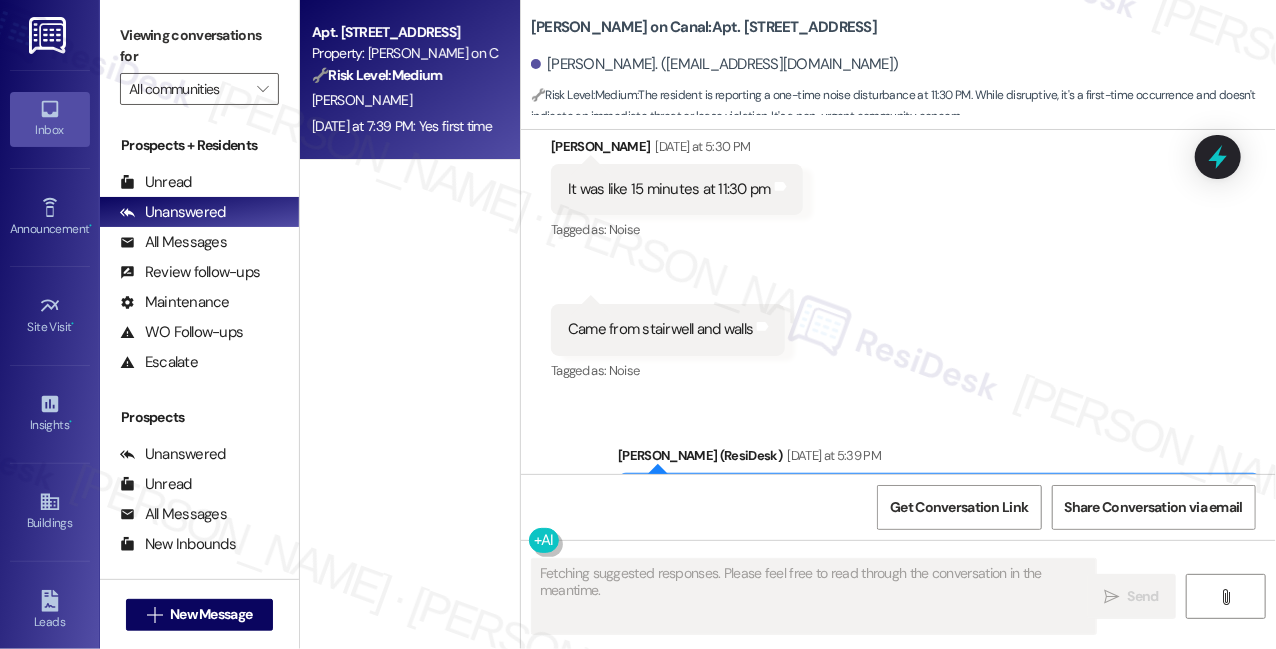scroll, scrollTop: 12199, scrollLeft: 0, axis: vertical 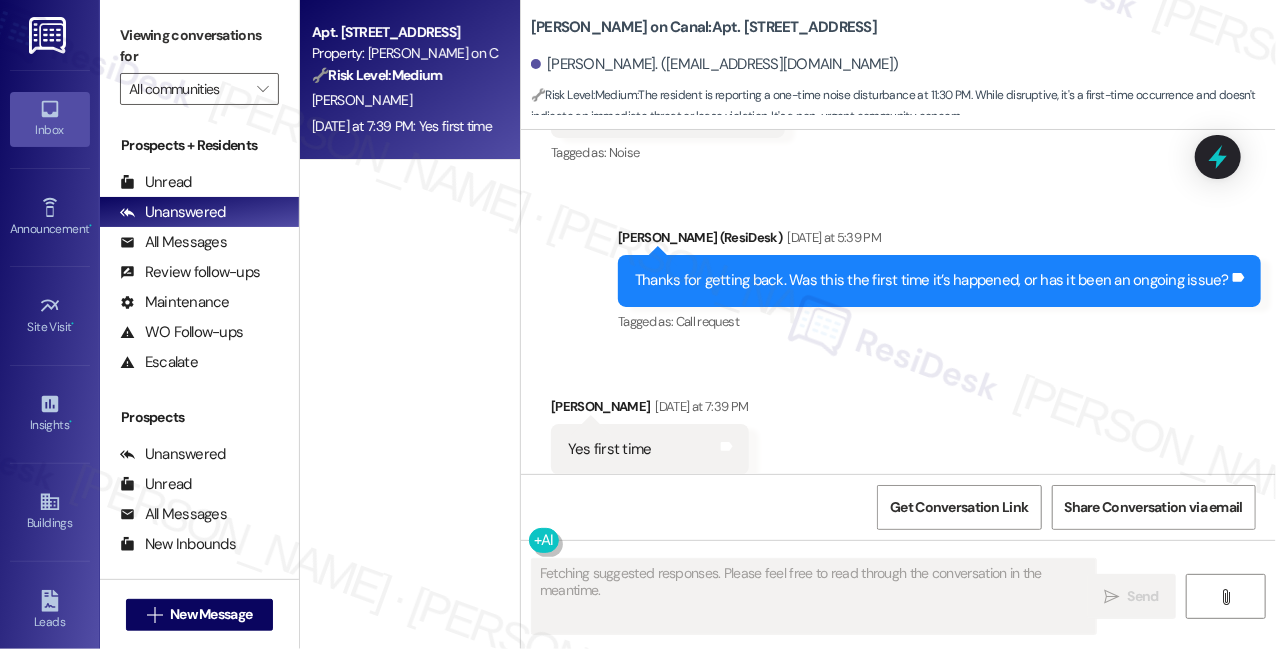click on "Thanks for getting back. Was this the first time it’s happened, or has it been an ongoing issue?" at bounding box center [932, 280] 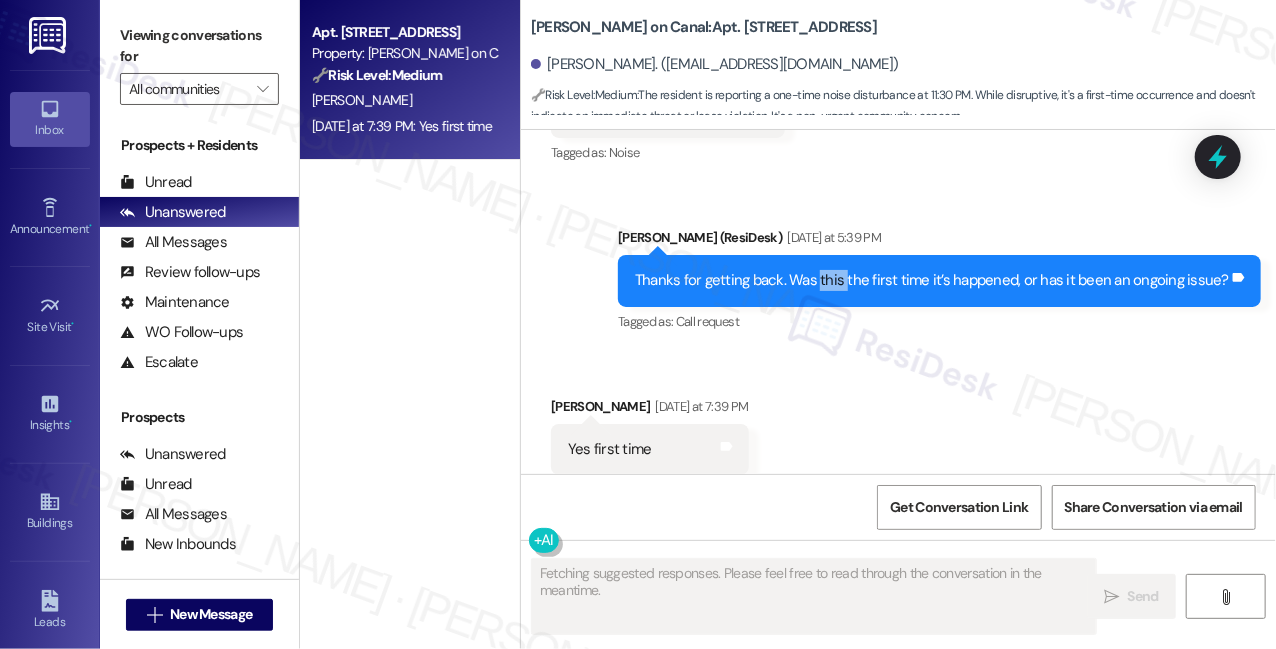 click on "Thanks for getting back. Was this the first time it’s happened, or has it been an ongoing issue?" at bounding box center (932, 280) 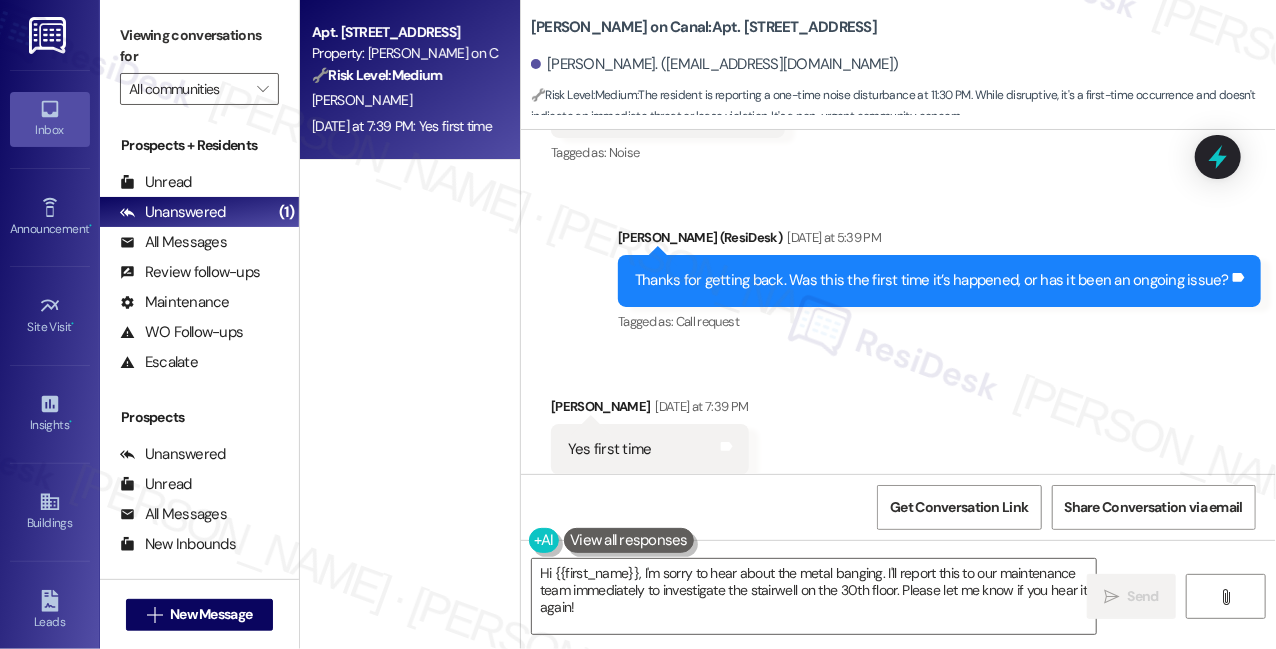 click on "Yes first time Tags and notes" at bounding box center (650, 449) 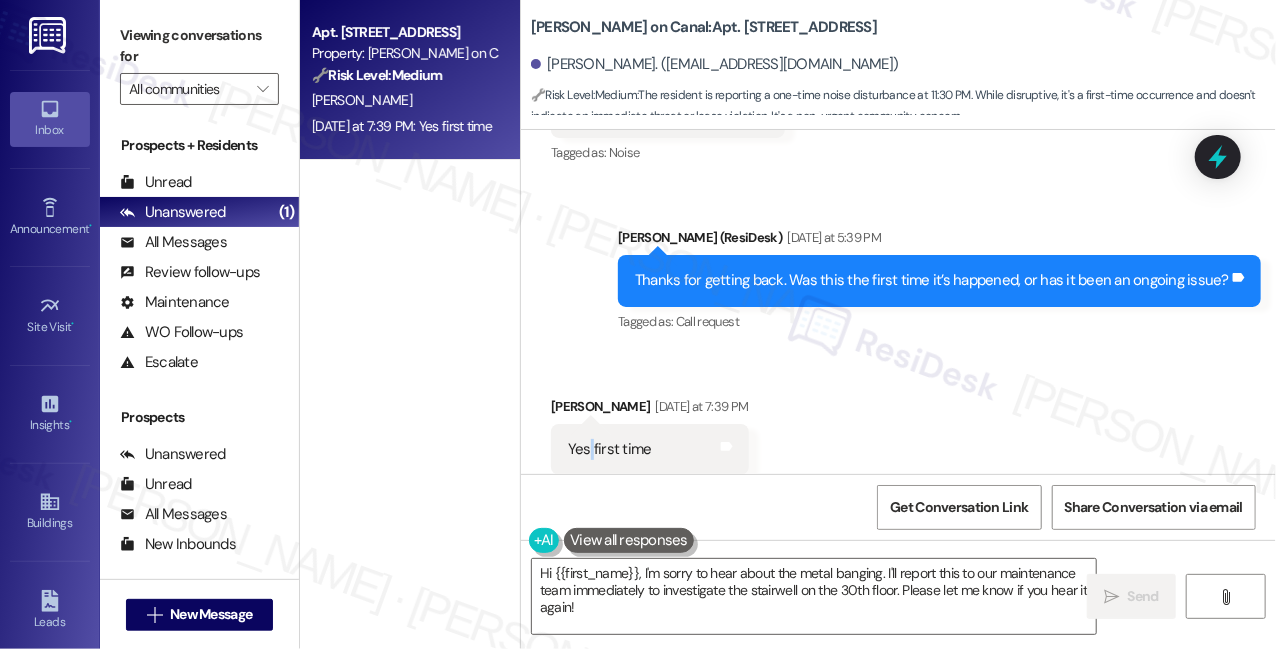 click on "Yes first time Tags and notes" at bounding box center (650, 449) 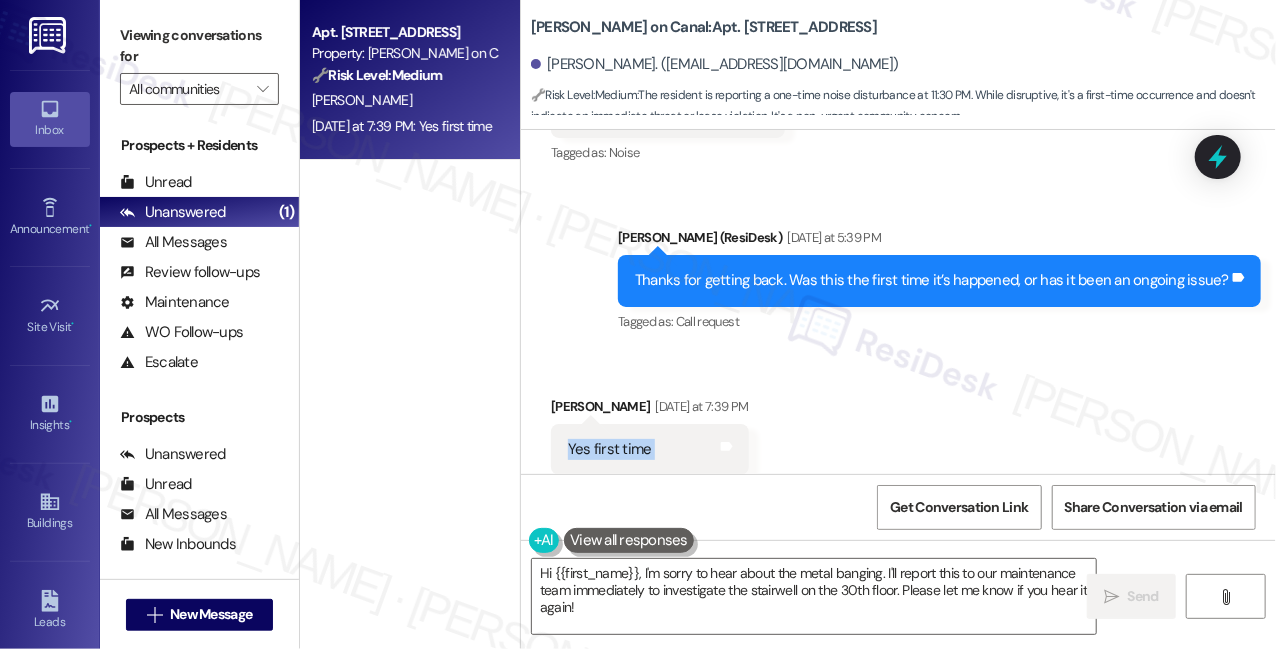 click on "Yes first time Tags and notes" at bounding box center (650, 449) 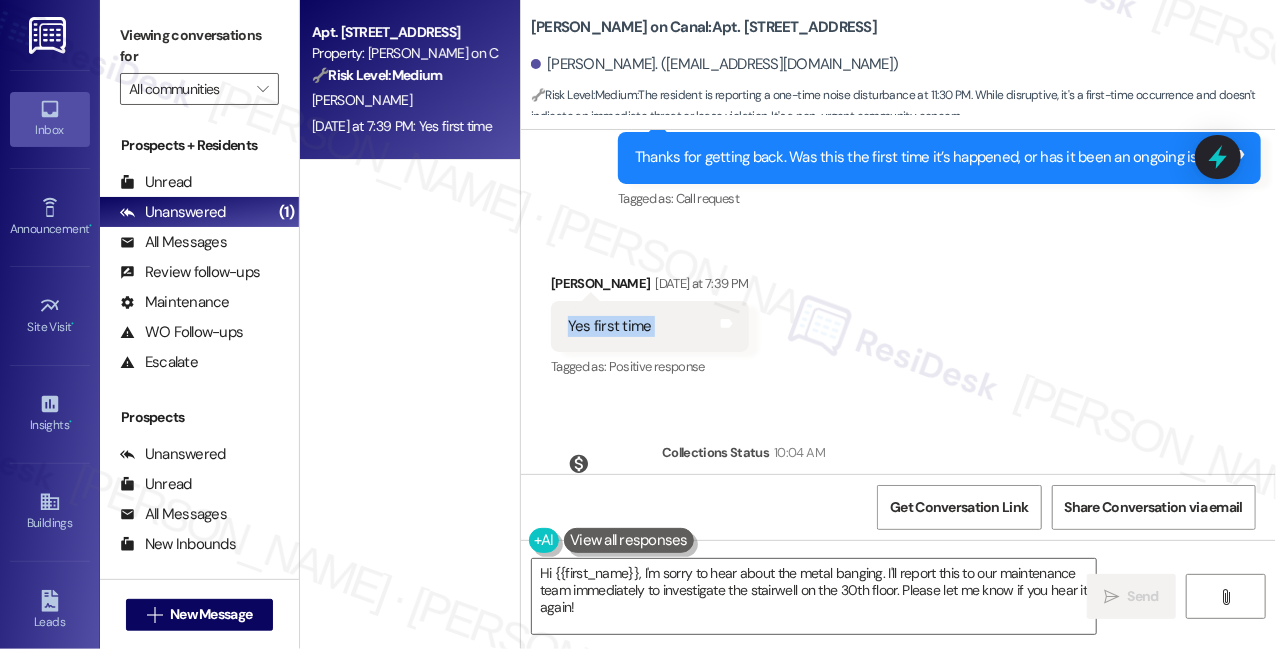 scroll, scrollTop: 12405, scrollLeft: 0, axis: vertical 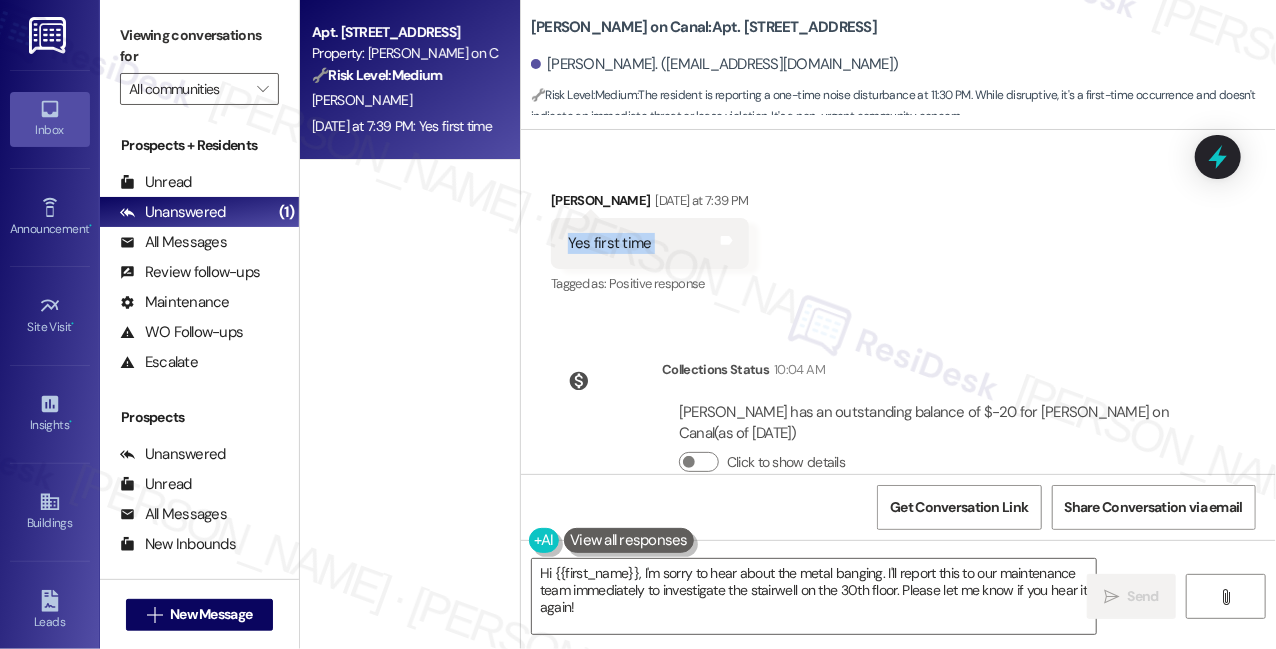 click on "Yes first time" at bounding box center (610, 243) 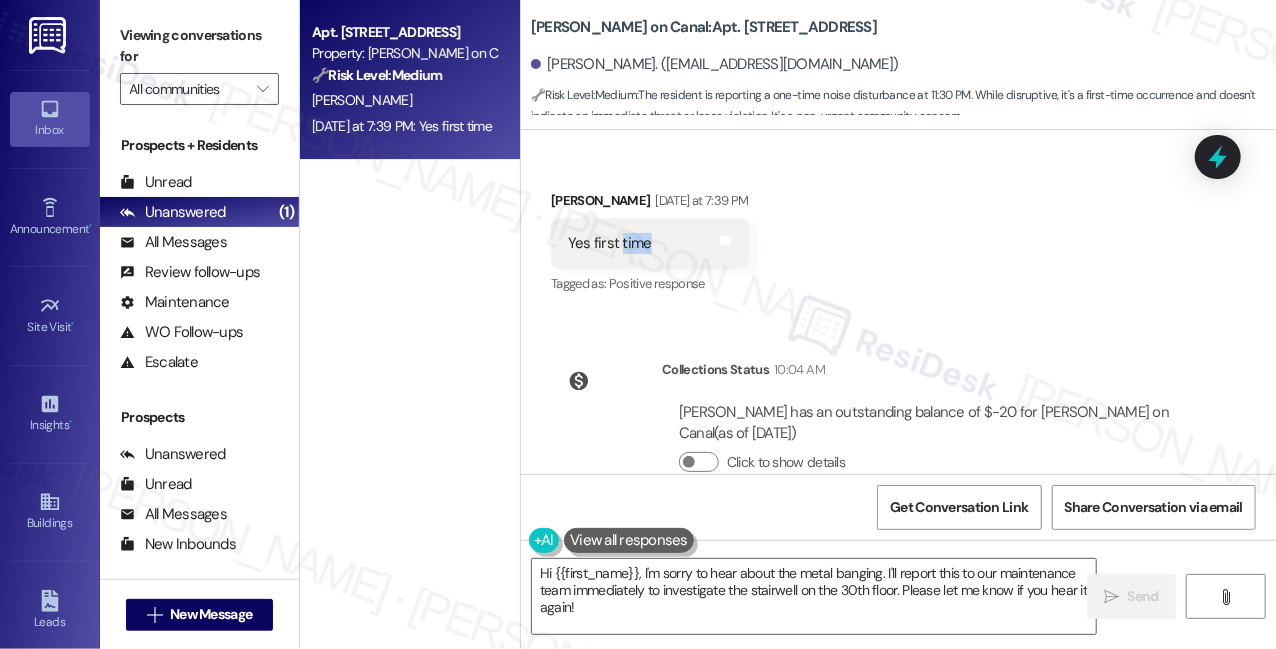 click on "Yes first time" at bounding box center (610, 243) 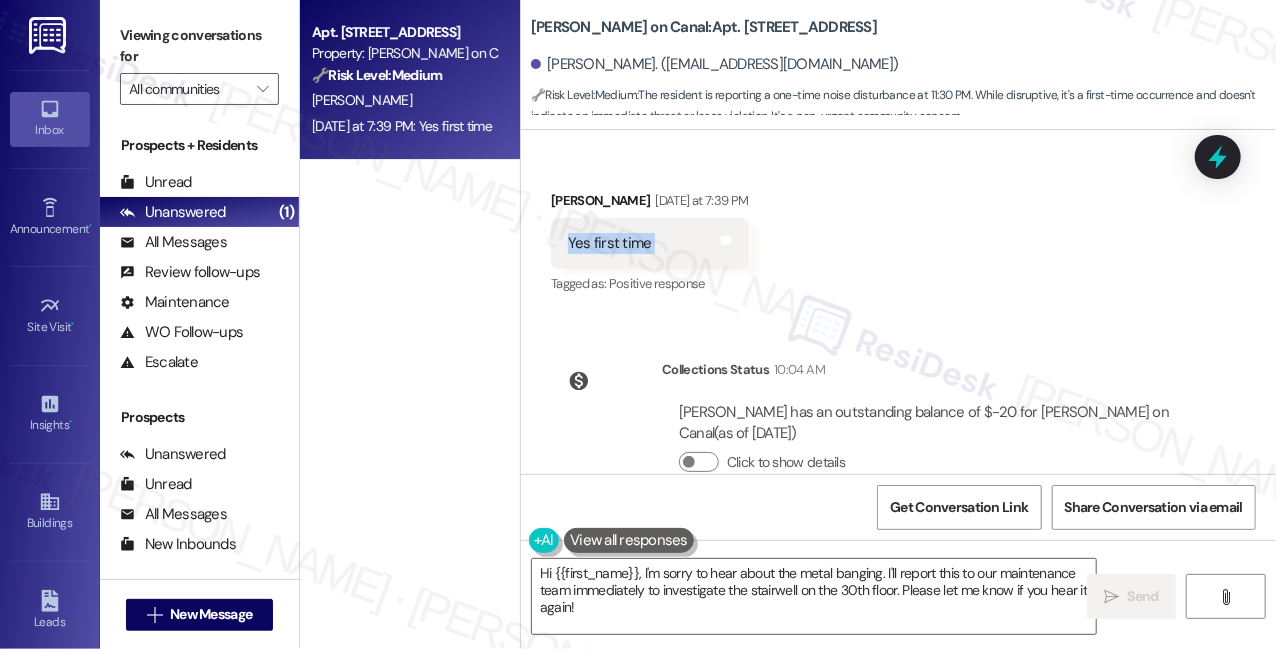 click on "Yes first time" at bounding box center [610, 243] 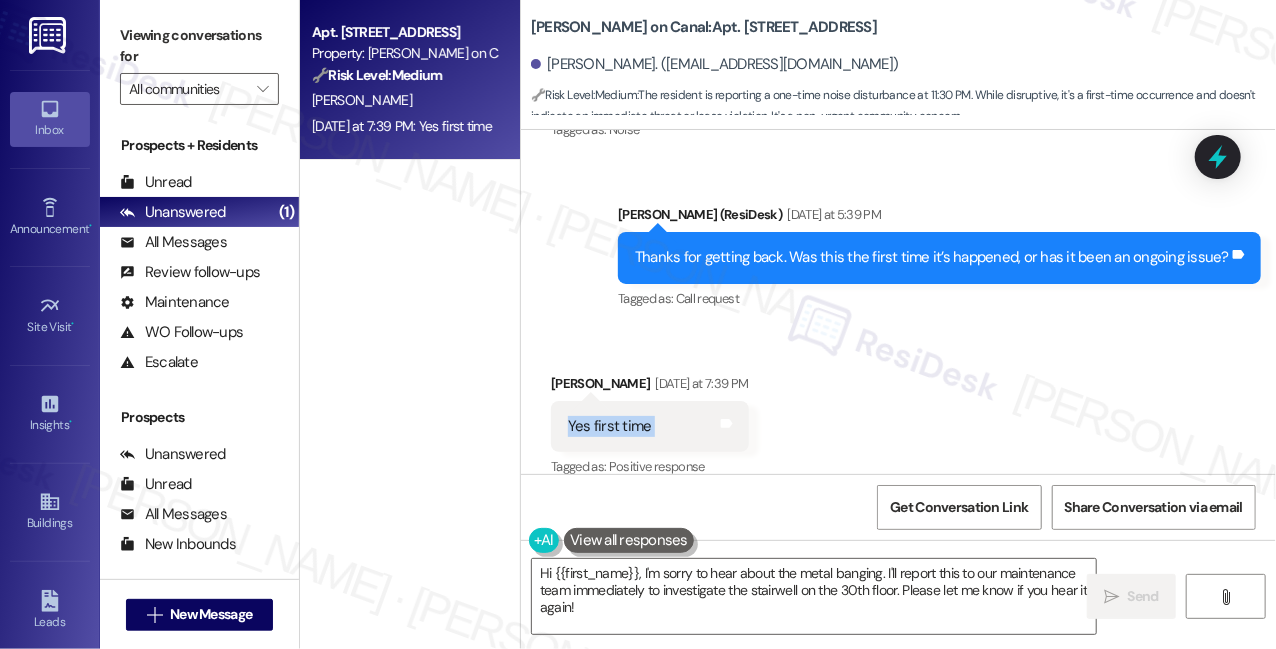 scroll, scrollTop: 12042, scrollLeft: 0, axis: vertical 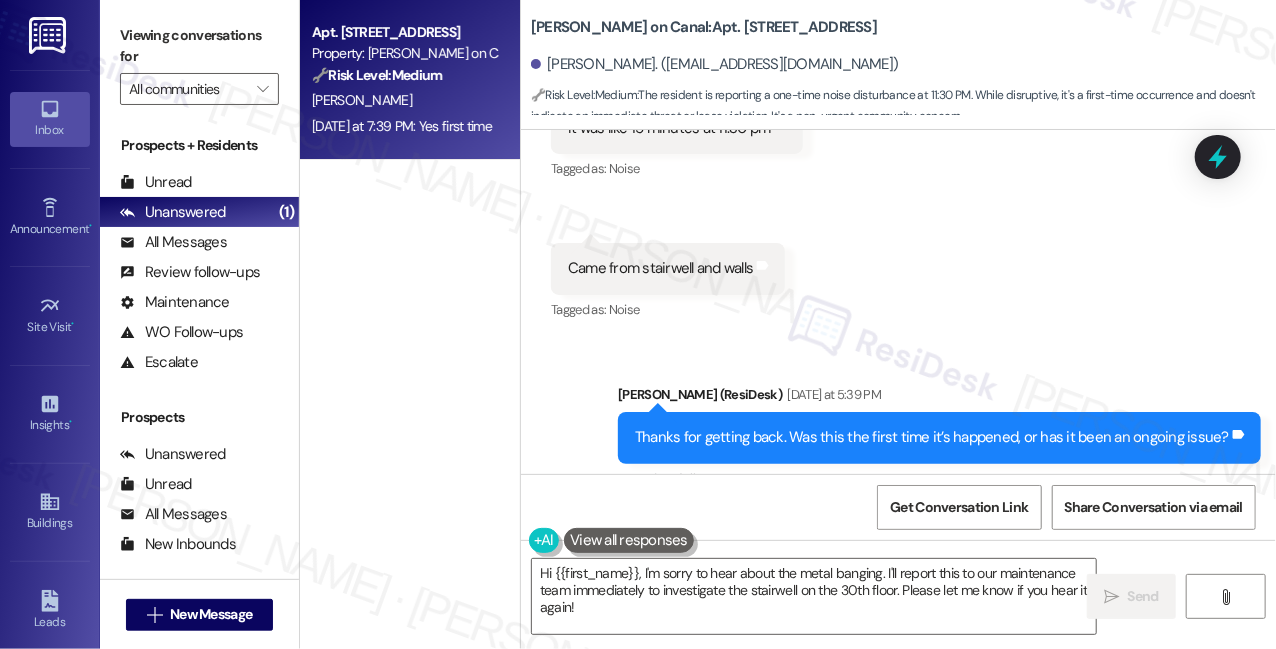 click on "Thanks for getting back. Was this the first time it’s happened, or has it been an ongoing issue? Tags and notes" at bounding box center (939, 437) 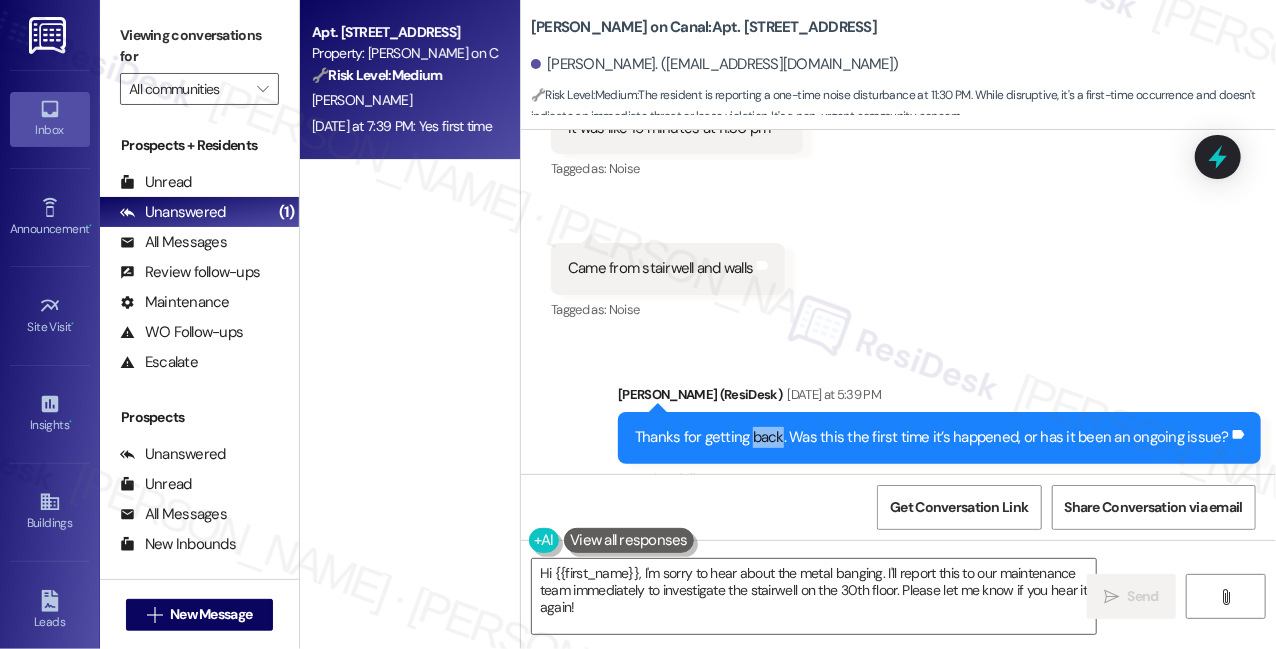 click on "Thanks for getting back. Was this the first time it’s happened, or has it been an ongoing issue? Tags and notes" at bounding box center [939, 437] 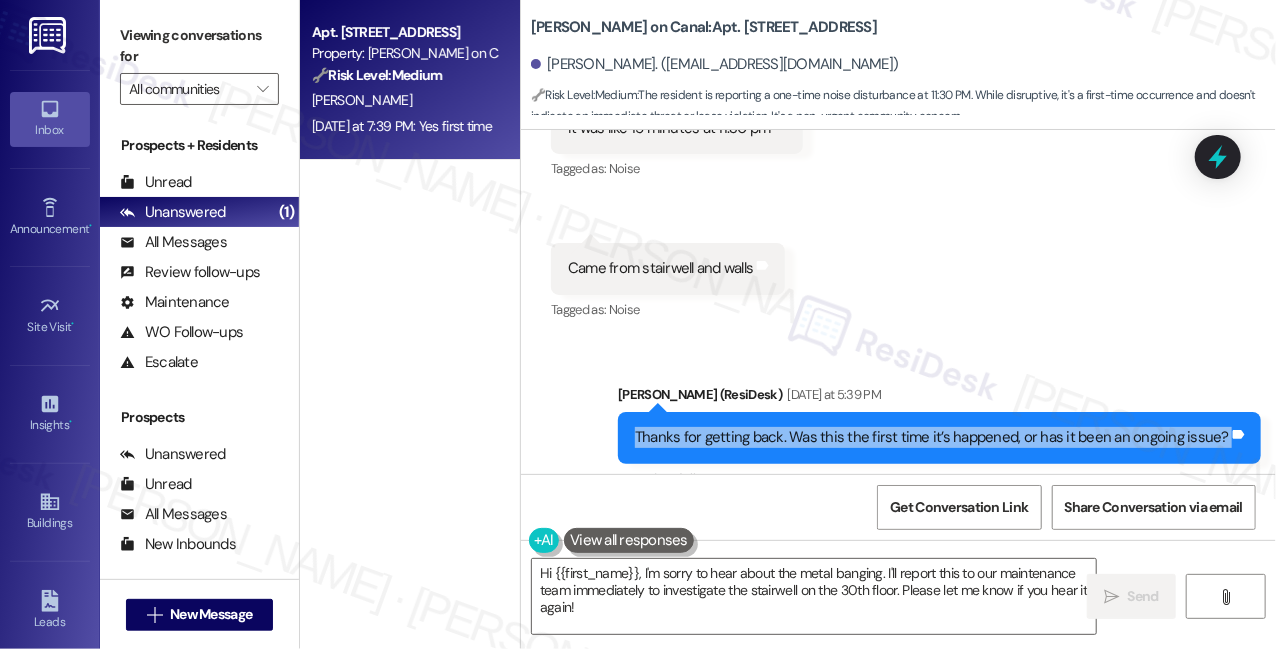 click on "Thanks for getting back. Was this the first time it’s happened, or has it been an ongoing issue? Tags and notes" at bounding box center [939, 437] 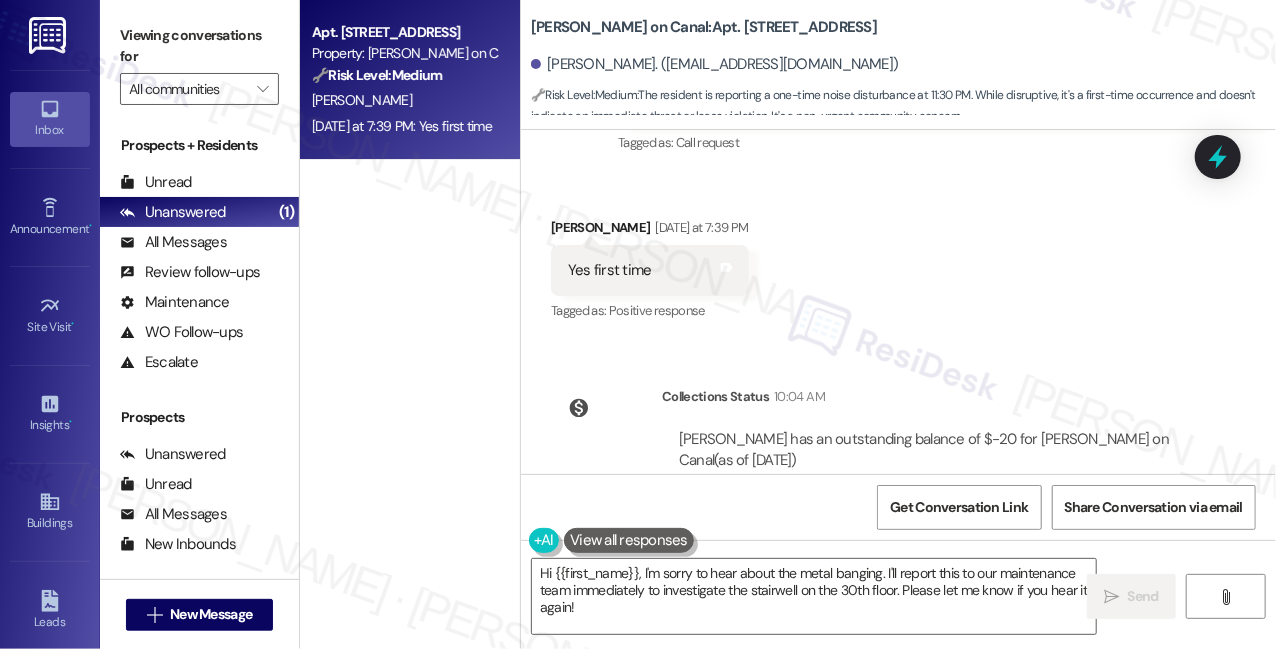 scroll, scrollTop: 12405, scrollLeft: 0, axis: vertical 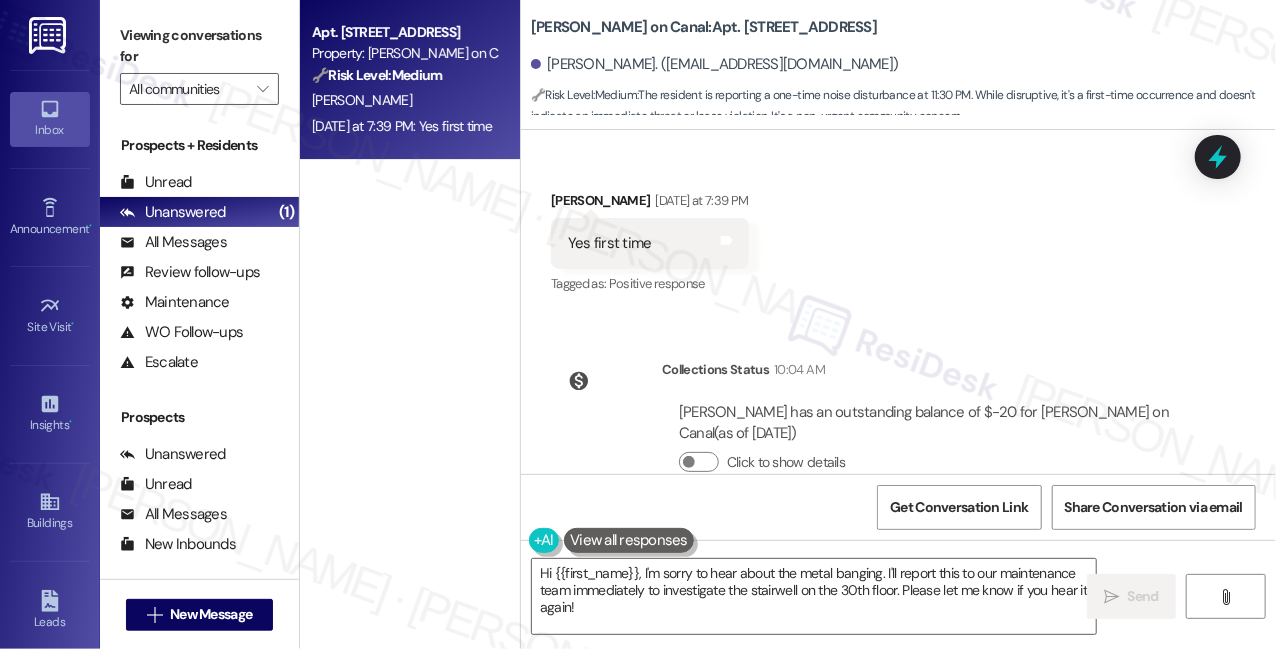 click on "Yes first time" at bounding box center [610, 243] 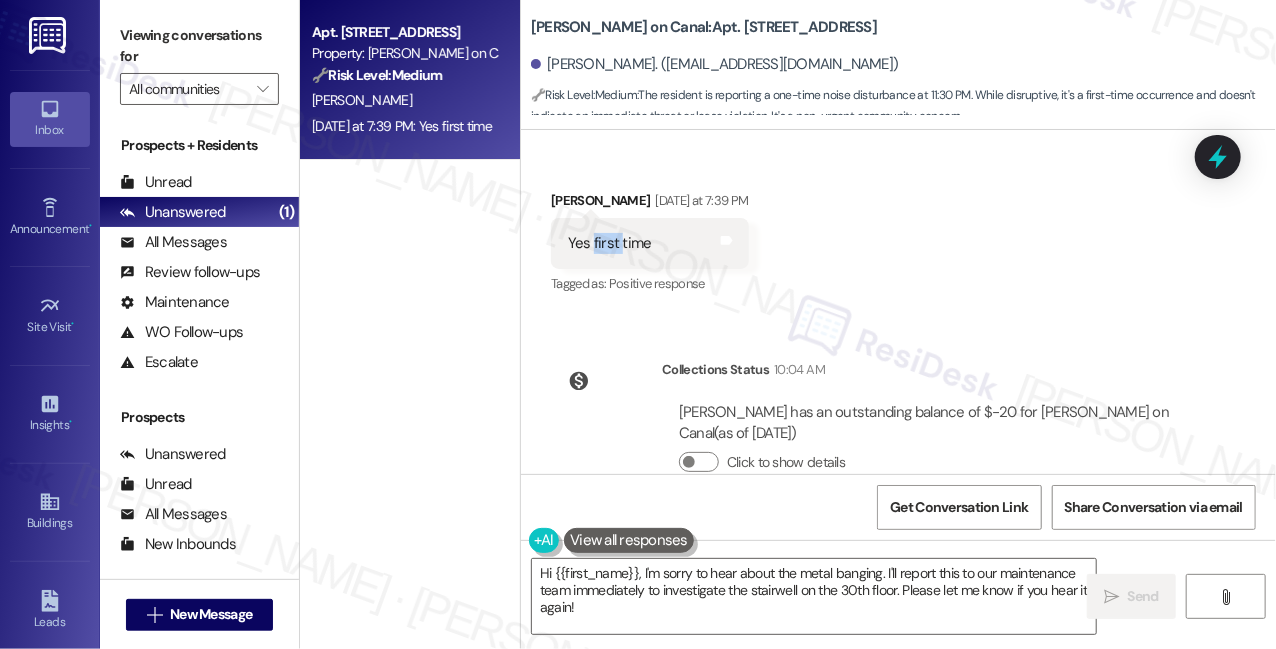 click on "Yes first time" at bounding box center [610, 243] 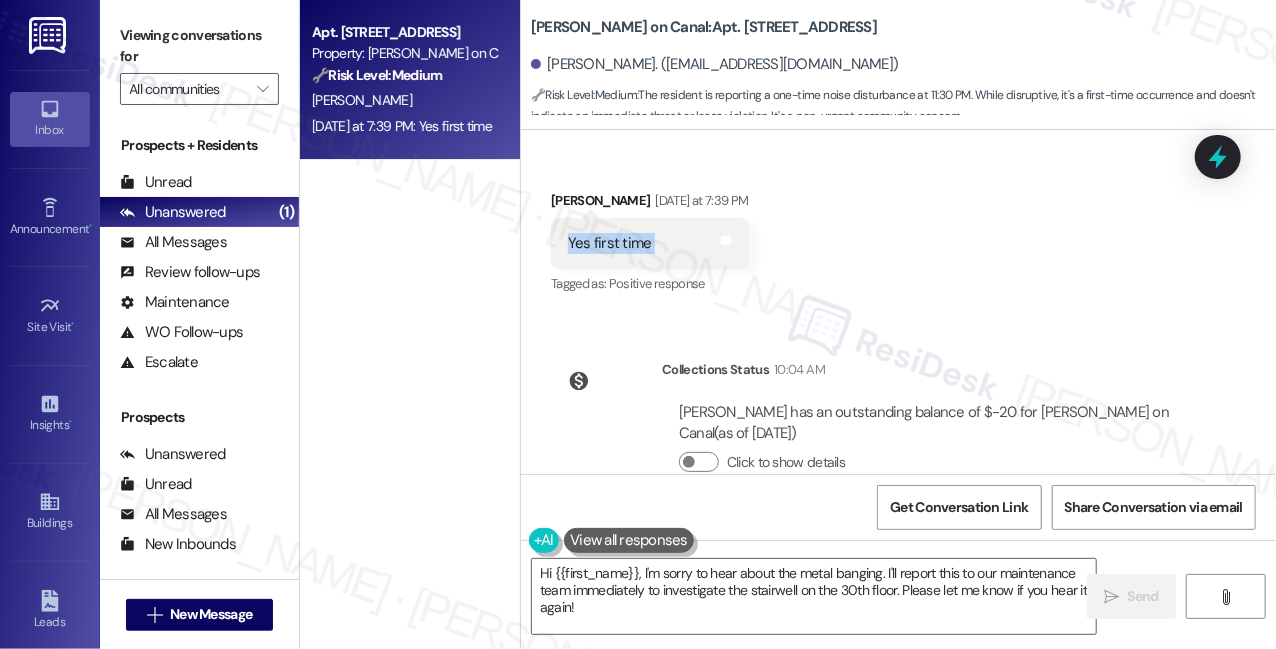 click on "Yes first time" at bounding box center [610, 243] 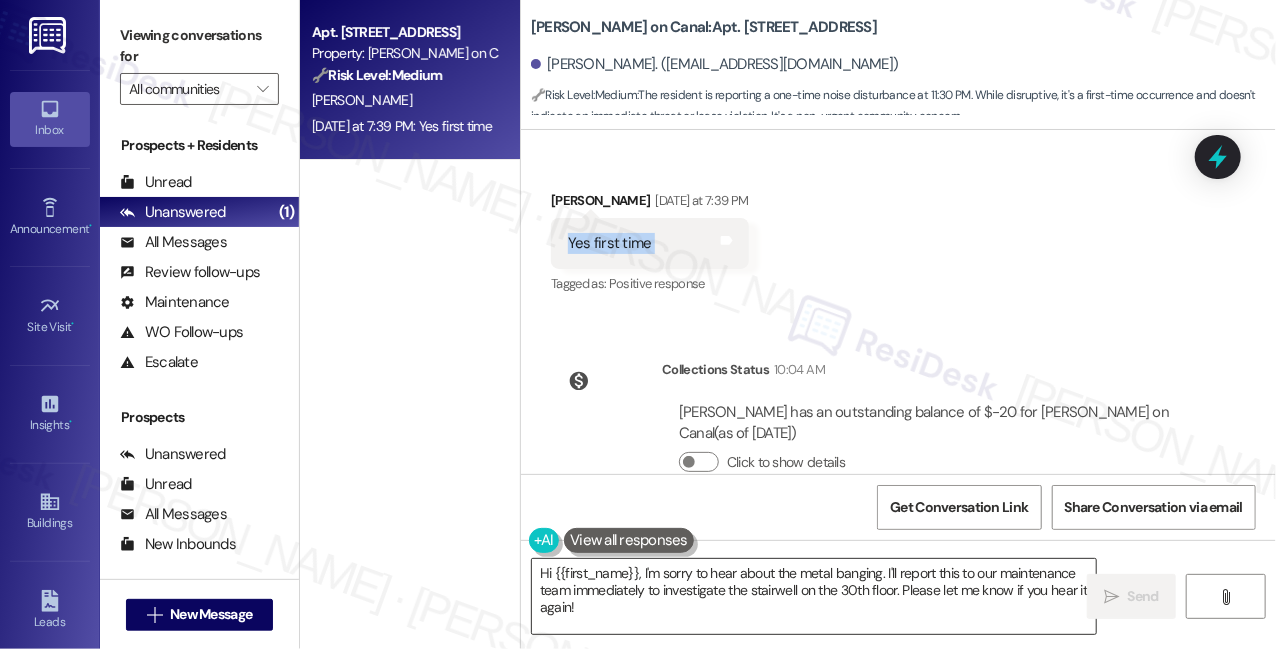 click on "Hi {{first_name}}, I'm sorry to hear about the metal banging. I'll report this to our maintenance team immediately to investigate the stairwell on the 30th floor. Please let me know if you hear it again!" at bounding box center (814, 596) 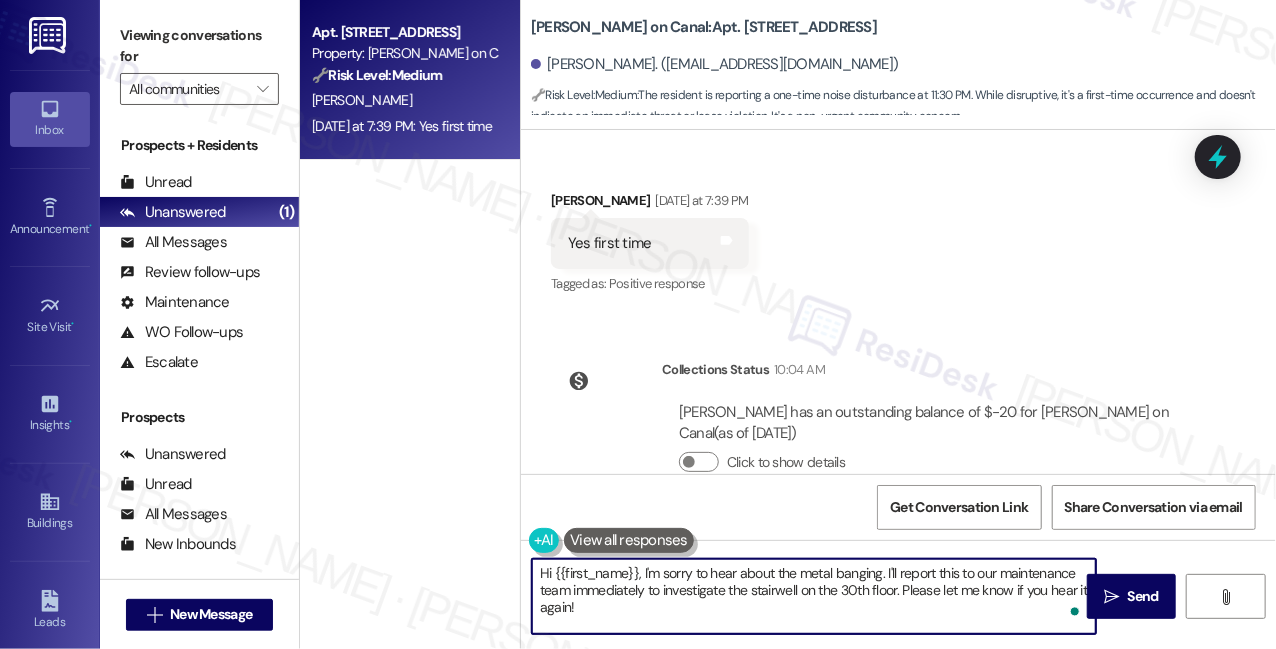 click on "Hi {{first_name}}, I'm sorry to hear about the metal banging. I'll report this to our maintenance team immediately to investigate the stairwell on the 30th floor. Please let me know if you hear it again!" at bounding box center (814, 596) 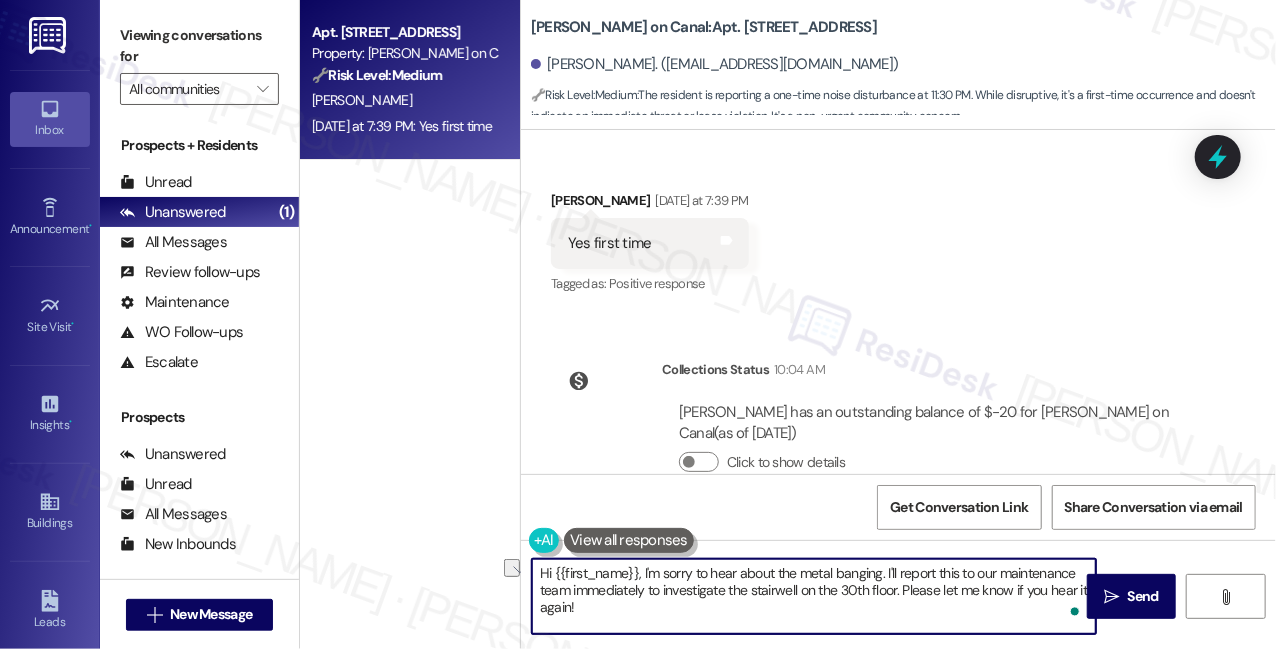 drag, startPoint x: 884, startPoint y: 574, endPoint x: 543, endPoint y: 573, distance: 341.00146 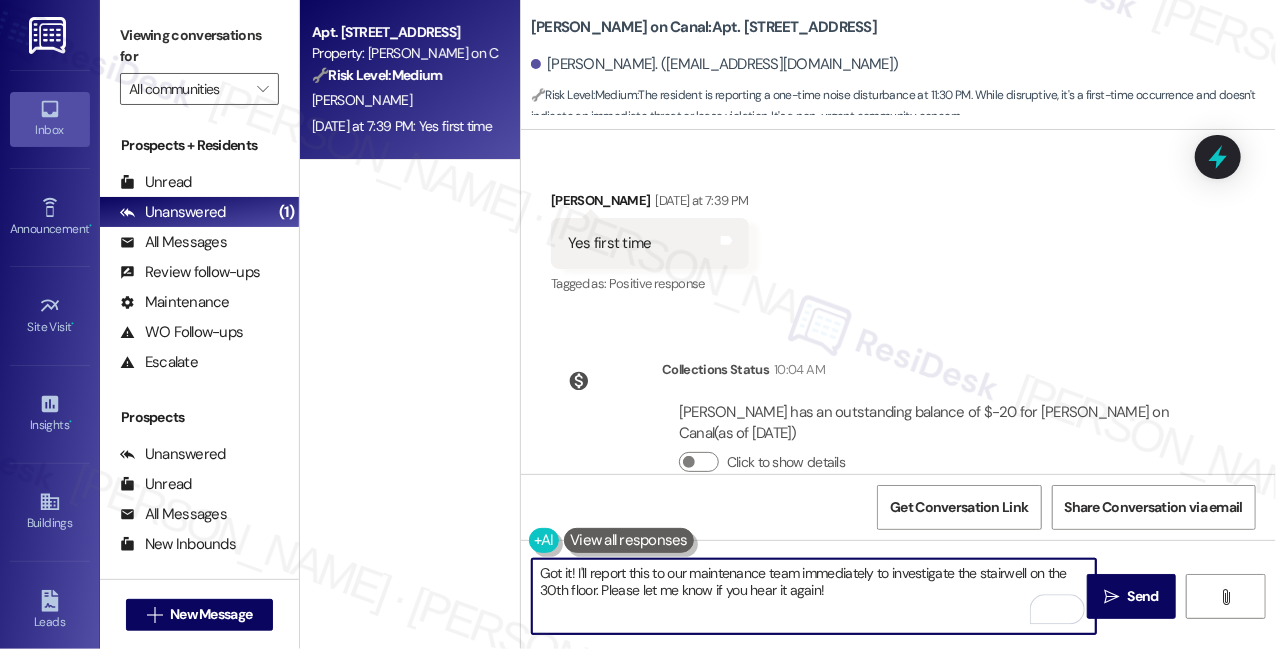 type on "Got it! I'll report this to our maintenance team immediately to investigate the stairwell on the 30th floor. Please let me know if you hear it again!" 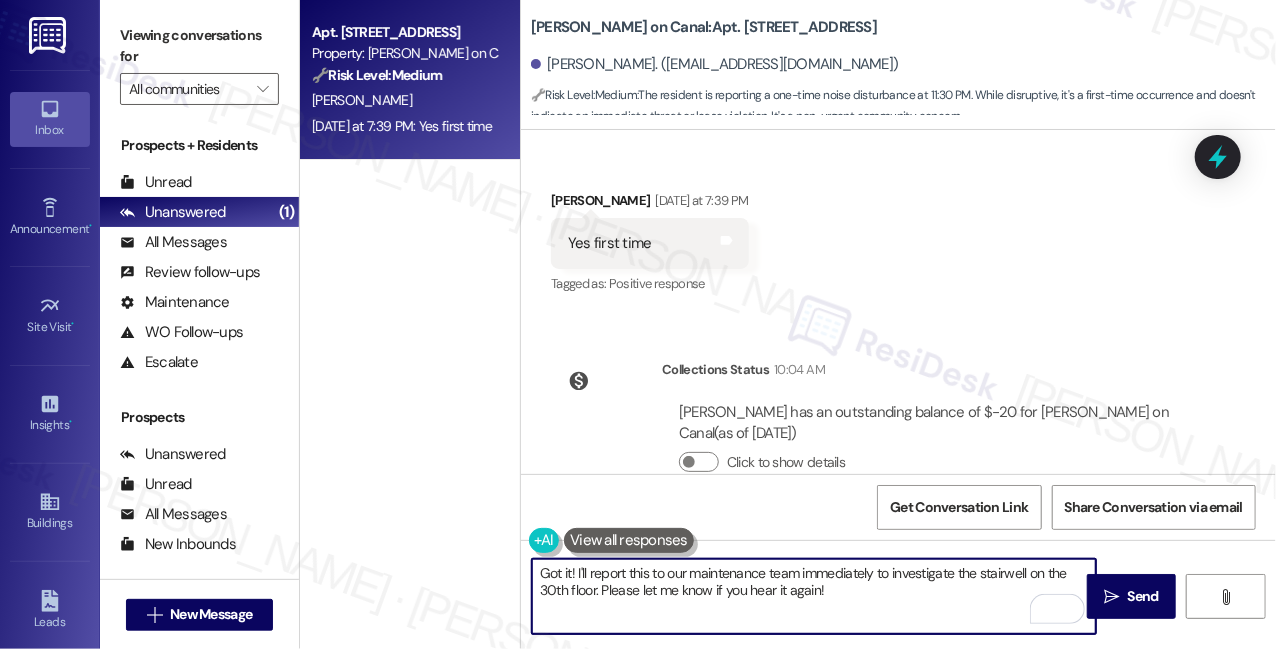 click on "Got it! I'll report this to our maintenance team immediately to investigate the stairwell on the 30th floor. Please let me know if you hear it again!" at bounding box center [814, 596] 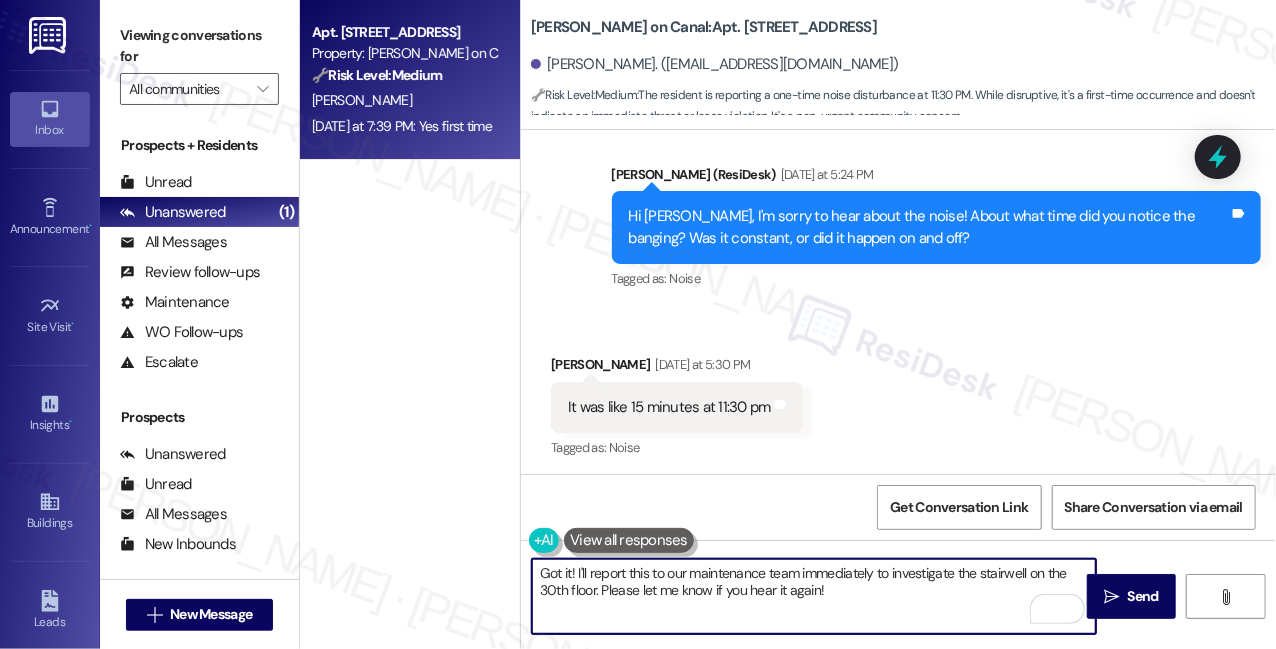 scroll, scrollTop: 11586, scrollLeft: 0, axis: vertical 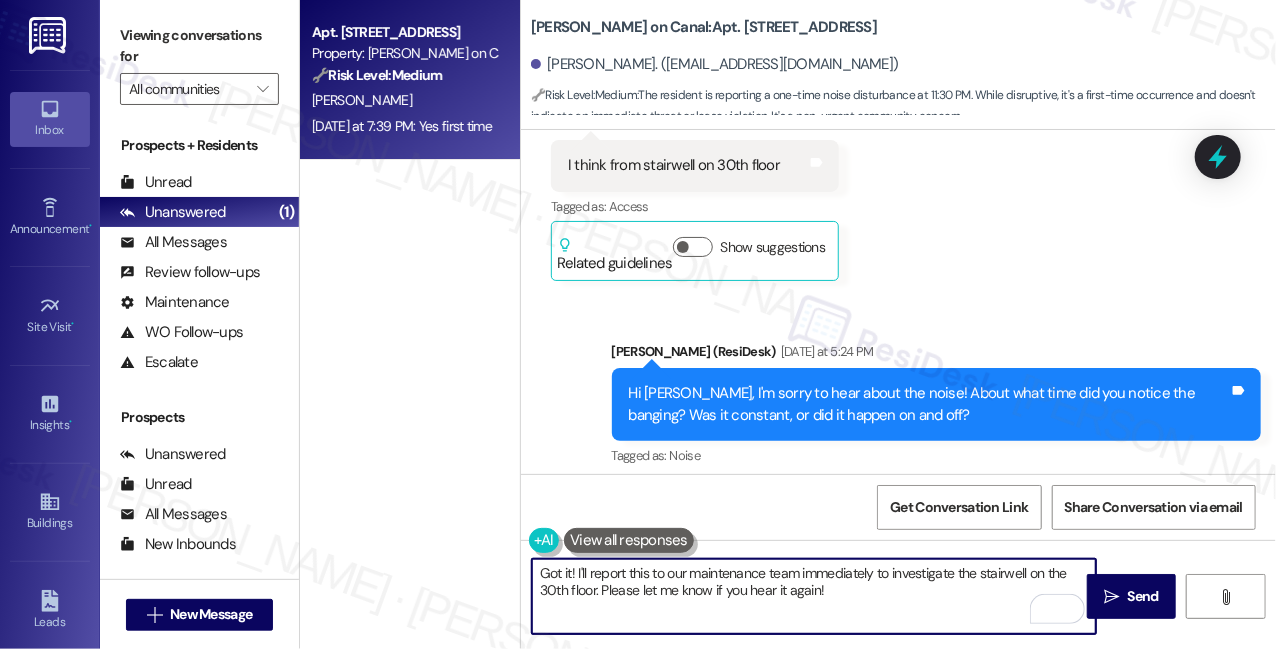 click on "Hi [PERSON_NAME], I'm sorry to hear about the noise! About what time did you notice the banging? Was it constant, or did it happen on and off?" at bounding box center (929, 404) 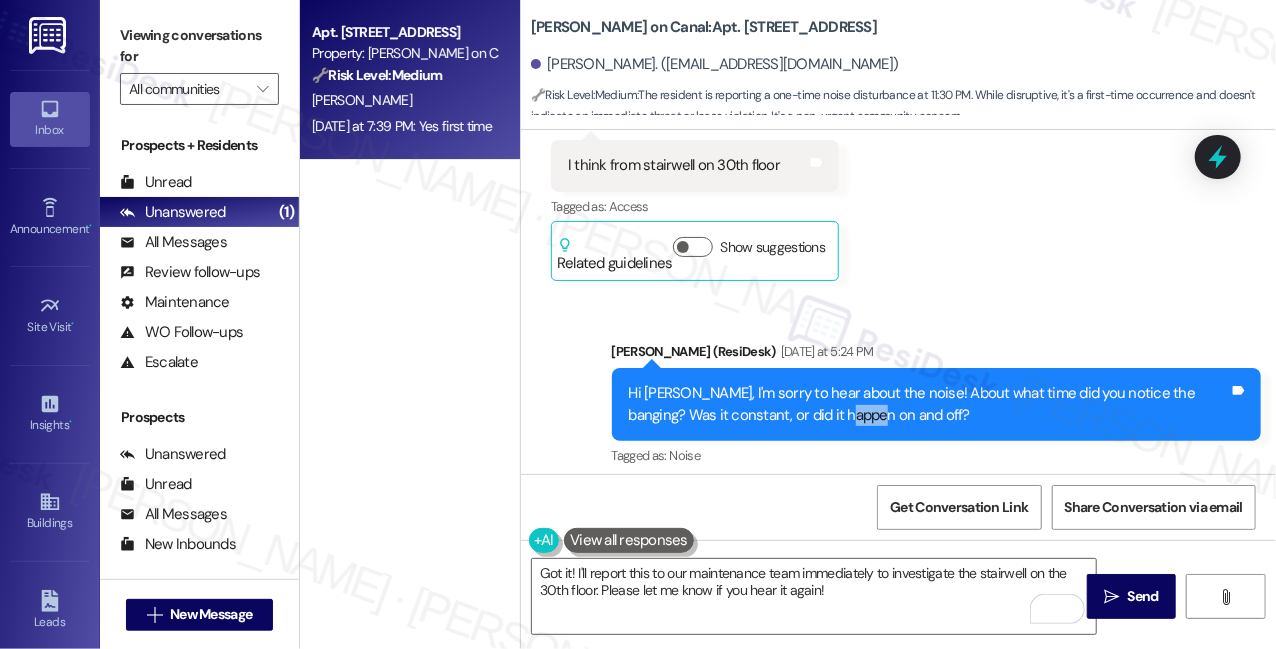 click on "Hi [PERSON_NAME], I'm sorry to hear about the noise! About what time did you notice the banging? Was it constant, or did it happen on and off?" at bounding box center (929, 404) 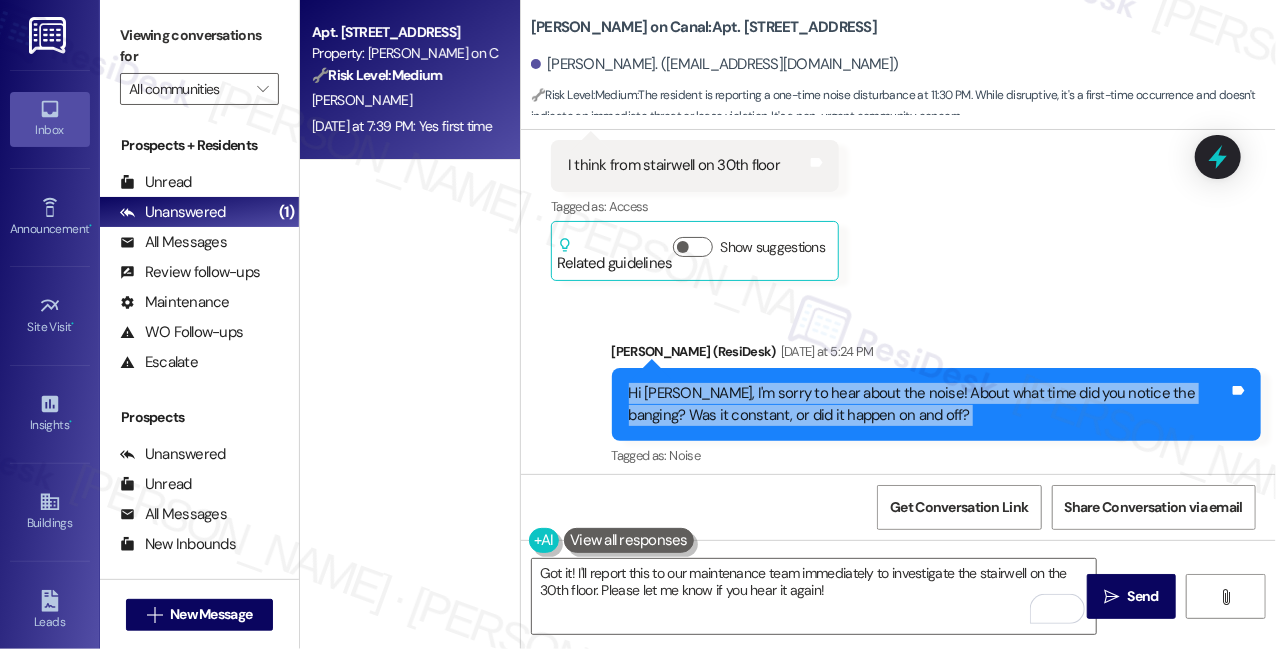 click on "Hi [PERSON_NAME], I'm sorry to hear about the noise! About what time did you notice the banging? Was it constant, or did it happen on and off?" at bounding box center (929, 404) 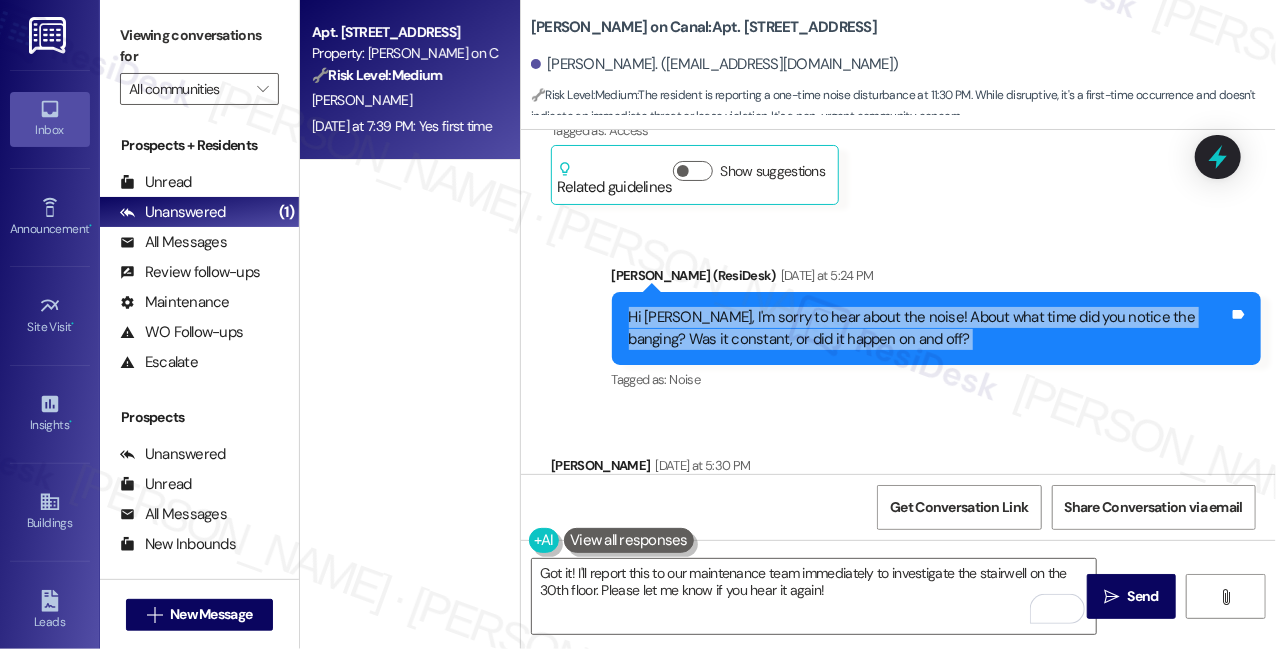 scroll, scrollTop: 11768, scrollLeft: 0, axis: vertical 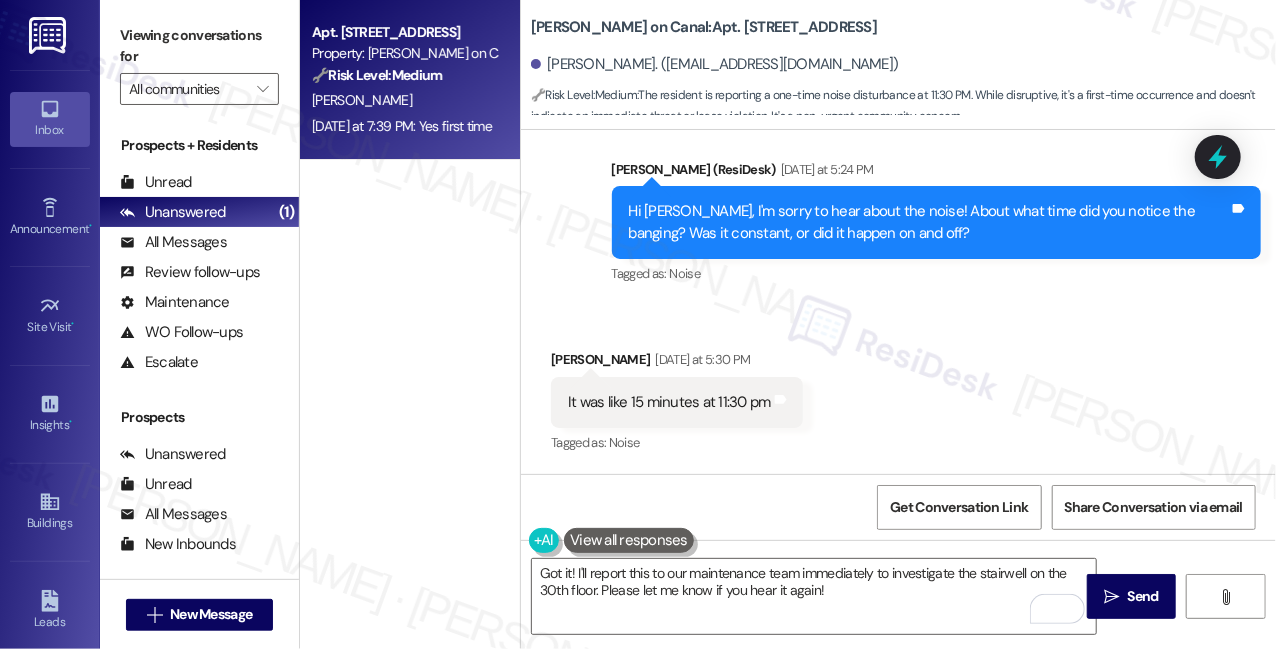 click on "It was like 15 minutes at 11:30 pm" at bounding box center (669, 402) 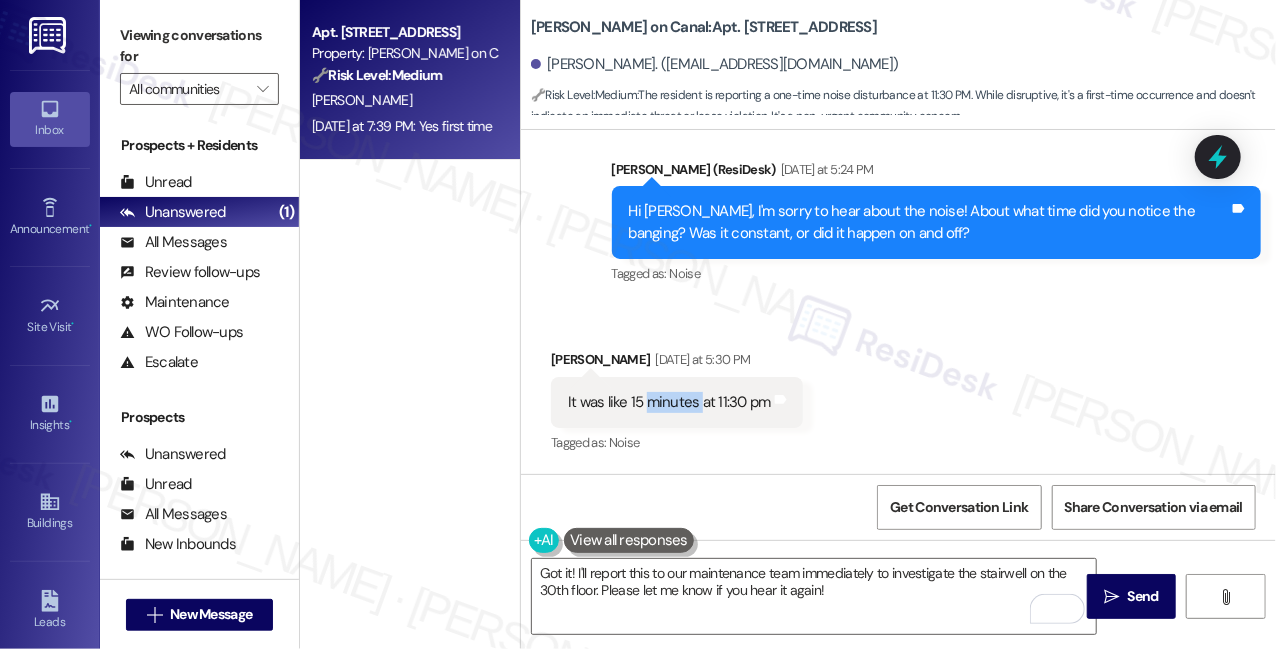 click on "It was like 15 minutes at 11:30 pm" at bounding box center [669, 402] 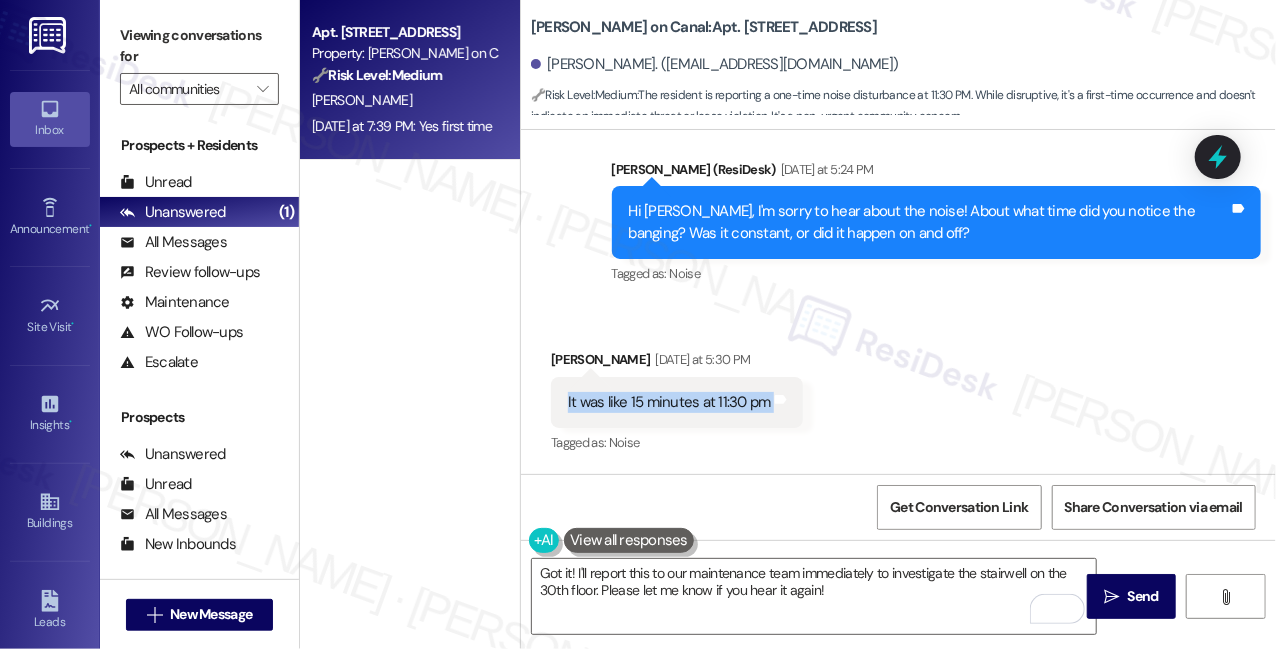 click on "It was like 15 minutes at 11:30 pm" at bounding box center [669, 402] 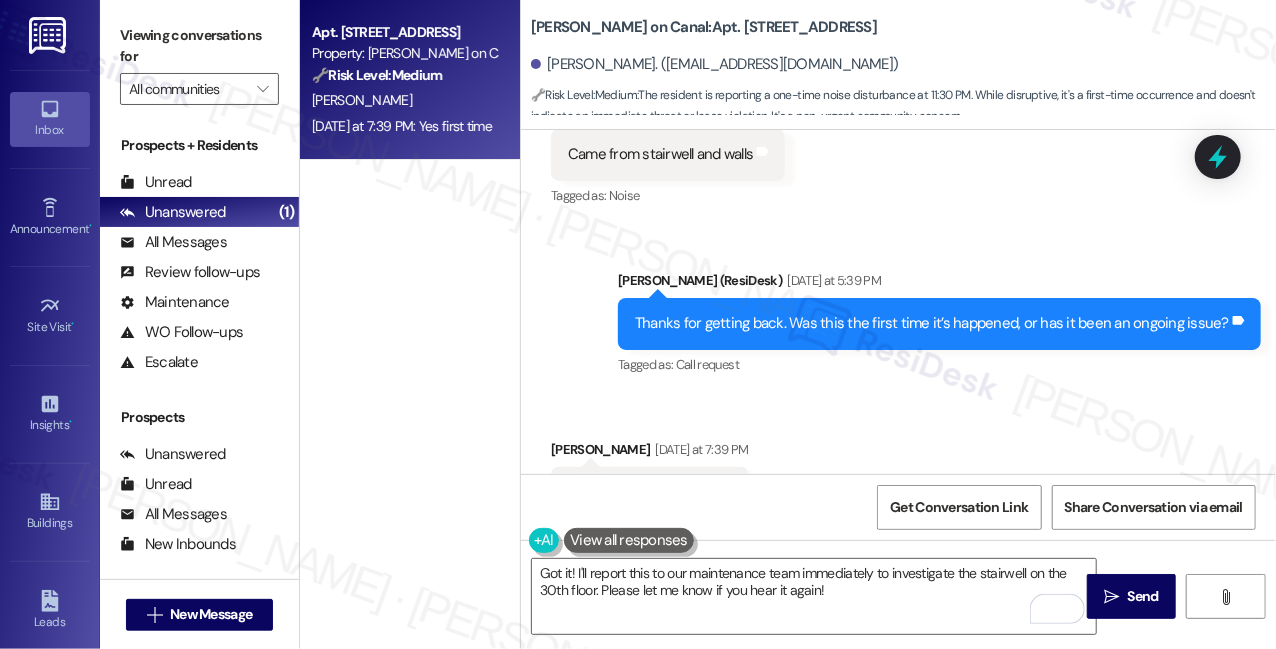scroll, scrollTop: 12223, scrollLeft: 0, axis: vertical 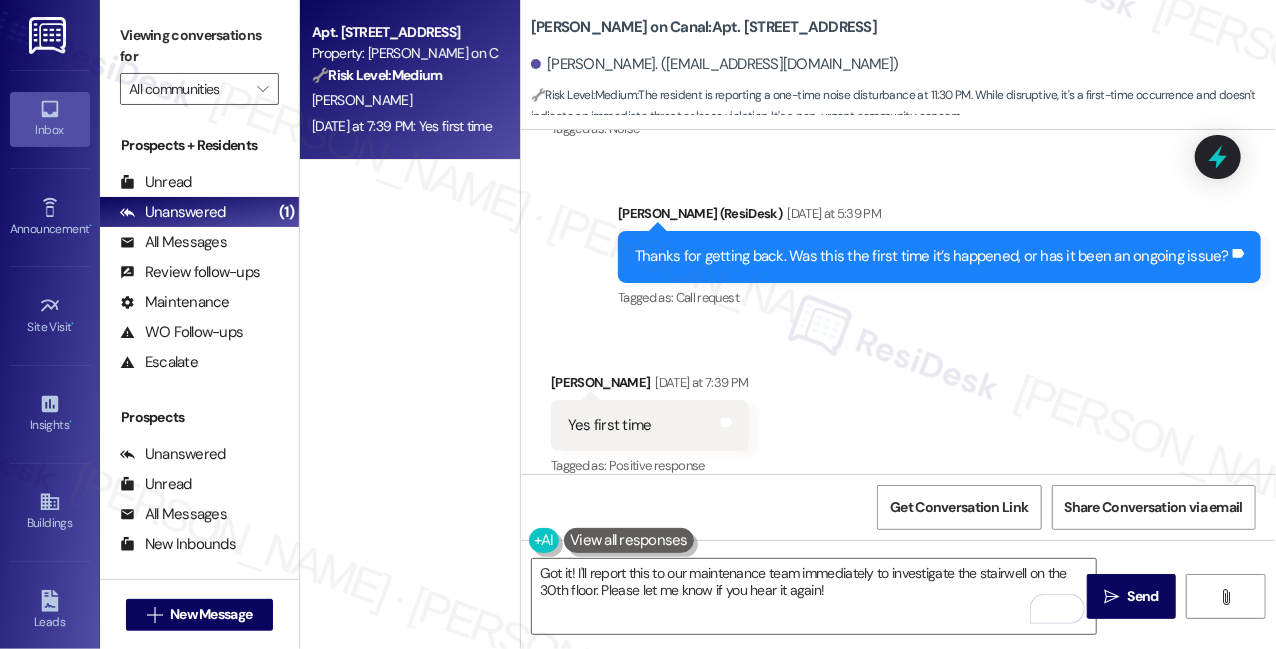 click on "Yes first time" at bounding box center (610, 425) 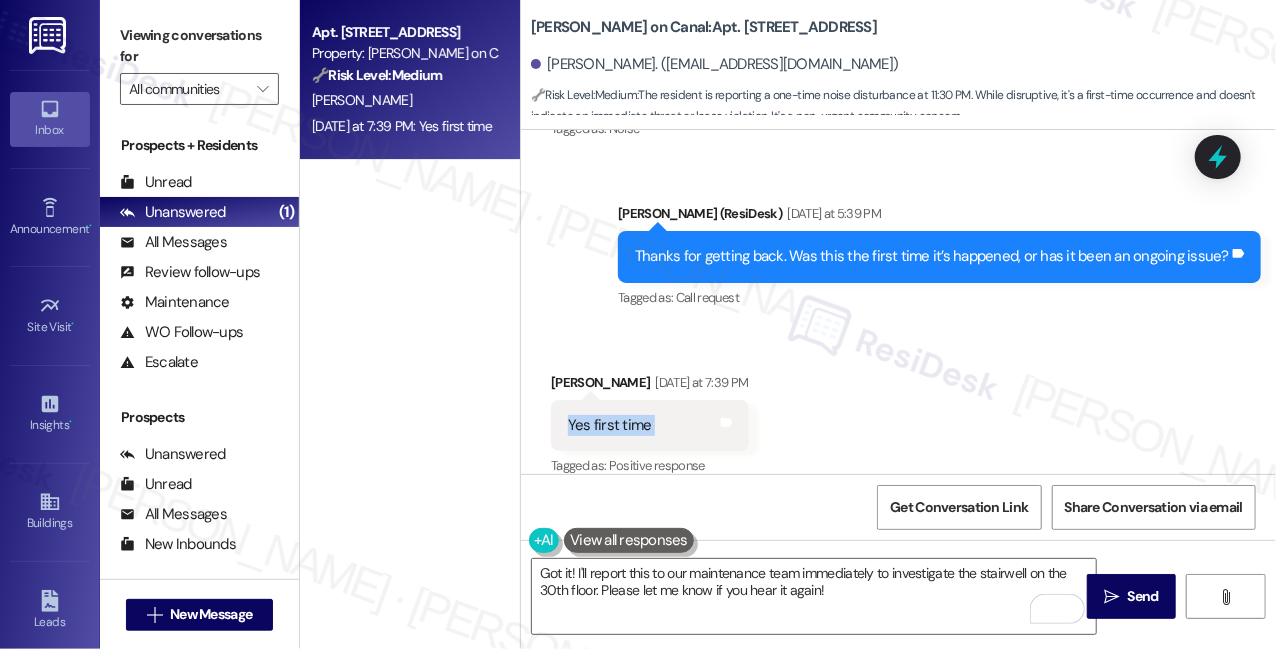 click on "Yes first time" at bounding box center (610, 425) 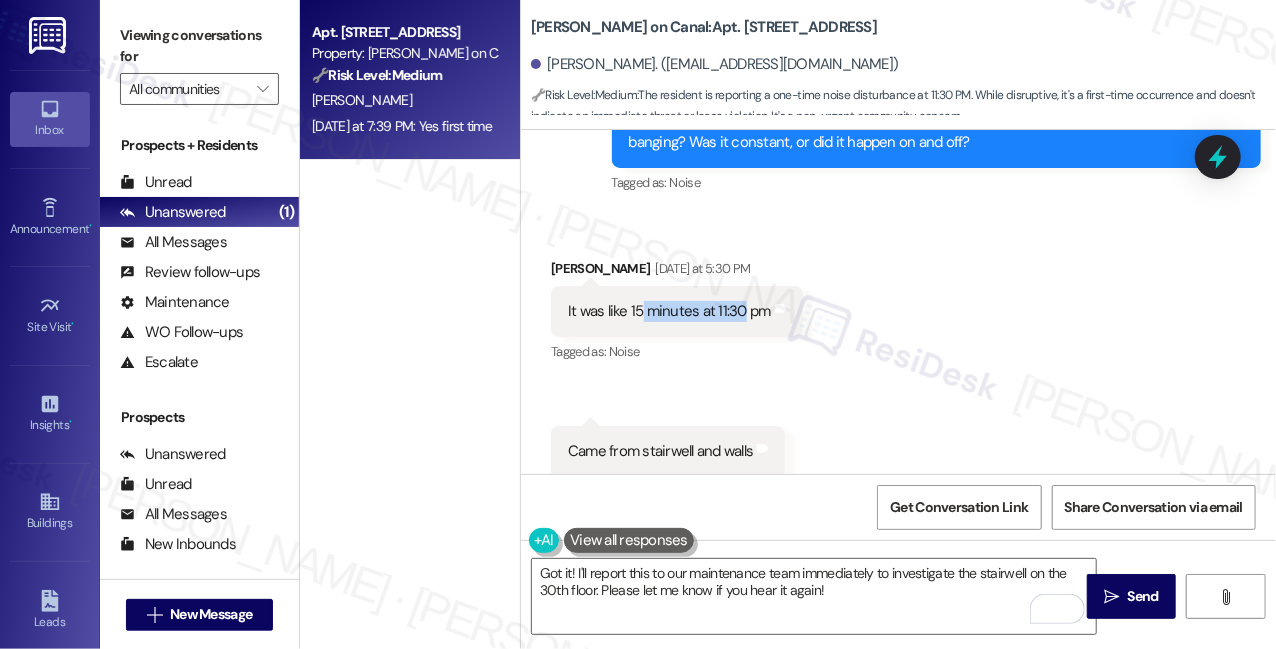 drag, startPoint x: 641, startPoint y: 267, endPoint x: 741, endPoint y: 266, distance: 100.005 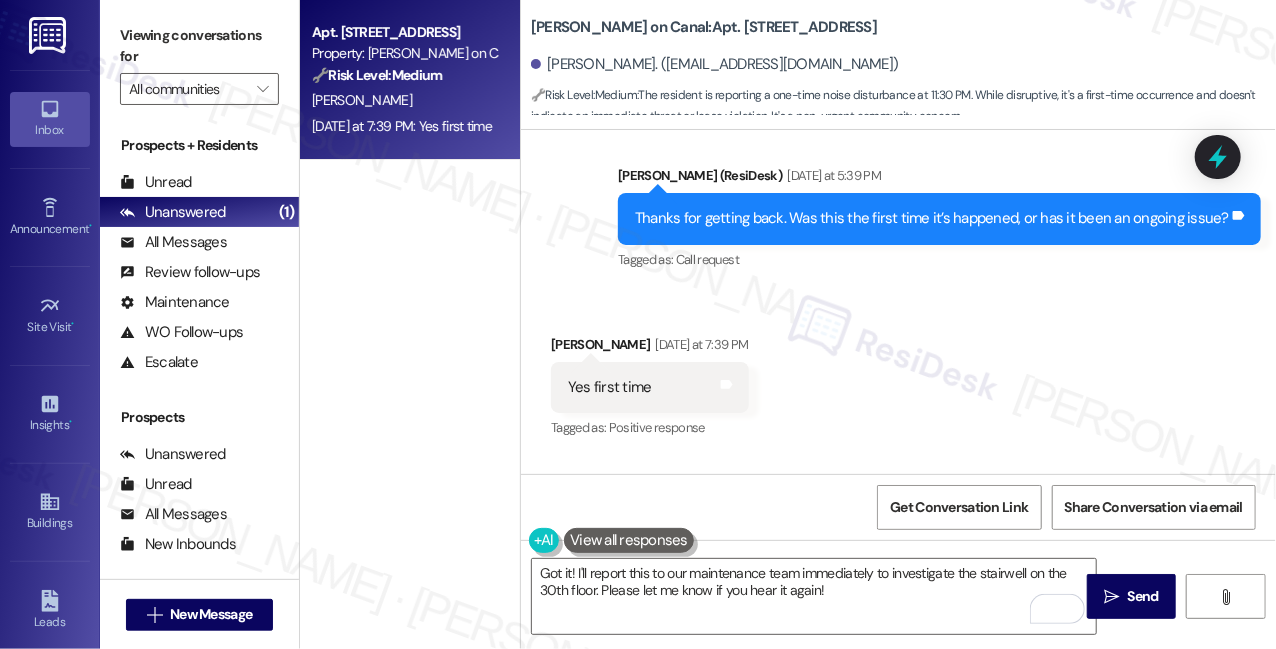 scroll, scrollTop: 12405, scrollLeft: 0, axis: vertical 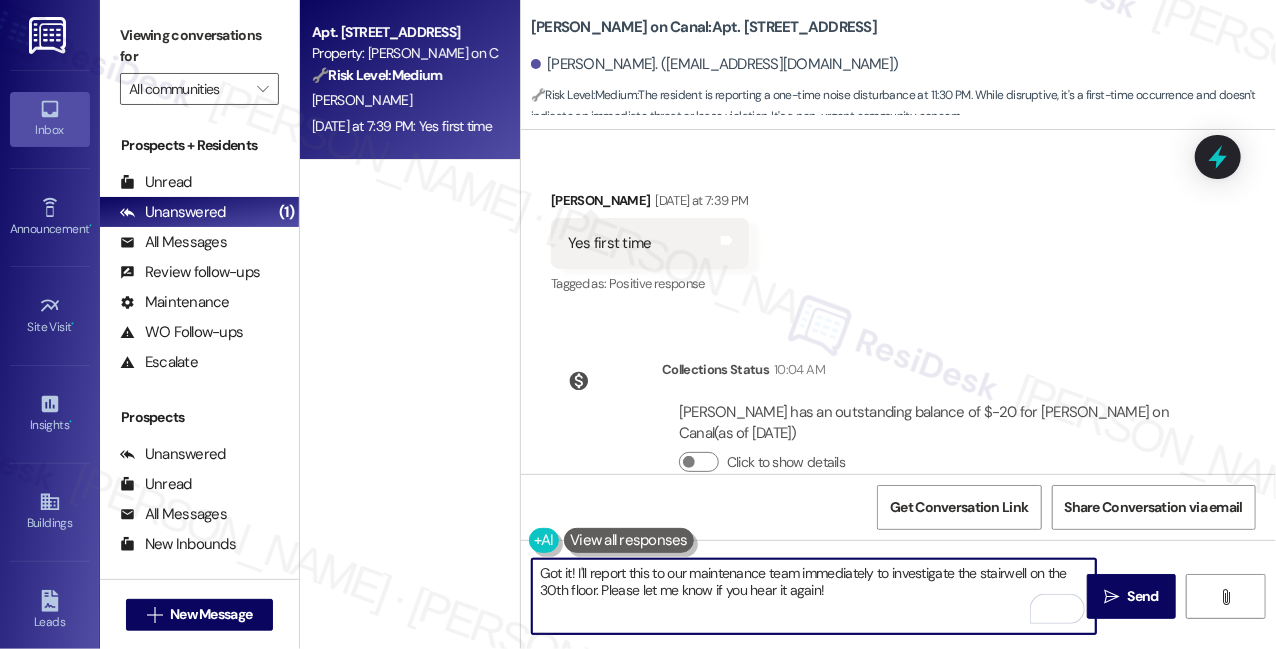 click on "Got it! I'll report this to our maintenance team immediately to investigate the stairwell on the 30th floor. Please let me know if you hear it again!" at bounding box center [814, 596] 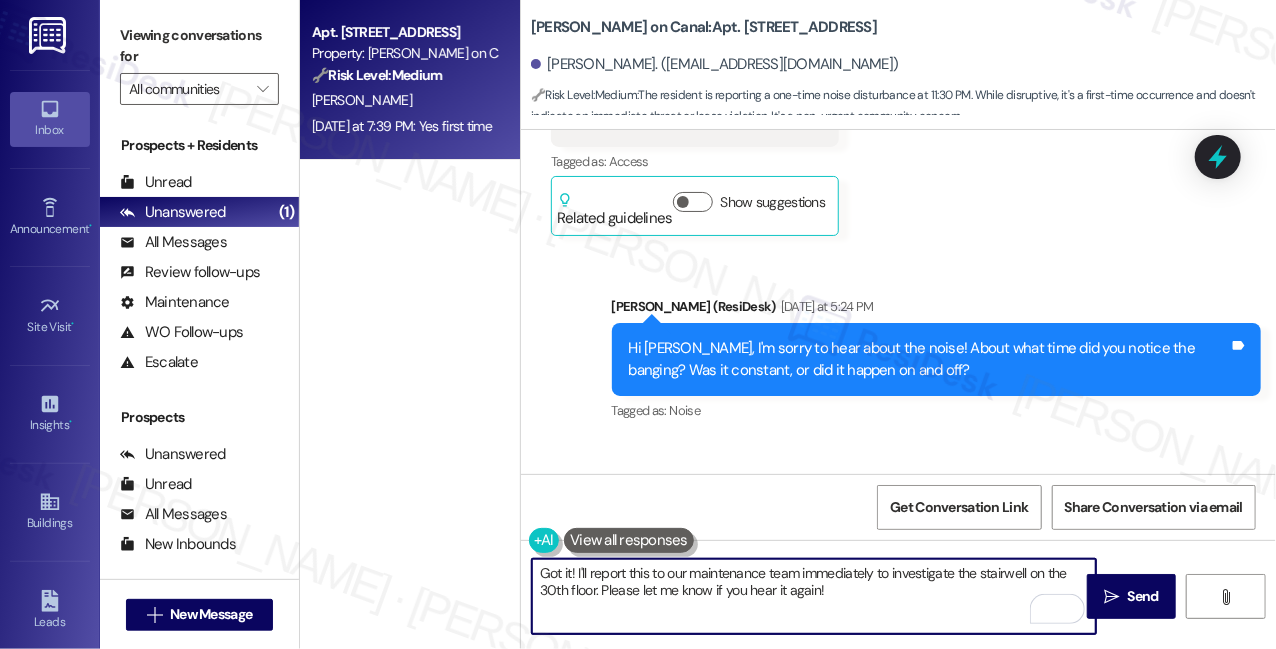 scroll, scrollTop: 11496, scrollLeft: 0, axis: vertical 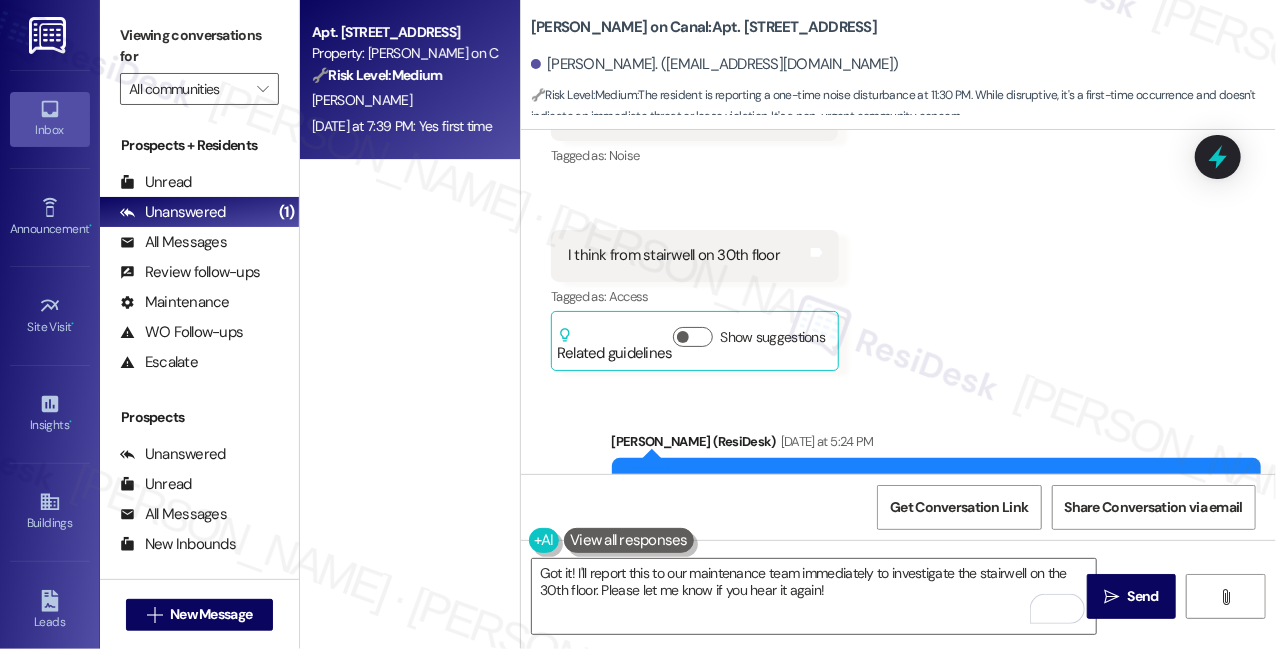 click on "[PERSON_NAME] on Canal:  Apt. 3003, [STREET_ADDRESS]" at bounding box center [704, 27] 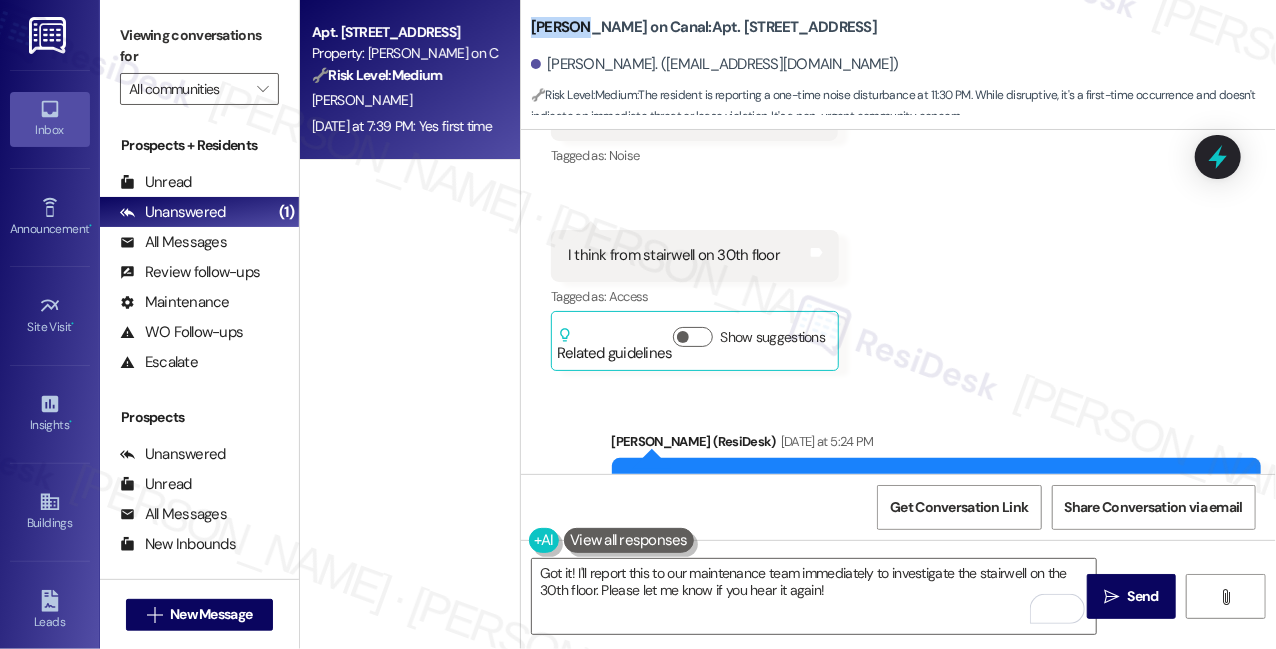 click on "[PERSON_NAME] on Canal:  Apt. 3003, [STREET_ADDRESS]" at bounding box center (704, 27) 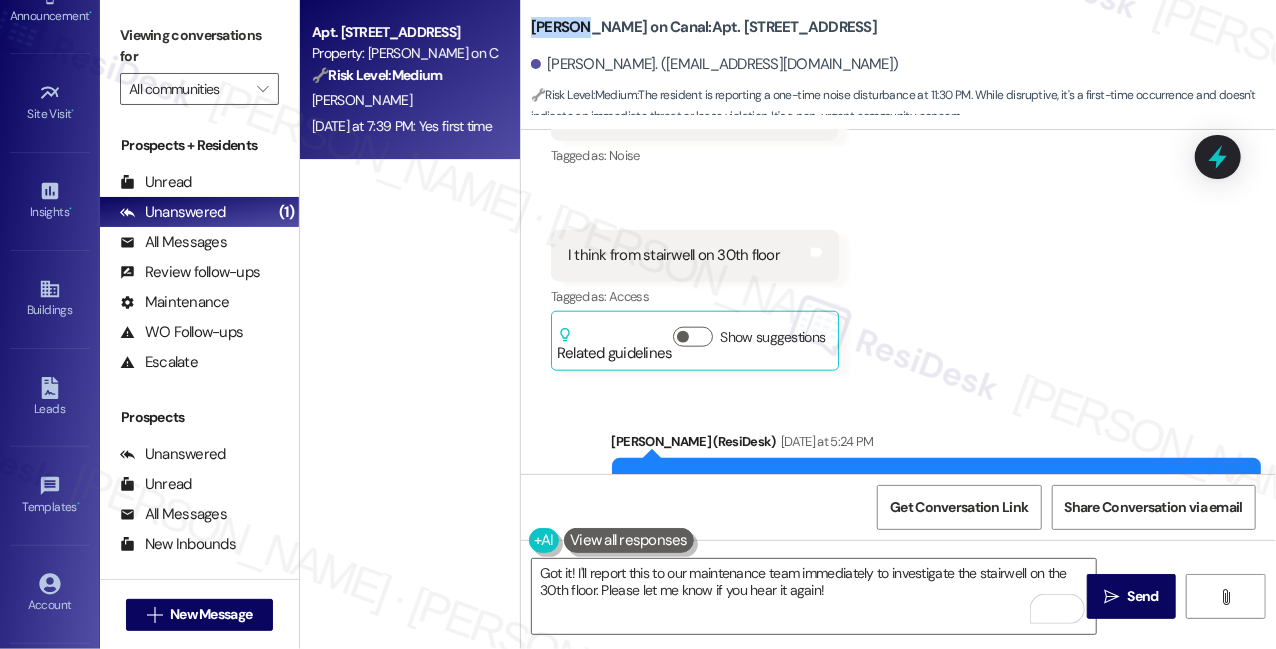 scroll, scrollTop: 298, scrollLeft: 0, axis: vertical 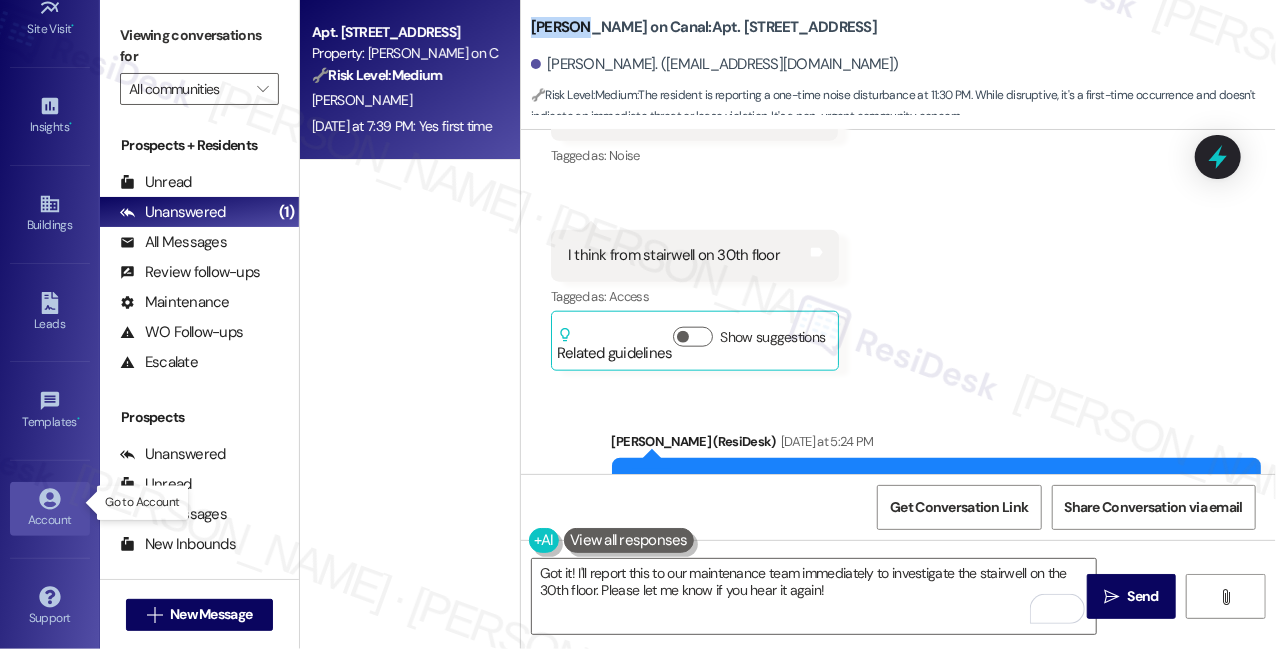 click on "Account" at bounding box center [50, 520] 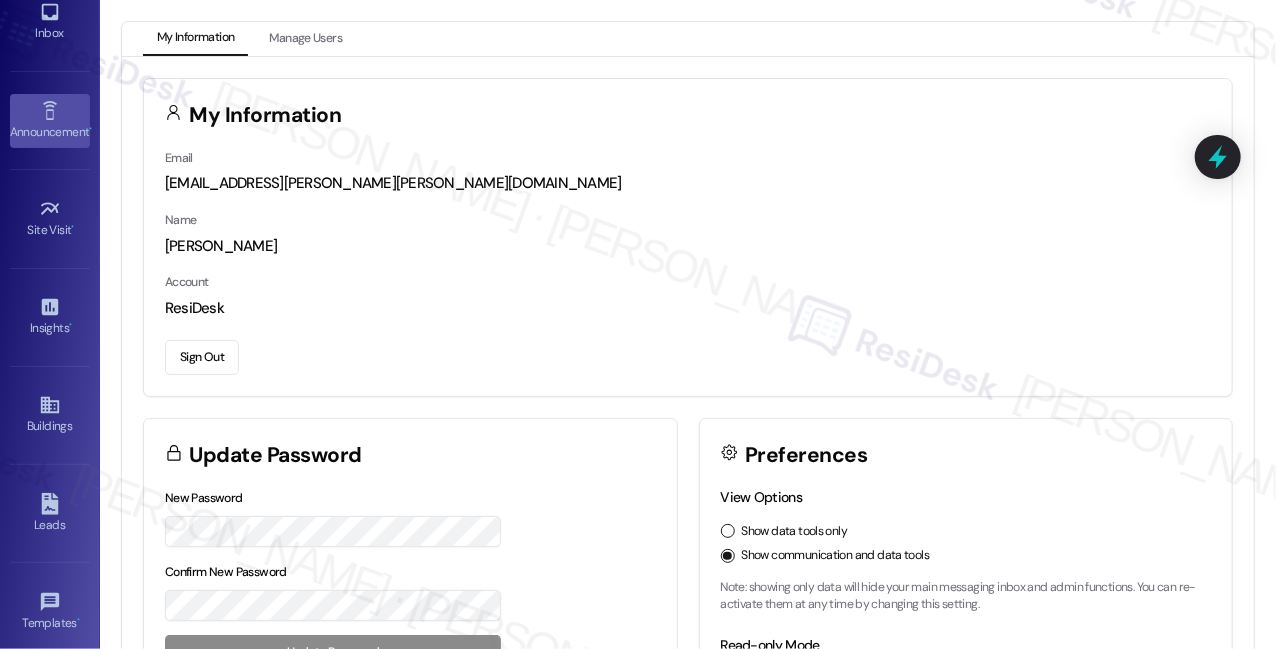 scroll, scrollTop: 0, scrollLeft: 0, axis: both 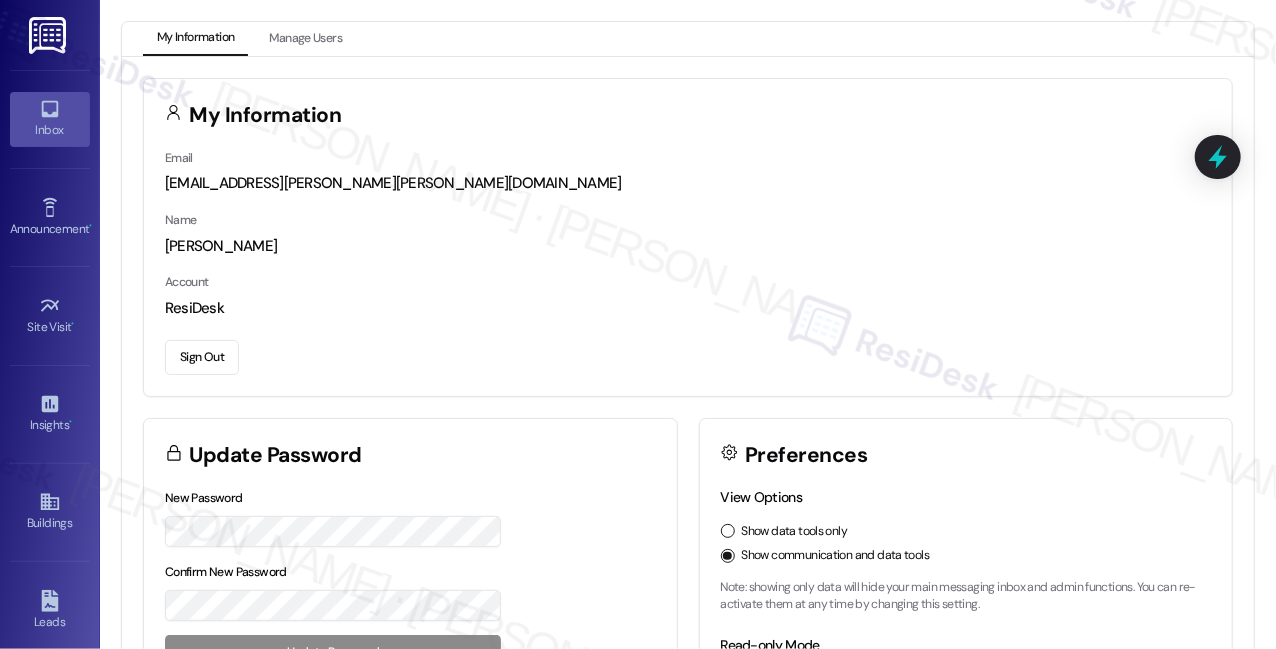 click 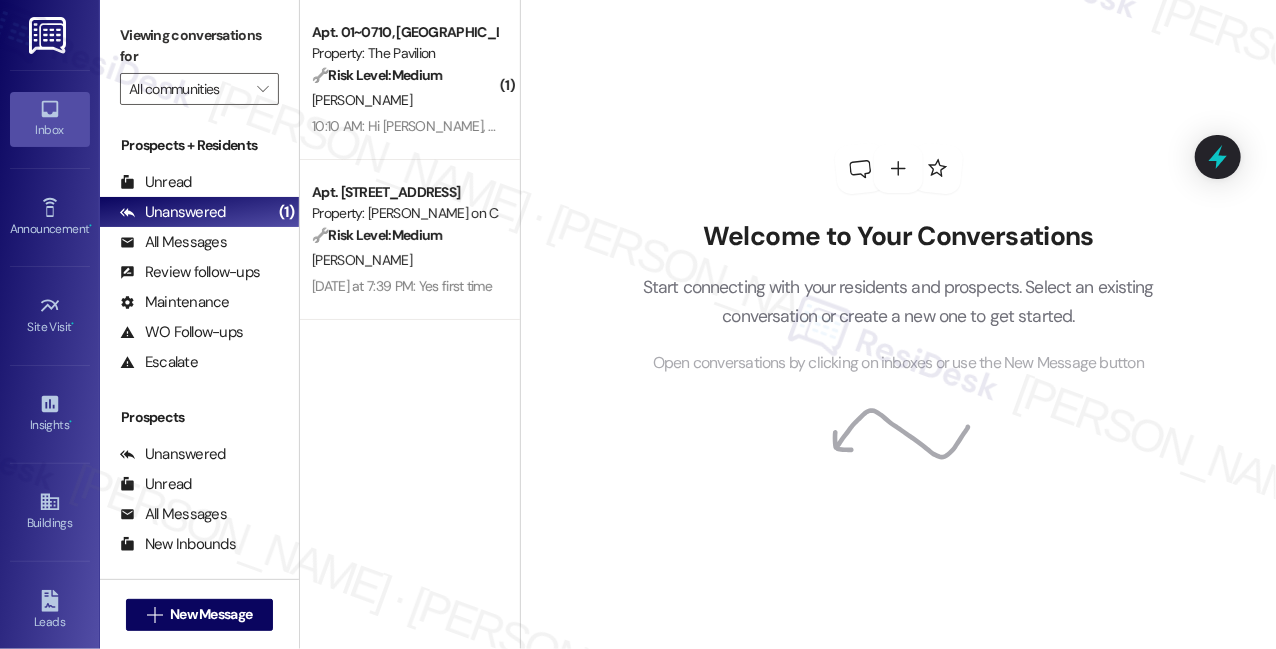 drag, startPoint x: 146, startPoint y: 23, endPoint x: 197, endPoint y: 20, distance: 51.088158 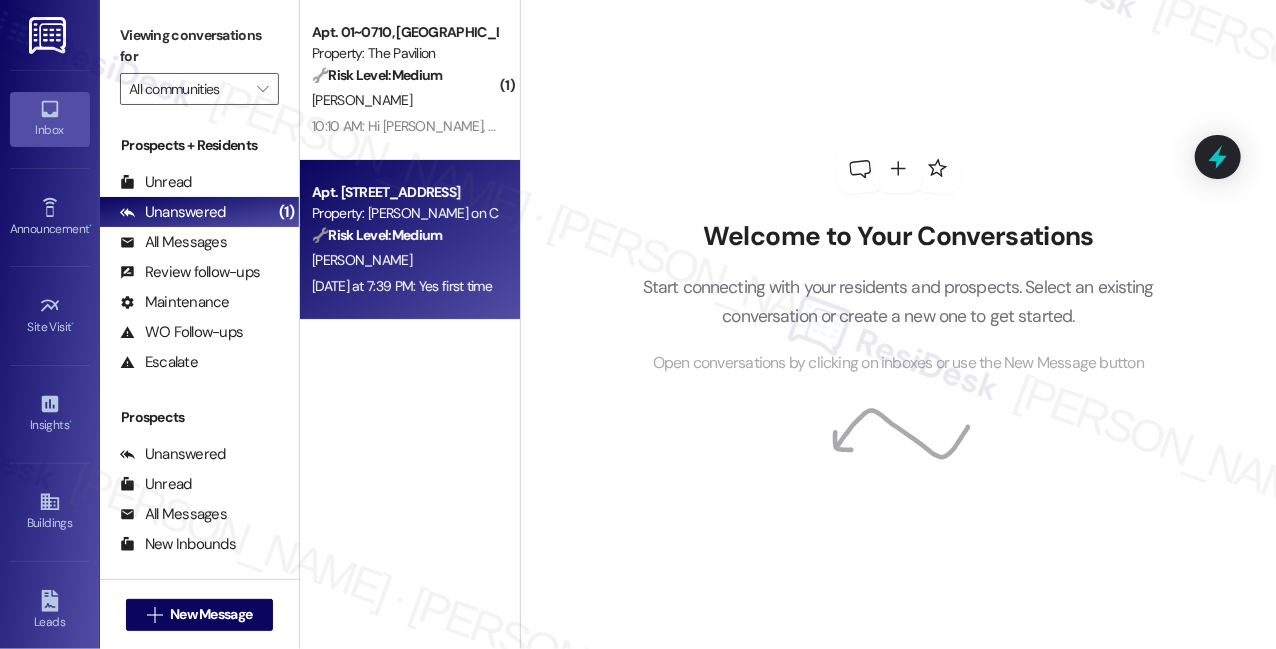click on "[DATE] at 7:39 PM: Yes first time [DATE] at 7:39 PM: Yes first time" at bounding box center [402, 286] 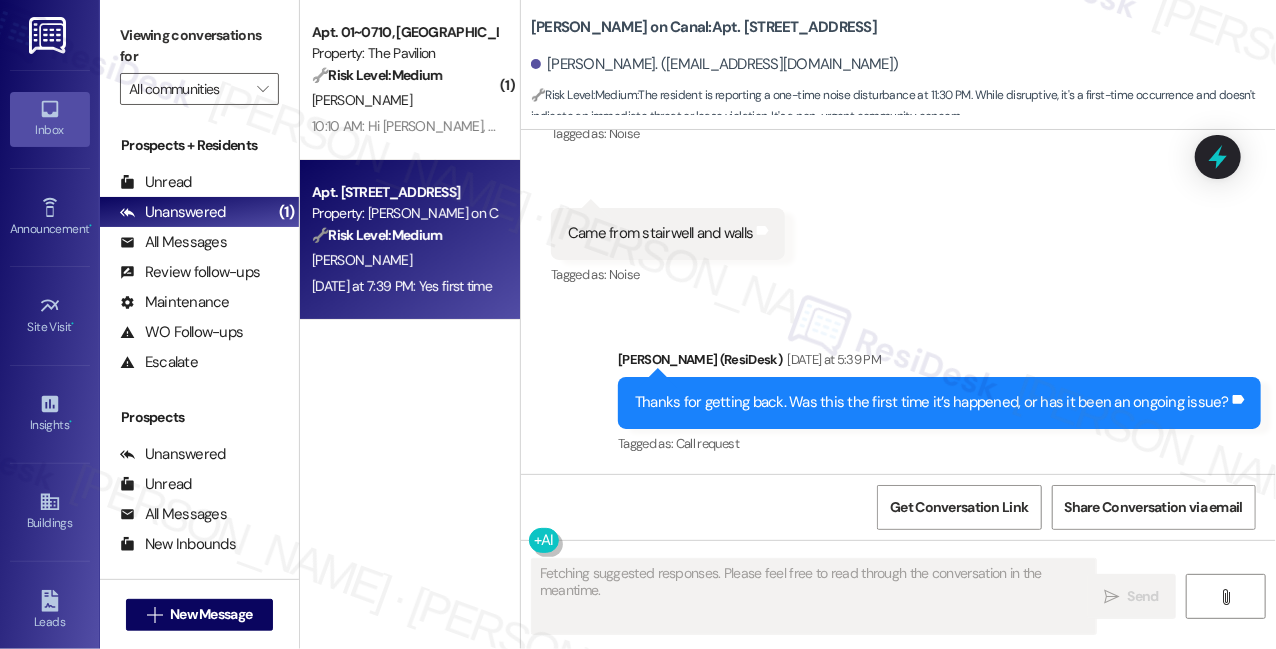 scroll, scrollTop: 12199, scrollLeft: 0, axis: vertical 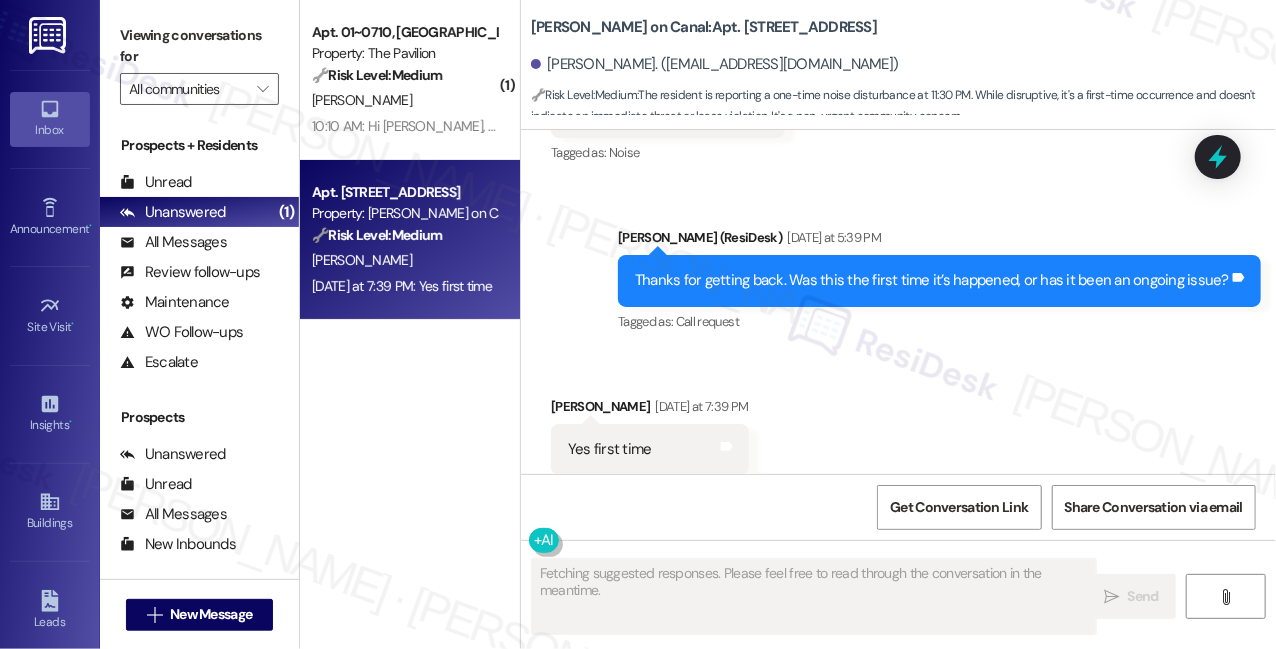 click on "[PERSON_NAME] on Canal:  Apt. 3003, [STREET_ADDRESS]" at bounding box center [704, 27] 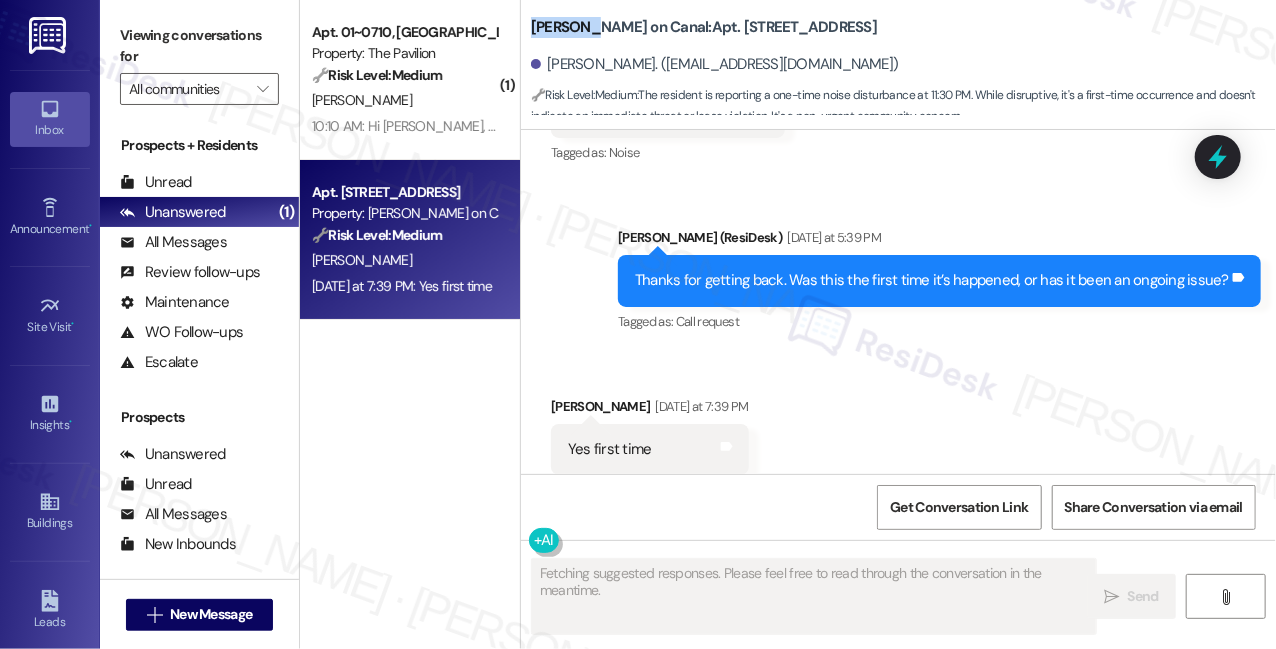 click on "[PERSON_NAME] on Canal:  Apt. 3003, [STREET_ADDRESS]" at bounding box center (704, 27) 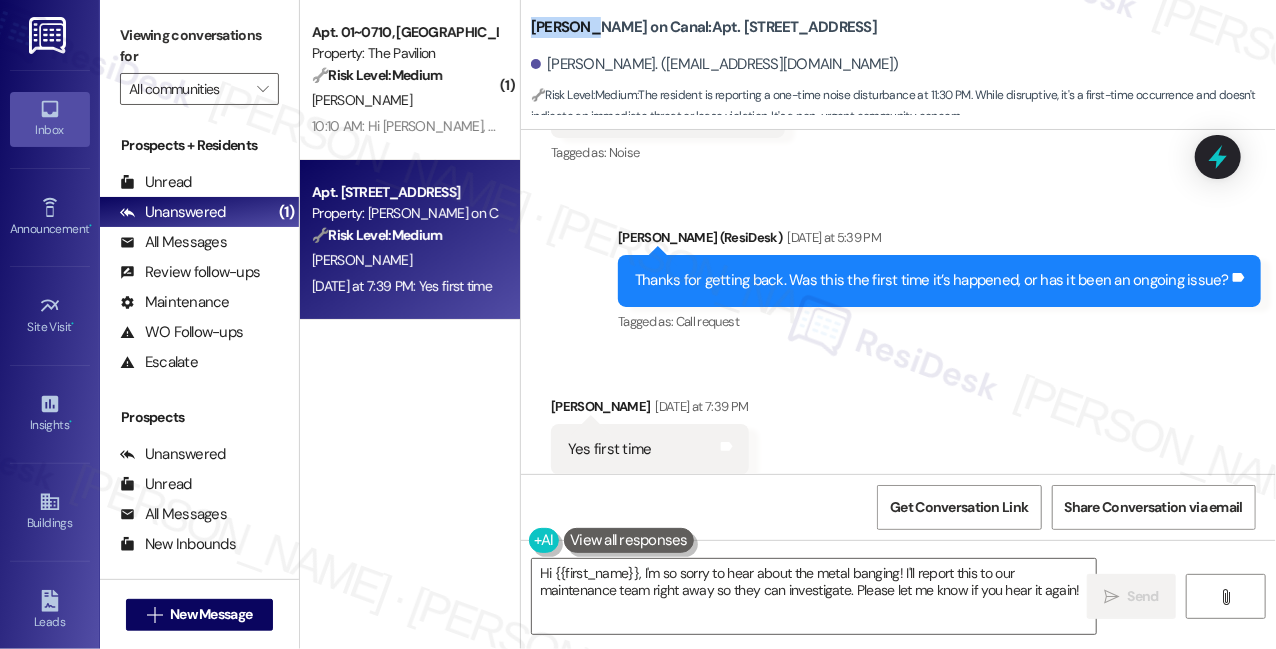 copy on "[PERSON_NAME]" 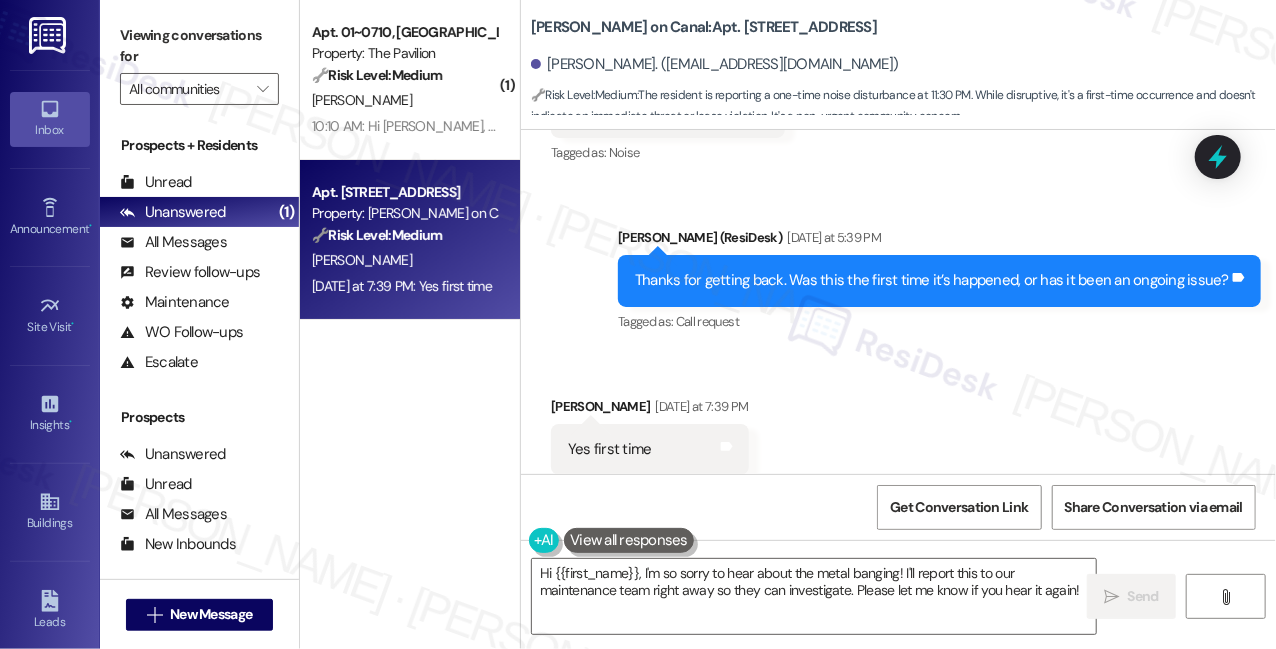 click on "Viewing conversations for" at bounding box center (199, 46) 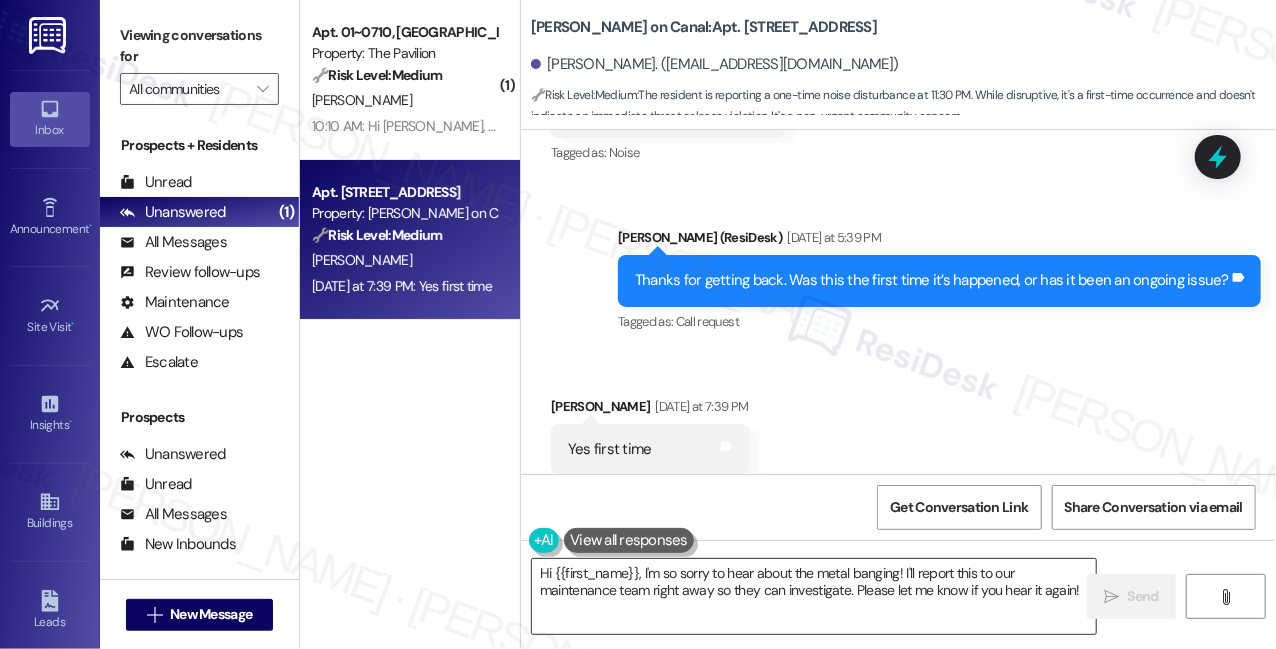 click on "Hi {{first_name}}, I'm so sorry to hear about the metal banging! I'll report this to our maintenance team right away so they can investigate. Please let me know if you hear it again!" at bounding box center (814, 596) 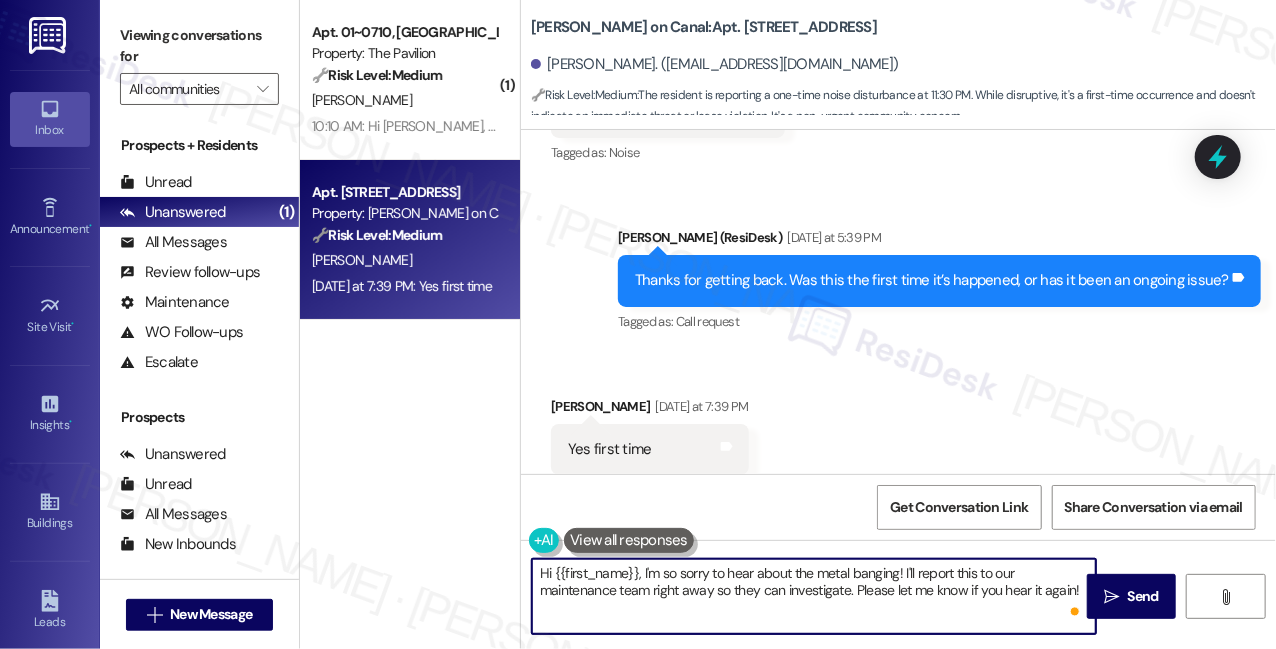 click on "Hi {{first_name}}, I'm so sorry to hear about the metal banging! I'll report this to our maintenance team right away so they can investigate. Please let me know if you hear it again!" at bounding box center (814, 596) 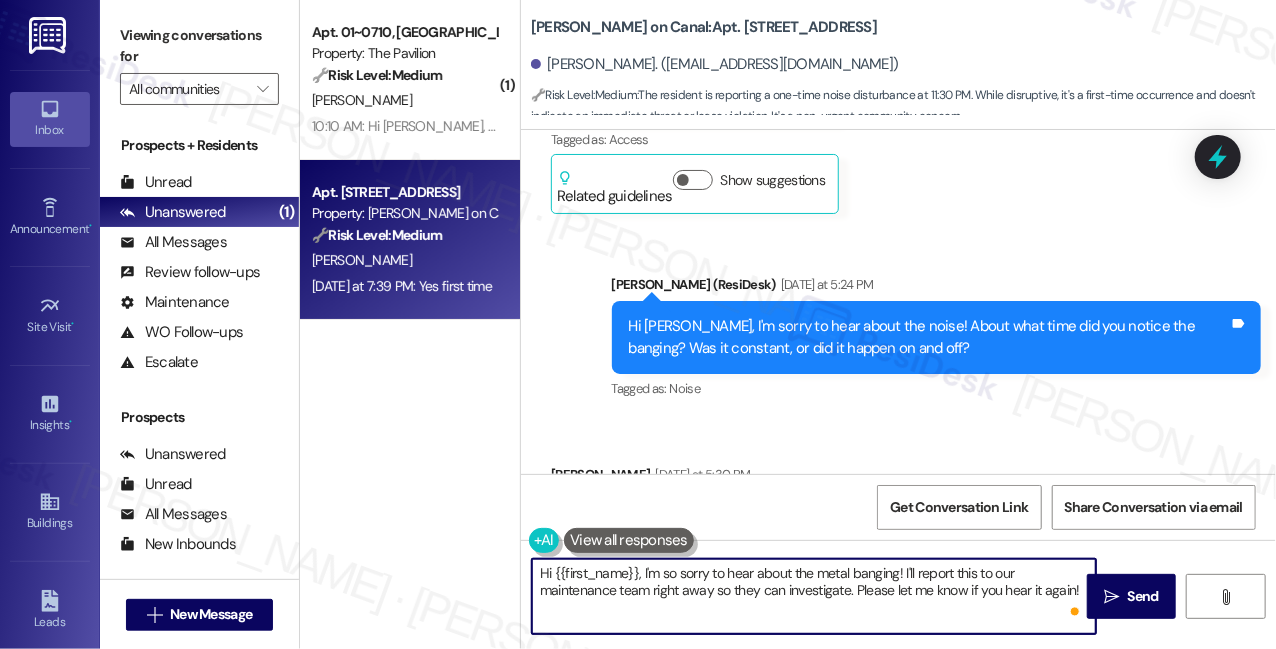 scroll, scrollTop: 11926, scrollLeft: 0, axis: vertical 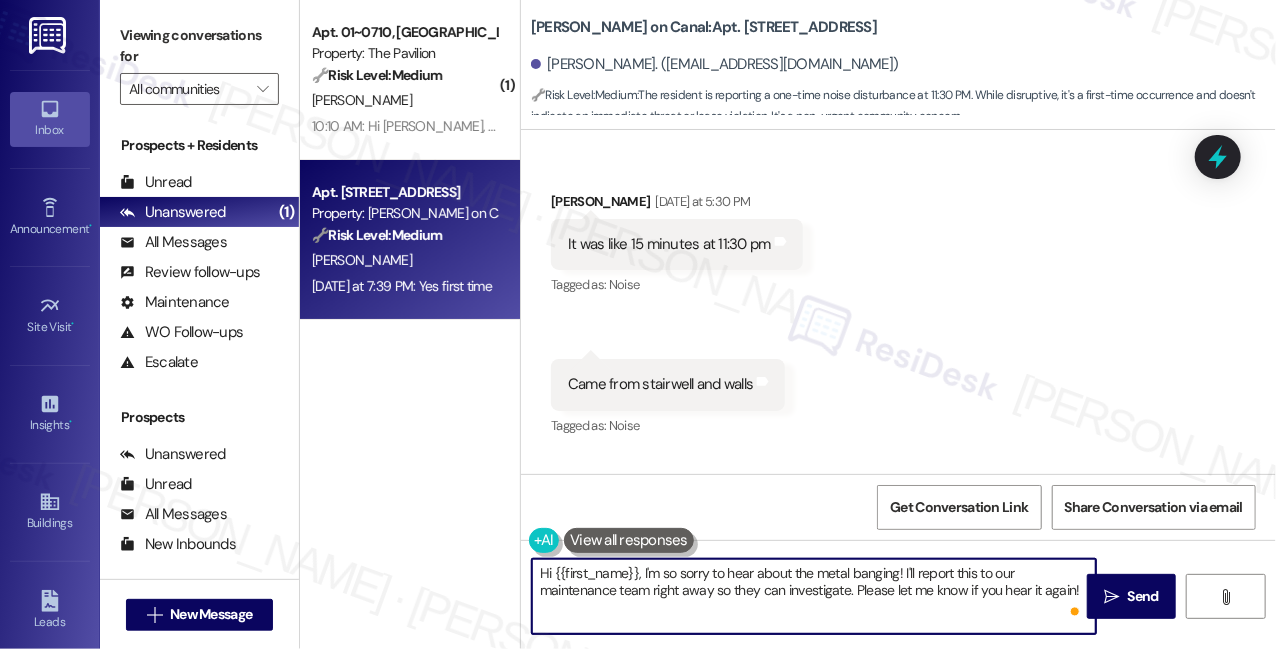 click on "It was like 15 minutes at 11:30 pm" at bounding box center (669, 244) 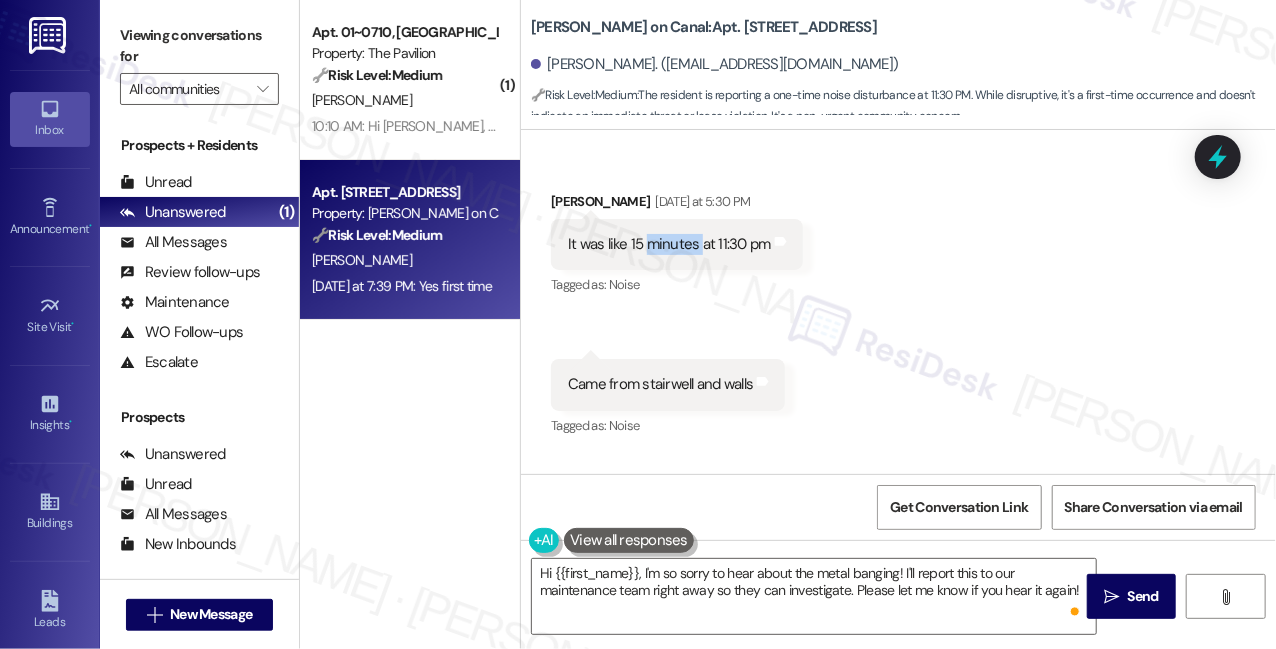 click on "It was like 15 minutes at 11:30 pm" at bounding box center (669, 244) 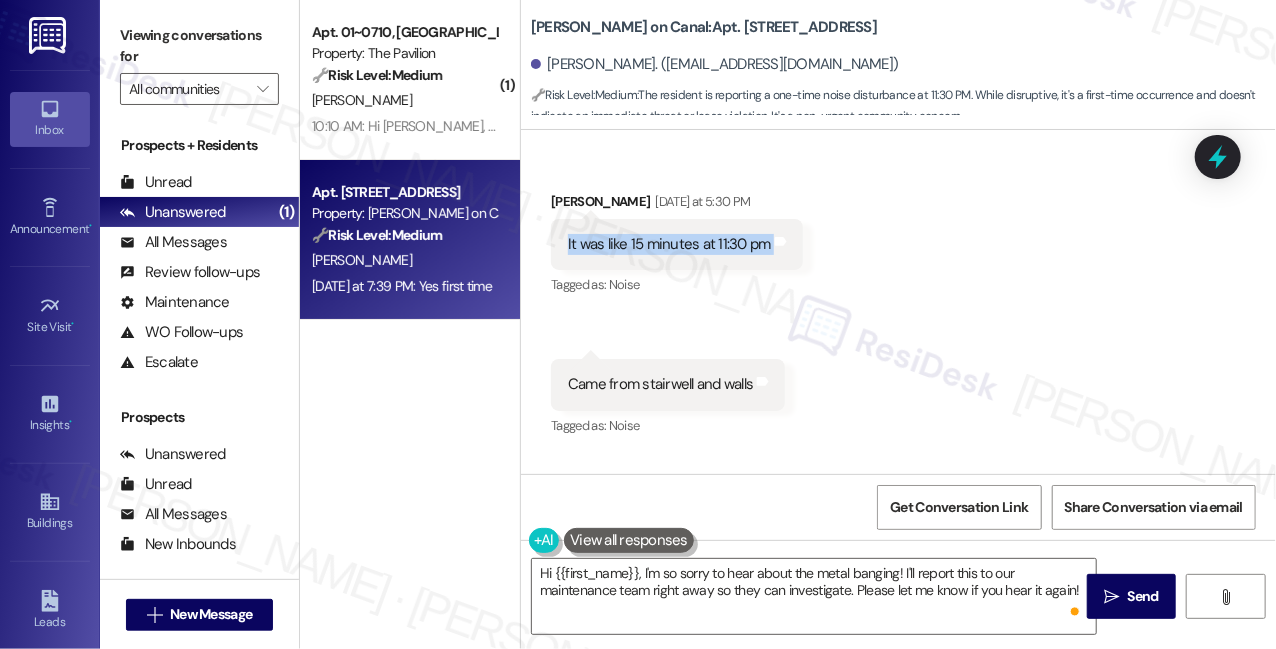 click on "It was like 15 minutes at 11:30 pm" at bounding box center (669, 244) 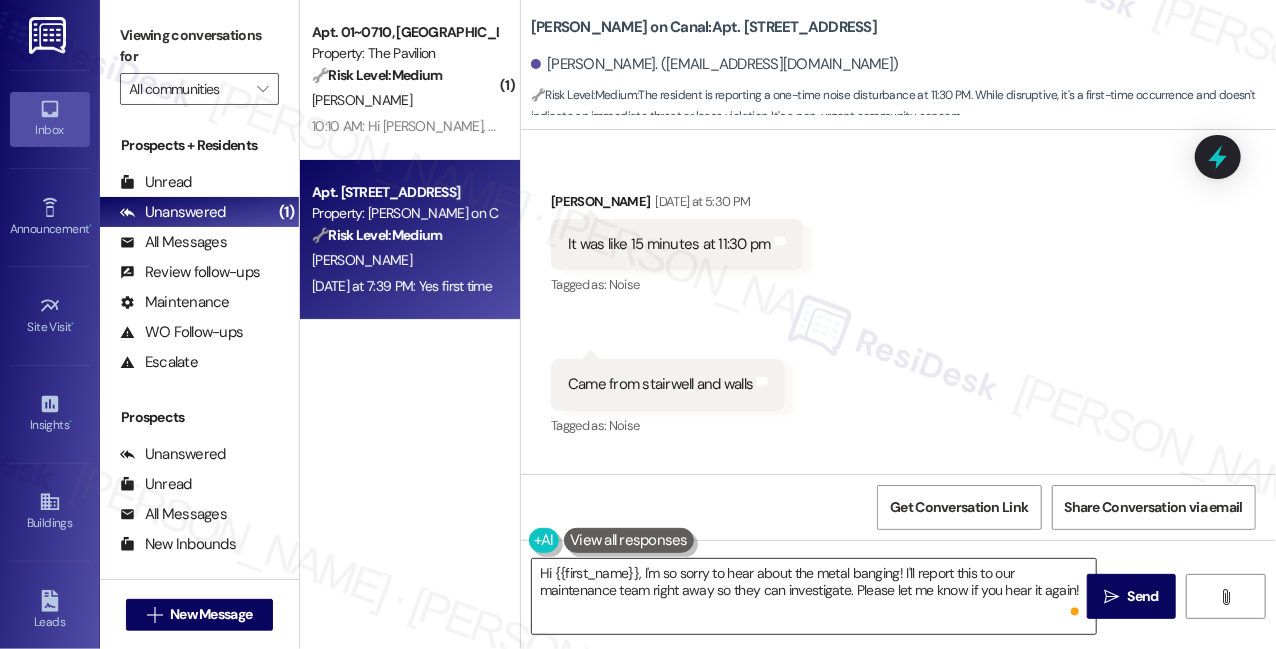 click on "Hi {{first_name}}, I'm so sorry to hear about the metal banging! I'll report this to our maintenance team right away so they can investigate. Please let me know if you hear it again!" at bounding box center (814, 596) 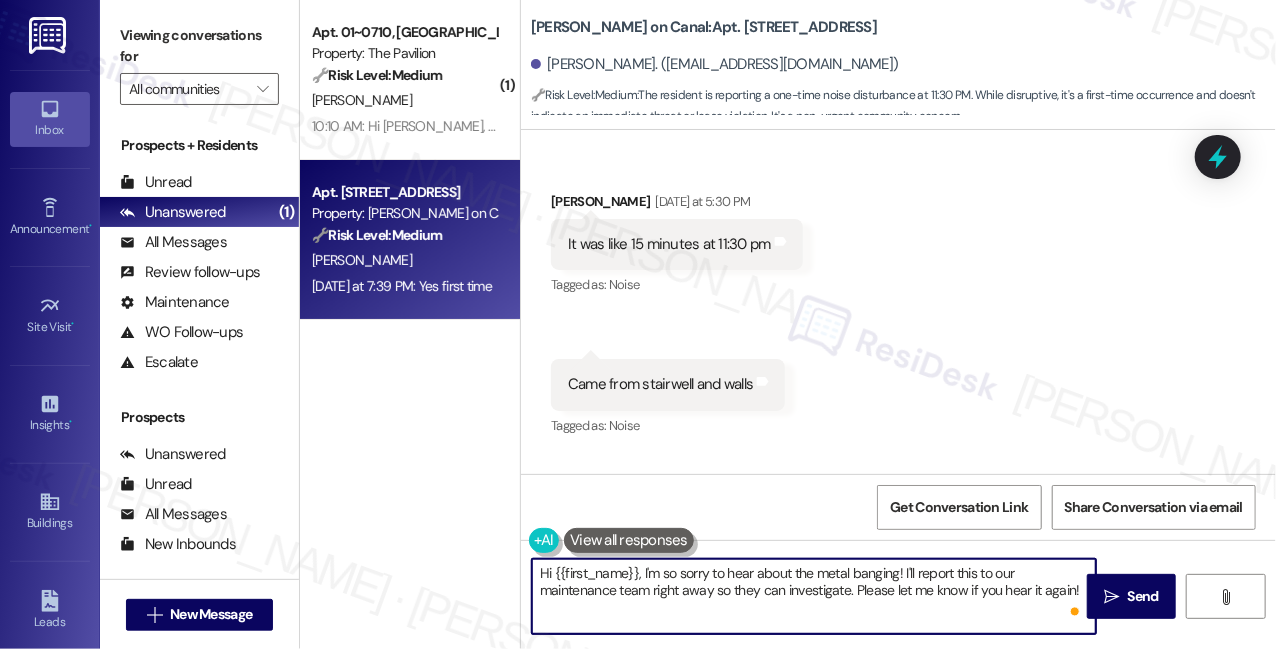 click on "Came from stairwell and walls" at bounding box center [660, 384] 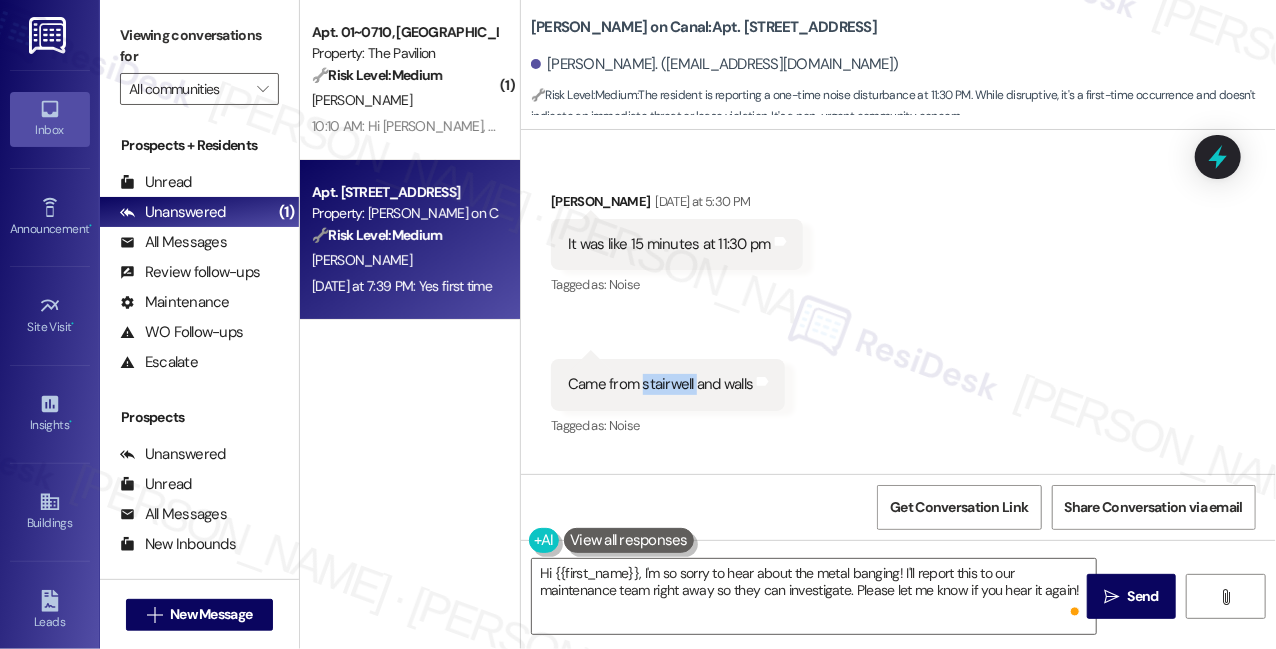 click on "Came from stairwell and walls" at bounding box center [660, 384] 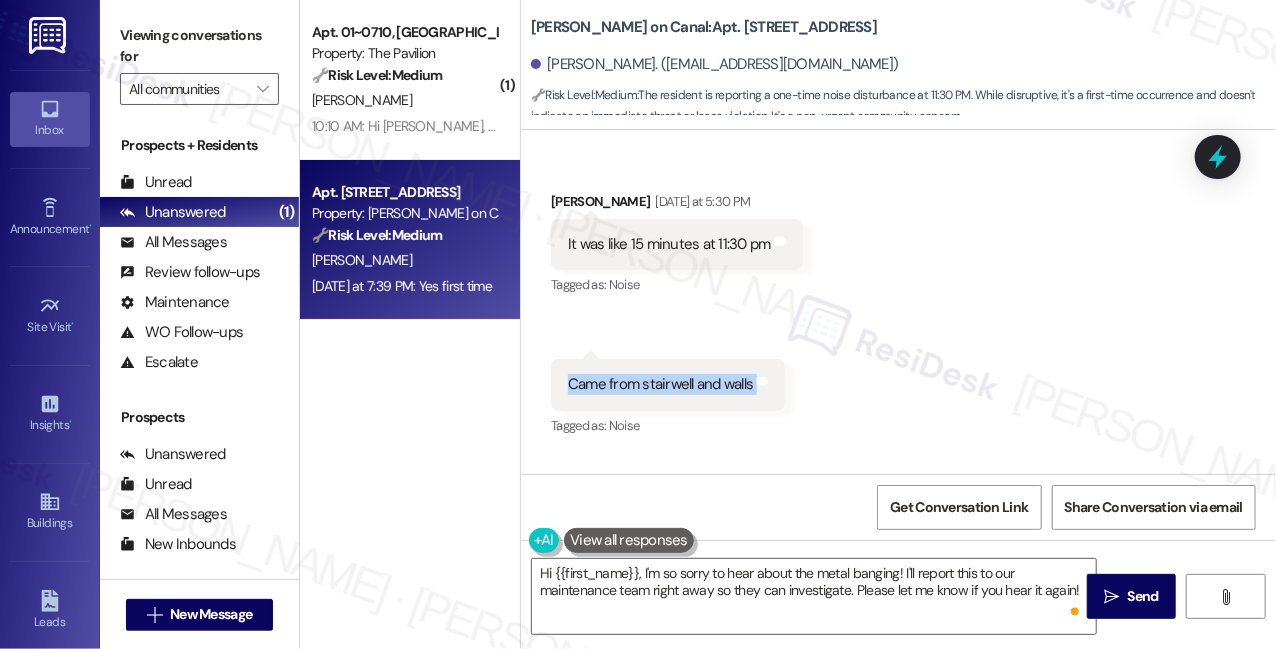 click on "Came from stairwell and walls" at bounding box center [660, 384] 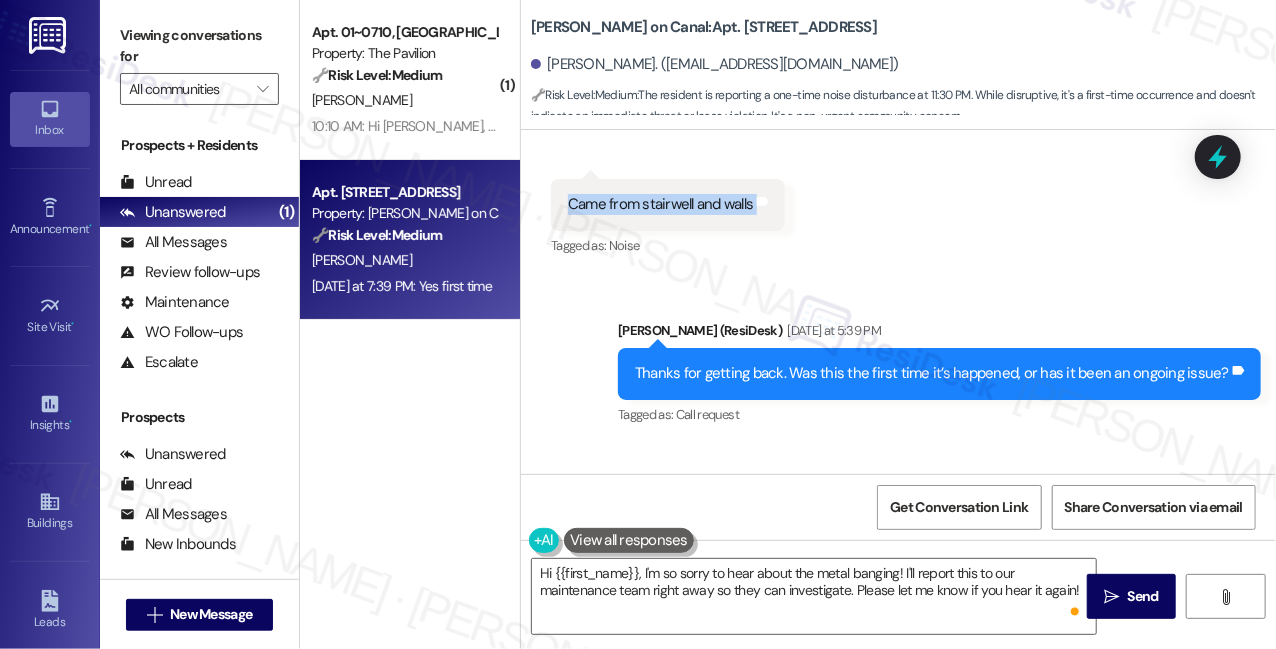 scroll, scrollTop: 12199, scrollLeft: 0, axis: vertical 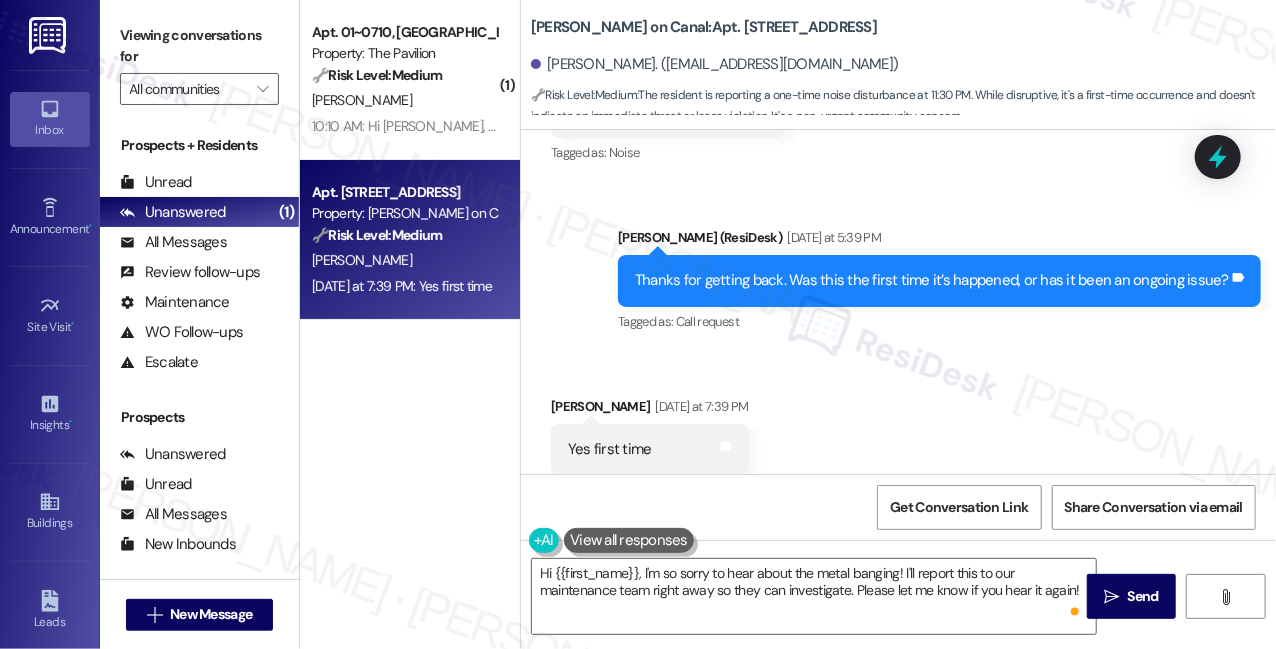 click on "Thanks for getting back. Was this the first time it’s happened, or has it been an ongoing issue? Tags and notes" at bounding box center (939, 280) 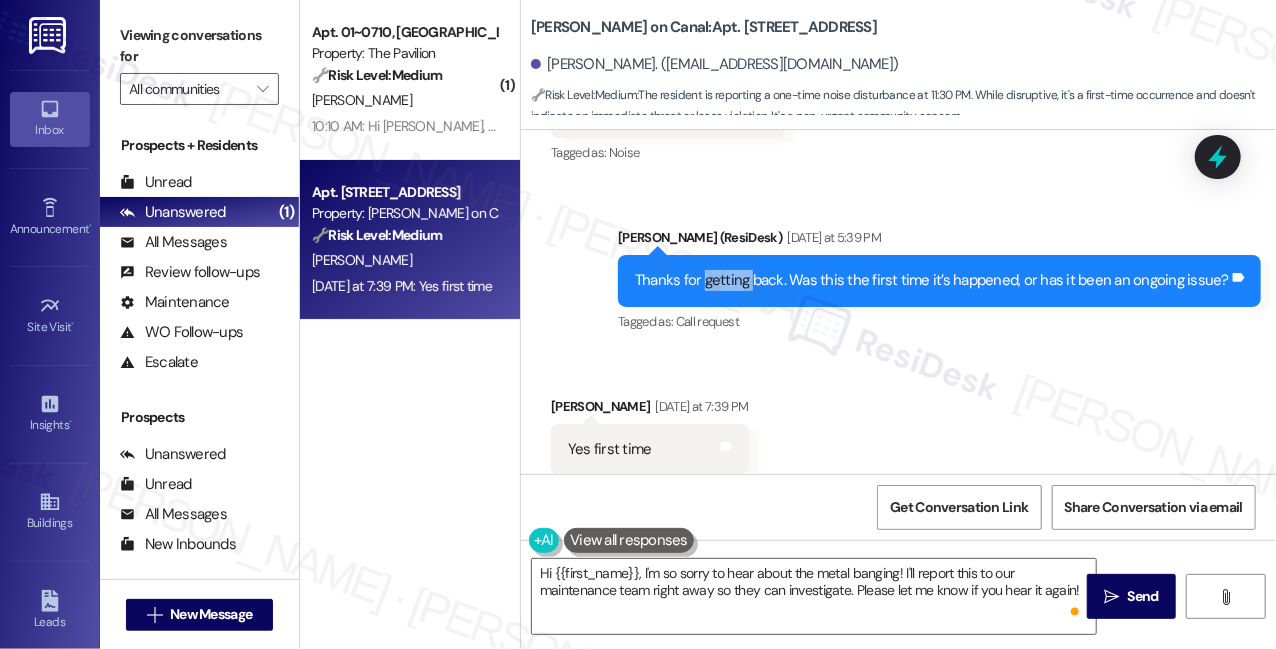 click on "Thanks for getting back. Was this the first time it’s happened, or has it been an ongoing issue? Tags and notes" at bounding box center [939, 280] 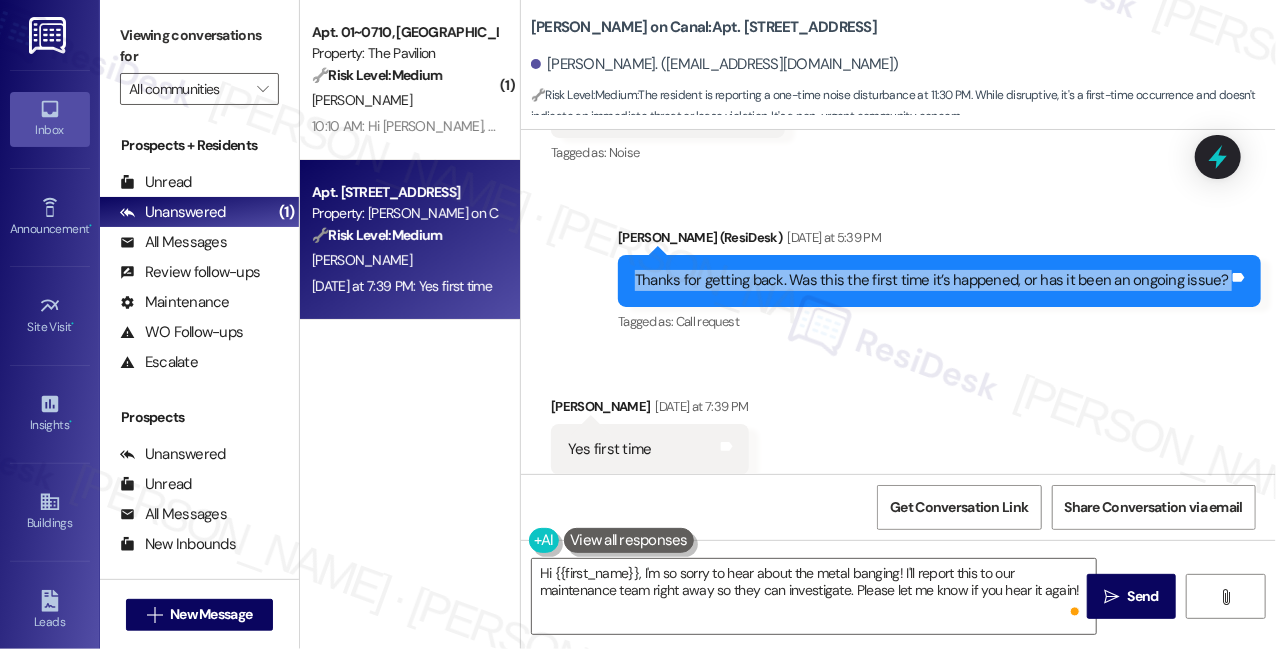 click on "Thanks for getting back. Was this the first time it’s happened, or has it been an ongoing issue? Tags and notes" at bounding box center [939, 280] 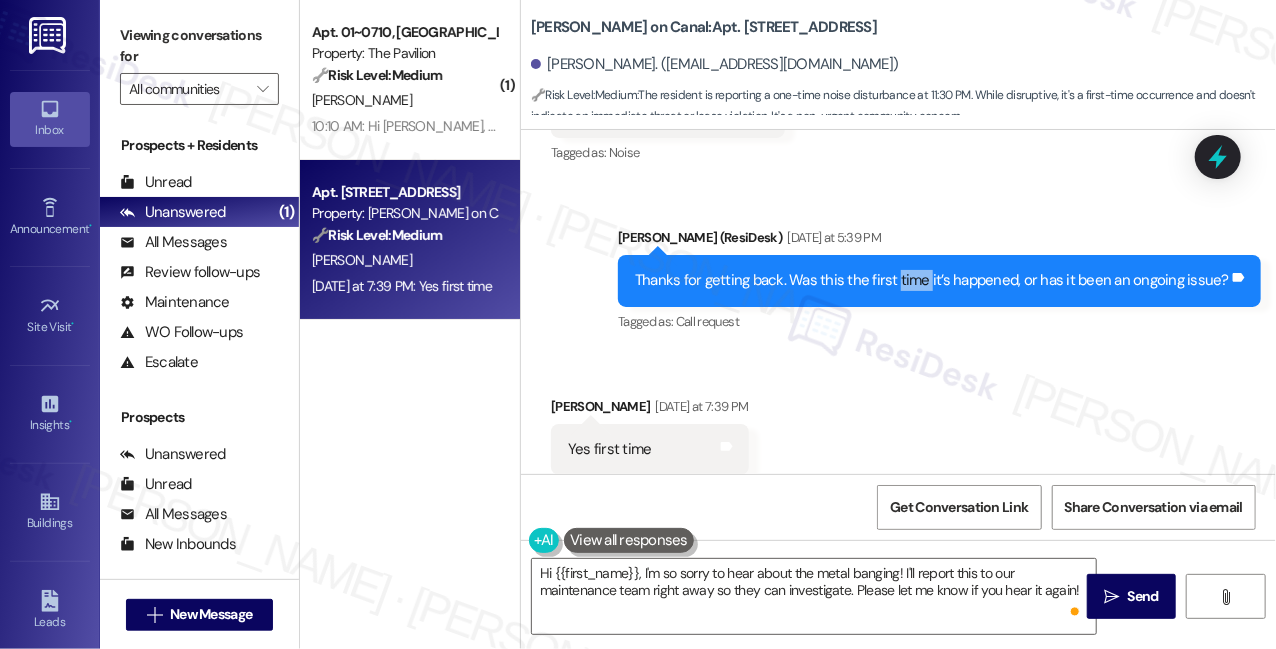 click on "Thanks for getting back. Was this the first time it’s happened, or has it been an ongoing issue?" at bounding box center [932, 280] 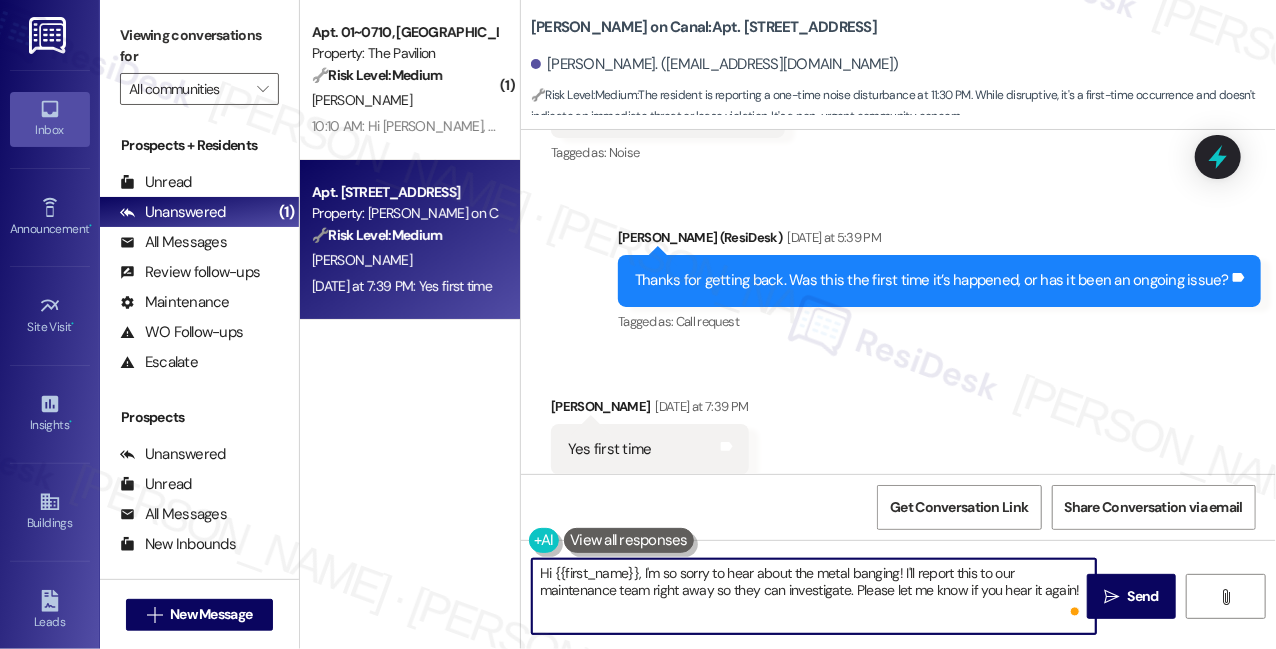 click on "Hi {{first_name}}, I'm so sorry to hear about the metal banging! I'll report this to our maintenance team right away so they can investigate. Please let me know if you hear it again!" at bounding box center [814, 596] 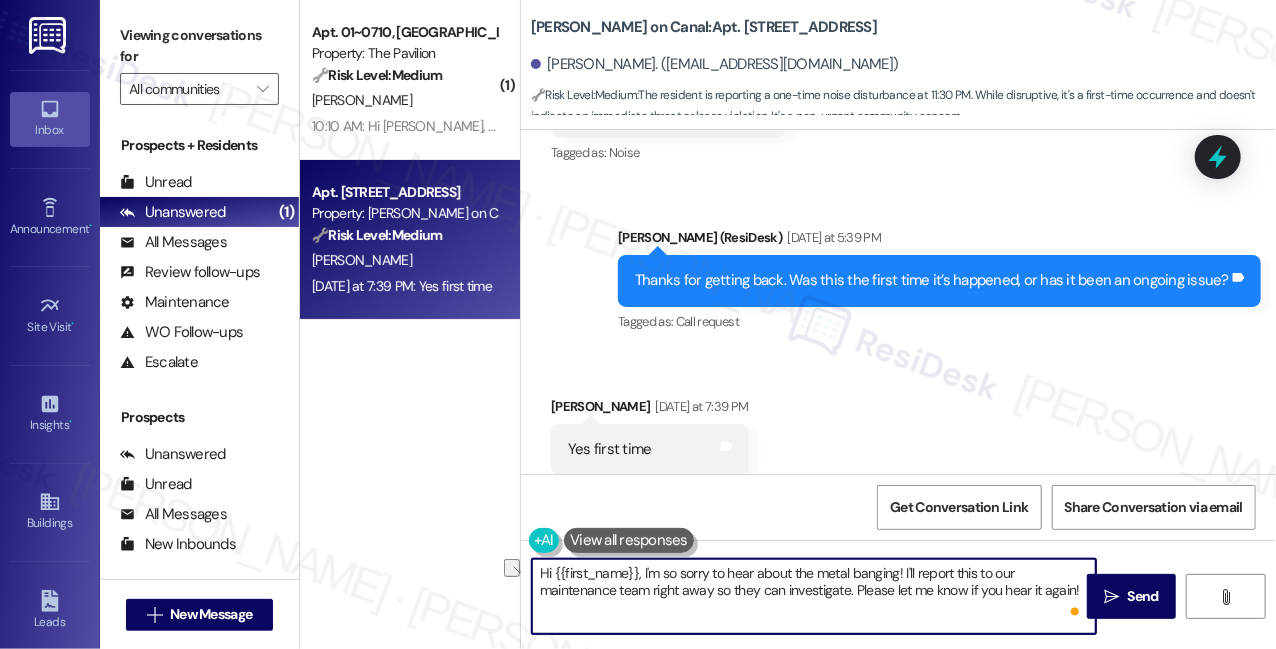 drag, startPoint x: 644, startPoint y: 570, endPoint x: 902, endPoint y: 578, distance: 258.124 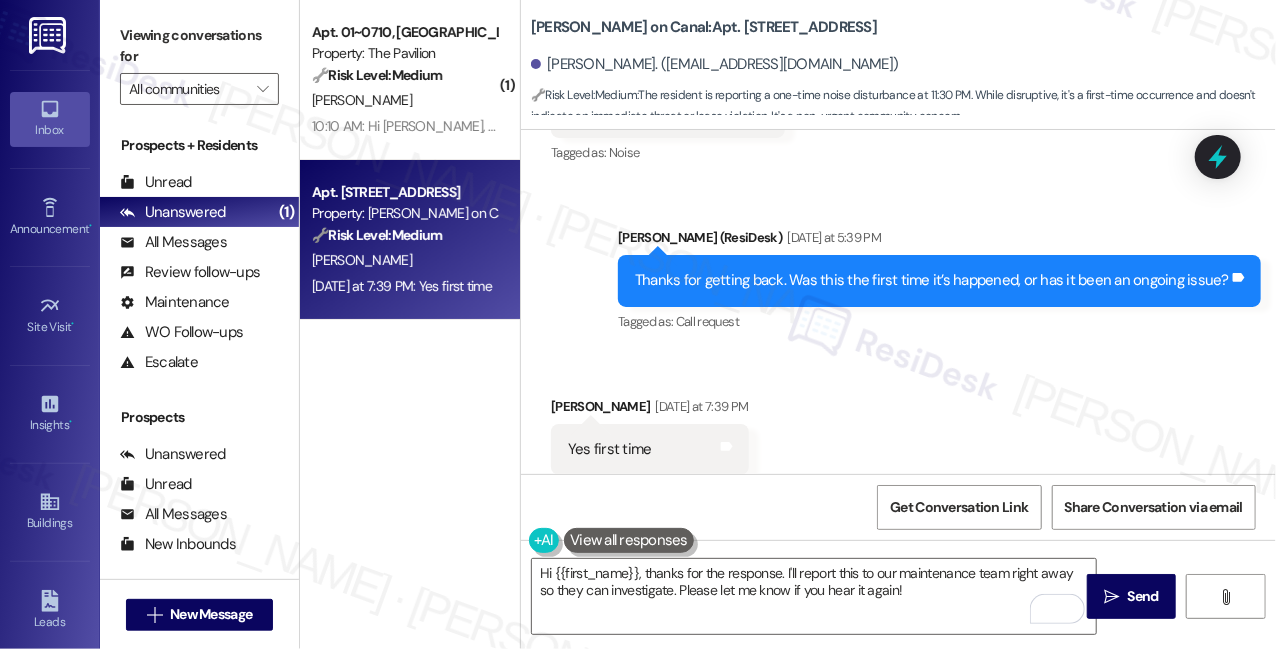 click on "Thanks for getting back. Was this the first time it’s happened, or has it been an ongoing issue?" at bounding box center (932, 280) 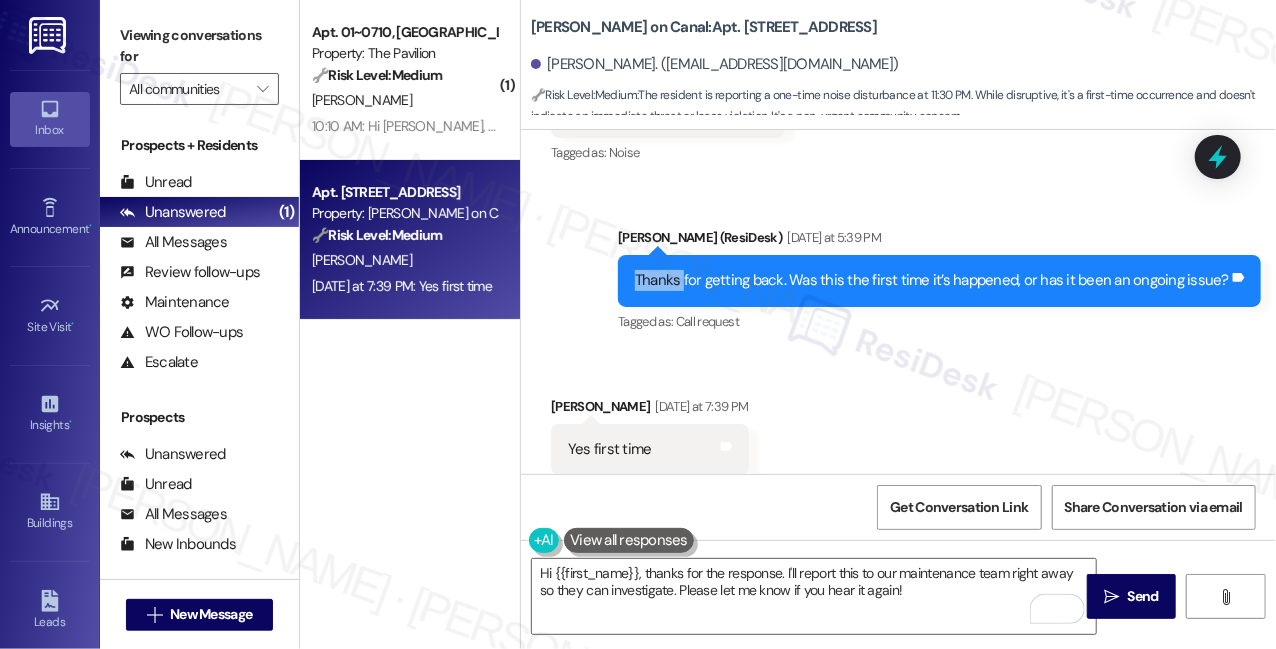 click on "Thanks for getting back. Was this the first time it’s happened, or has it been an ongoing issue?" at bounding box center [932, 280] 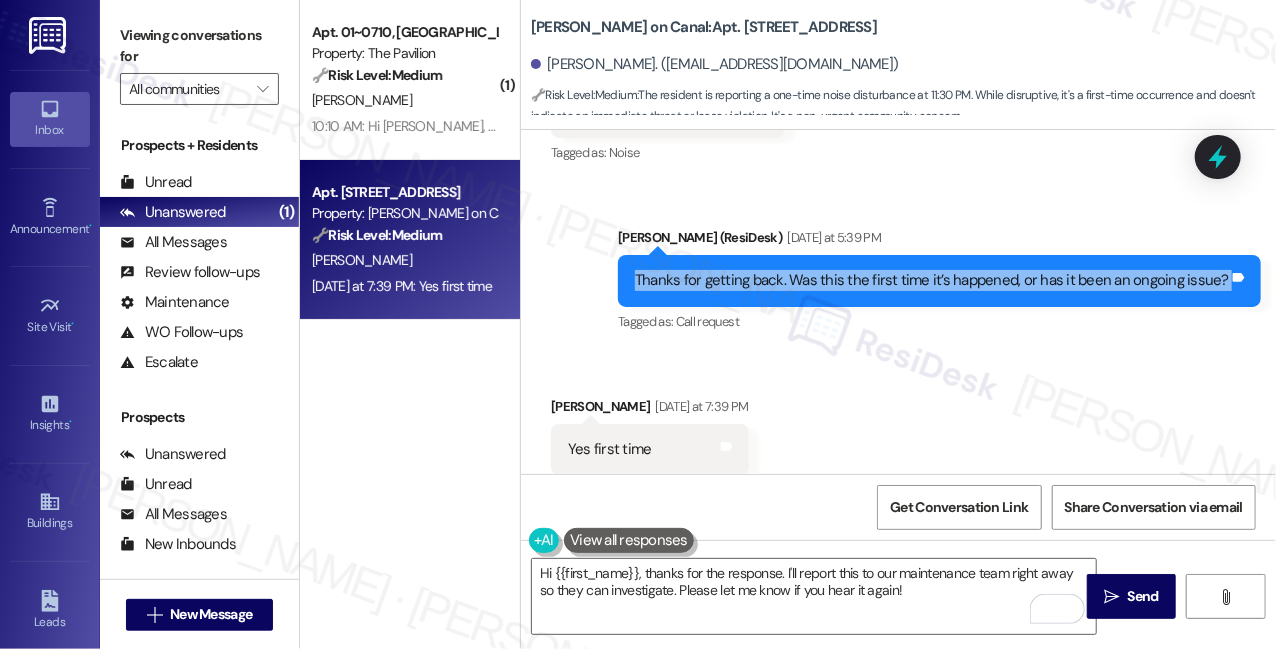 click on "Thanks for getting back. Was this the first time it’s happened, or has it been an ongoing issue?" at bounding box center [932, 280] 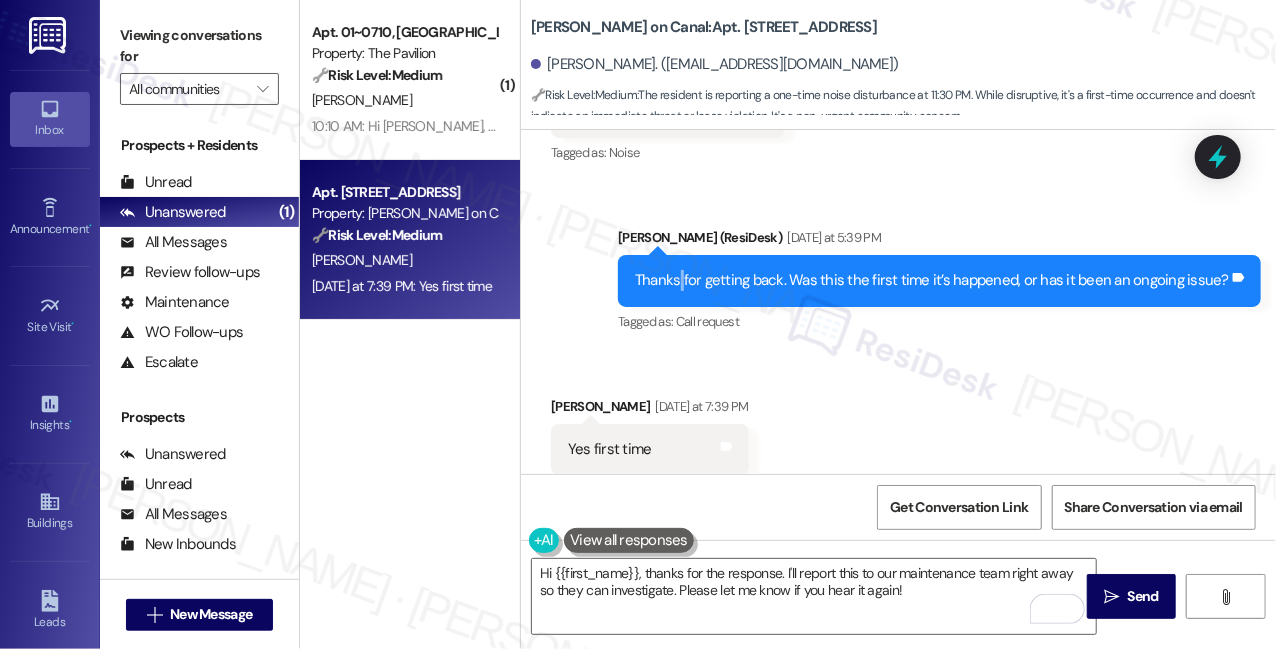 click on "Thanks for getting back. Was this the first time it’s happened, or has it been an ongoing issue?" at bounding box center (932, 280) 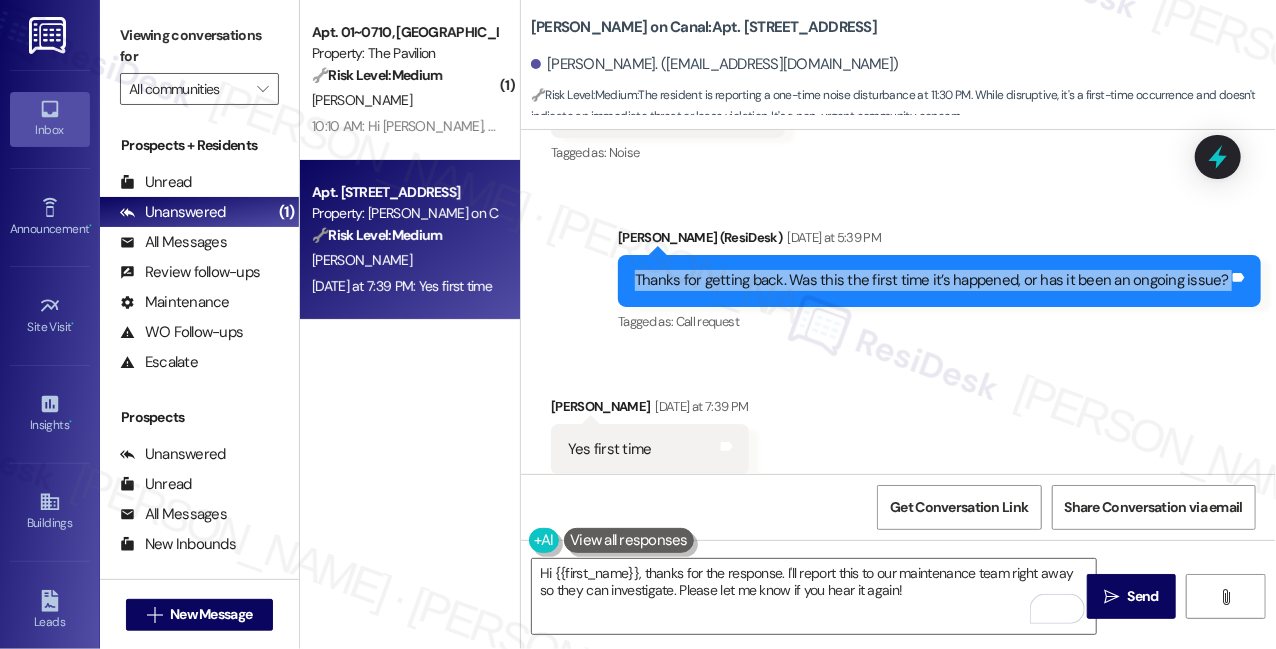 click on "Thanks for getting back. Was this the first time it’s happened, or has it been an ongoing issue?" at bounding box center (932, 280) 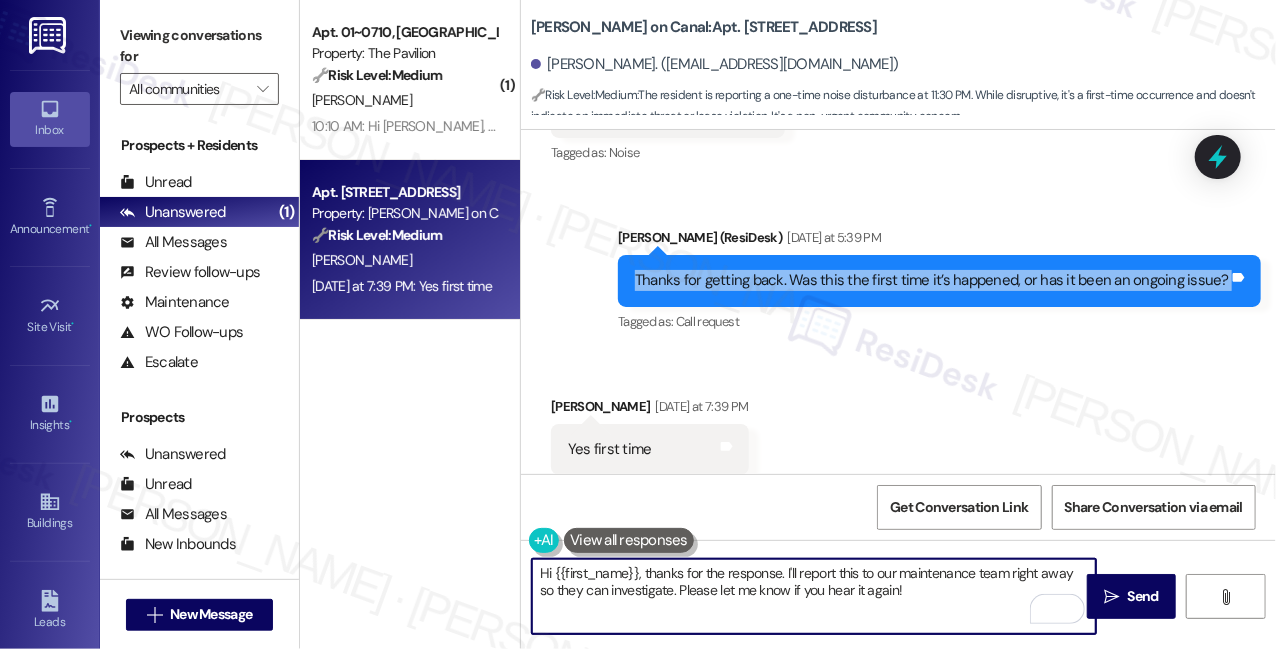 click on "Hi {{first_name}}, thanks for the response. I'll report this to our maintenance team right away so they can investigate. Please let me know if you hear it again!" at bounding box center (814, 596) 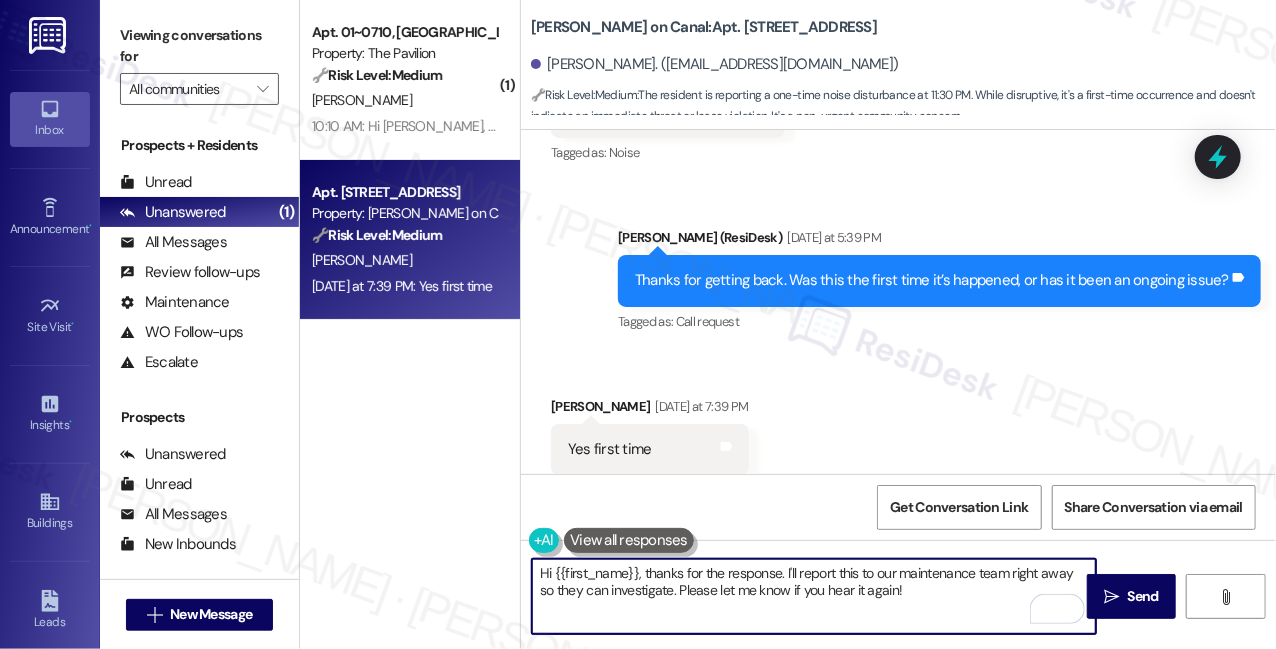 click on "Hi {{first_name}}, thanks for the response. I'll report this to our maintenance team right away so they can investigate. Please let me know if you hear it again!" at bounding box center [814, 596] 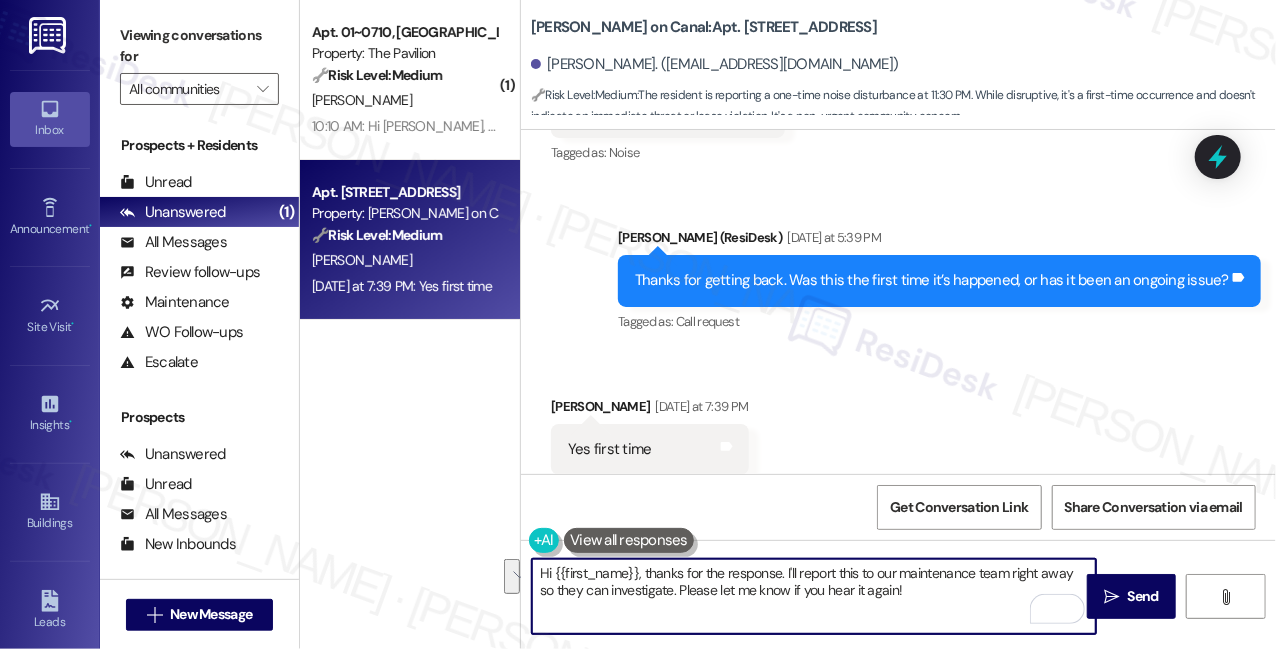 click on "Hi {{first_name}}, thanks for the response. I'll report this to our maintenance team right away so they can investigate. Please let me know if you hear it again!" at bounding box center [814, 596] 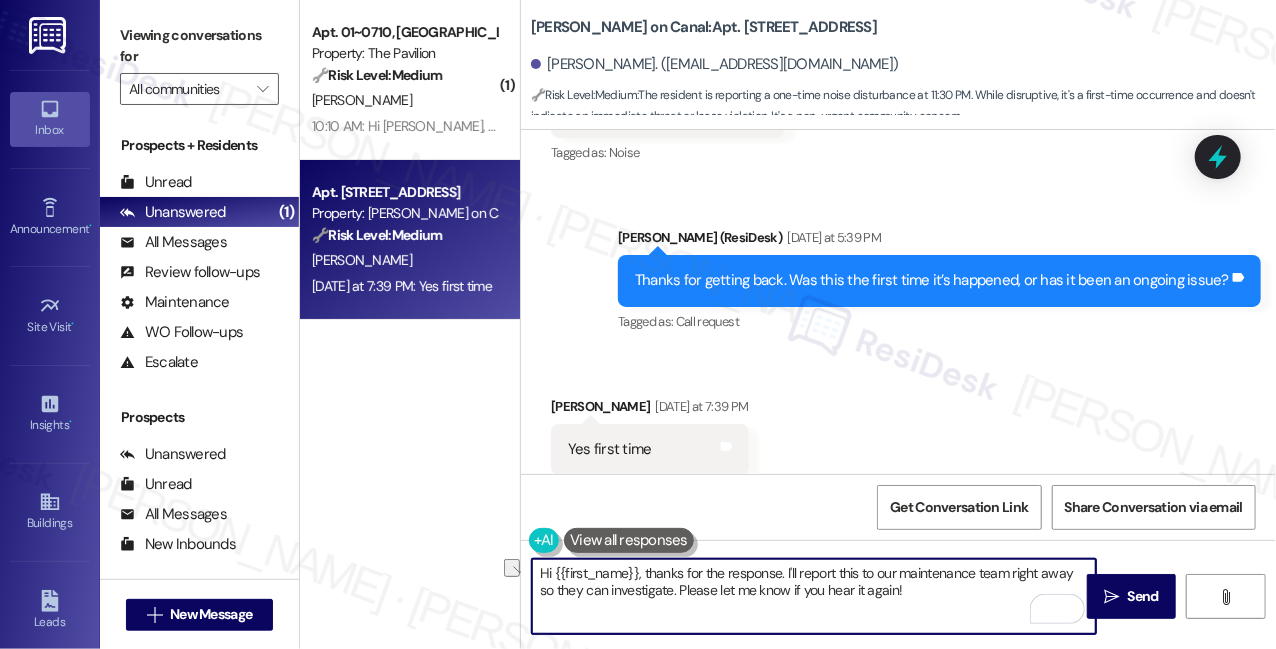 drag, startPoint x: 781, startPoint y: 571, endPoint x: 914, endPoint y: 571, distance: 133 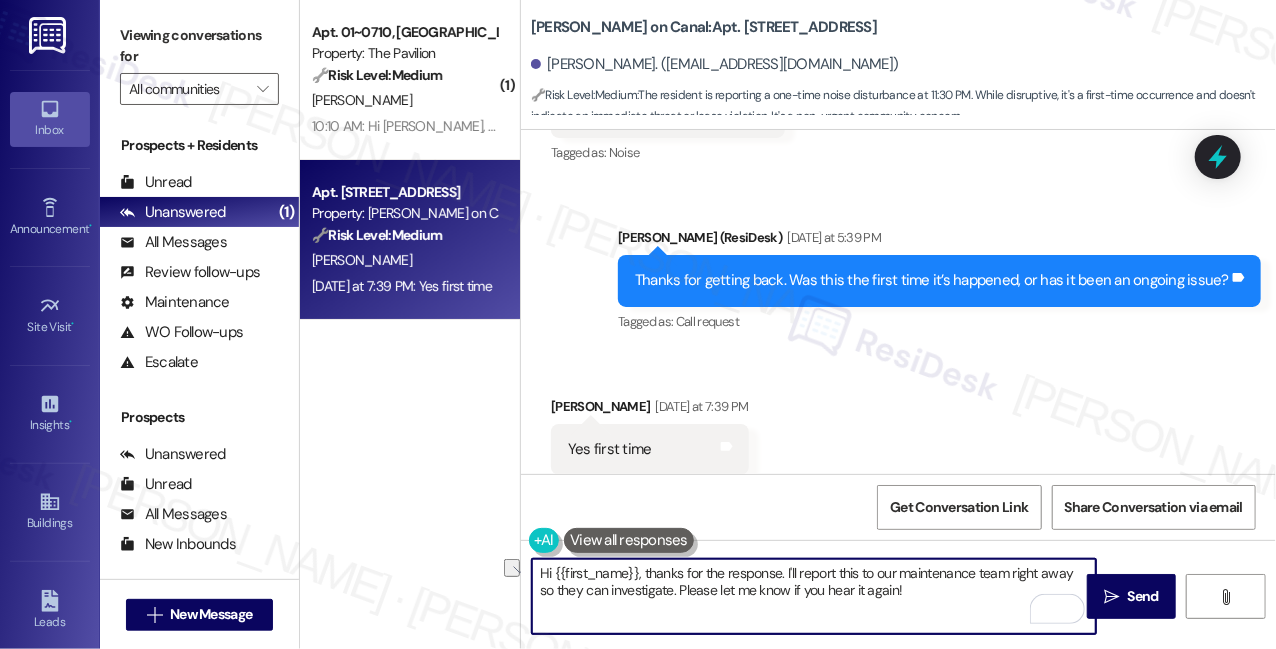 click on "Hi {{first_name}}, thanks for the response. I'll report this to our maintenance team right away so they can investigate. Please let me know if you hear it again!" at bounding box center [814, 596] 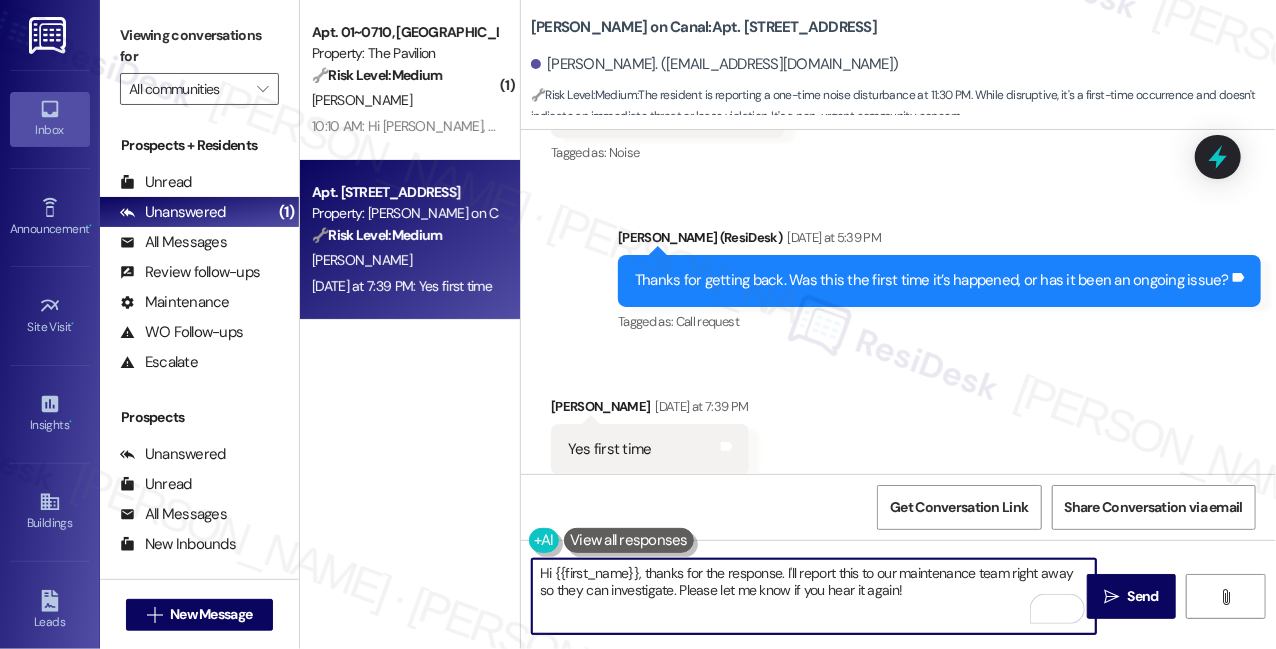 click on "Hi {{first_name}}, thanks for the response. I'll report this to our maintenance team right away so they can investigate. Please let me know if you hear it again!" at bounding box center [814, 596] 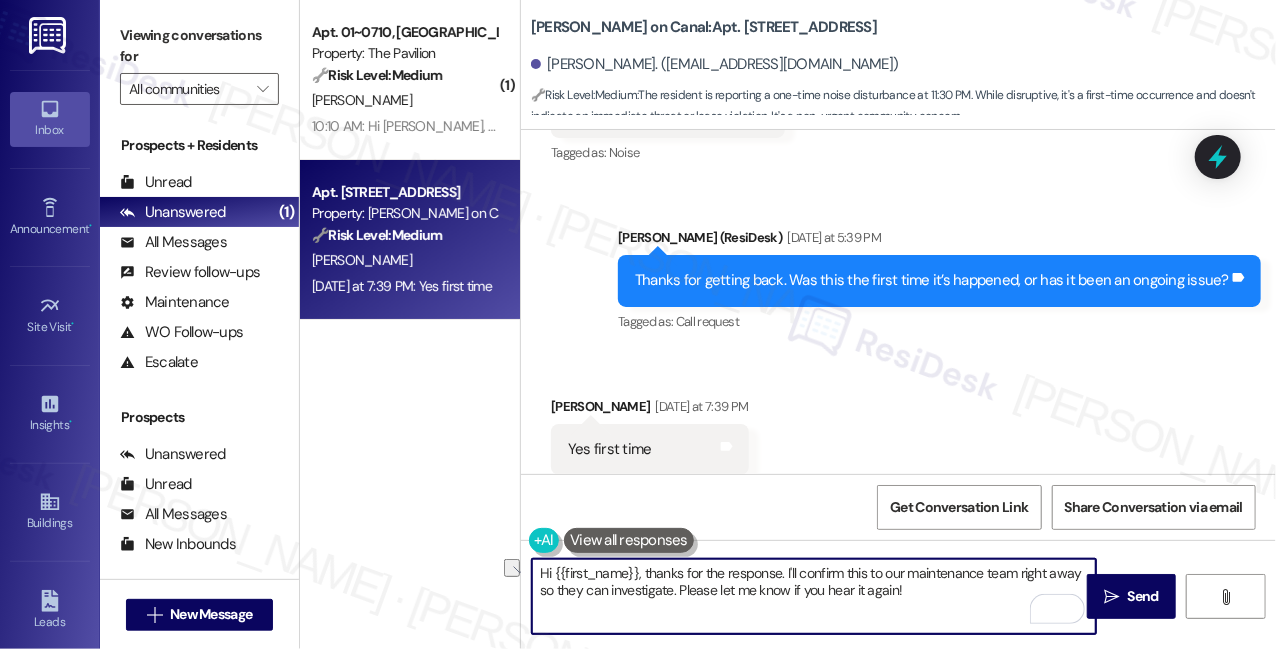 drag, startPoint x: 903, startPoint y: 590, endPoint x: 541, endPoint y: 605, distance: 362.31064 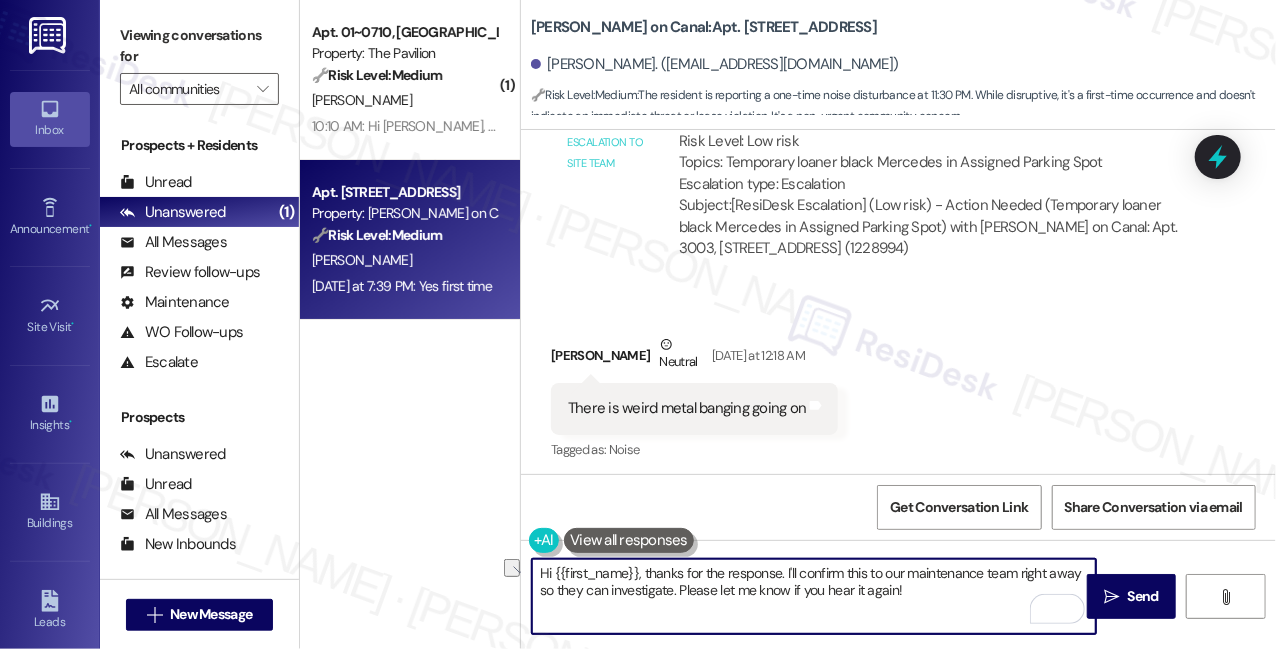 scroll, scrollTop: 11199, scrollLeft: 0, axis: vertical 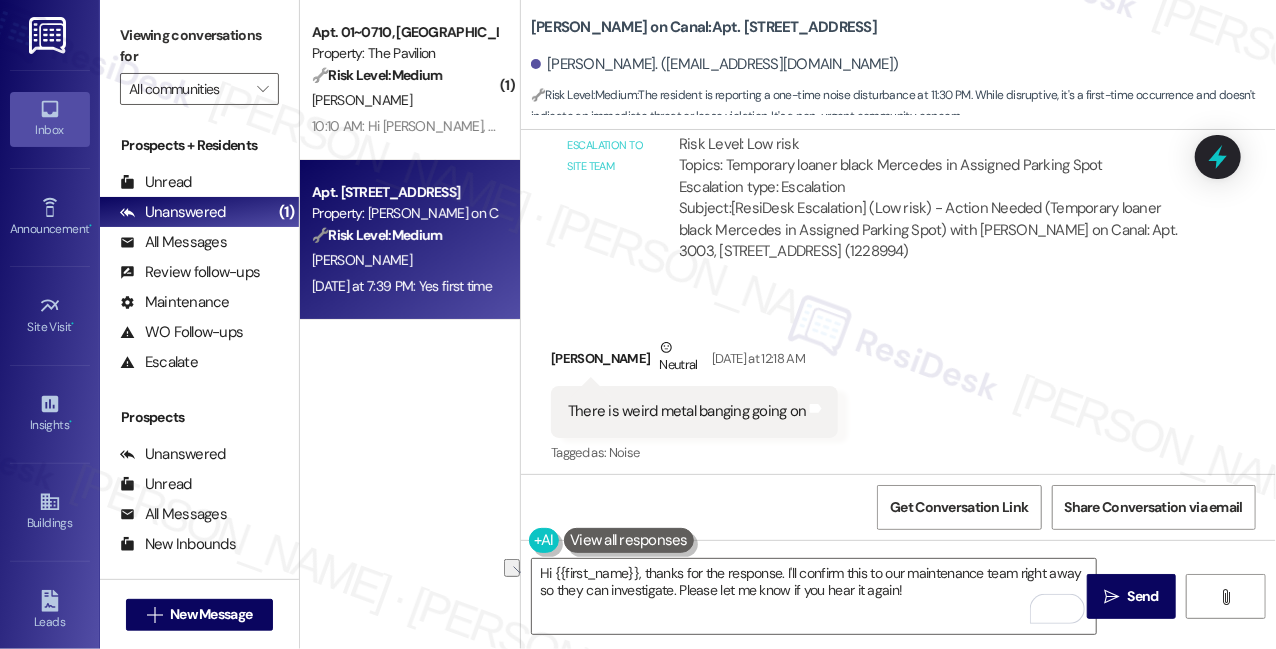 click on "There is weird metal banging going on" at bounding box center [687, 411] 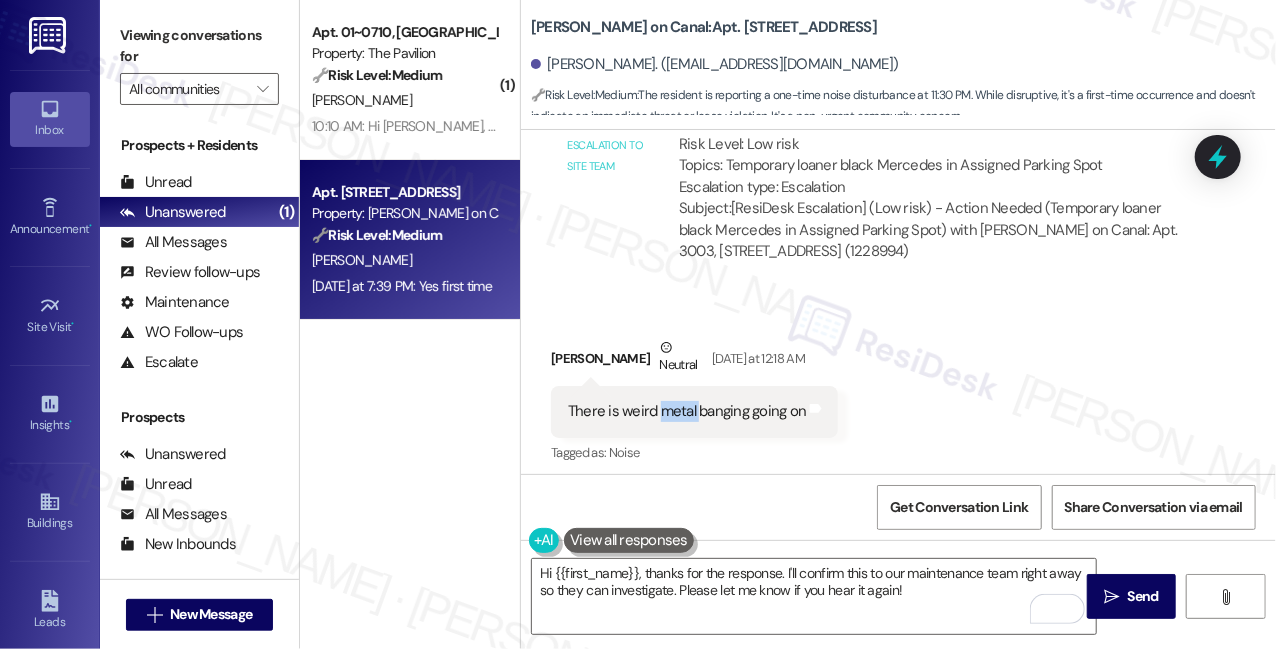 click on "There is weird metal banging going on" at bounding box center [687, 411] 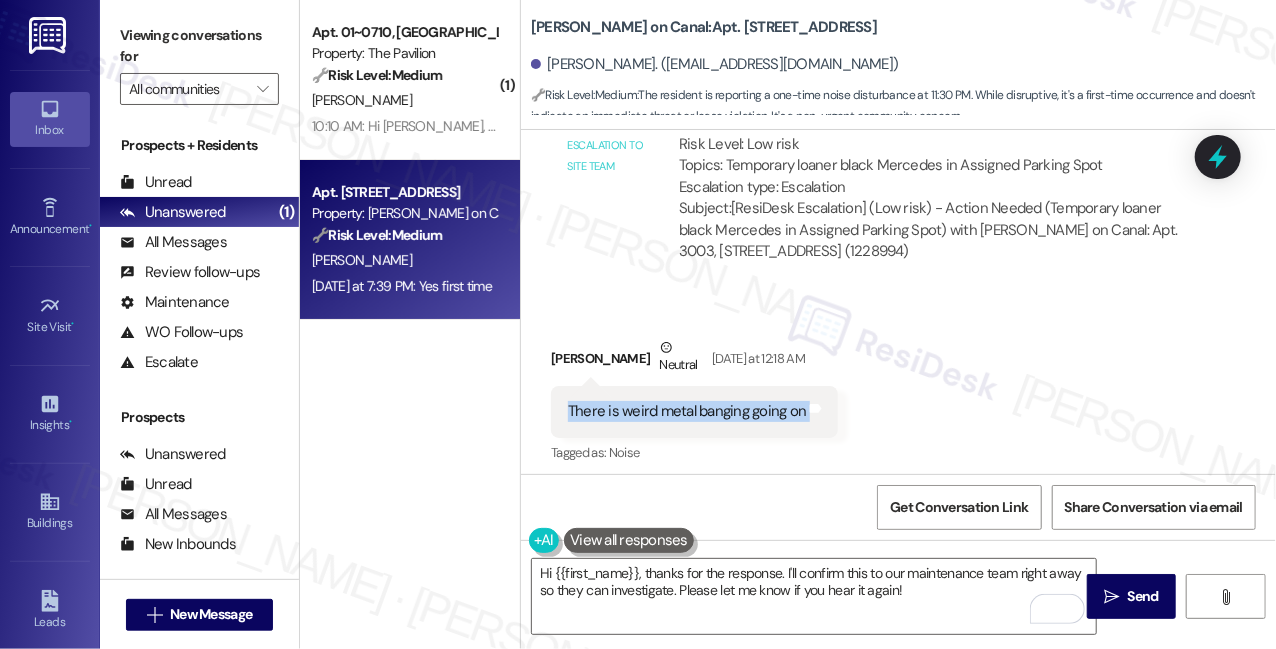 click on "There is weird metal banging going on" at bounding box center [687, 411] 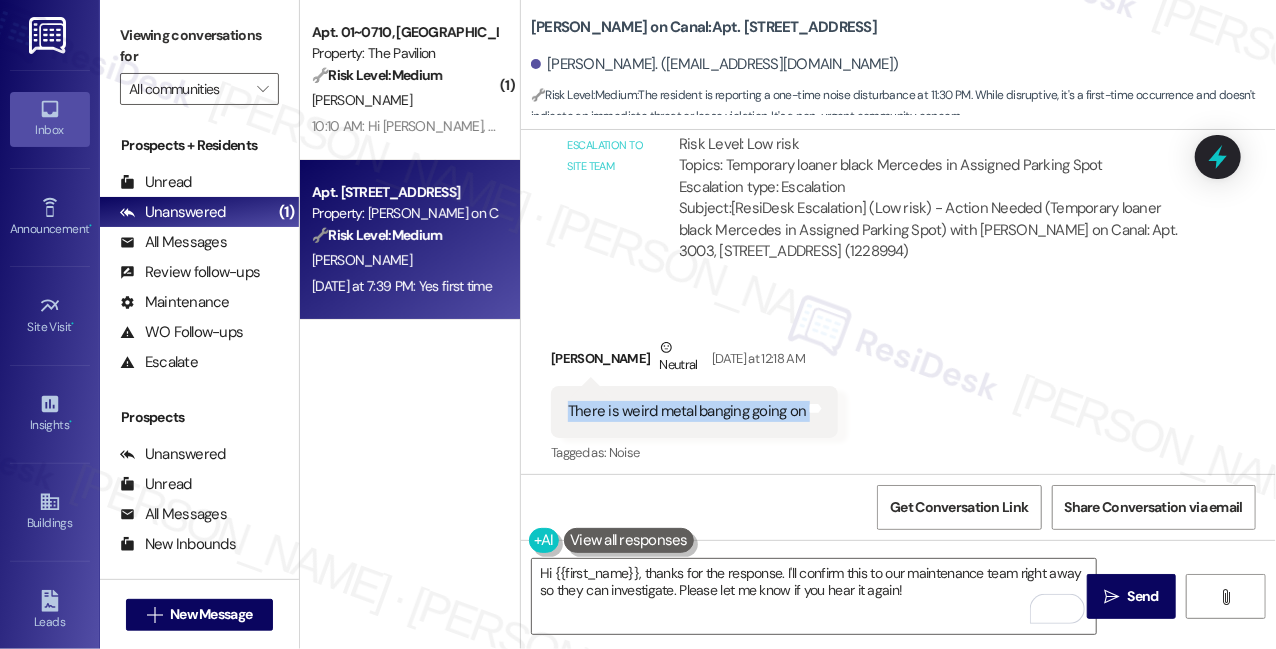 copy on "There is weird metal banging going on Tags and notes" 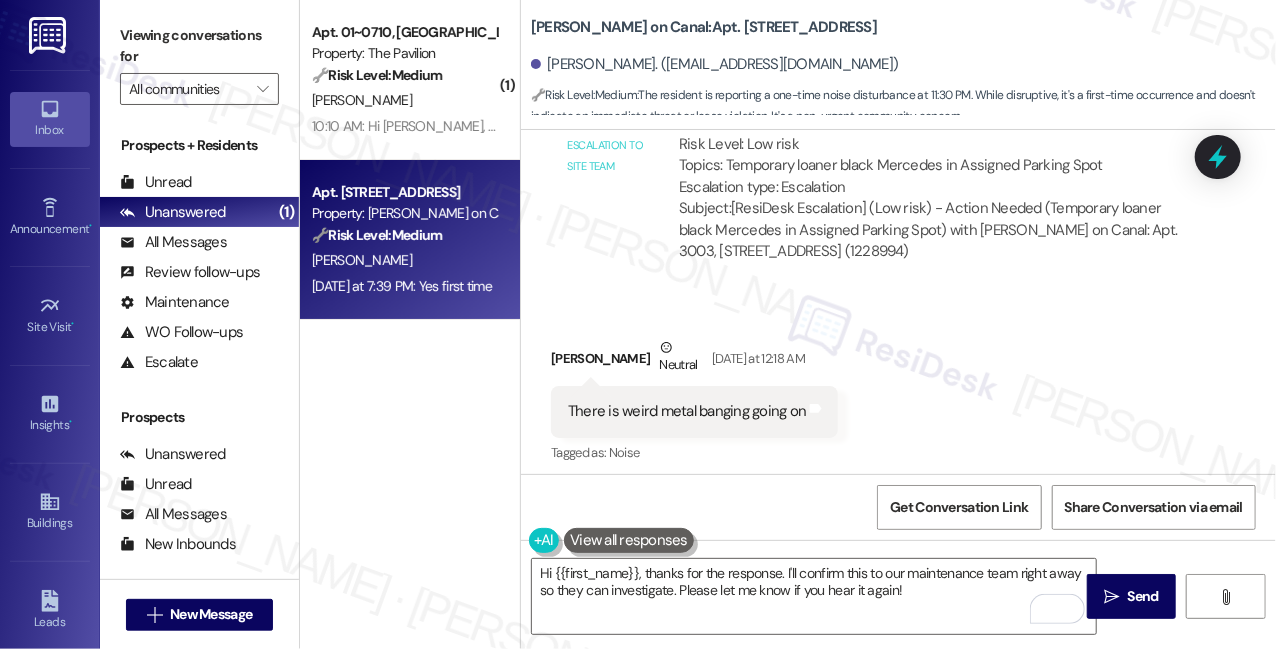 click on "Viewing conversations for" at bounding box center [199, 46] 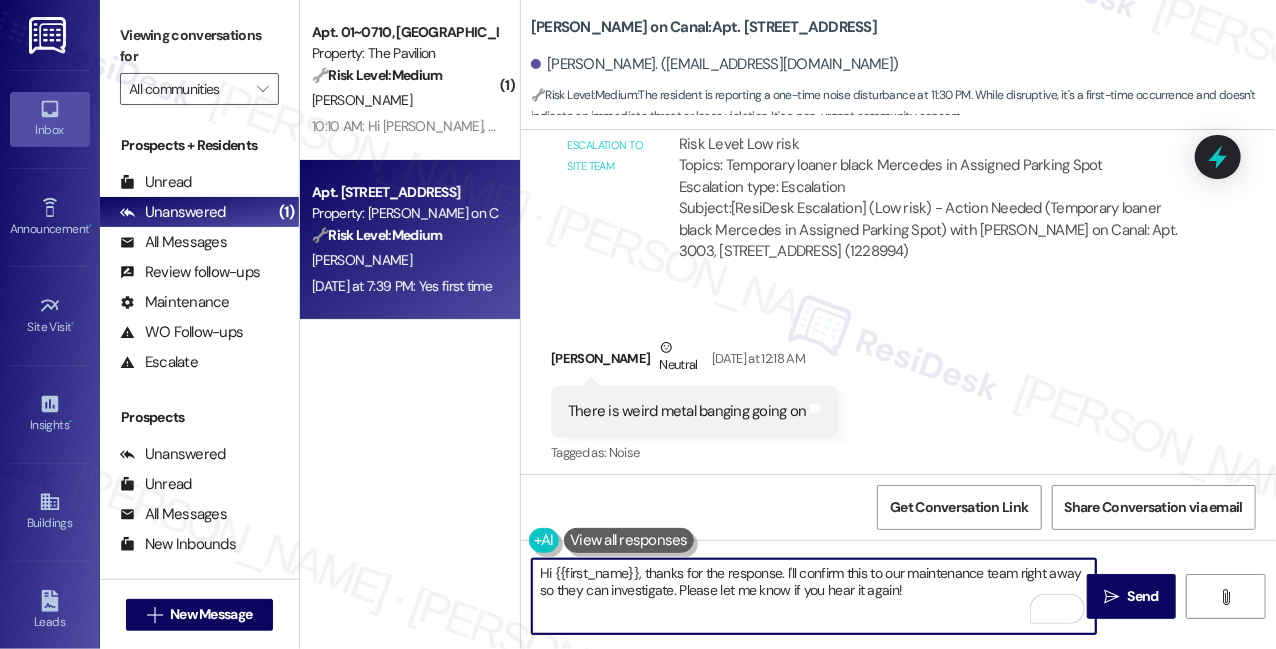 click on "Hi {{first_name}}, thanks for the response. I'll confirm this to our maintenance team right away so they can investigate. Please let me know if you hear it again!" at bounding box center [814, 596] 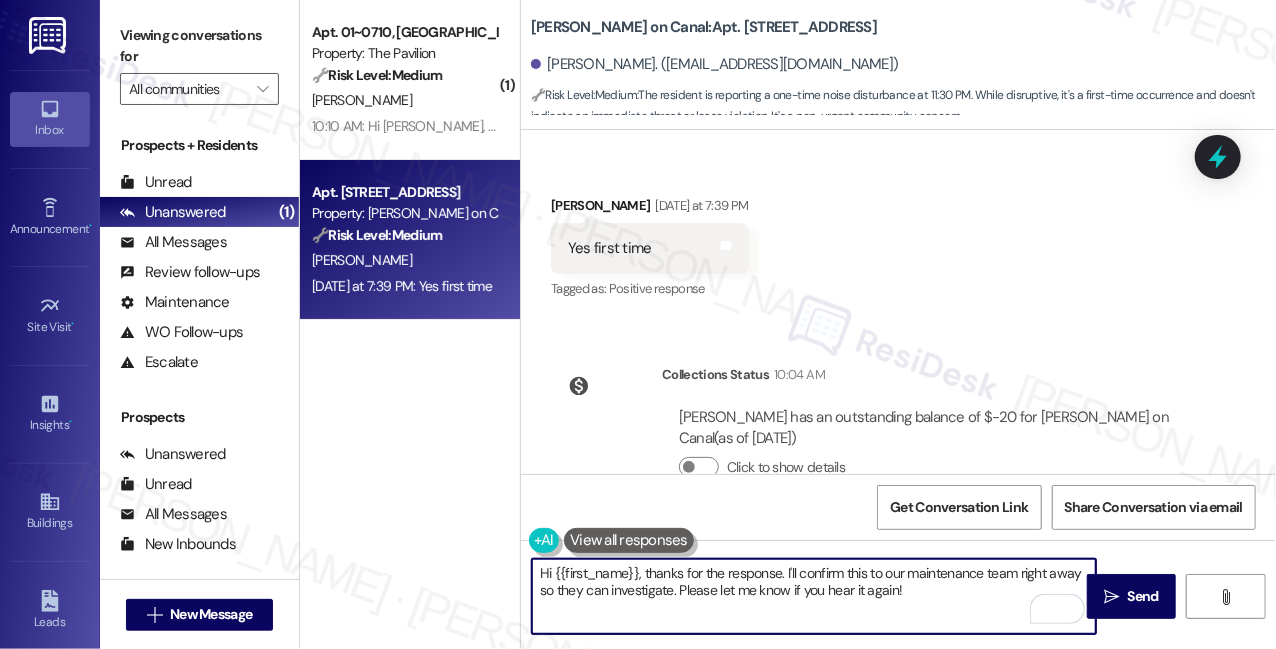 scroll, scrollTop: 12405, scrollLeft: 0, axis: vertical 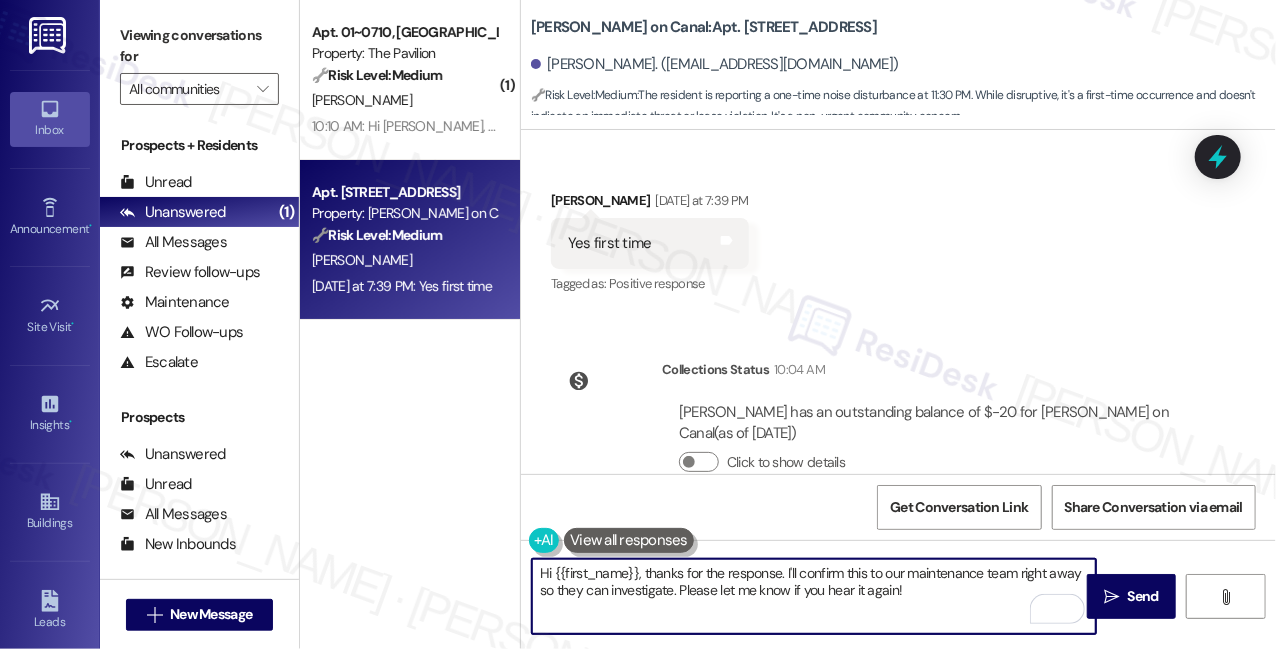 click on "Hi {{first_name}}, thanks for the response. I'll confirm this to our maintenance team right away so they can investigate. Please let me know if you hear it again!" at bounding box center (814, 596) 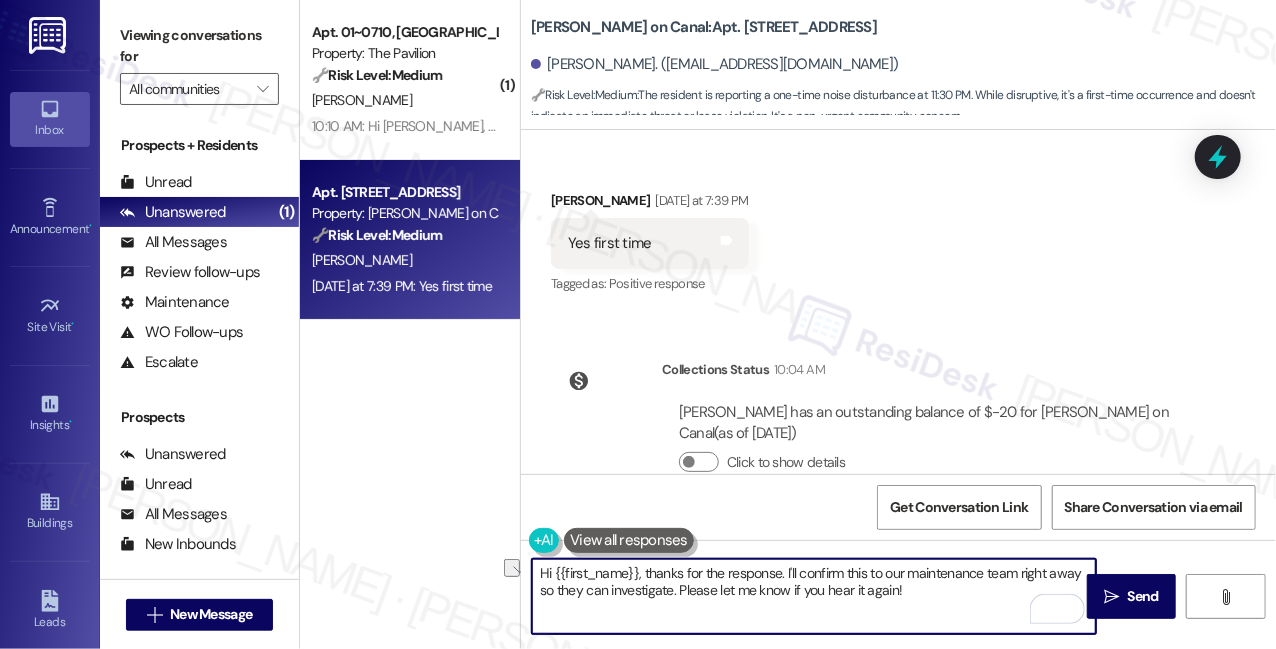 drag, startPoint x: 805, startPoint y: 571, endPoint x: 1001, endPoint y: 580, distance: 196.20653 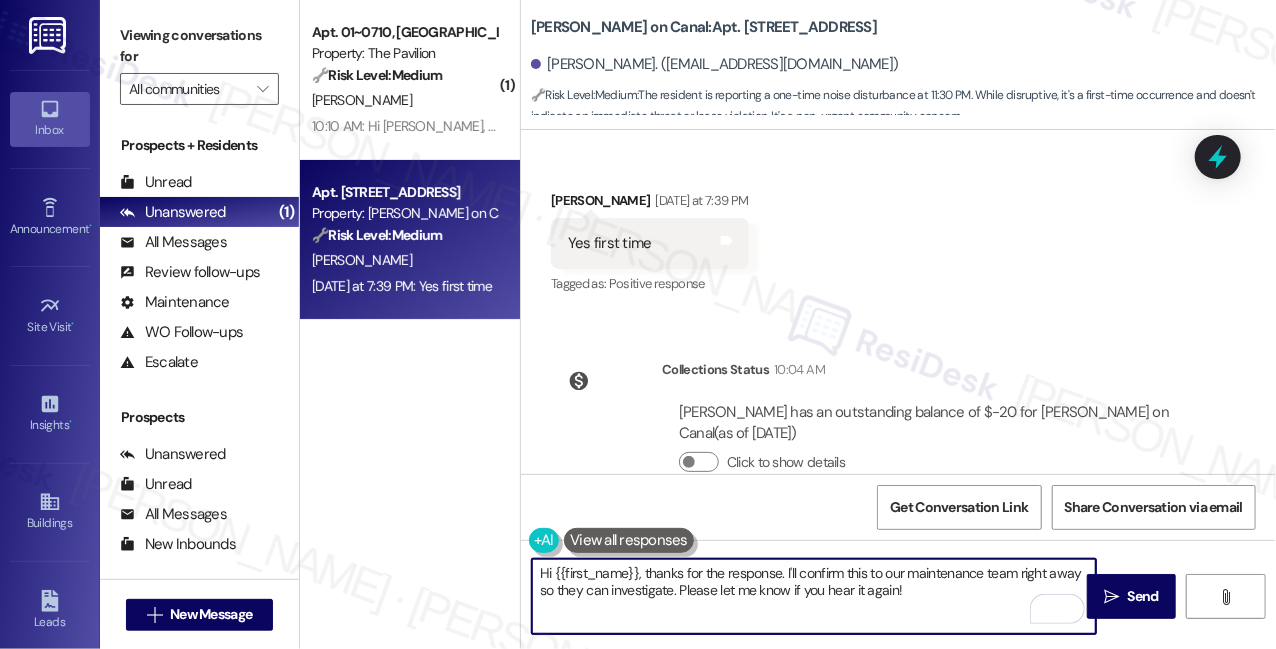click on "Hi {{first_name}}, thanks for the response. I'll confirm this to our maintenance team right away so they can investigate. Please let me know if you hear it again!" at bounding box center (814, 596) 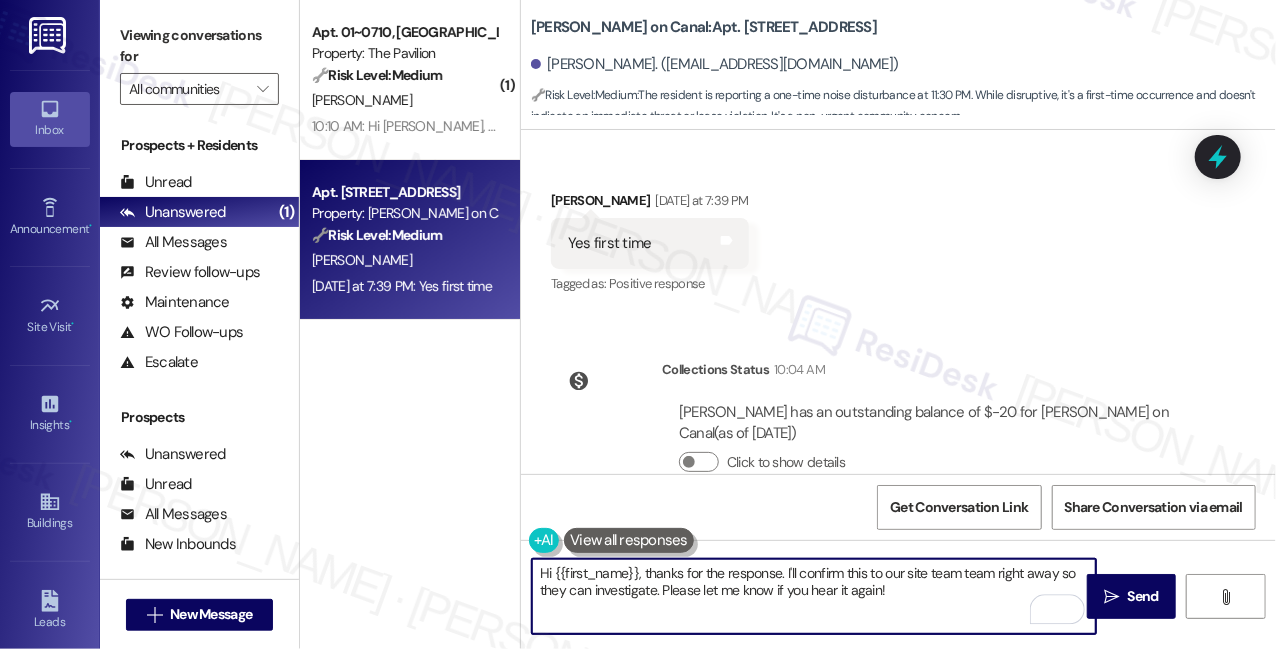 click on "Hi {{first_name}}, thanks for the response. I'll confirm this to our site team team right away so they can investigate. Please let me know if you hear it again!" at bounding box center (814, 596) 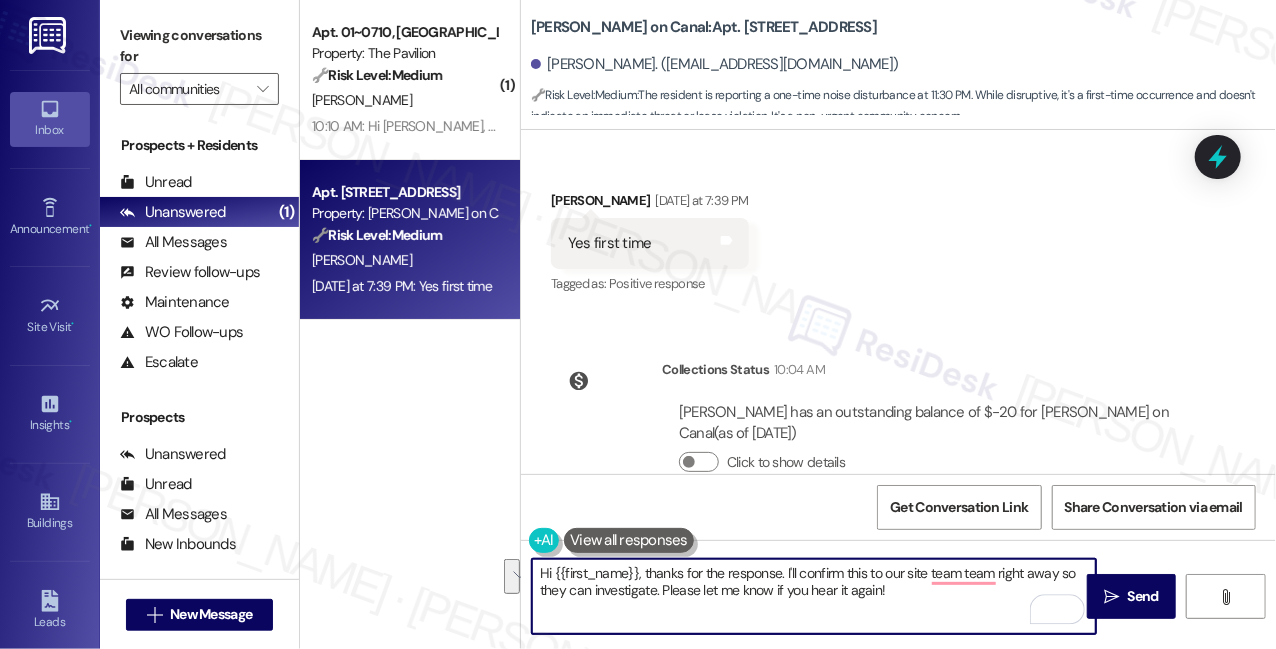 drag, startPoint x: 997, startPoint y: 571, endPoint x: 909, endPoint y: 609, distance: 95.85406 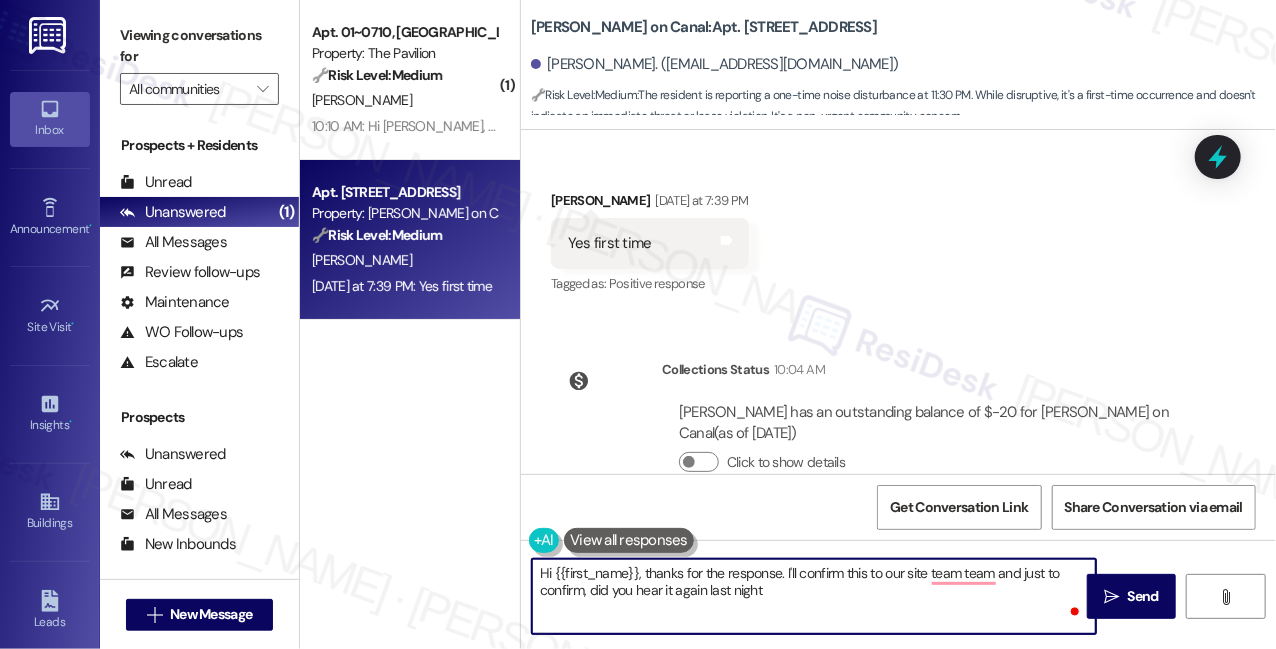 type on "Hi {{first_name}}, thanks for the response. I'll confirm this to our site team team and just to confirm, did you hear it again last night?" 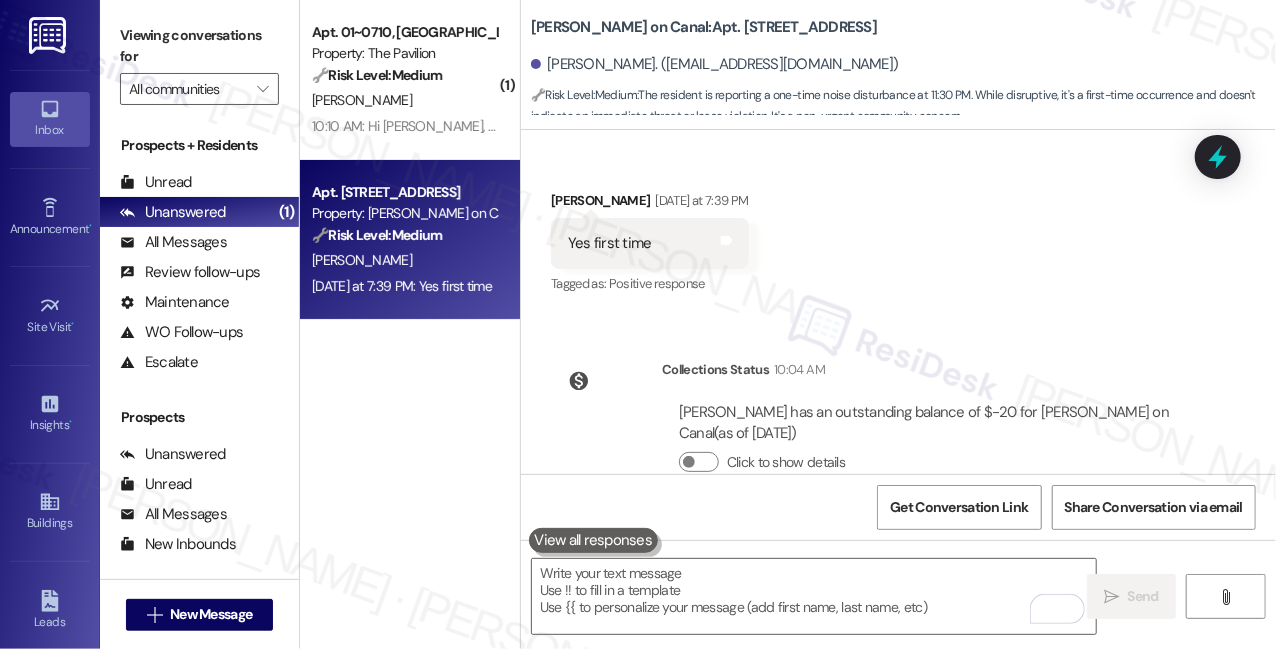 click on "Viewing conversations for" at bounding box center (199, 46) 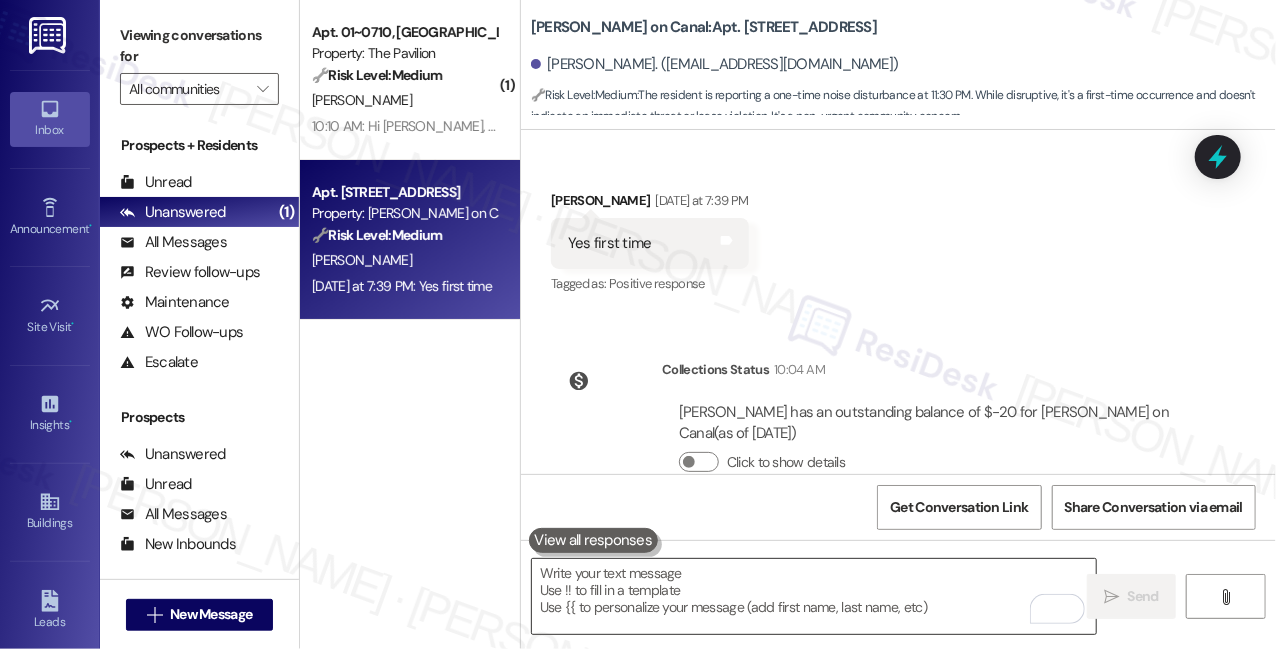 click at bounding box center (814, 596) 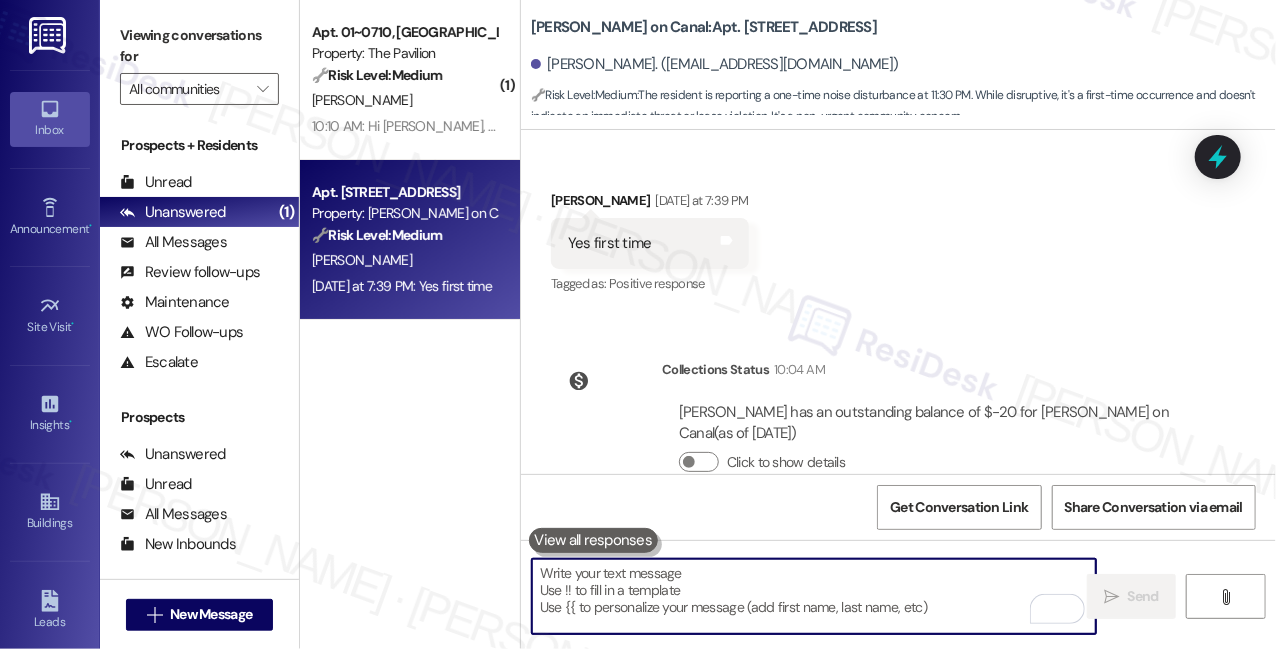 paste on "Hi {{first_name}}, thanks for getting back to me. I’ll share this with our site team. Just to confirm, did you happen to hear the noise again last night?" 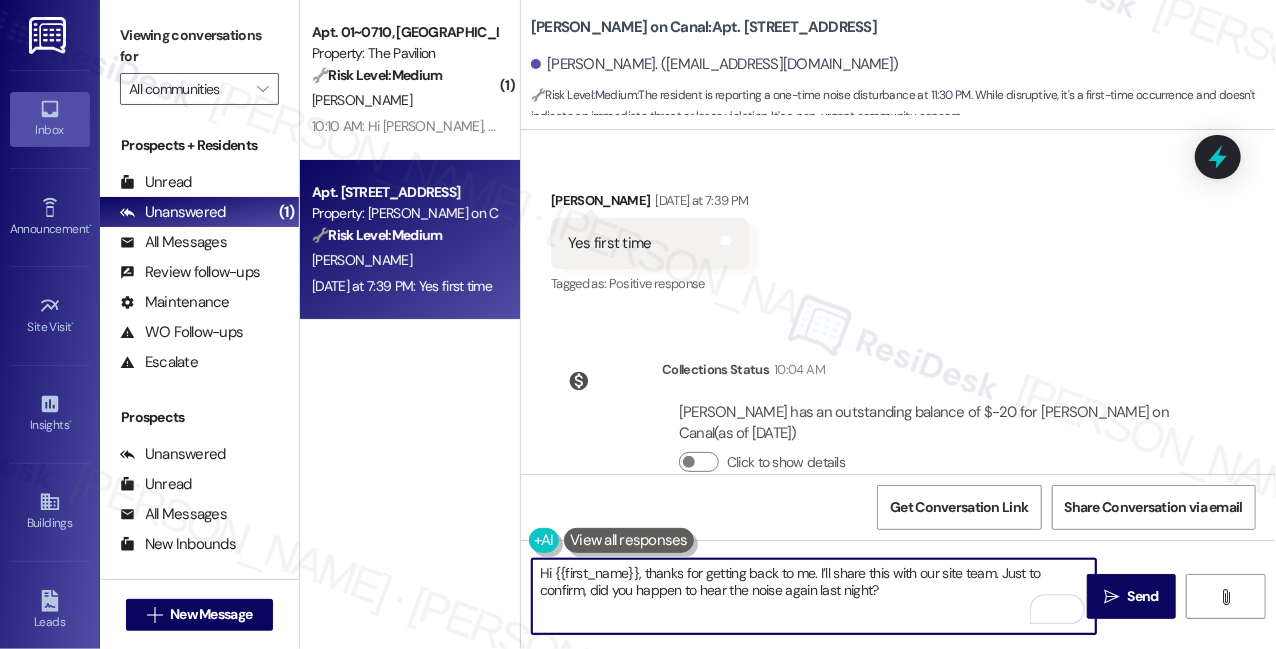 click on "Hi {{first_name}}, thanks for getting back to me. I’ll share this with our site team. Just to confirm, did you happen to hear the noise again last night?" at bounding box center [814, 596] 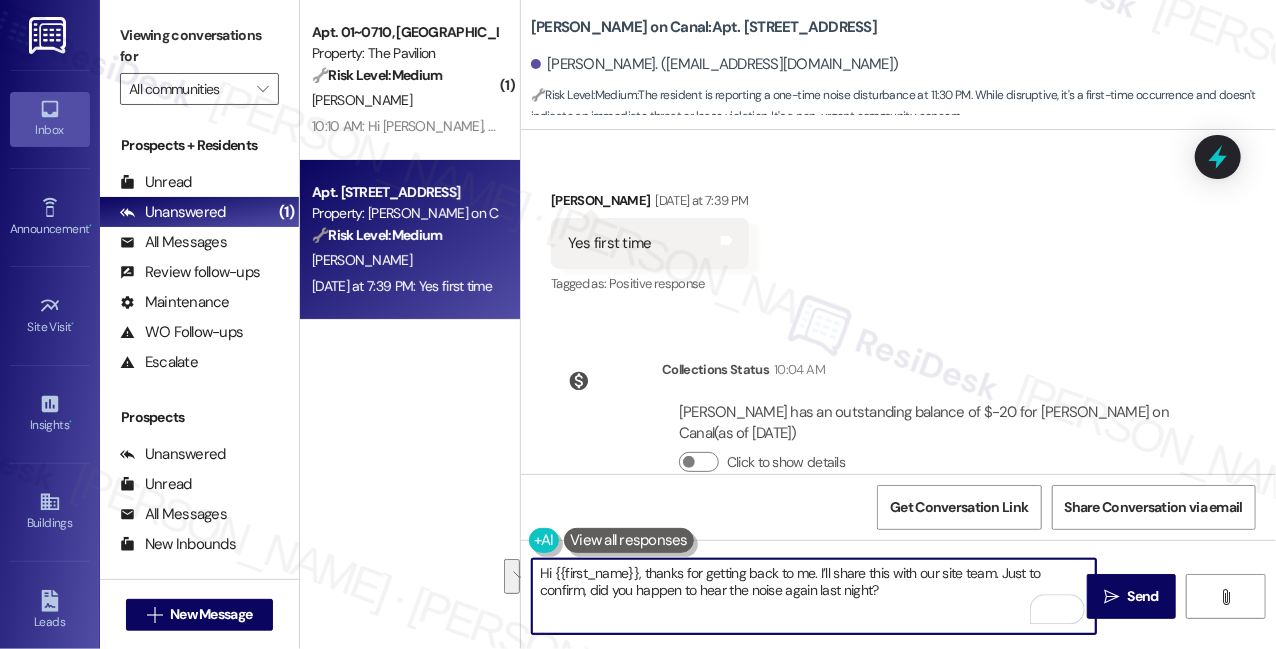 click on "Hi {{first_name}}, thanks for getting back to me. I’ll share this with our site team. Just to confirm, did you happen to hear the noise again last night?" at bounding box center [814, 596] 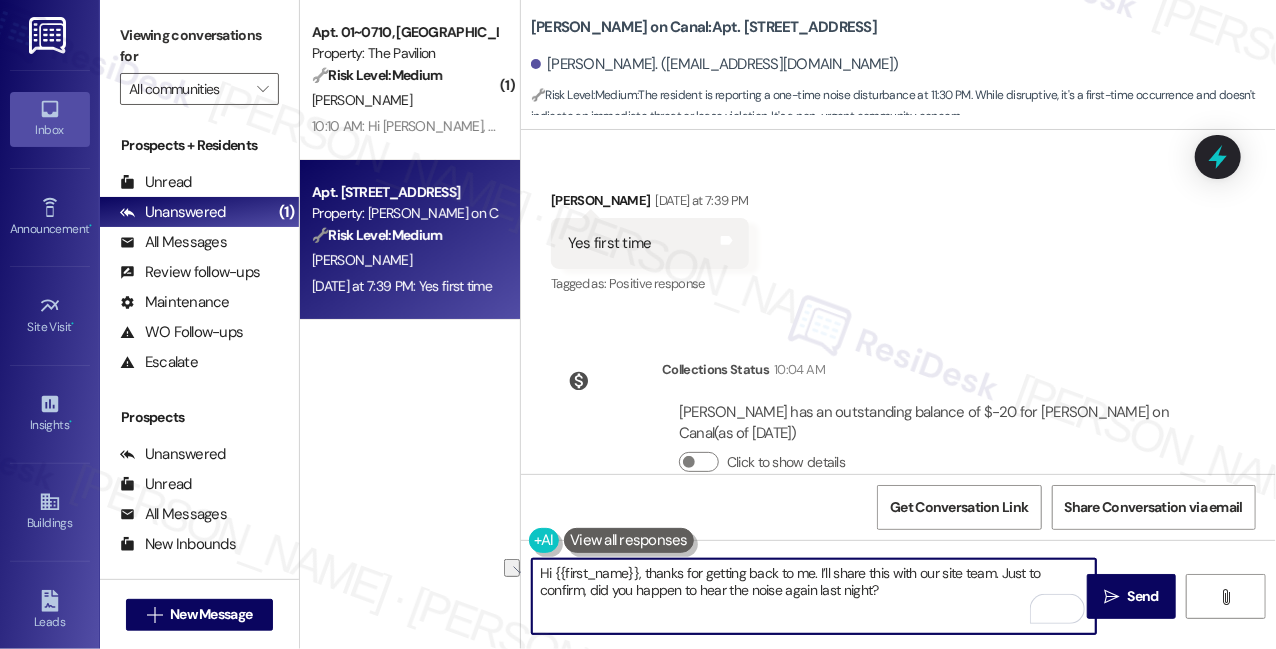 drag, startPoint x: 1002, startPoint y: 570, endPoint x: 819, endPoint y: 570, distance: 183 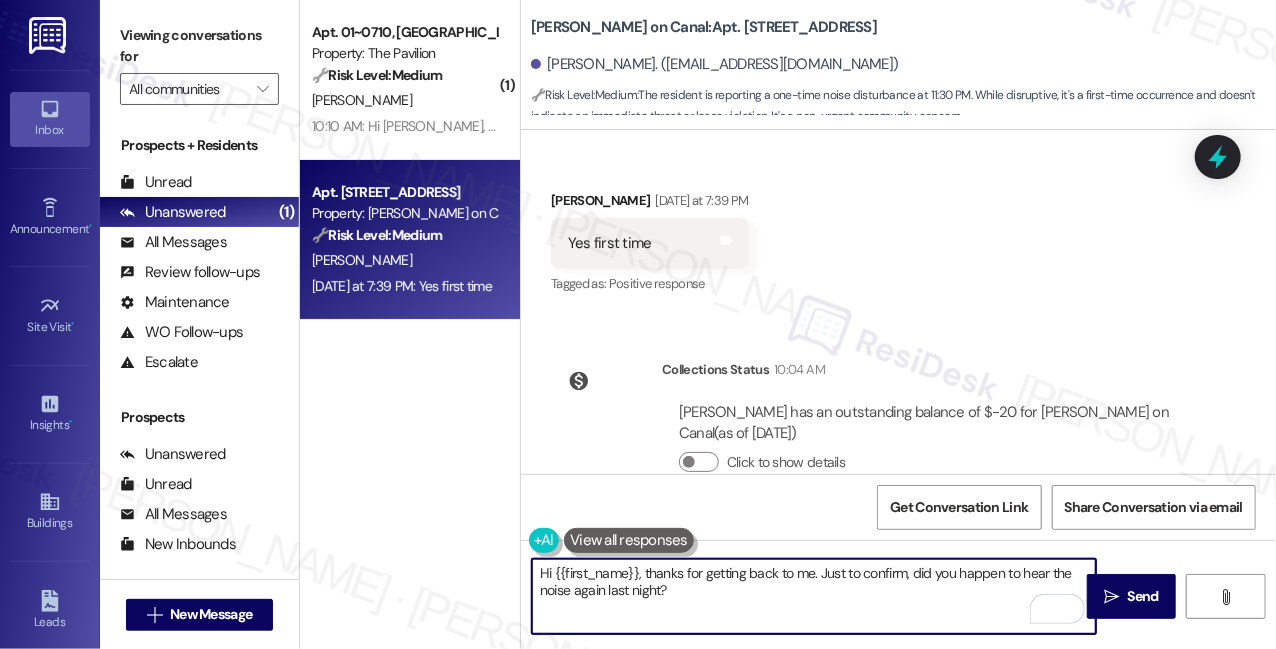 click on "Hi {{first_name}}, thanks for getting back to me. Just to confirm, did you happen to hear the noise again last night?" at bounding box center [814, 596] 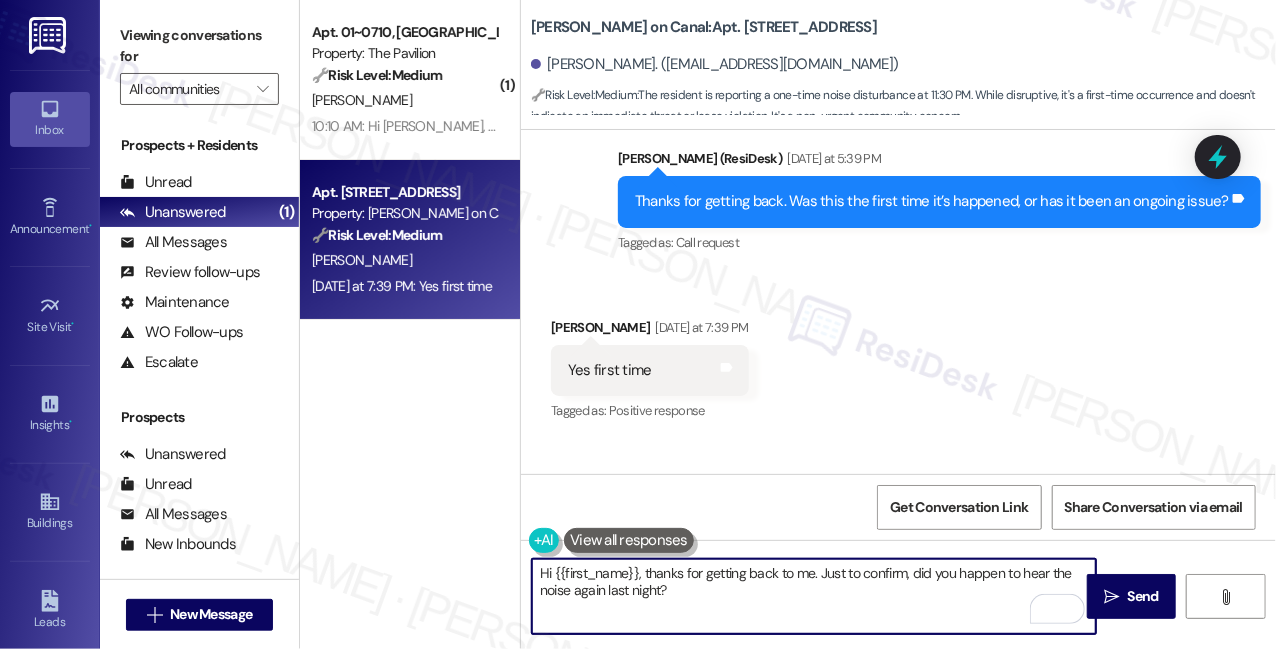scroll, scrollTop: 12405, scrollLeft: 0, axis: vertical 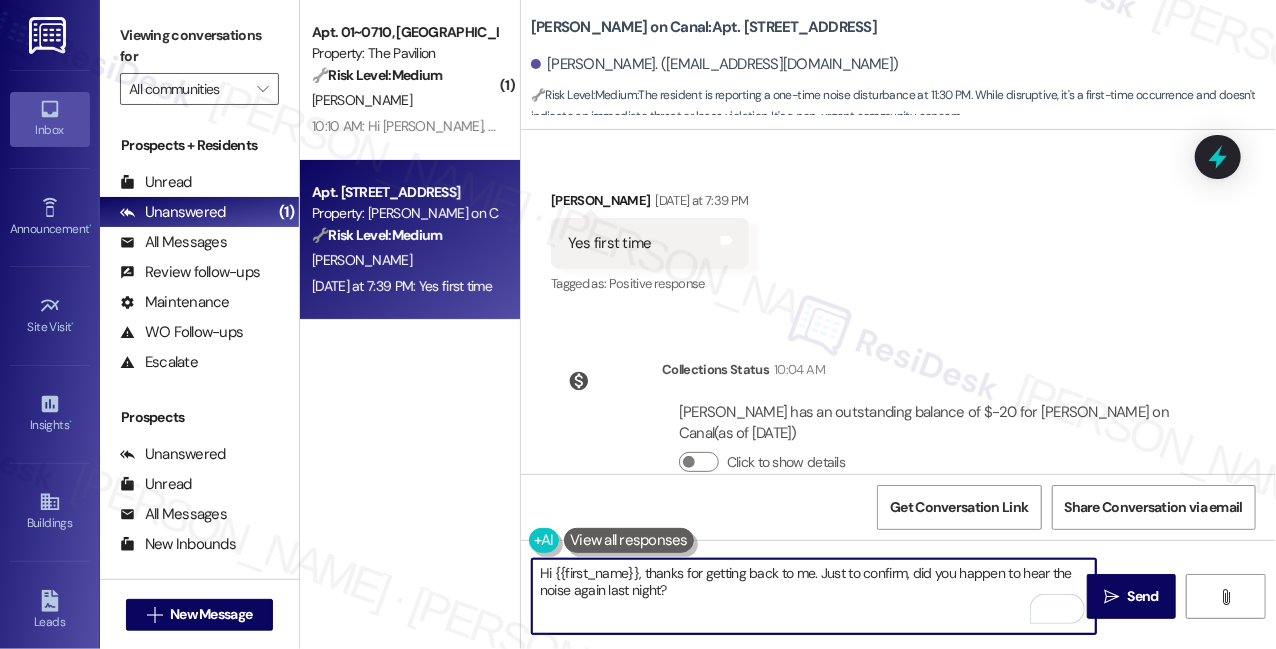 click on "Hi {{first_name}}, thanks for getting back to me. Just to confirm, did you happen to hear the noise again last night?" at bounding box center (814, 596) 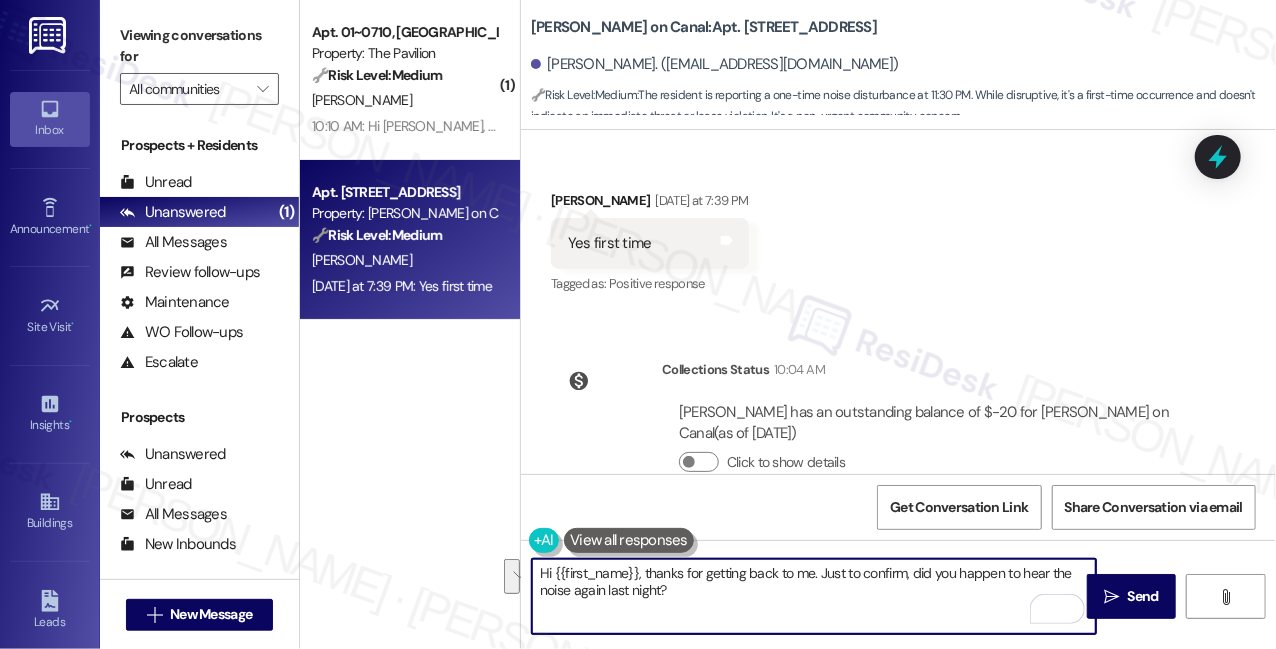 click on "Hi {{first_name}}, thanks for getting back to me. Just to confirm, did you happen to hear the noise again last night?" at bounding box center [814, 596] 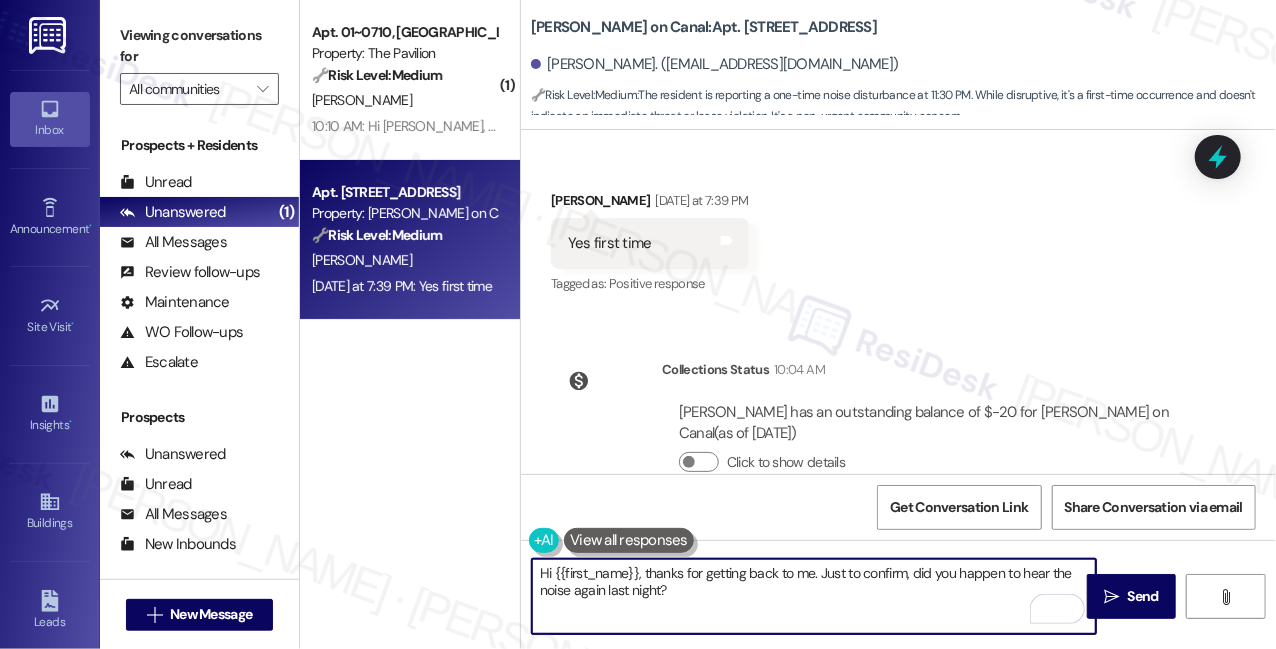 type on "Hi {{first_name}}, thanks for getting back to me. Just to confirm, did you happen to hear the noise again last night?" 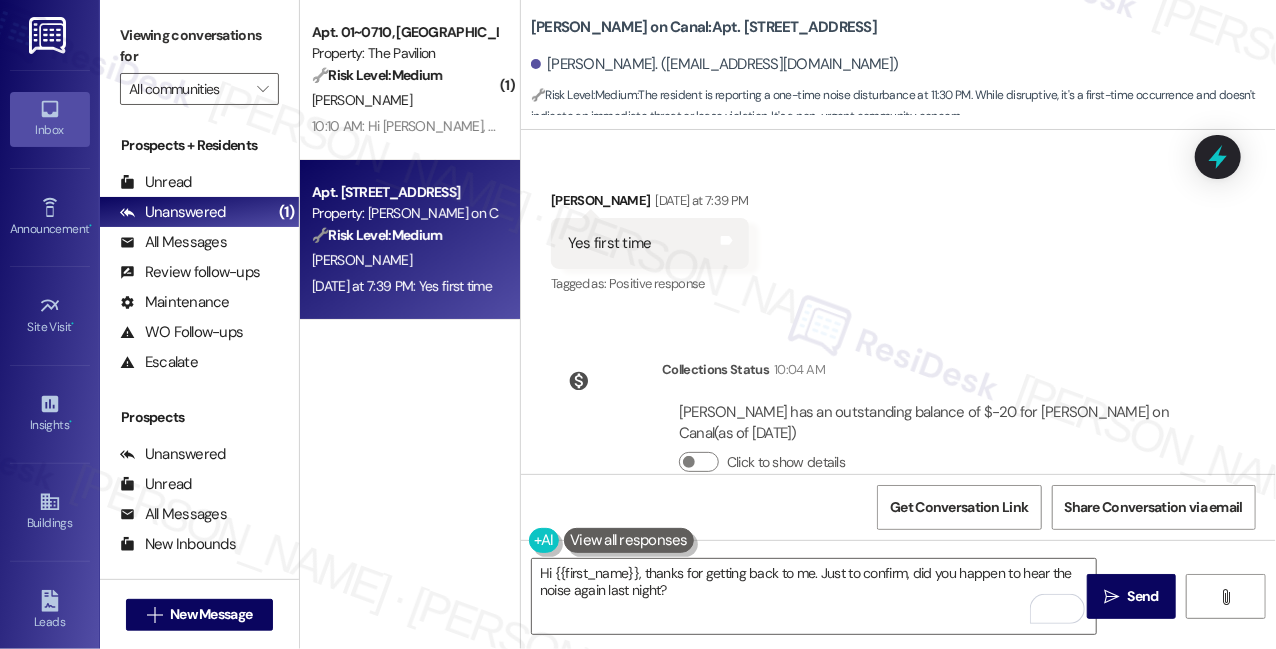 click on "Collections Status 10:04 AM [PERSON_NAME] has an outstanding balance of $-20 for [PERSON_NAME] on Canal  (as of [DATE]) Click to show details" at bounding box center (876, 431) 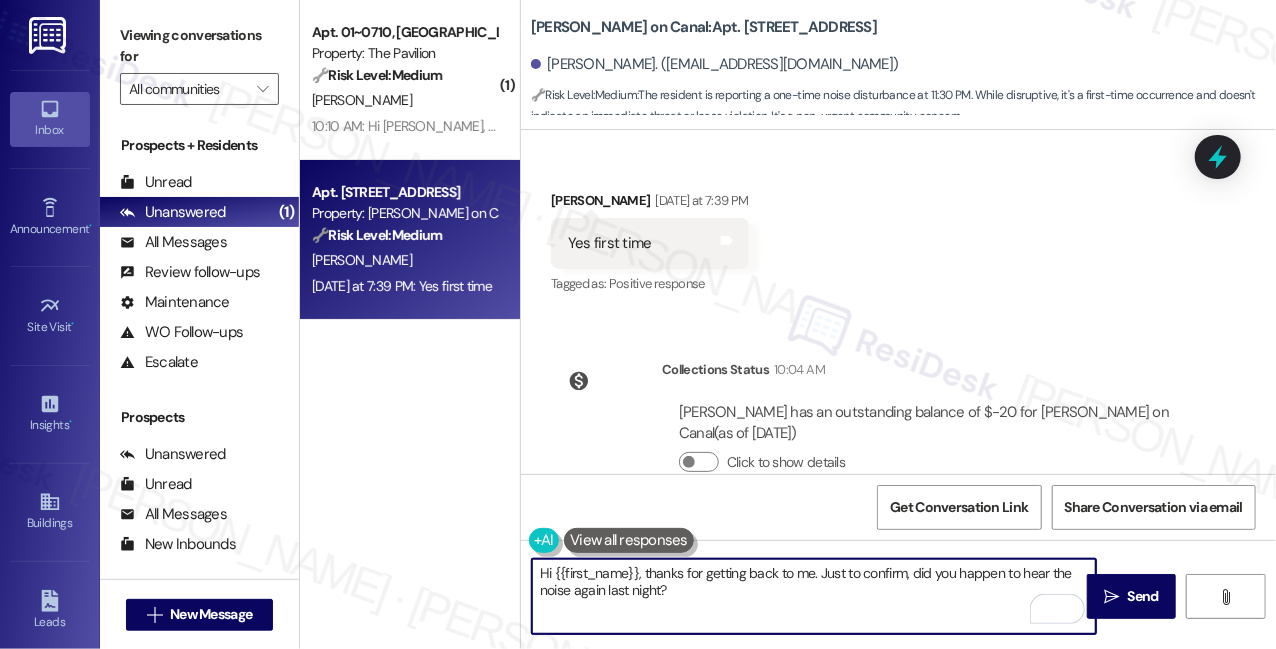 click on "Hi {{first_name}}, thanks for getting back to me. Just to confirm, did you happen to hear the noise again last night?" at bounding box center [814, 596] 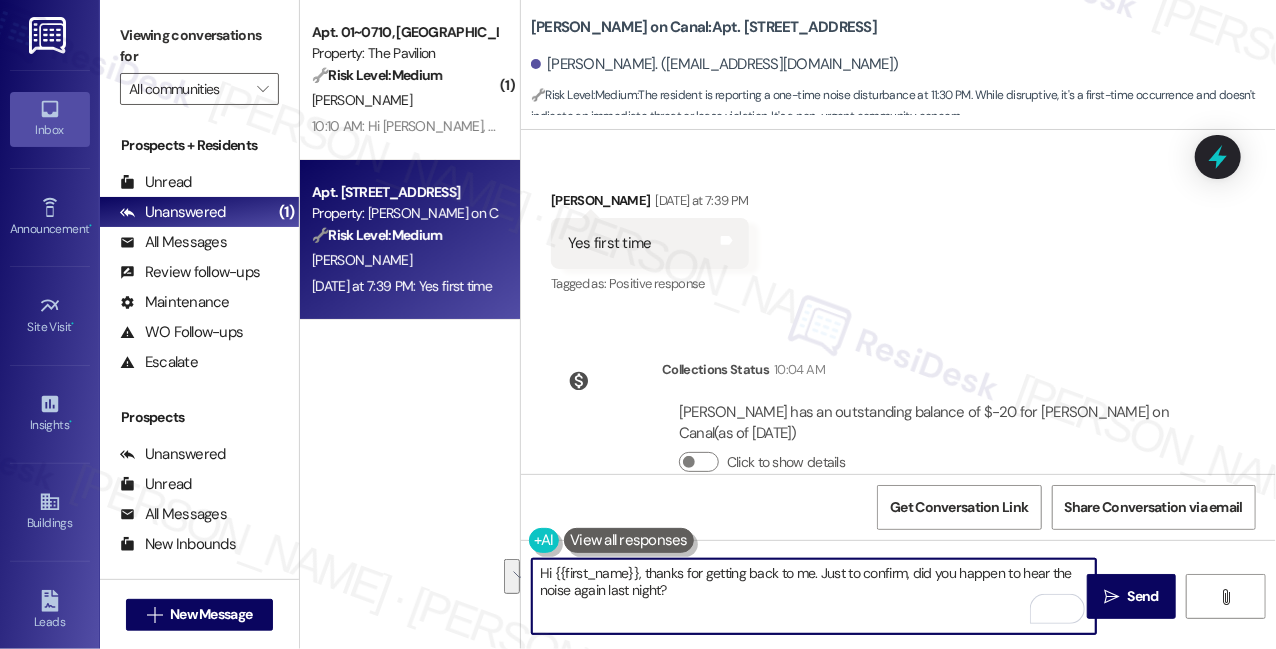 click on "Hi {{first_name}}, thanks for getting back to me. Just to confirm, did you happen to hear the noise again last night?" at bounding box center (814, 596) 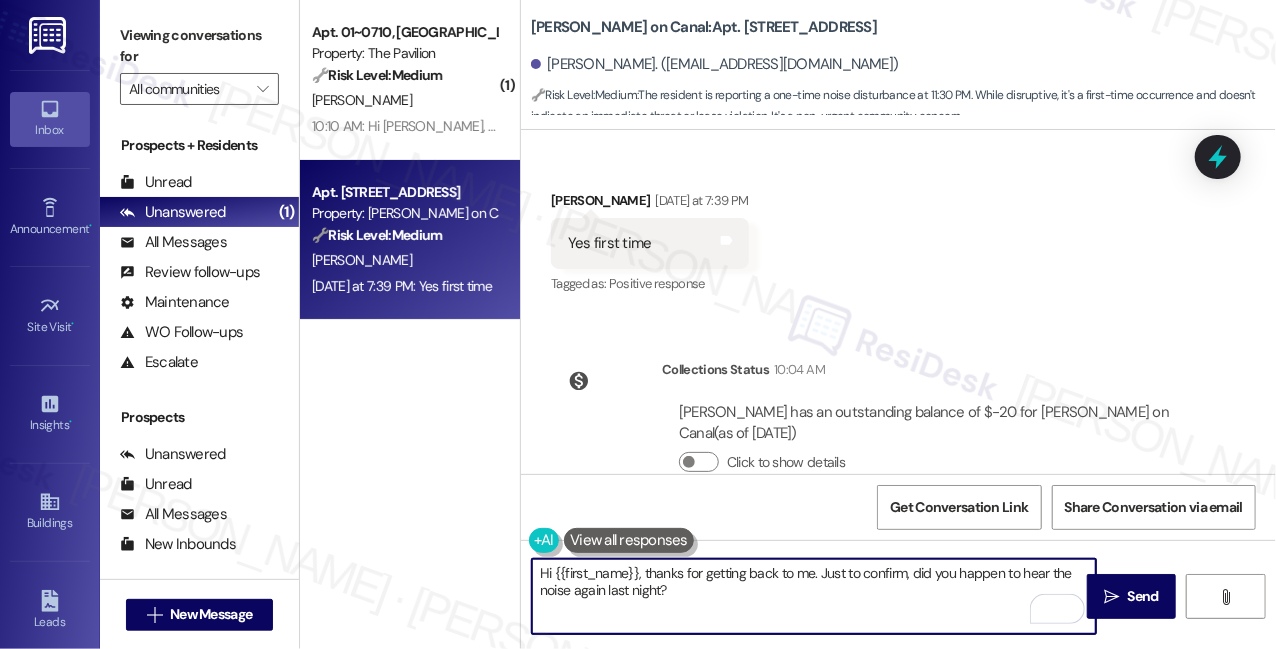 click on "Hi {{first_name}}, thanks for getting back to me. Just to confirm, did you happen to hear the noise again last night?" at bounding box center [814, 596] 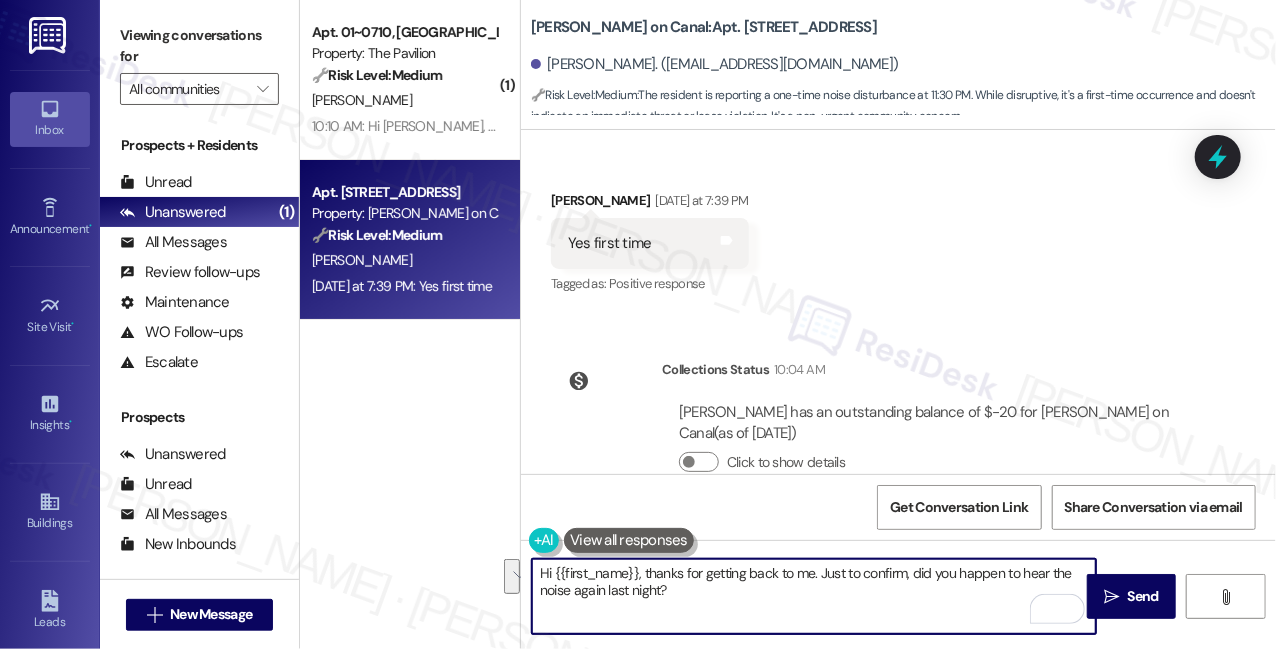 click on "Hi {{first_name}}, thanks for getting back to me. Just to confirm, did you happen to hear the noise again last night?" at bounding box center [814, 596] 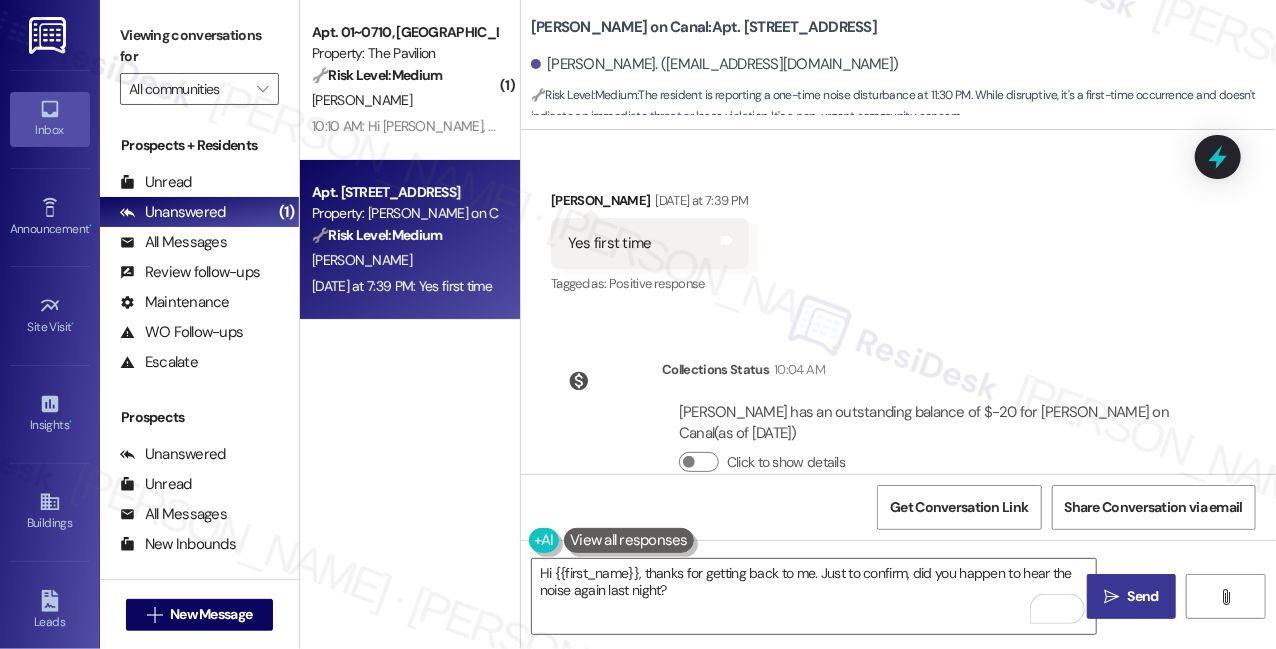 click on "" at bounding box center [1111, 597] 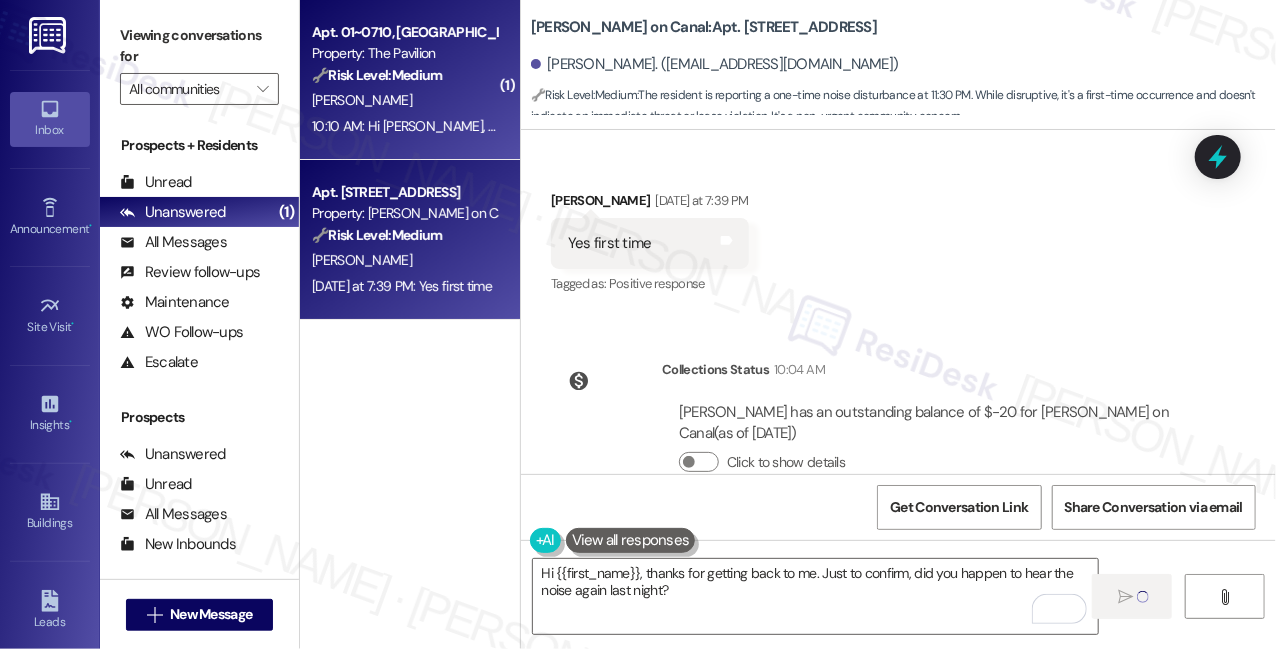 type 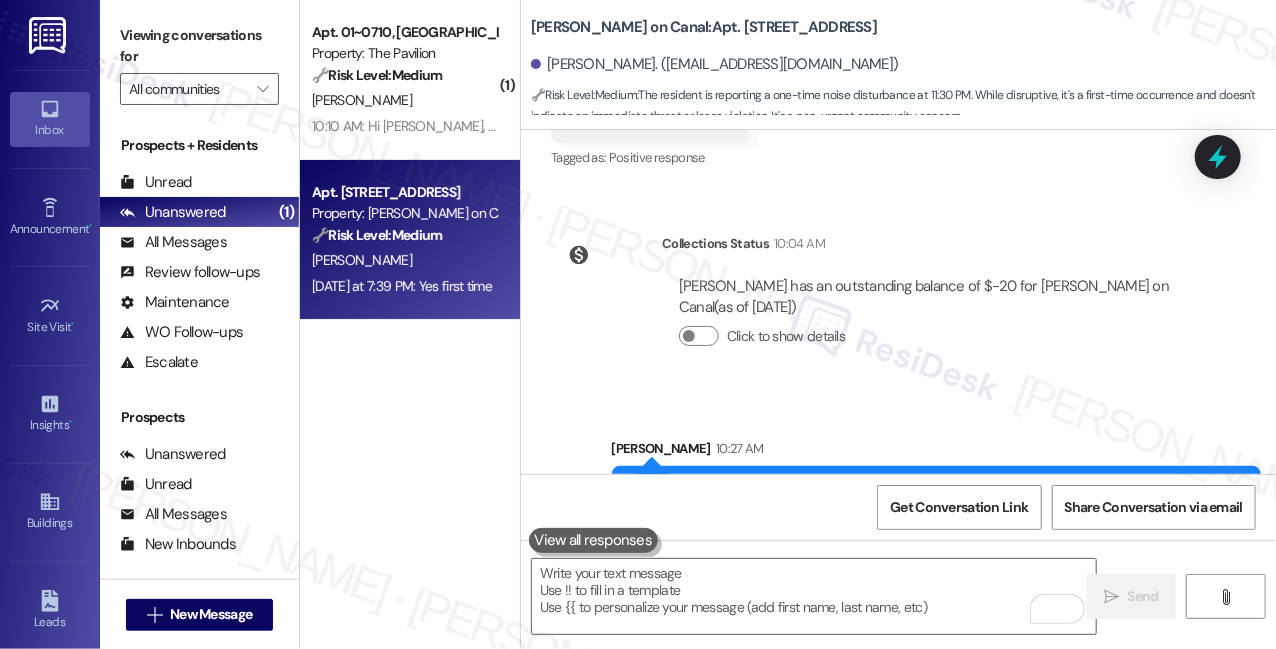 scroll, scrollTop: 12565, scrollLeft: 0, axis: vertical 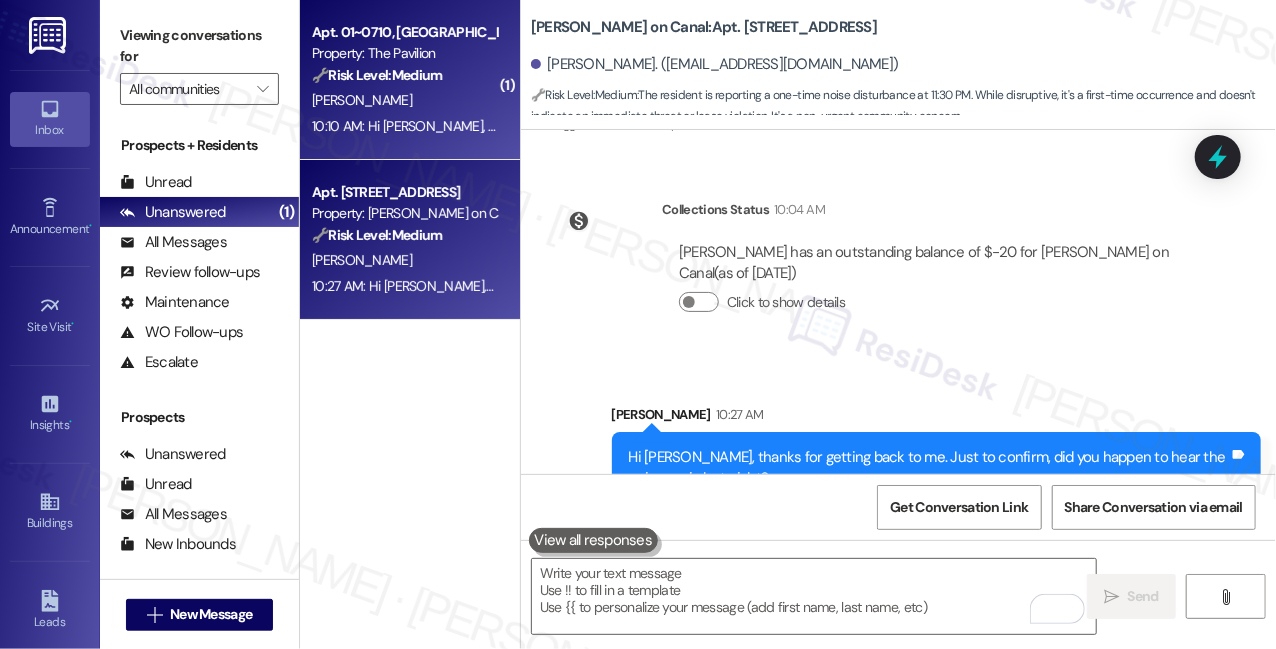 click on "Apt. 01~0710, [GEOGRAPHIC_DATA][PERSON_NAME] Property: The Pavilion 🔧  Risk Level:  Medium The message reports dead cockroaches in the stairwell. While unpleasant, this is a non-urgent pest control issue and does not pose an immediate health or safety risk. [PERSON_NAME] 10:10 AM: Hi [PERSON_NAME], before I forget to log into the app I thought I let someone know there has been two dead cockroaches in the stair towers. One on level 7 and one on level 2 10:10 AM: Hi [PERSON_NAME], before I forget to log into the app I thought I let someone know there has been two dead cockroaches in the stair towers. One on level 7 and one on level 2" at bounding box center [410, 80] 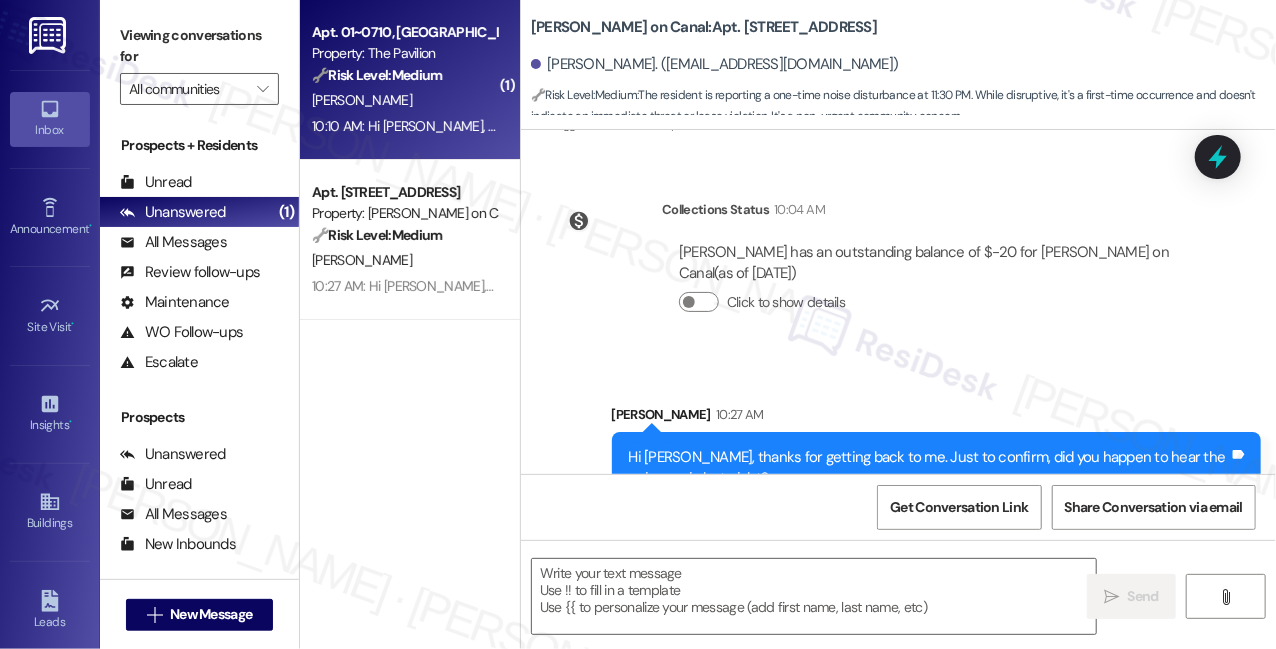 type on "Fetching suggested responses. Please feel free to read through the conversation in the meantime." 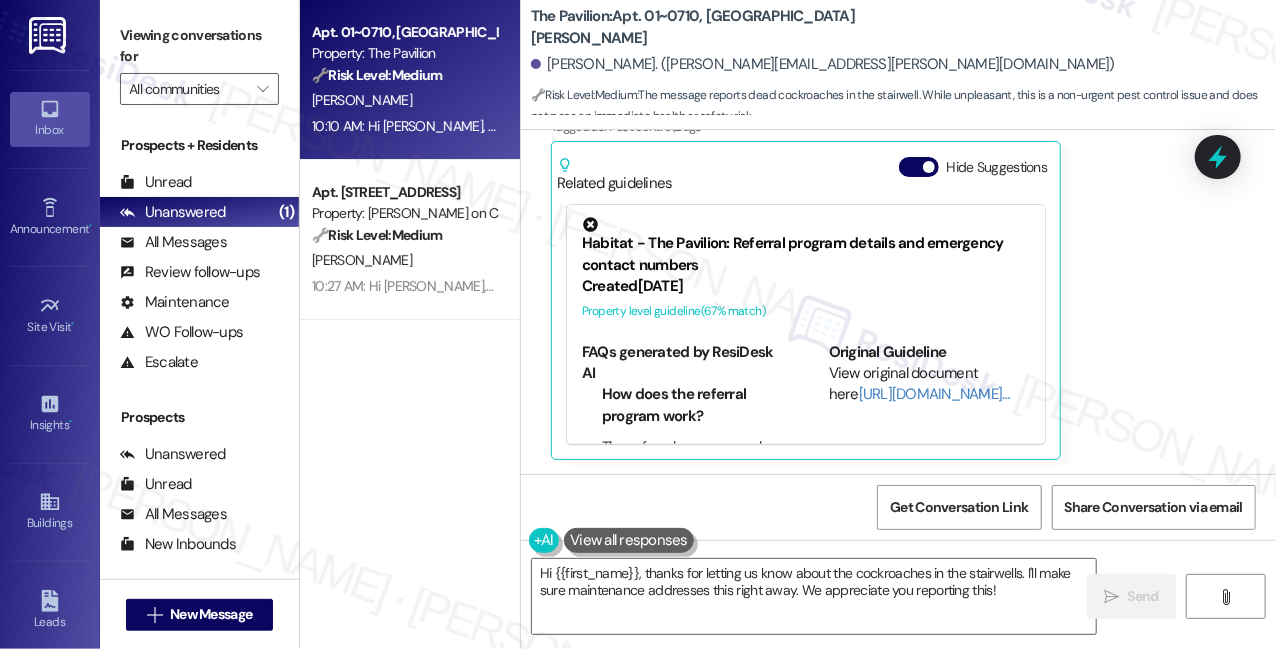 scroll, scrollTop: 973, scrollLeft: 0, axis: vertical 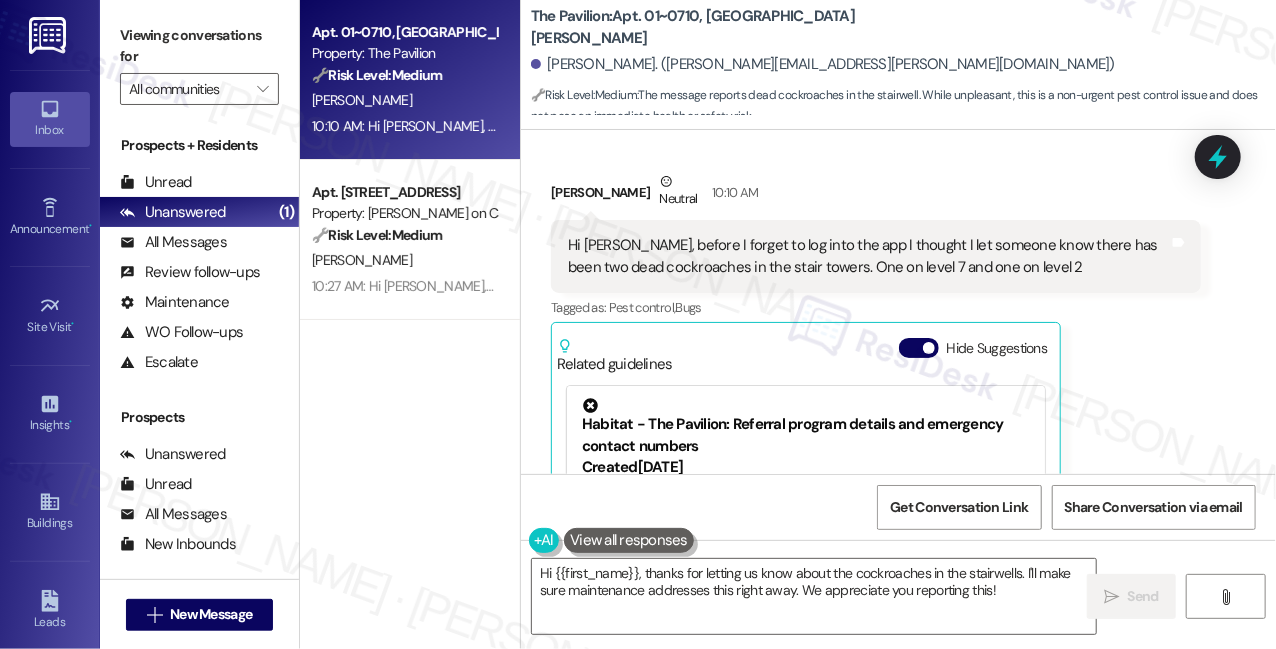 click on "Hi [PERSON_NAME], before I forget to log into the app I thought I let someone know there has been two dead cockroaches in the stair towers. One on level 7 and one on level 2" at bounding box center (868, 256) 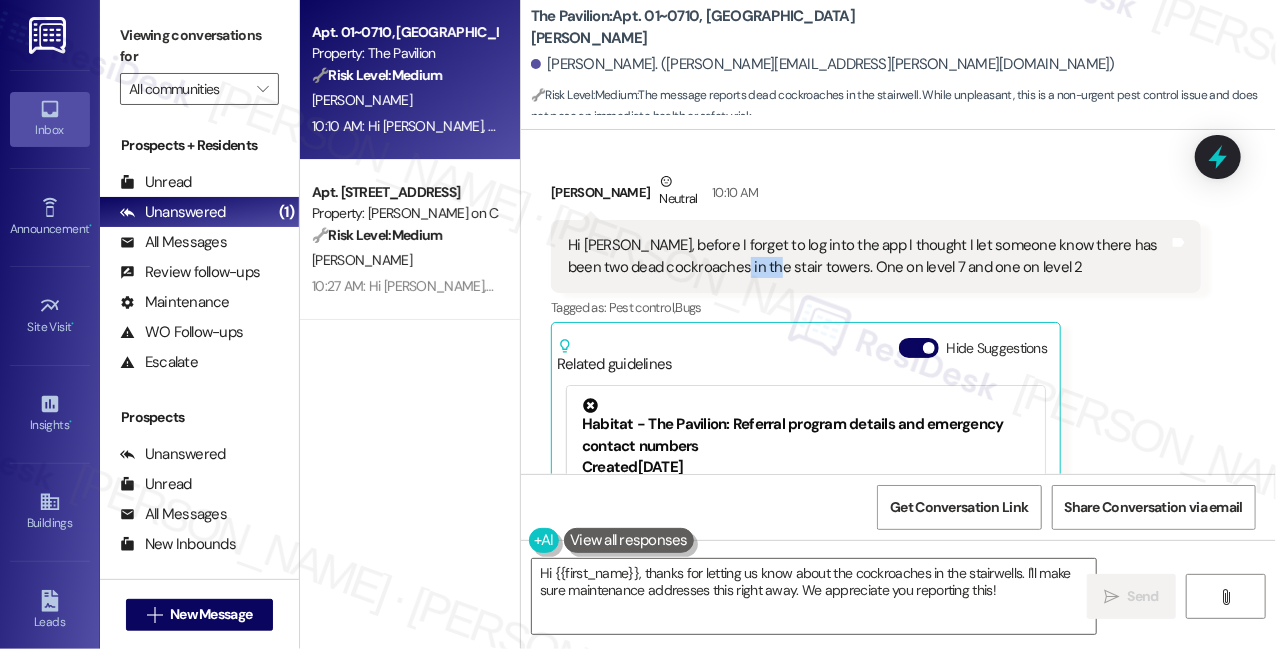 click on "Hi [PERSON_NAME], before I forget to log into the app I thought I let someone know there has been two dead cockroaches in the stair towers. One on level 7 and one on level 2" at bounding box center (868, 256) 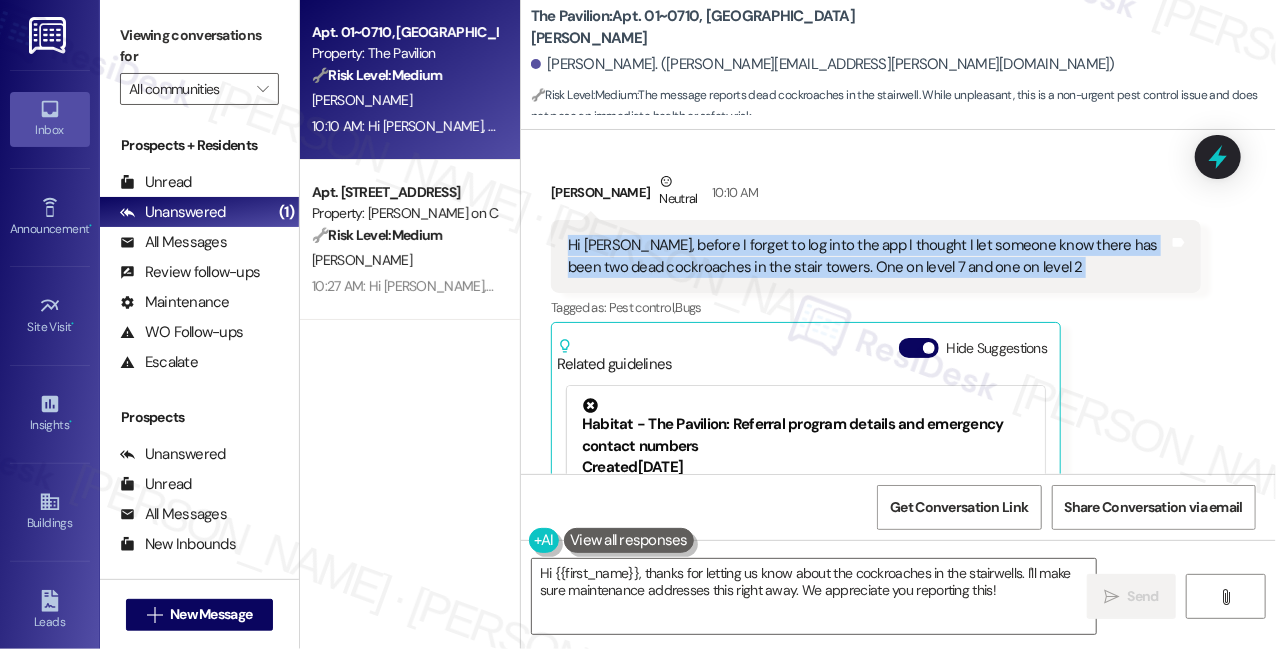 click on "Hi [PERSON_NAME], before I forget to log into the app I thought I let someone know there has been two dead cockroaches in the stair towers. One on level 7 and one on level 2" at bounding box center [868, 256] 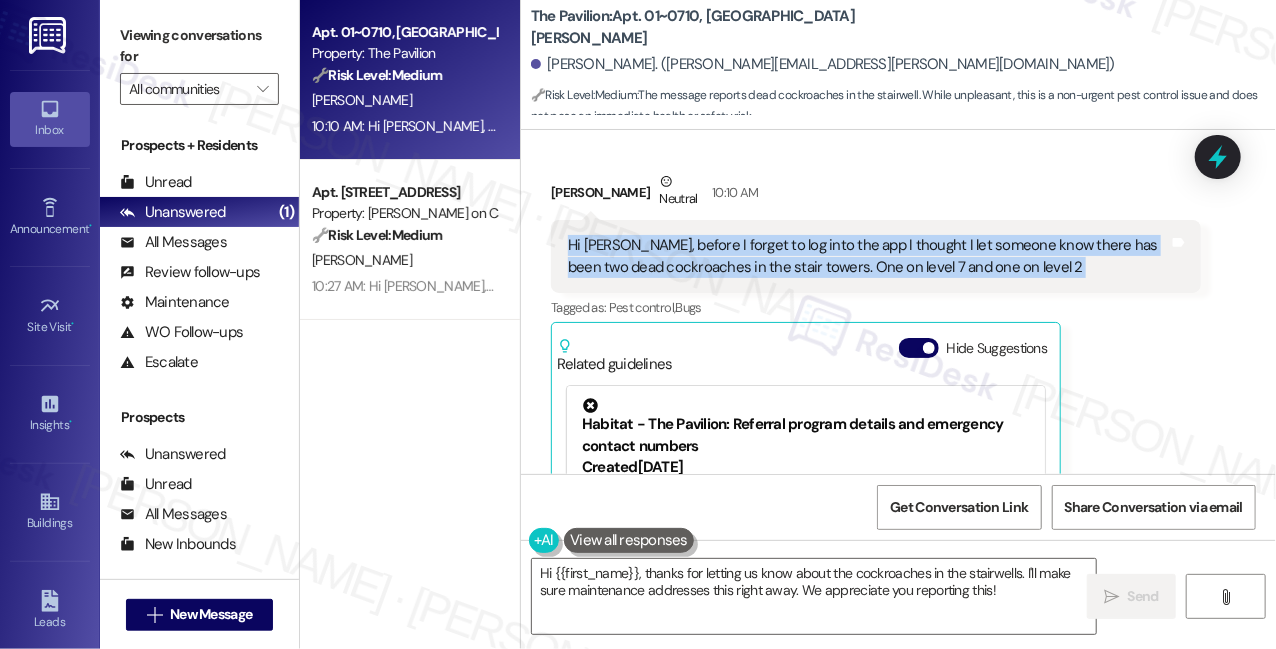 click on "Hi [PERSON_NAME], before I forget to log into the app I thought I let someone know there has been two dead cockroaches in the stair towers. One on level 7 and one on level 2" at bounding box center (868, 256) 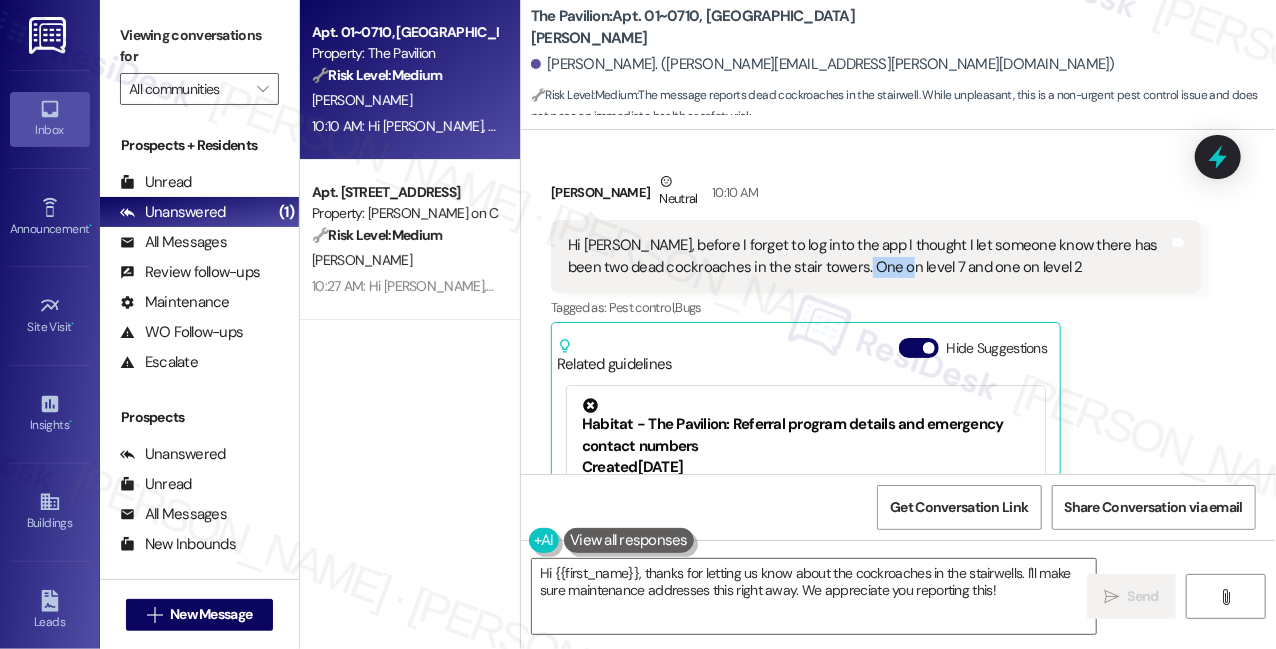 click on "Hi [PERSON_NAME], before I forget to log into the app I thought I let someone know there has been two dead cockroaches in the stair towers. One on level 7 and one on level 2" at bounding box center [868, 256] 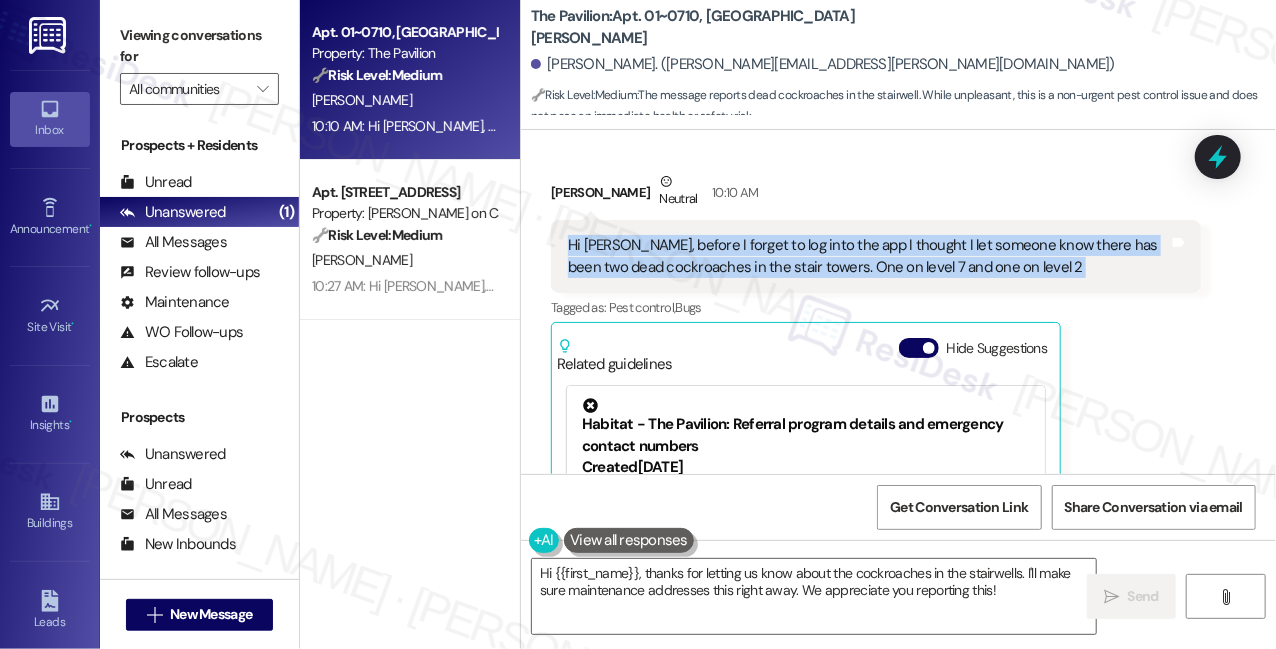 click on "Hi [PERSON_NAME], before I forget to log into the app I thought I let someone know there has been two dead cockroaches in the stair towers. One on level 7 and one on level 2" at bounding box center [868, 256] 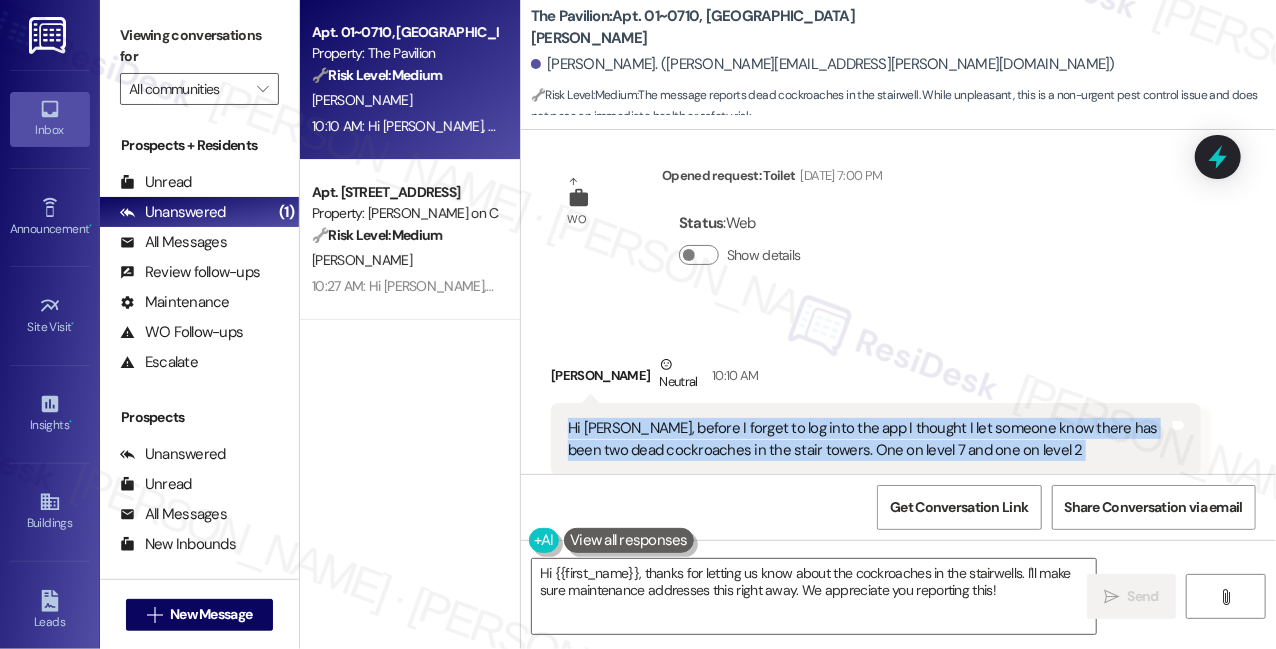 scroll, scrollTop: 700, scrollLeft: 0, axis: vertical 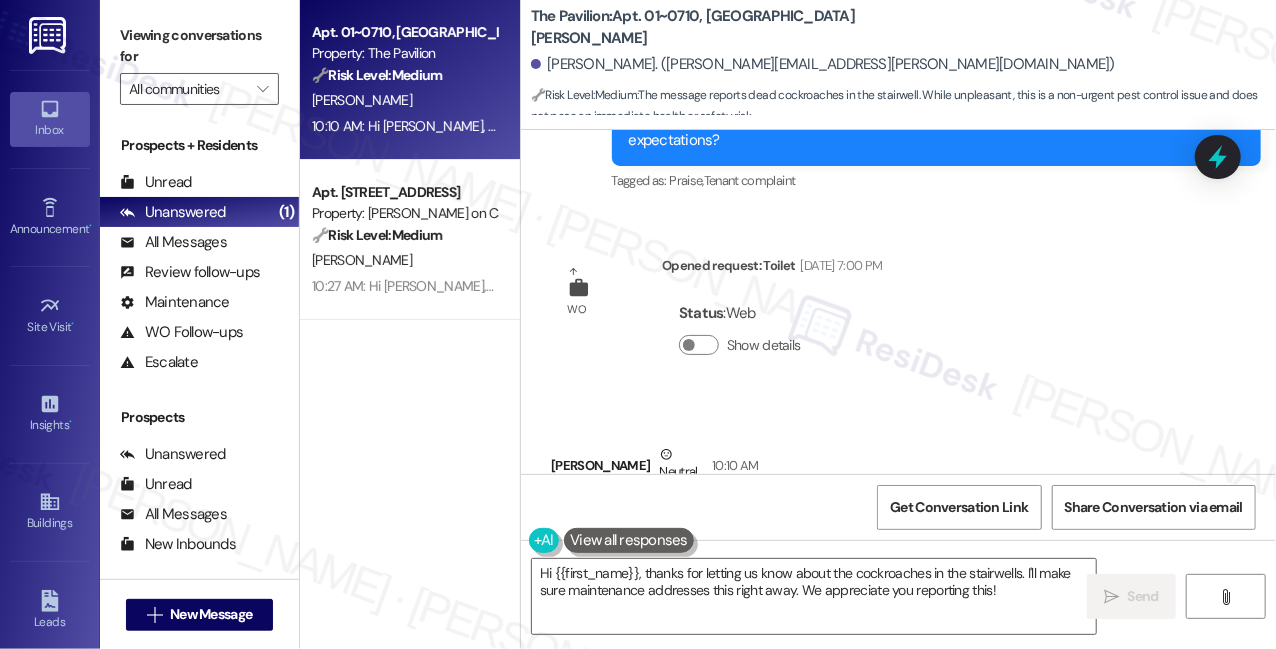 click on "Viewing conversations for All communities " at bounding box center (199, 62) 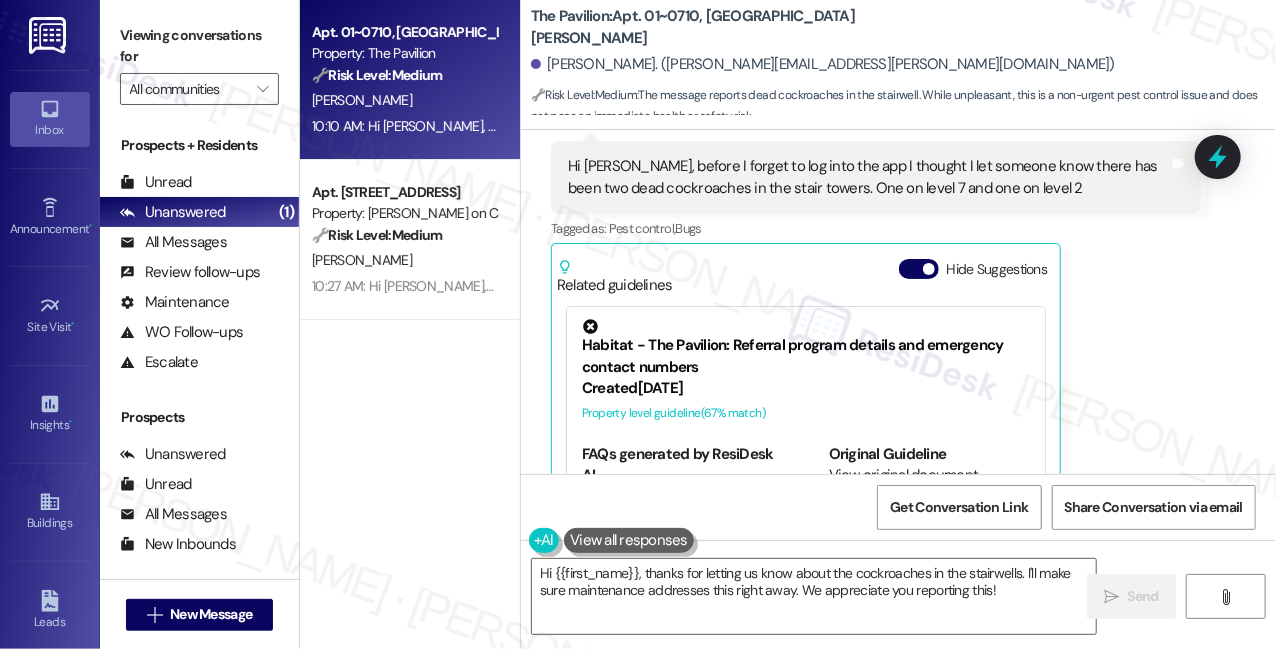 scroll, scrollTop: 1155, scrollLeft: 0, axis: vertical 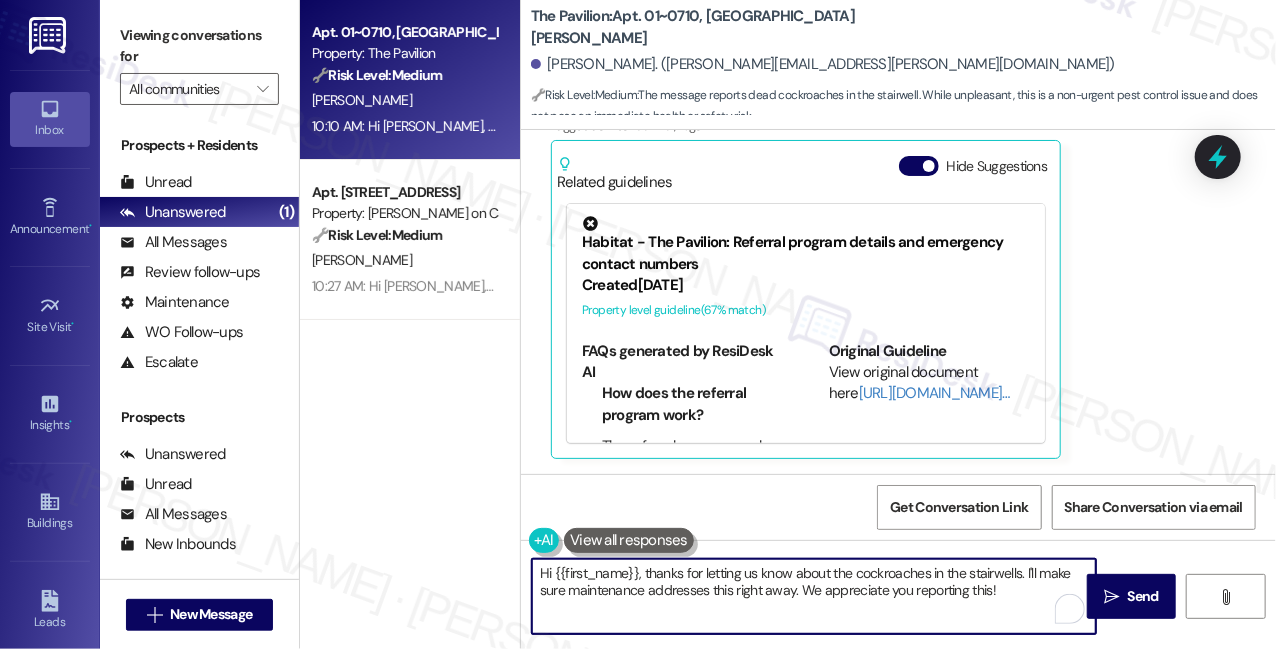 click on "Hi {{first_name}}, thanks for letting us know about the cockroaches in the stairwells. I'll make sure maintenance addresses this right away. We appreciate you reporting this!" at bounding box center [814, 596] 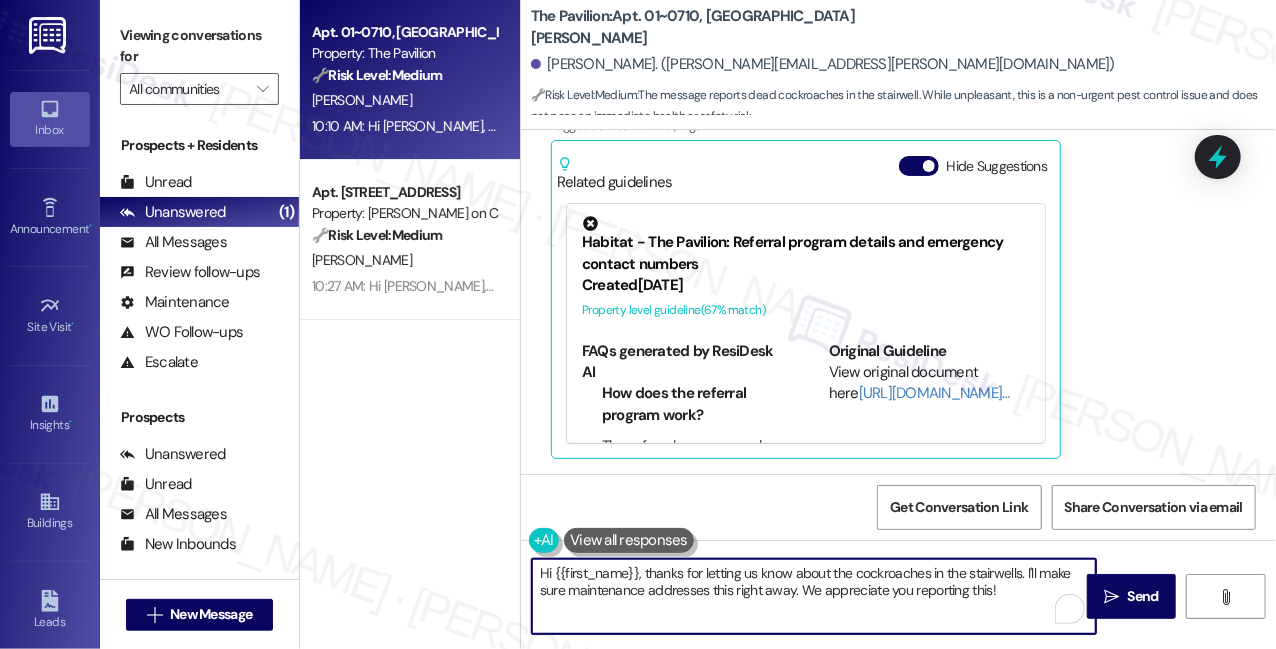 drag, startPoint x: 1005, startPoint y: 595, endPoint x: 1024, endPoint y: 568, distance: 33.01515 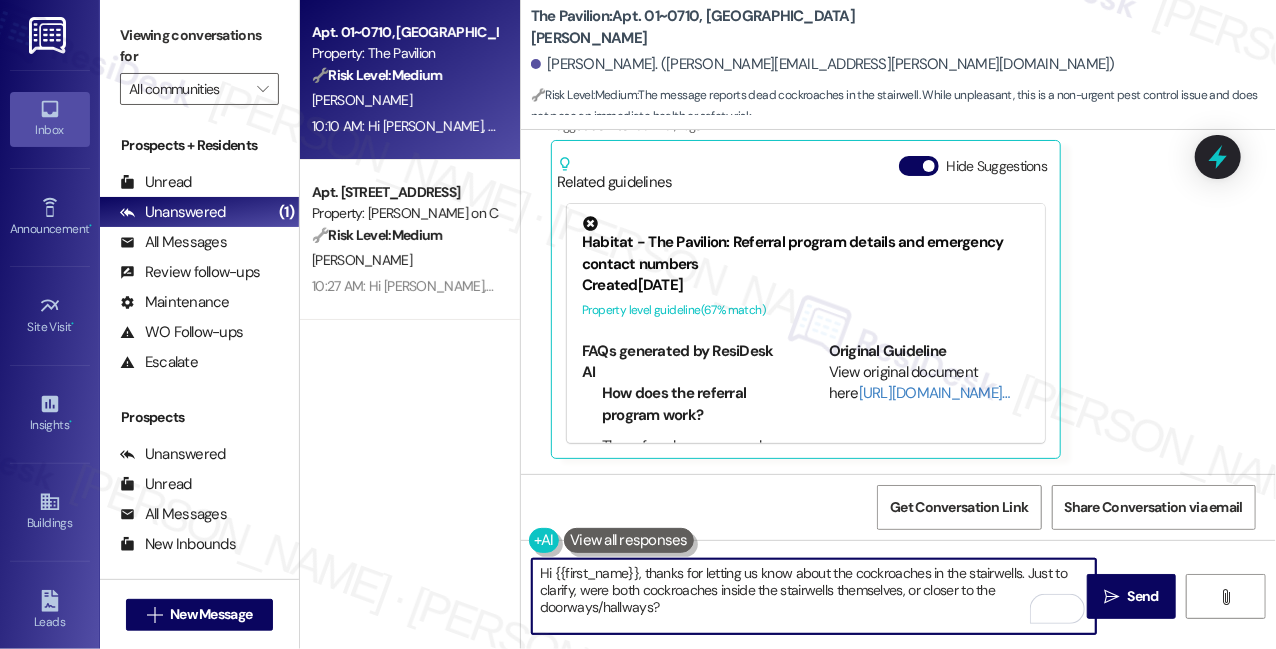 click on "Hi {{first_name}}, thanks for letting us know about the cockroaches in the stairwells. Just to clarify, were both cockroaches inside the stairwells themselves, or closer to the doorways/hallways?" at bounding box center (814, 596) 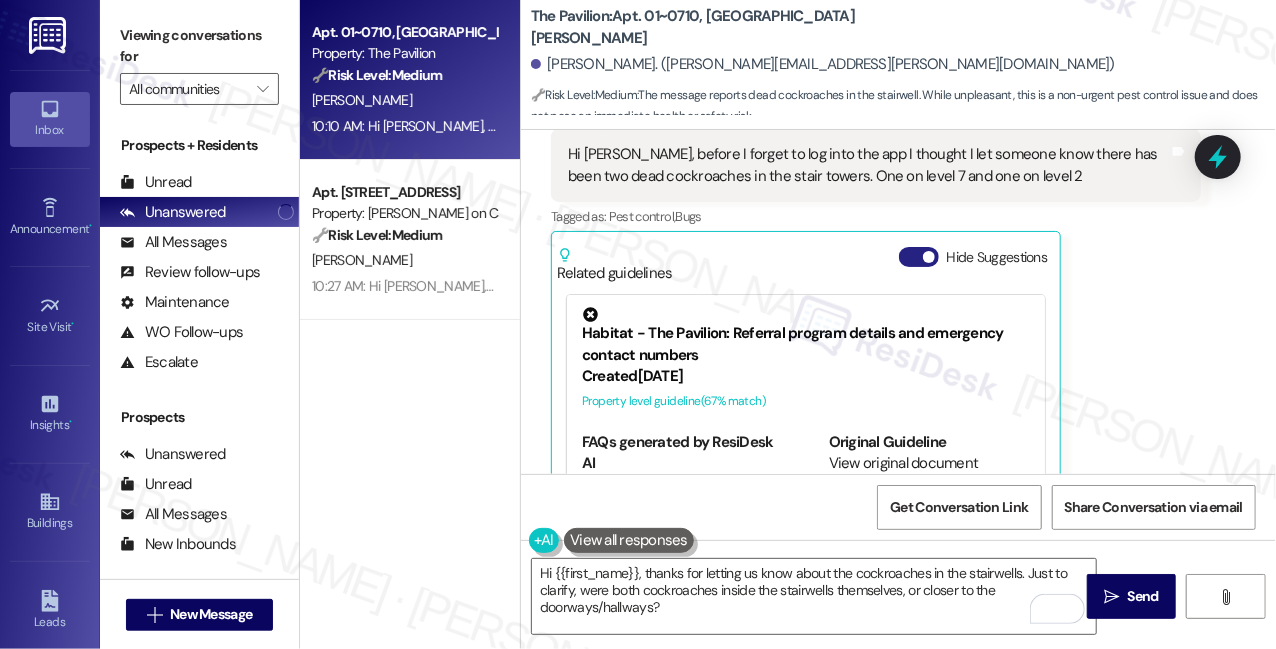 click on "Hide Suggestions" at bounding box center (919, 257) 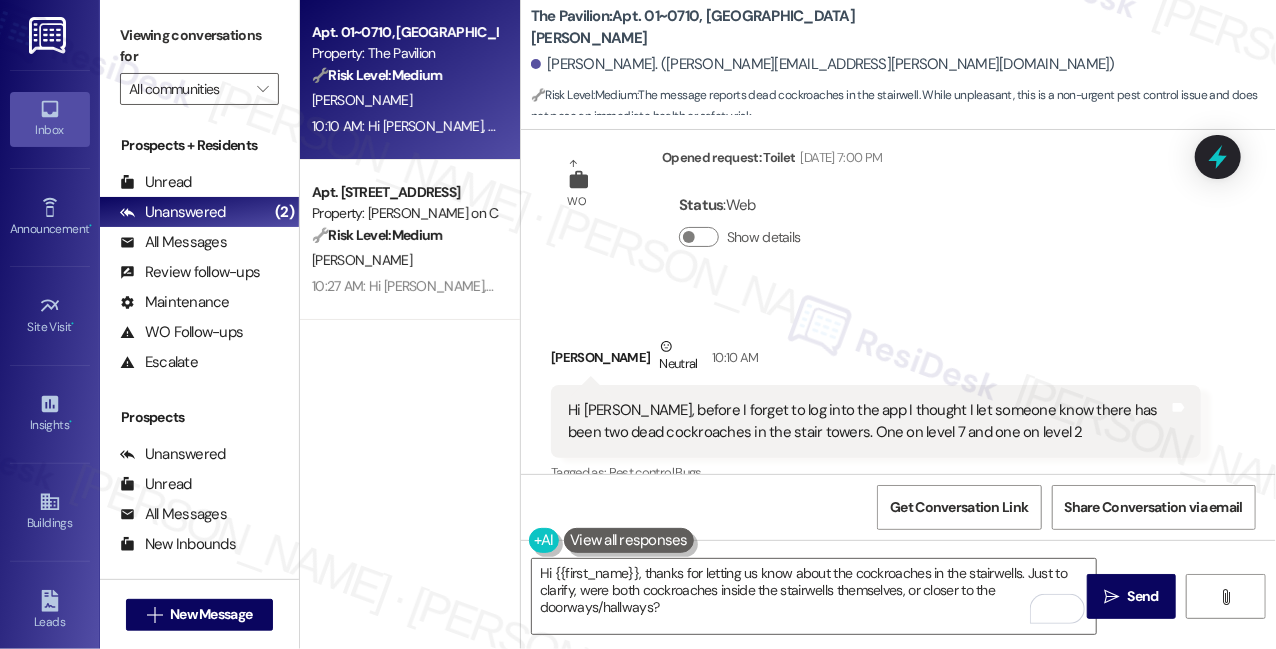 scroll, scrollTop: 896, scrollLeft: 0, axis: vertical 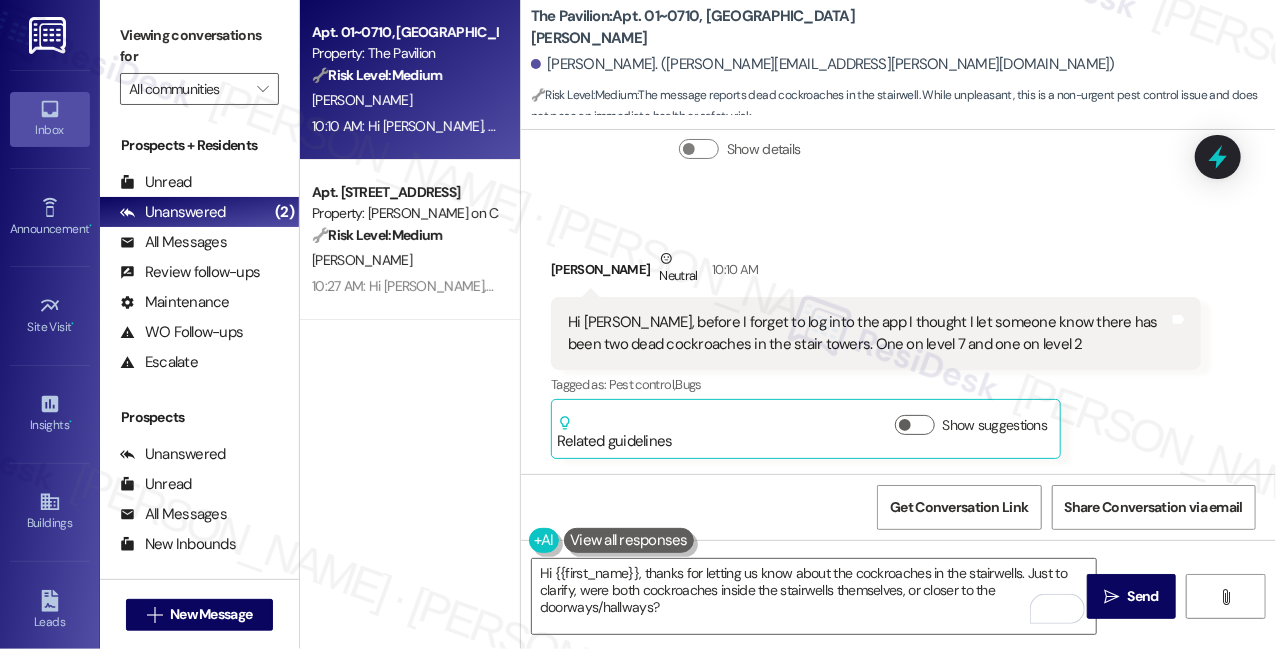 click on "Hi [PERSON_NAME], before I forget to log into the app I thought I let someone know there has been two dead cockroaches in the stair towers. One on level 7 and one on level 2" at bounding box center (868, 333) 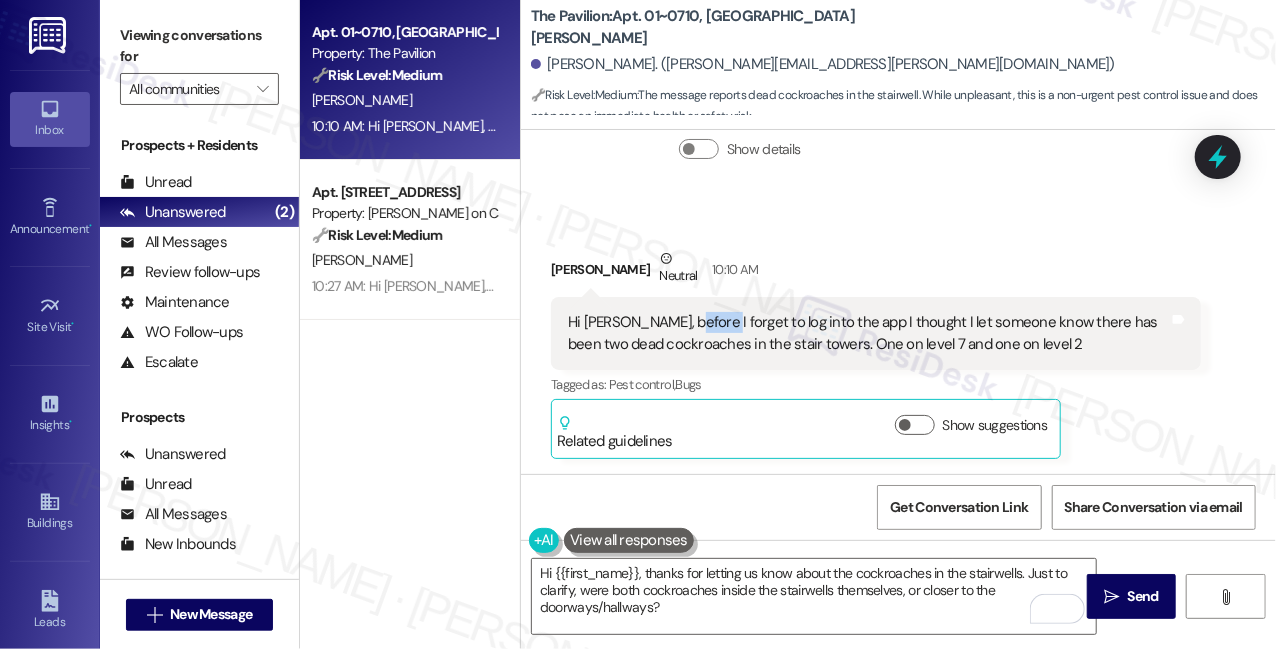 click on "Hi [PERSON_NAME], before I forget to log into the app I thought I let someone know there has been two dead cockroaches in the stair towers. One on level 7 and one on level 2" at bounding box center (868, 333) 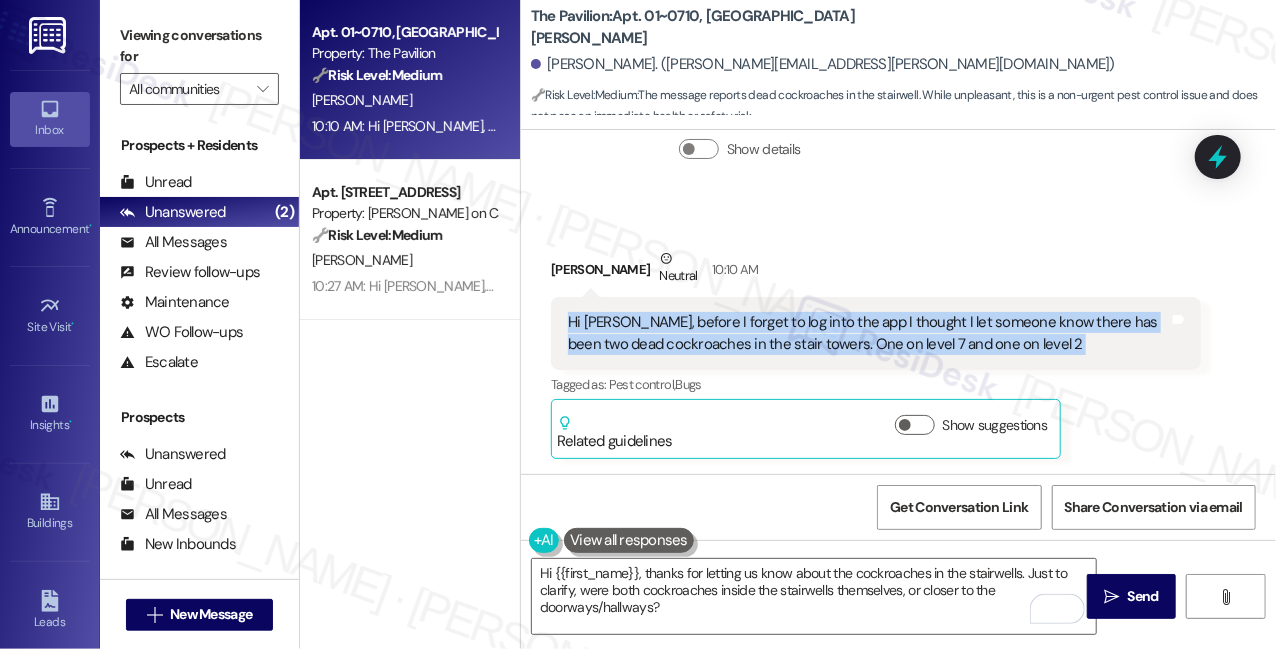click on "Hi [PERSON_NAME], before I forget to log into the app I thought I let someone know there has been two dead cockroaches in the stair towers. One on level 7 and one on level 2" at bounding box center [868, 333] 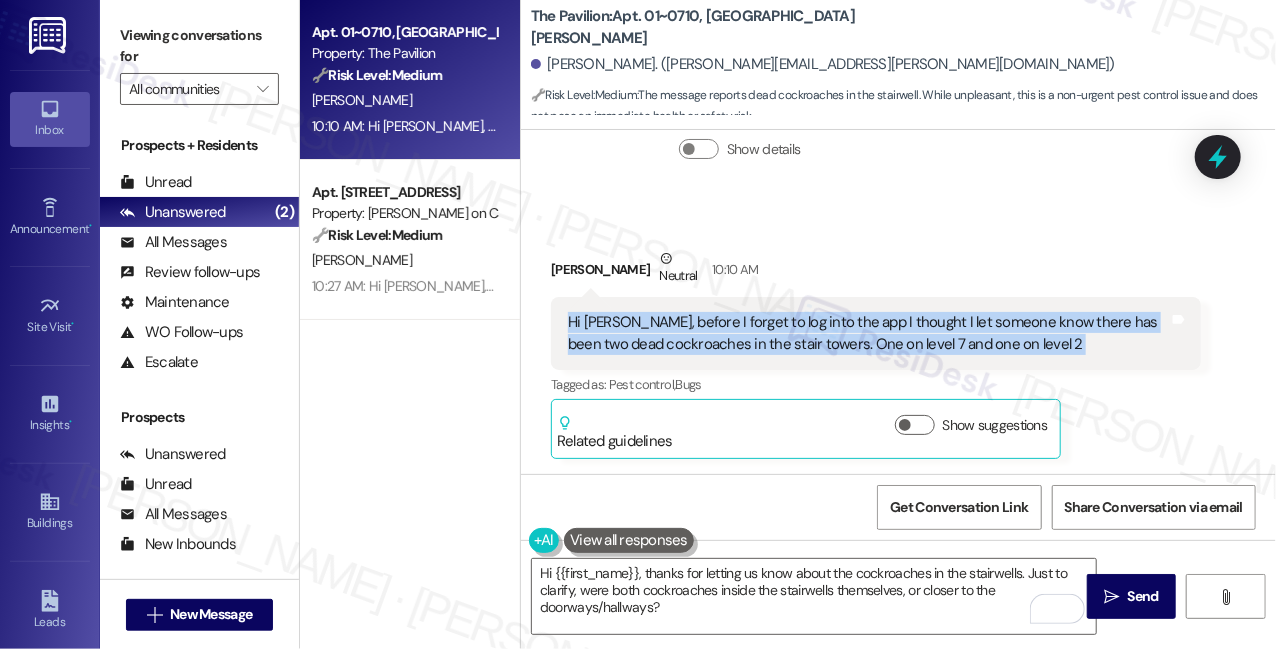 click on "Hi [PERSON_NAME], before I forget to log into the app I thought I let someone know there has been two dead cockroaches in the stair towers. One on level 7 and one on level 2" at bounding box center (868, 333) 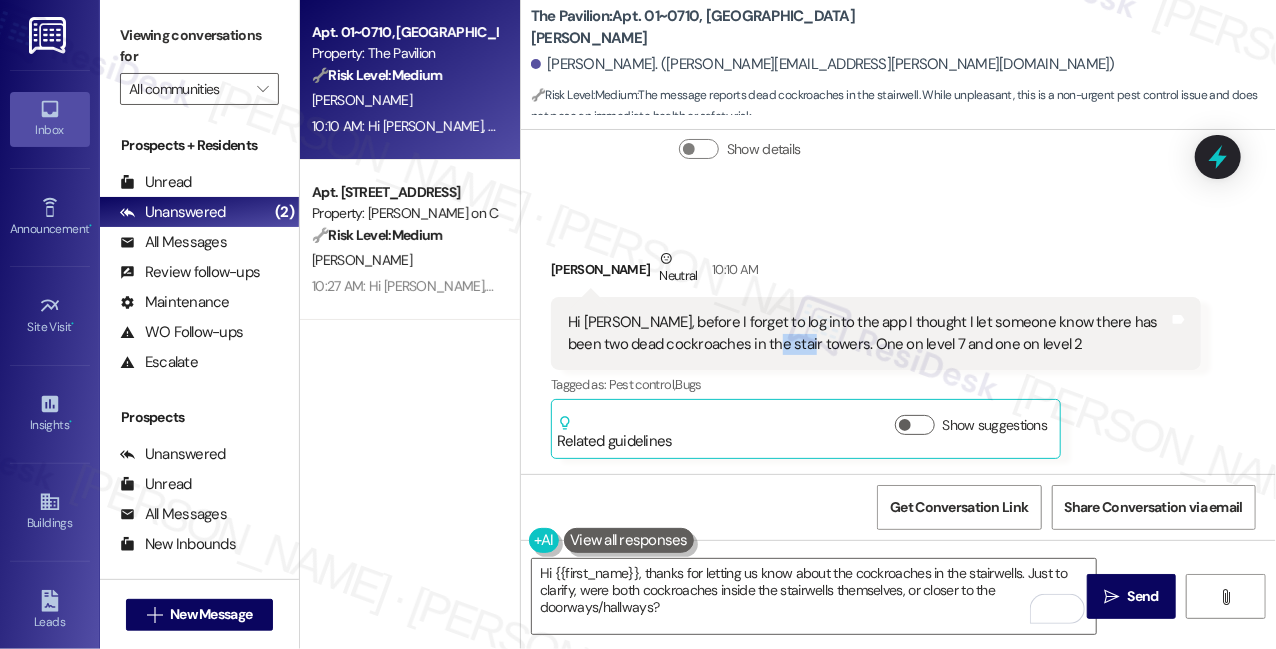 click on "Hi [PERSON_NAME], before I forget to log into the app I thought I let someone know there has been two dead cockroaches in the stair towers. One on level 7 and one on level 2" at bounding box center [868, 333] 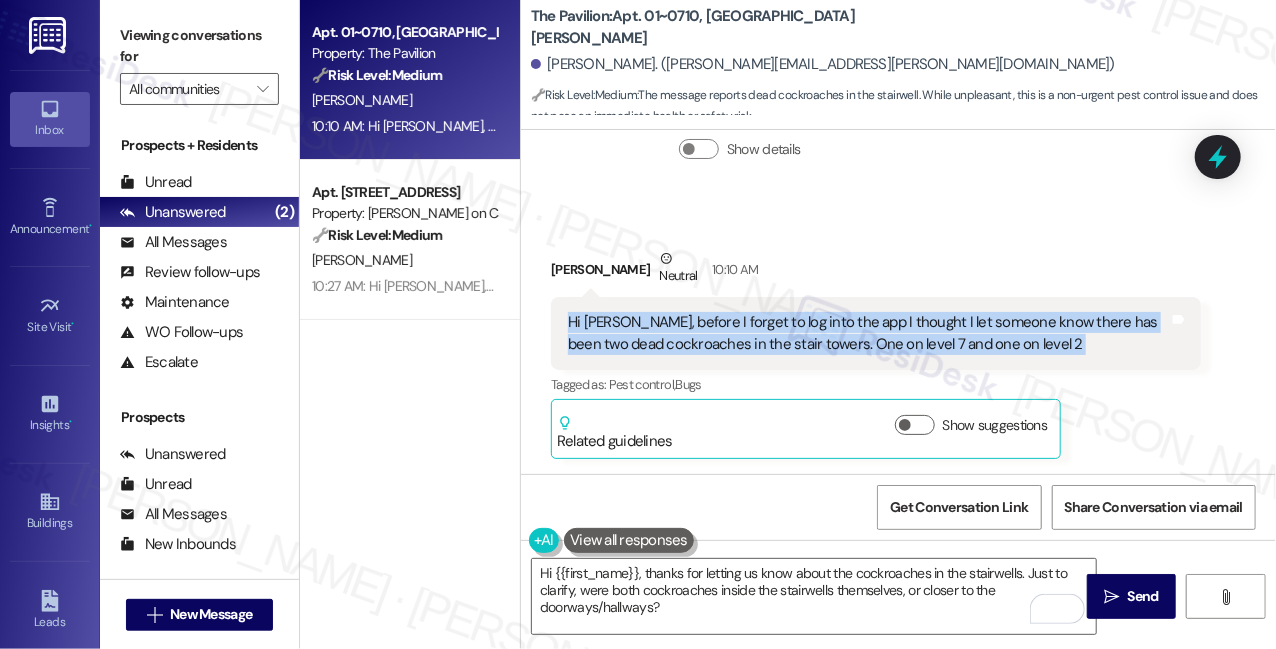click on "Hi [PERSON_NAME], before I forget to log into the app I thought I let someone know there has been two dead cockroaches in the stair towers. One on level 7 and one on level 2" at bounding box center (868, 333) 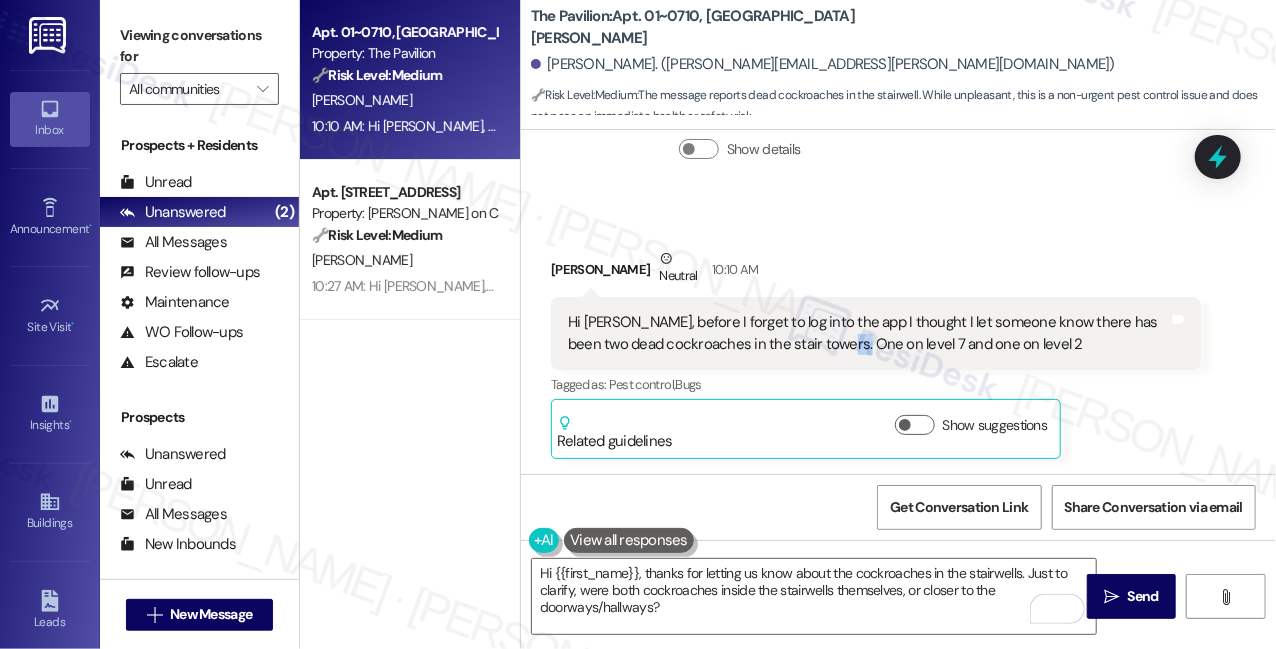 click on "Hi [PERSON_NAME], before I forget to log into the app I thought I let someone know there has been two dead cockroaches in the stair towers. One on level 7 and one on level 2" at bounding box center (868, 333) 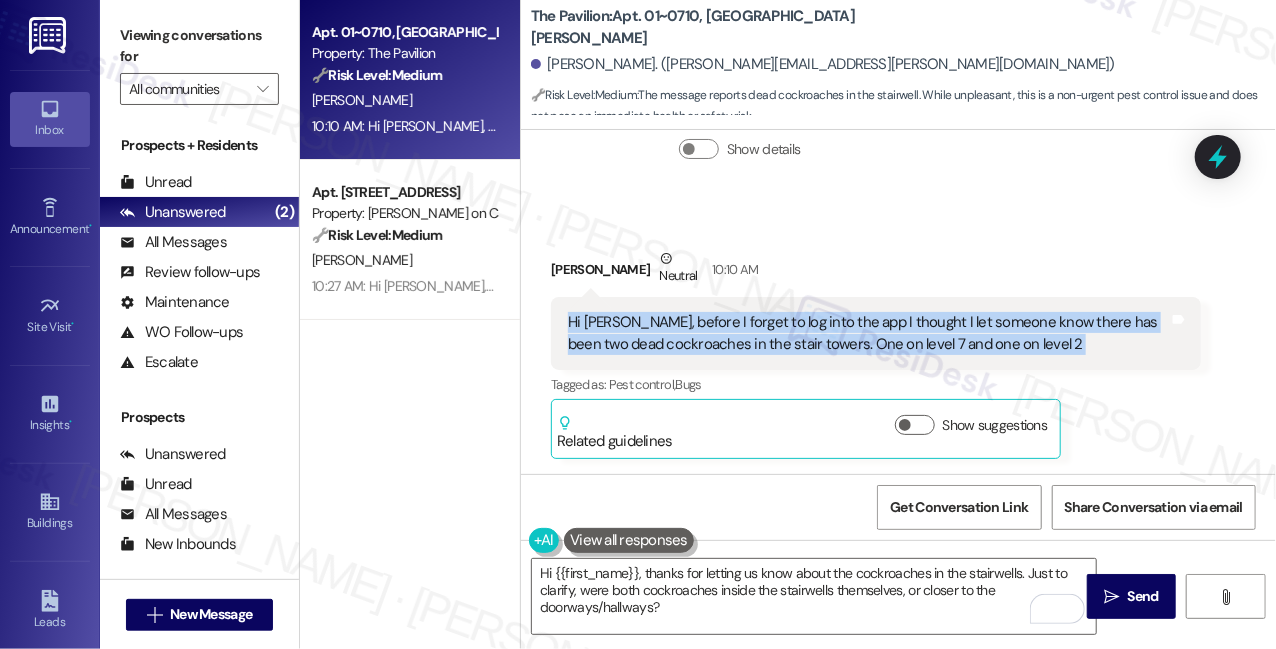 click on "Hi [PERSON_NAME], before I forget to log into the app I thought I let someone know there has been two dead cockroaches in the stair towers. One on level 7 and one on level 2" at bounding box center [868, 333] 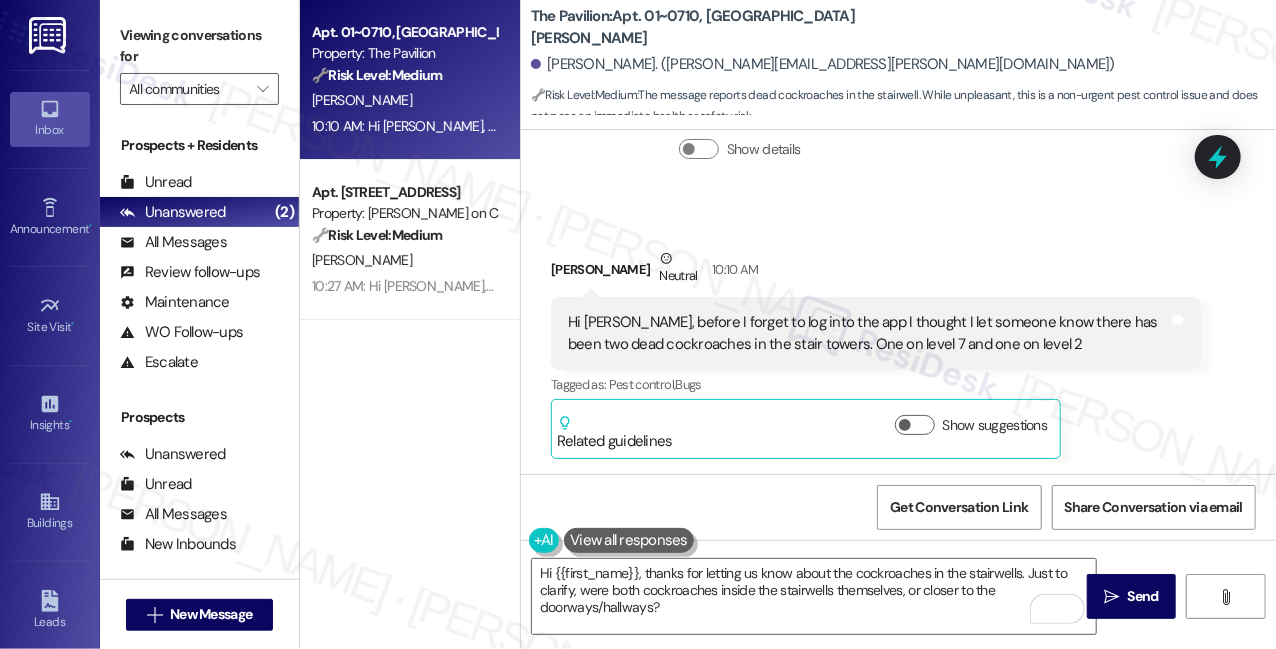 click on "Viewing conversations for" at bounding box center (199, 46) 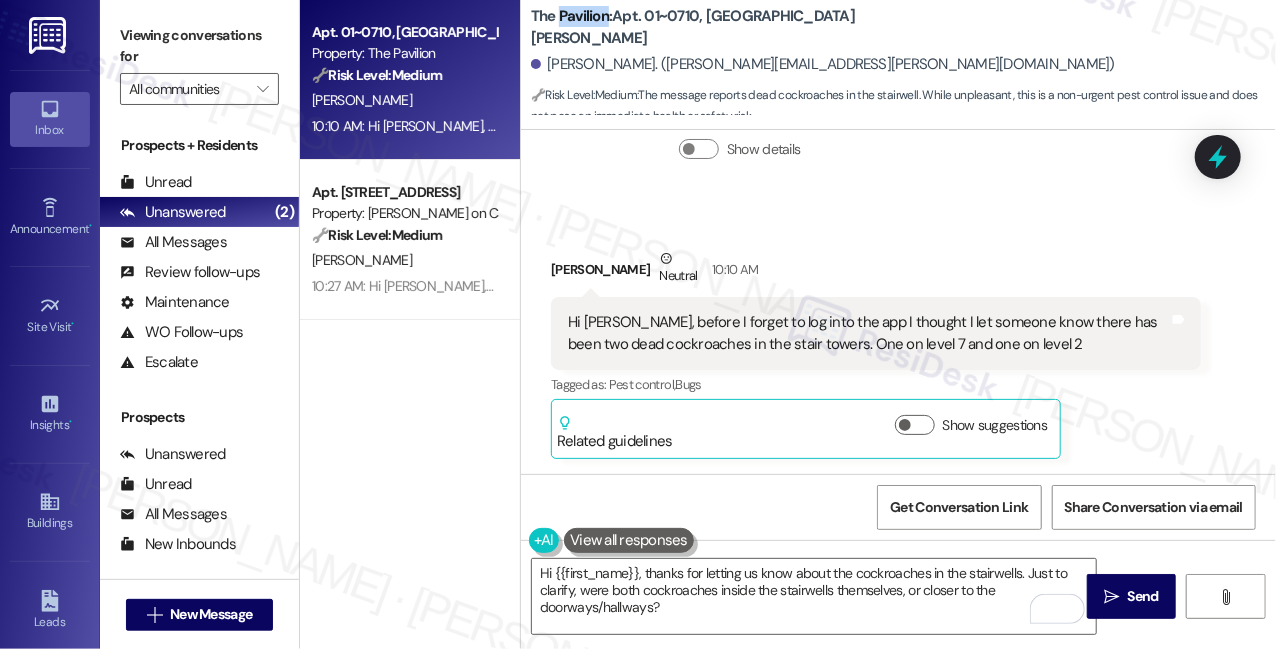 click on "The Pavilion:  Apt. 01~0710, [GEOGRAPHIC_DATA][PERSON_NAME]" at bounding box center (731, 27) 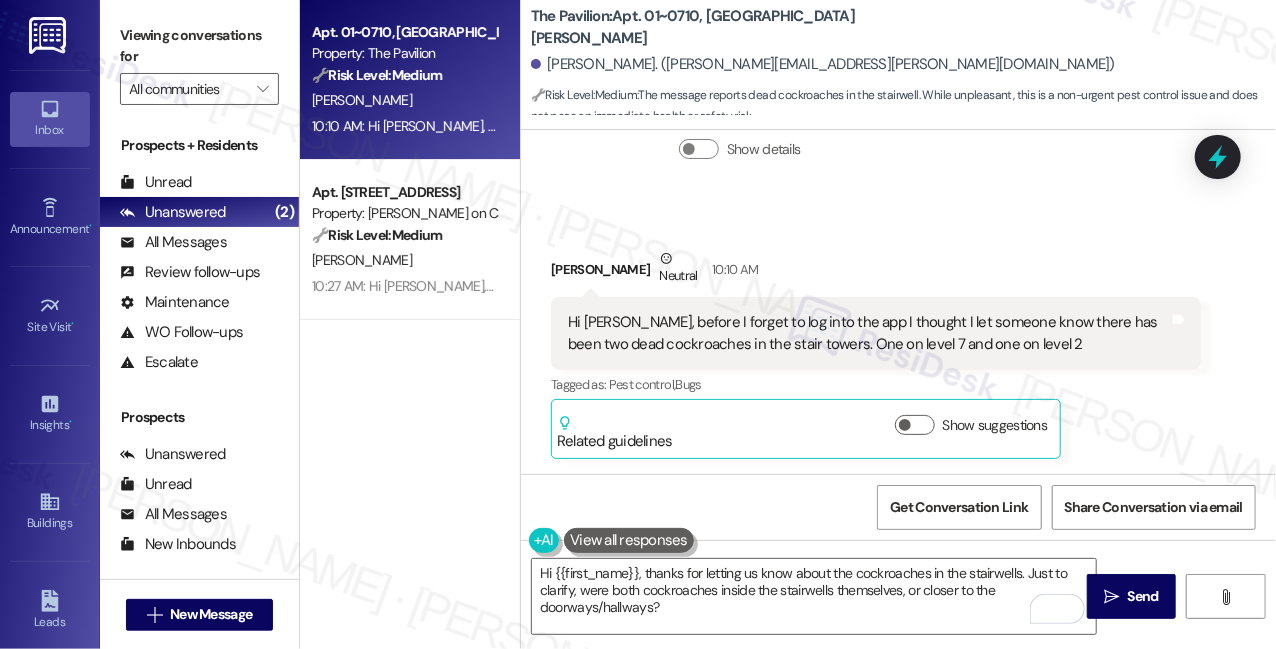 click on "Viewing conversations for" at bounding box center (199, 46) 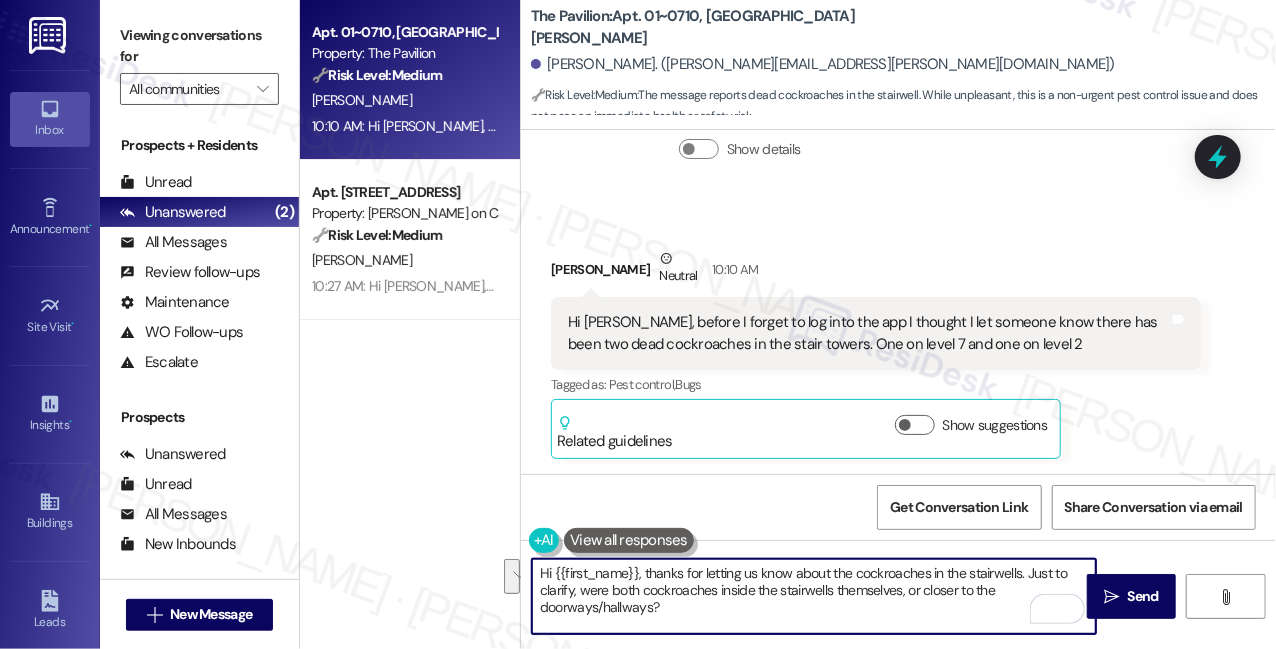 drag, startPoint x: 719, startPoint y: 615, endPoint x: 717, endPoint y: 594, distance: 21.095022 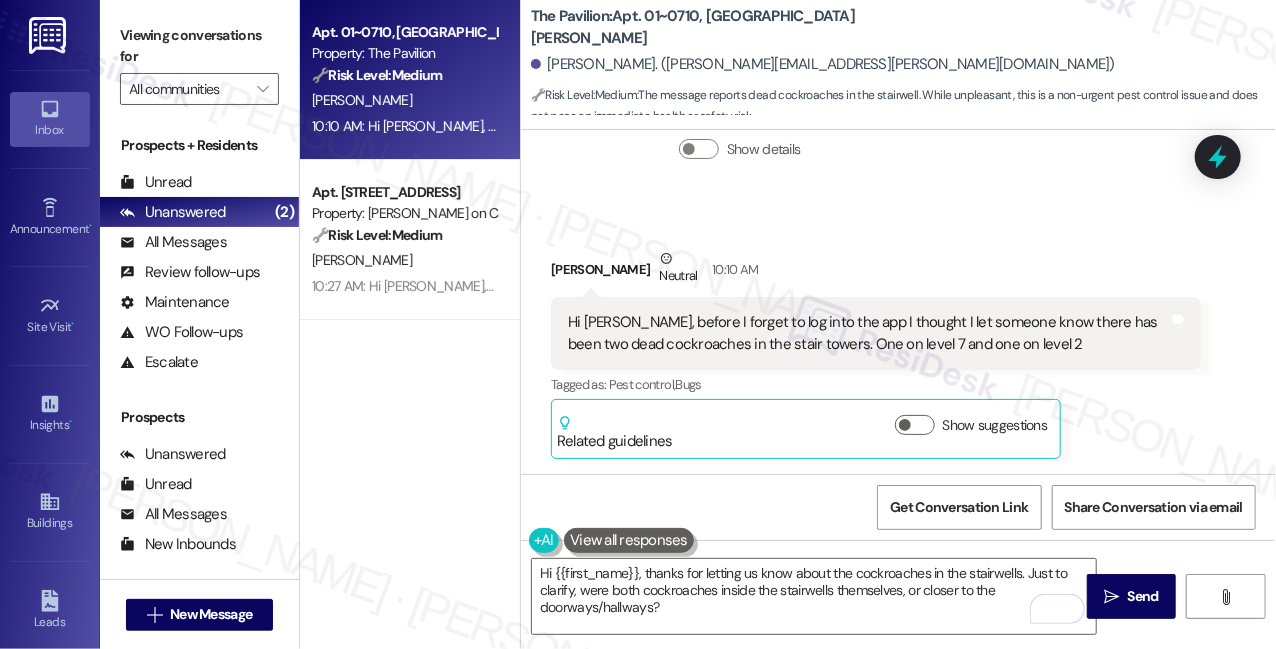 click on "Viewing conversations for" at bounding box center [199, 46] 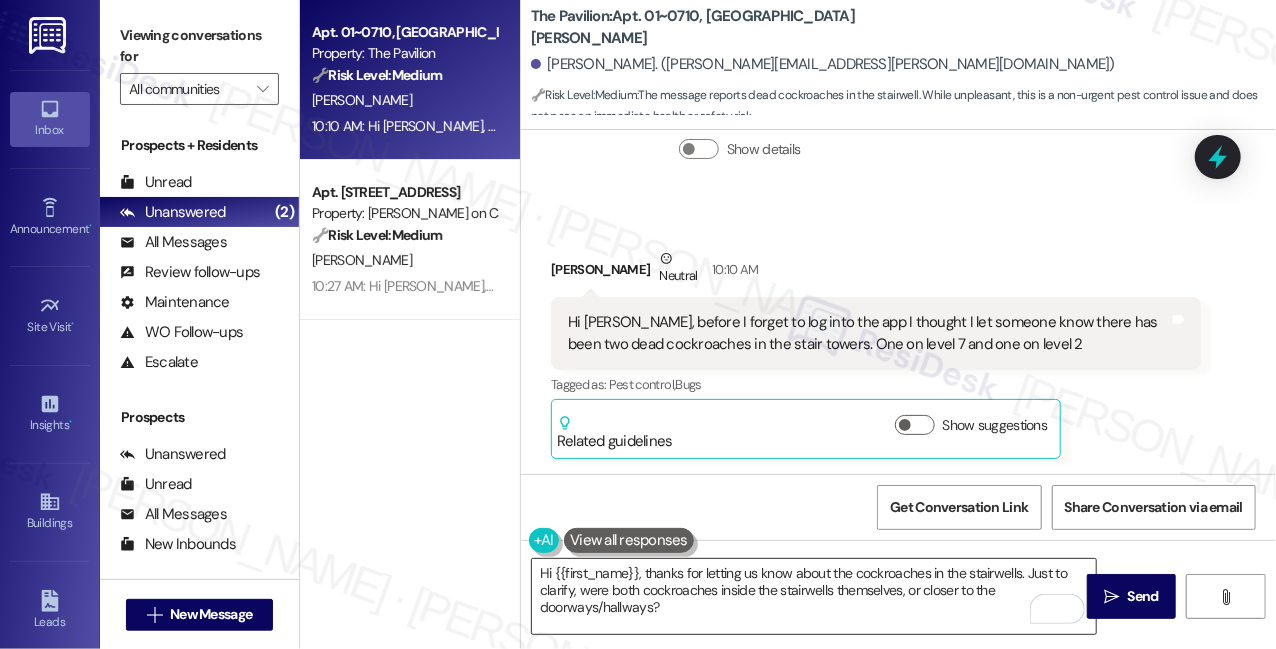 click on "Hi {{first_name}}, thanks for letting us know about the cockroaches in the stairwells. Just to clarify, were both cockroaches inside the stairwells themselves, or closer to the doorways/hallways?" at bounding box center [814, 596] 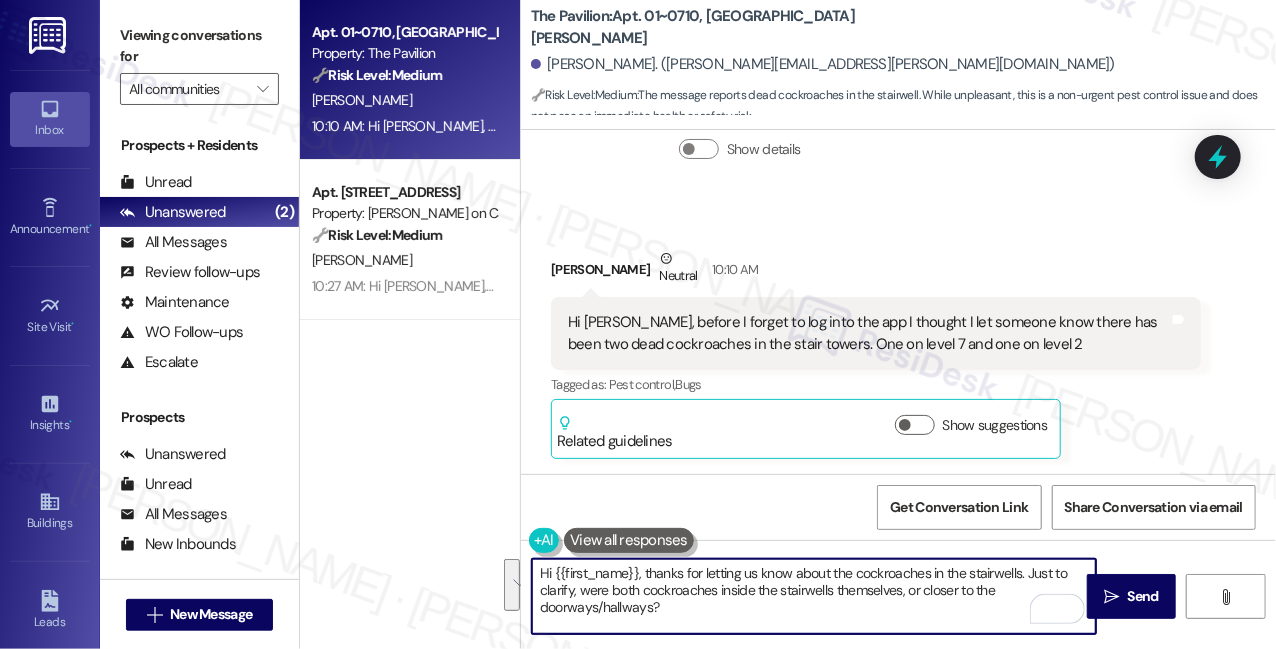 drag, startPoint x: 821, startPoint y: 619, endPoint x: 1026, endPoint y: 566, distance: 211.7404 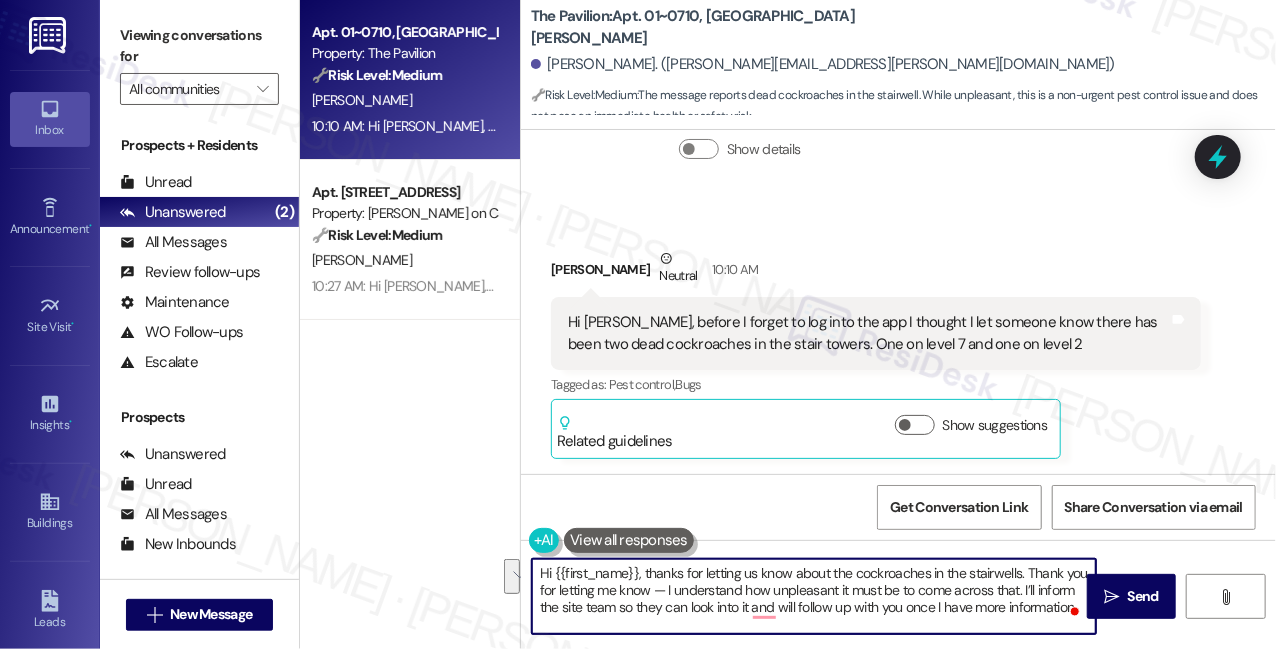 drag, startPoint x: 667, startPoint y: 591, endPoint x: 1024, endPoint y: 567, distance: 357.80582 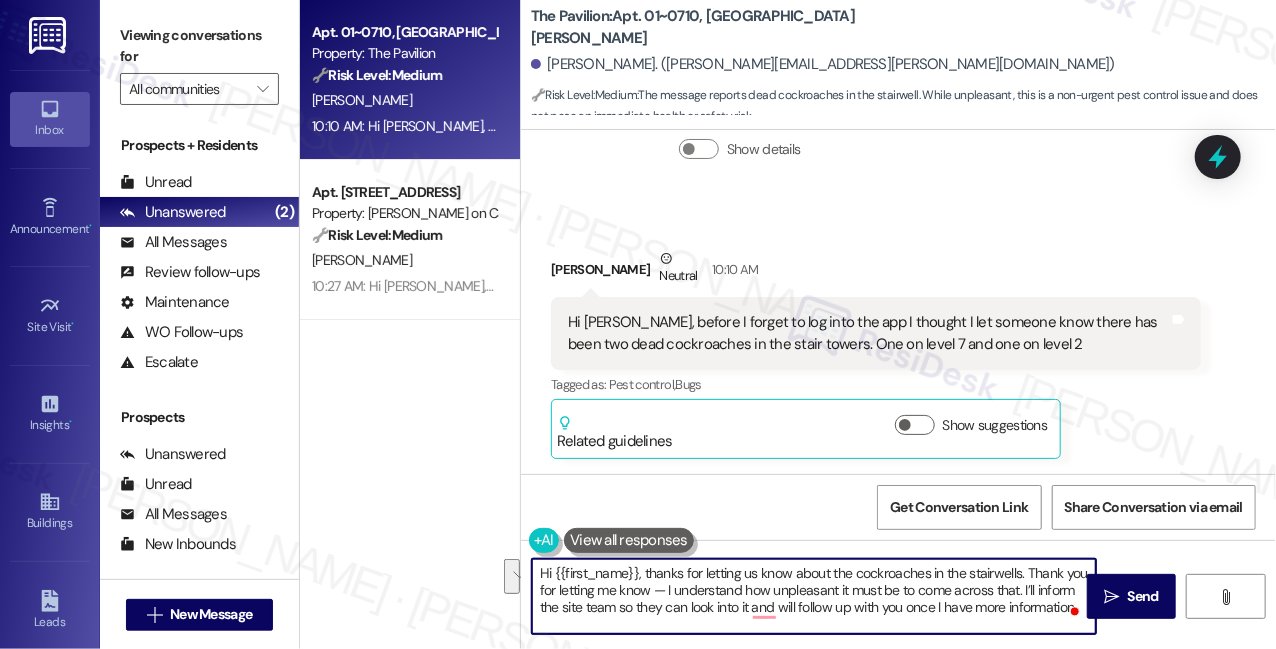 click on "Hi {{first_name}}, thanks for letting us know about the cockroaches in the stairwells. Thank you for letting me know — I understand how unpleasant it must be to come across that. I’ll inform the site team so they can look into it and will follow up with you once I have more information." at bounding box center [814, 596] 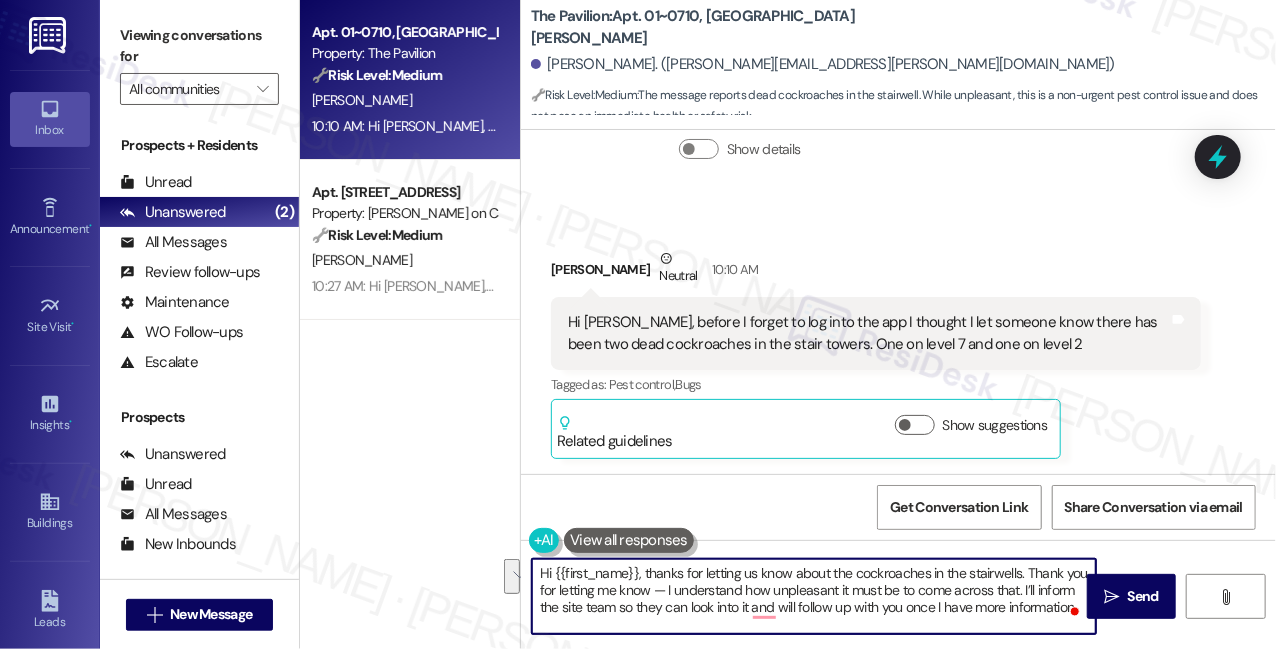 drag, startPoint x: 1029, startPoint y: 571, endPoint x: 1024, endPoint y: 592, distance: 21.587032 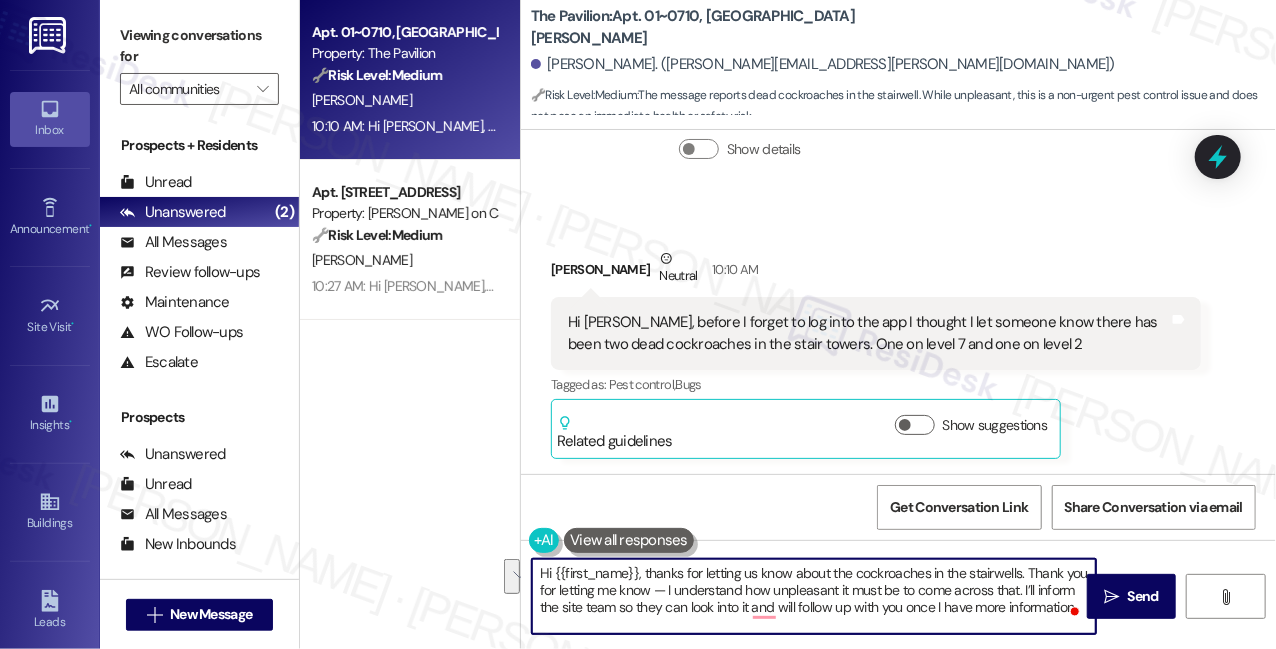 click on "Hi {{first_name}}, thanks for letting us know about the cockroaches in the stairwells. Thank you for letting me know — I understand how unpleasant it must be to come across that. I’ll inform the site team so they can look into it and will follow up with you once I have more information." at bounding box center (814, 596) 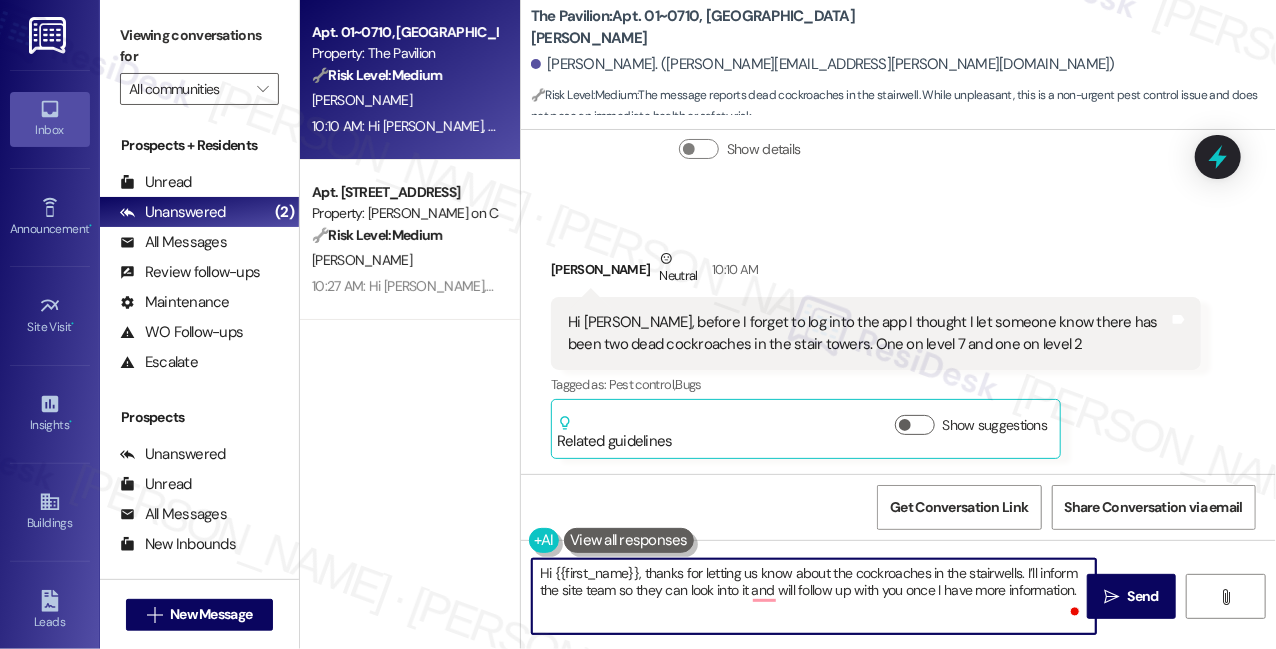 click on "Hi {{first_name}}, thanks for letting us know about the cockroaches in the stairwells. I’ll inform the site team so they can look into it and will follow up with you once I have more information." at bounding box center [814, 596] 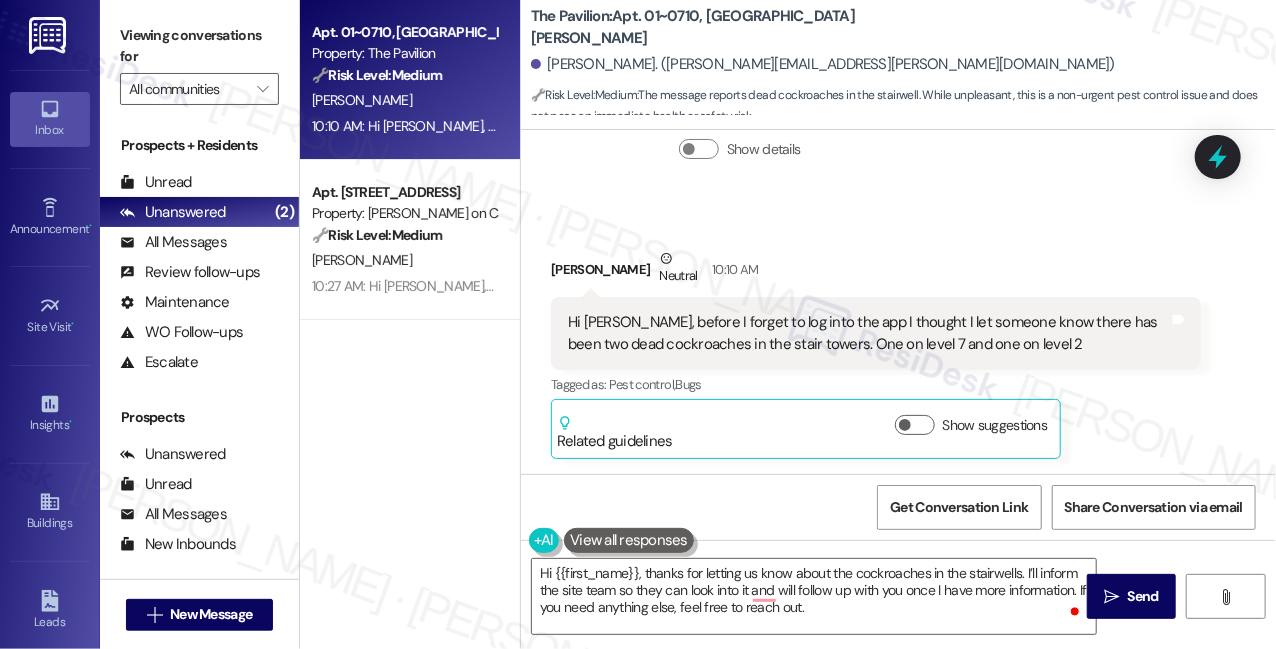 click on "Hi [PERSON_NAME], before I forget to log into the app I thought I let someone know there has been two dead cockroaches in the stair towers. One on level 7 and one on level 2" at bounding box center (868, 333) 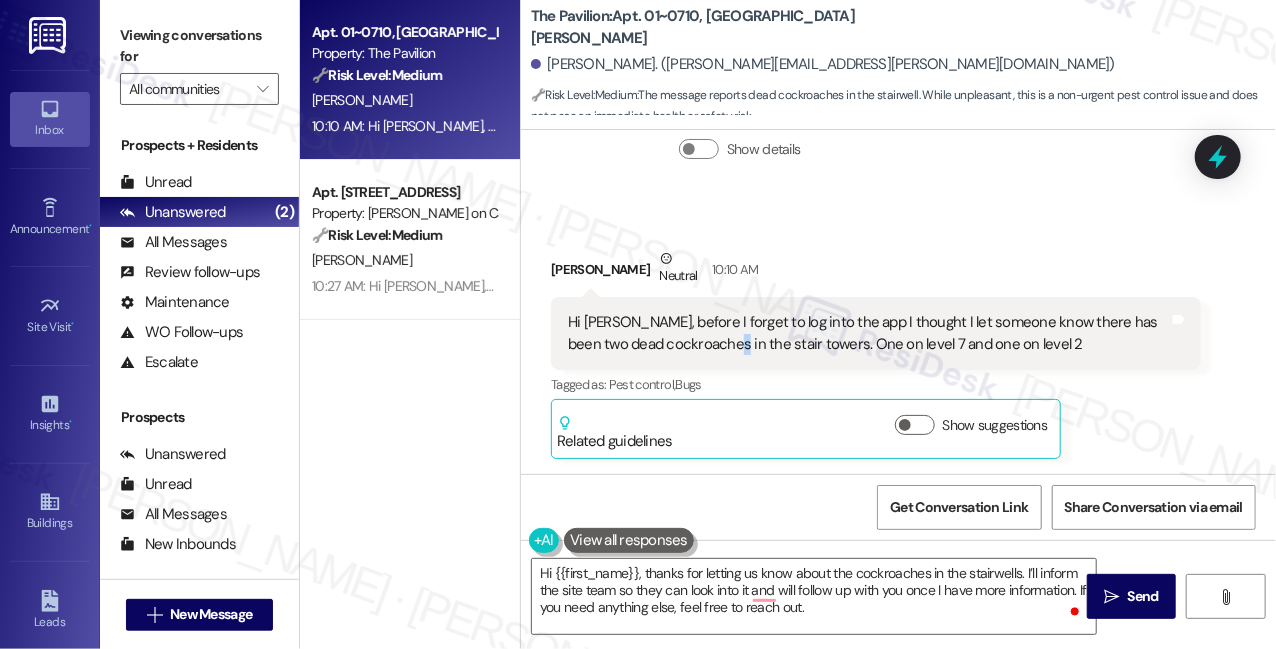 click on "Hi [PERSON_NAME], before I forget to log into the app I thought I let someone know there has been two dead cockroaches in the stair towers. One on level 7 and one on level 2" at bounding box center [868, 333] 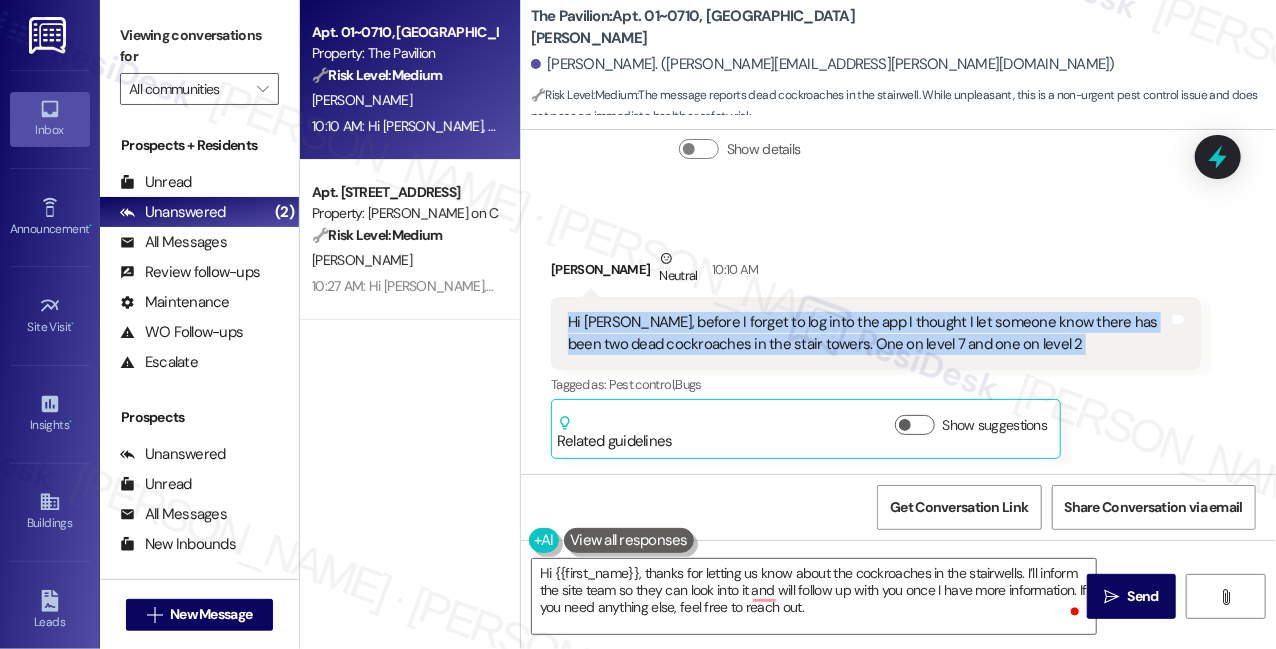 click on "Hi [PERSON_NAME], before I forget to log into the app I thought I let someone know there has been two dead cockroaches in the stair towers. One on level 7 and one on level 2" at bounding box center [868, 333] 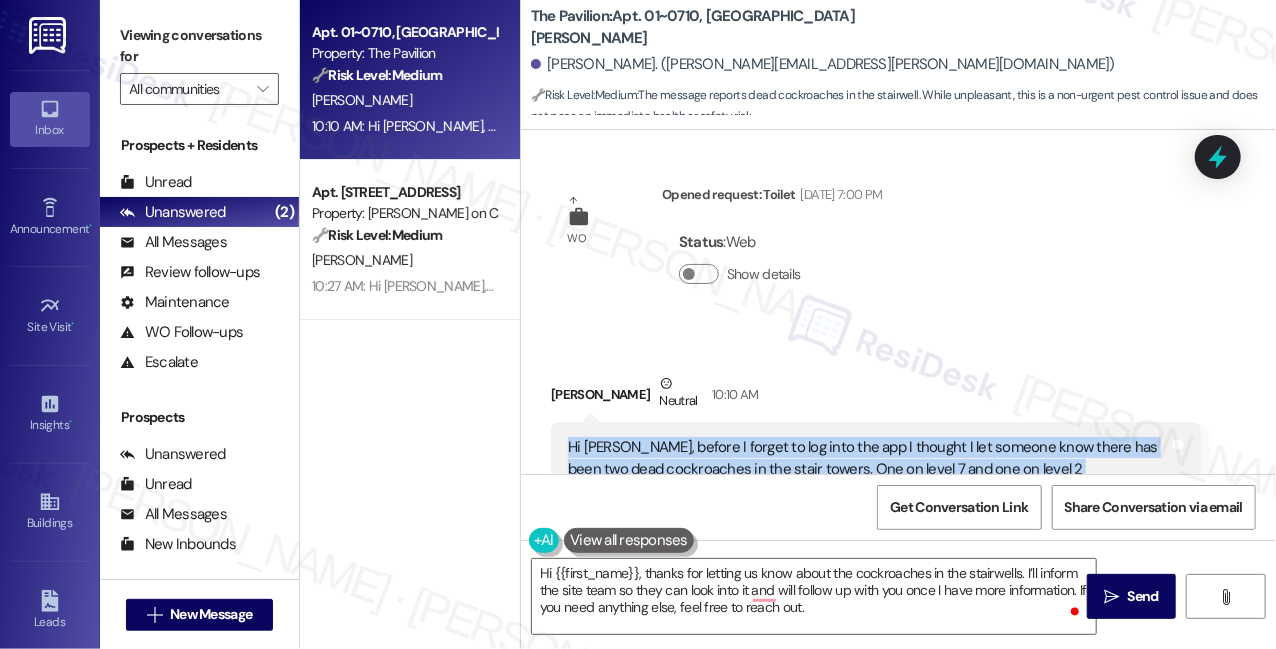 scroll, scrollTop: 623, scrollLeft: 0, axis: vertical 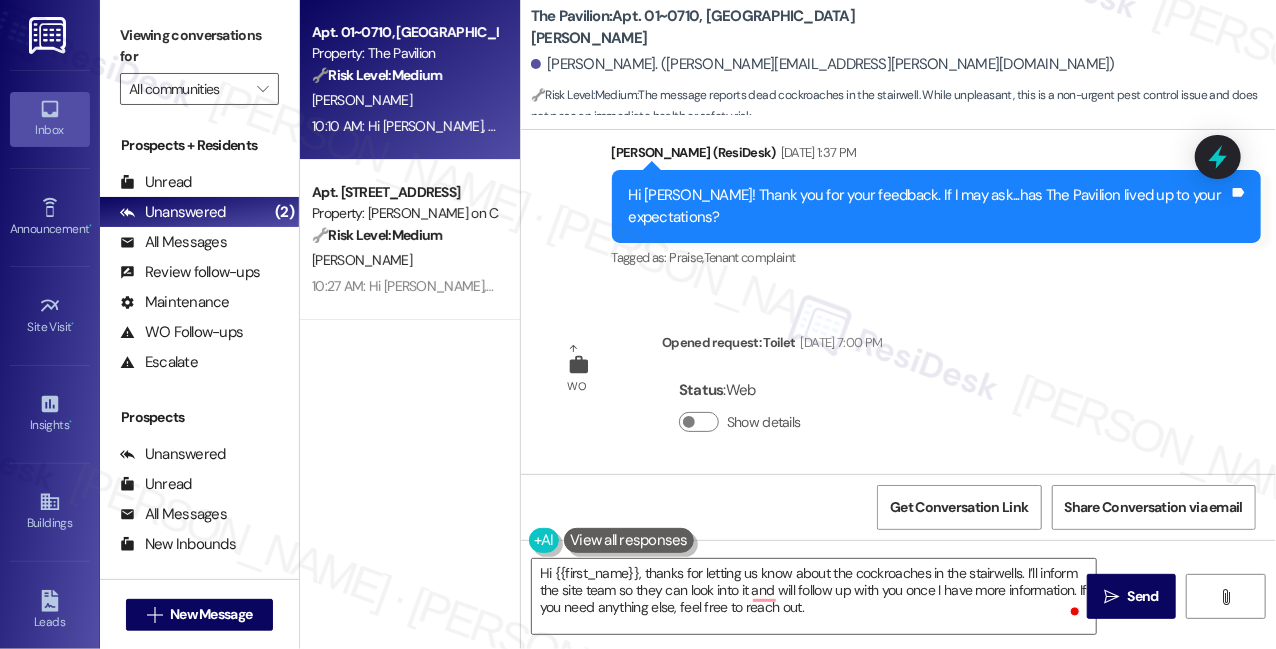 click on "Hi [PERSON_NAME]! Thank you for your feedback. If I may ask...has The Pavilion lived up to your expectations?" at bounding box center [929, 206] 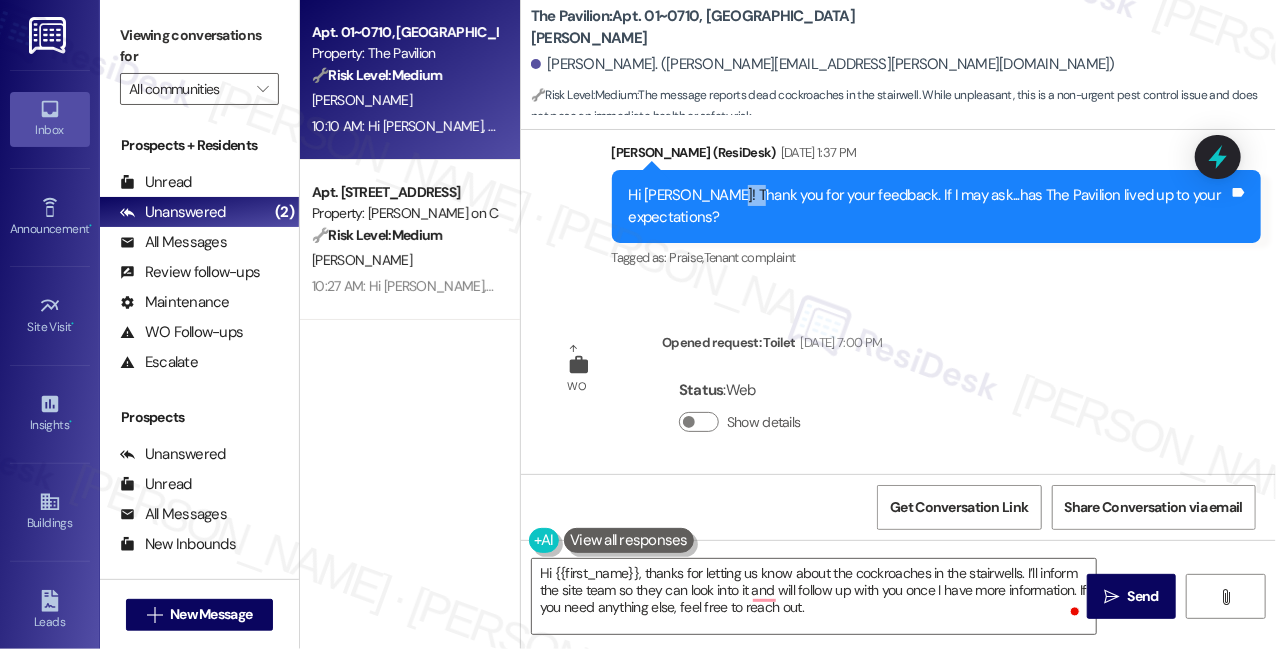 click on "Hi [PERSON_NAME]! Thank you for your feedback. If I may ask...has The Pavilion lived up to your expectations?" at bounding box center (929, 206) 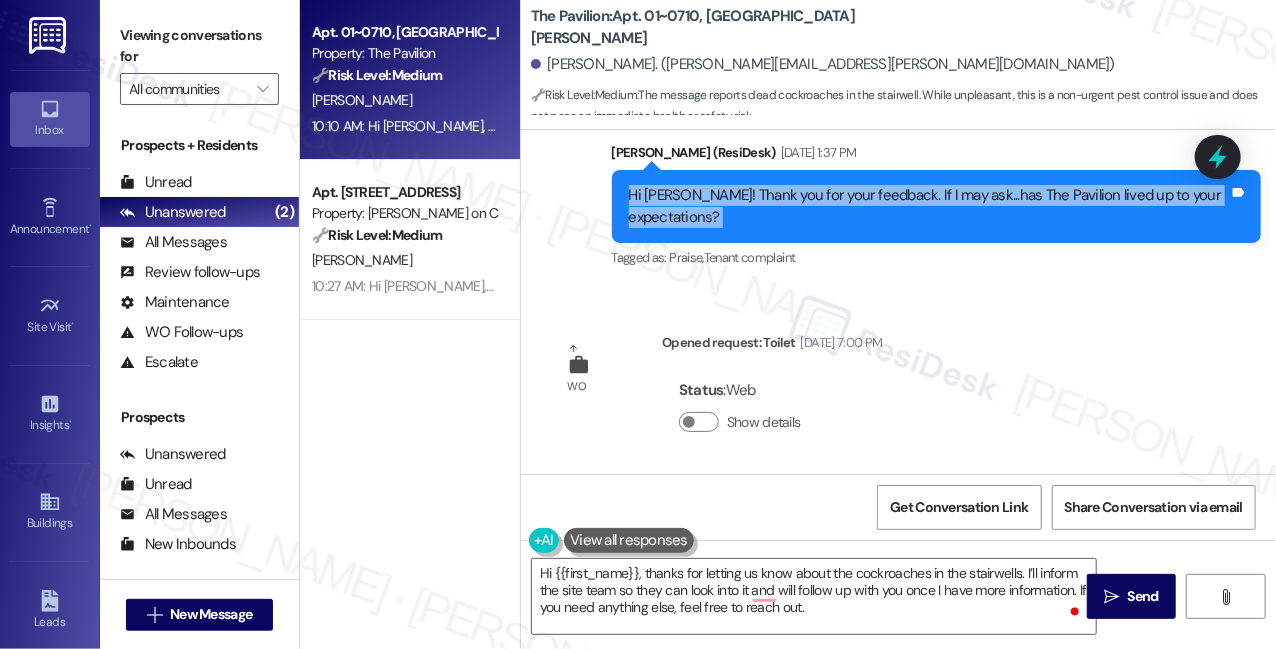 click on "Hi [PERSON_NAME]! Thank you for your feedback. If I may ask...has The Pavilion lived up to your expectations?" at bounding box center [929, 206] 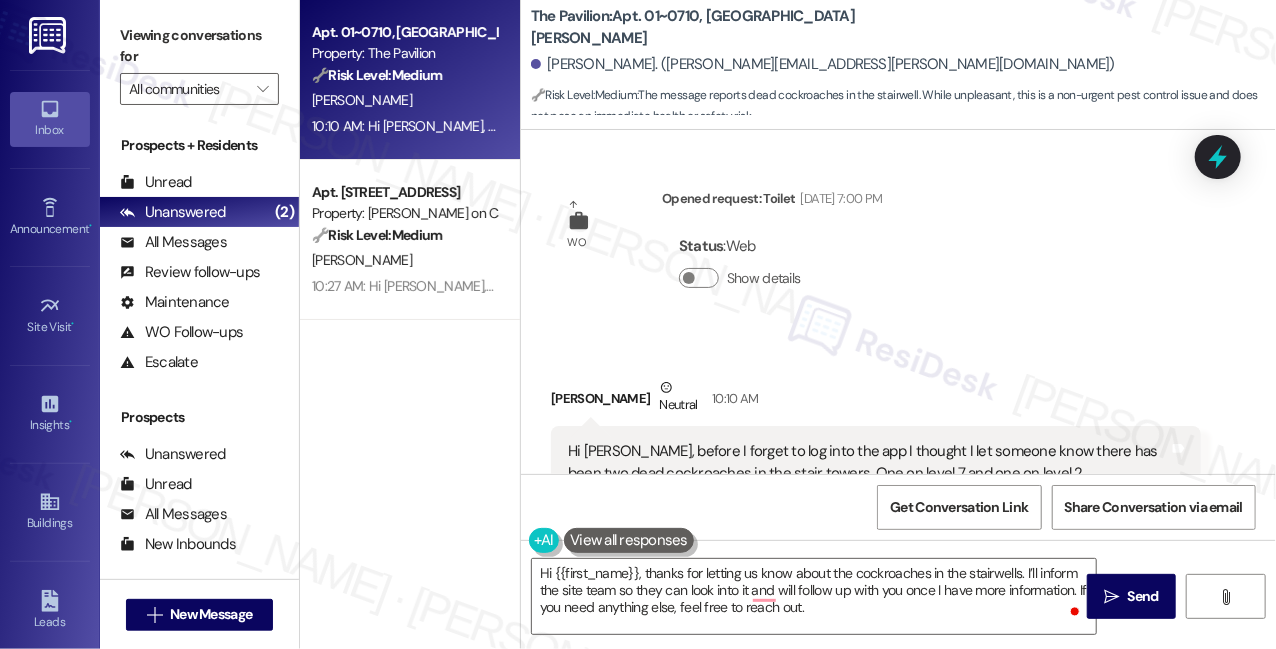 scroll, scrollTop: 896, scrollLeft: 0, axis: vertical 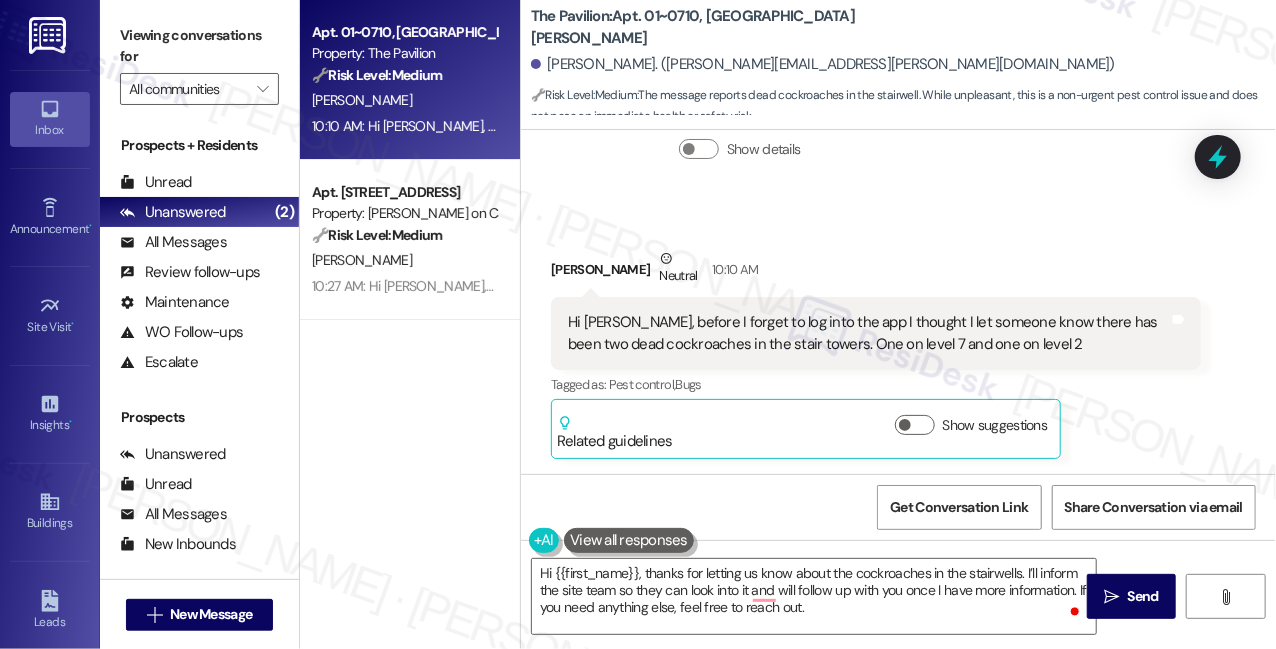 click on "Hi [PERSON_NAME], before I forget to log into the app I thought I let someone know there has been two dead cockroaches in the stair towers. One on level 7 and one on level 2" at bounding box center (868, 333) 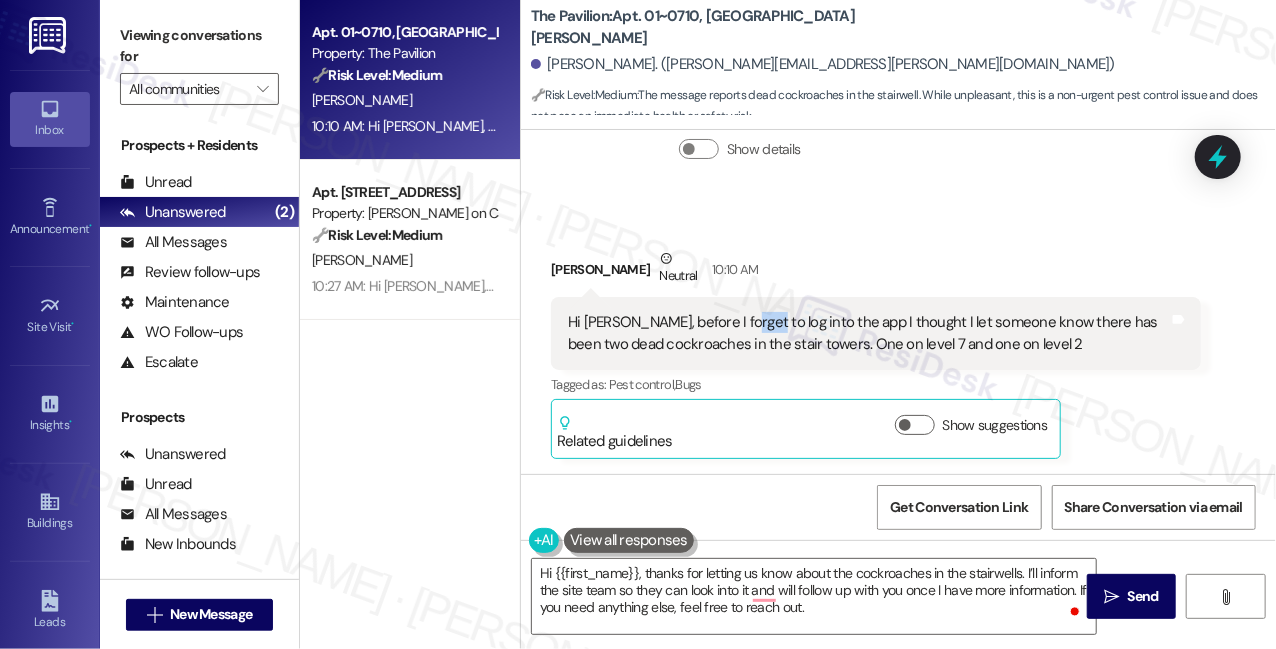 click on "Hi [PERSON_NAME], before I forget to log into the app I thought I let someone know there has been two dead cockroaches in the stair towers. One on level 7 and one on level 2" at bounding box center (868, 333) 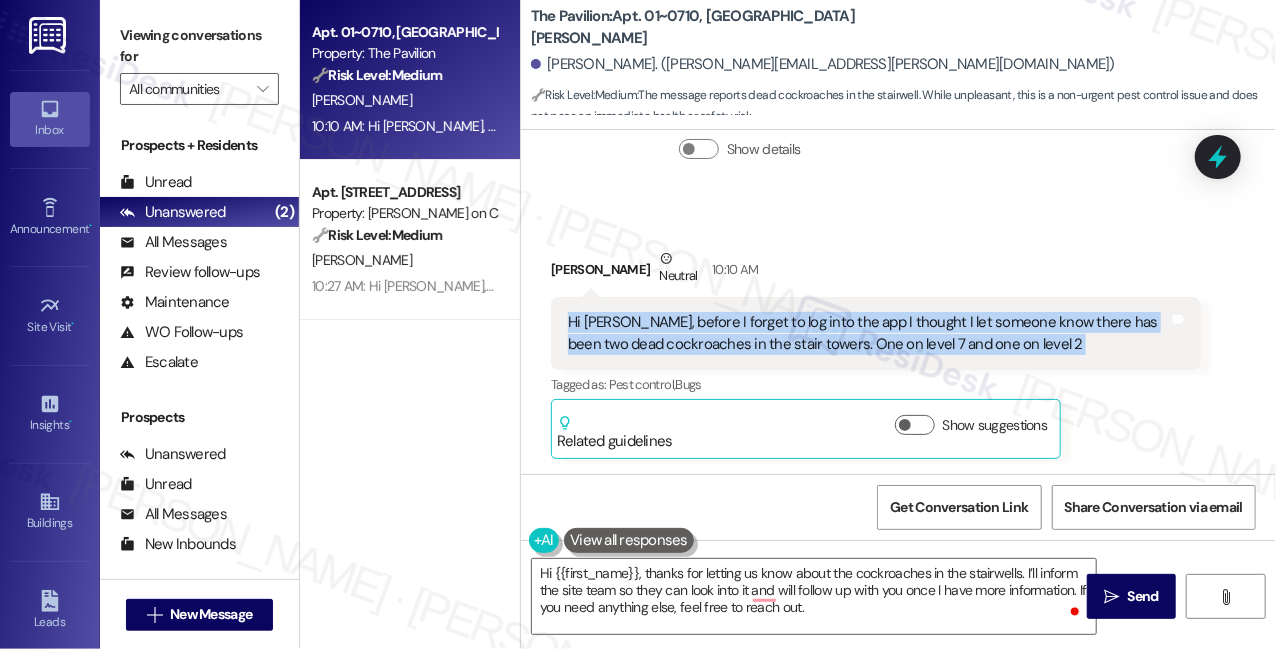 click on "Hi [PERSON_NAME], before I forget to log into the app I thought I let someone know there has been two dead cockroaches in the stair towers. One on level 7 and one on level 2" at bounding box center [868, 333] 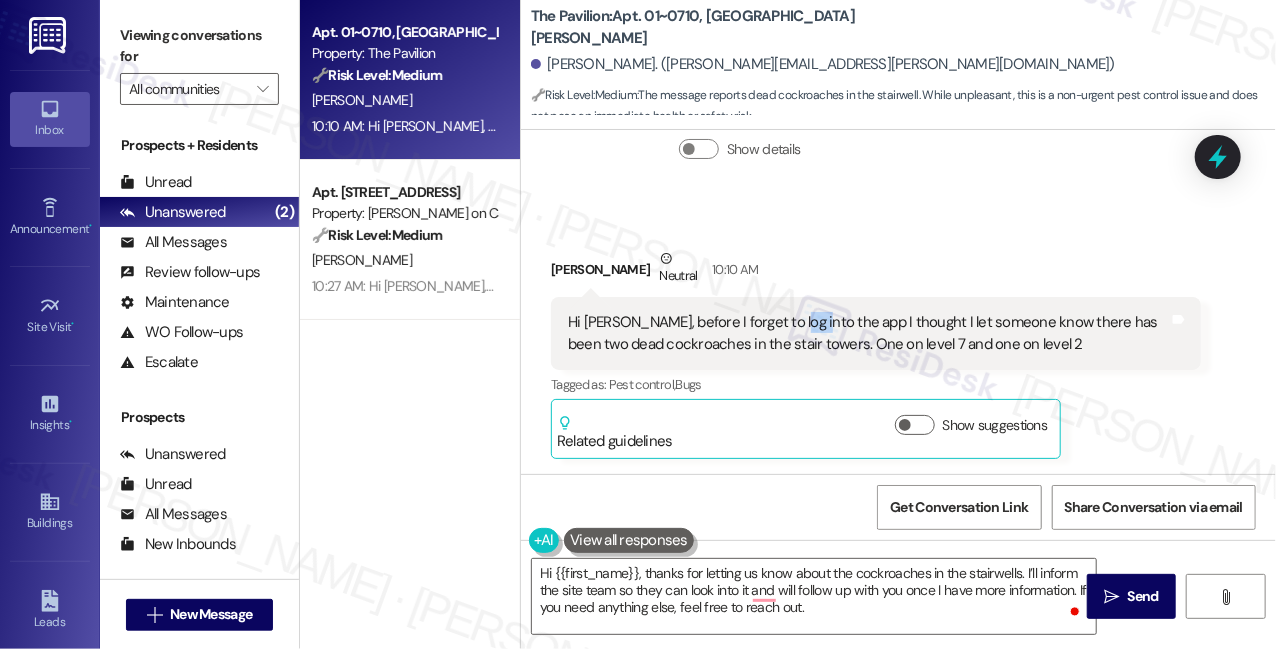 click on "Hi [PERSON_NAME], before I forget to log into the app I thought I let someone know there has been two dead cockroaches in the stair towers. One on level 7 and one on level 2" at bounding box center (868, 333) 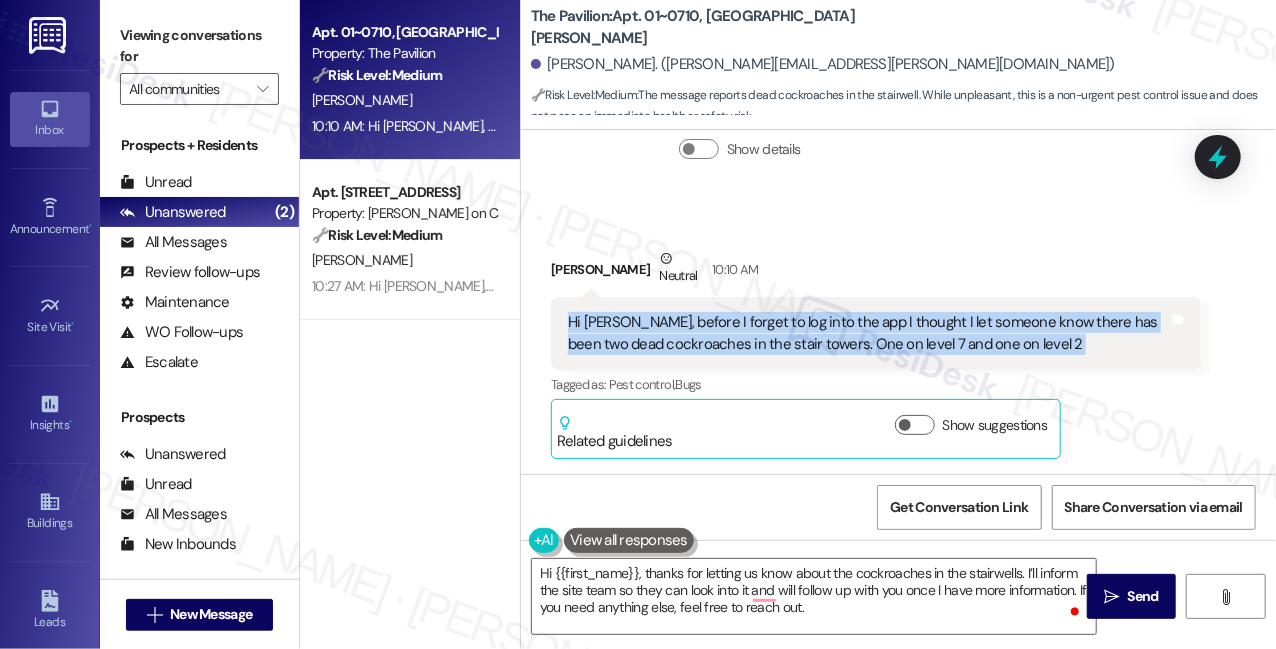 click on "Hi [PERSON_NAME], before I forget to log into the app I thought I let someone know there has been two dead cockroaches in the stair towers. One on level 7 and one on level 2" at bounding box center [868, 333] 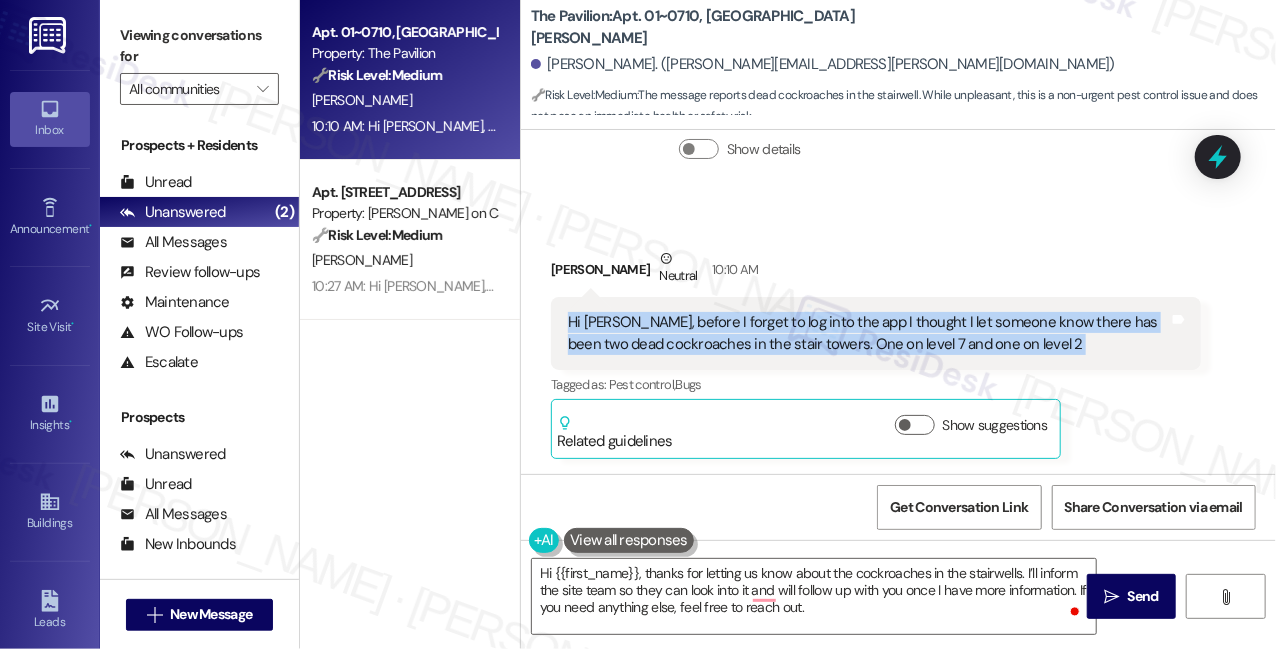 click on "Hi [PERSON_NAME], before I forget to log into the app I thought I let someone know there has been two dead cockroaches in the stair towers. One on level 7 and one on level 2" at bounding box center (868, 333) 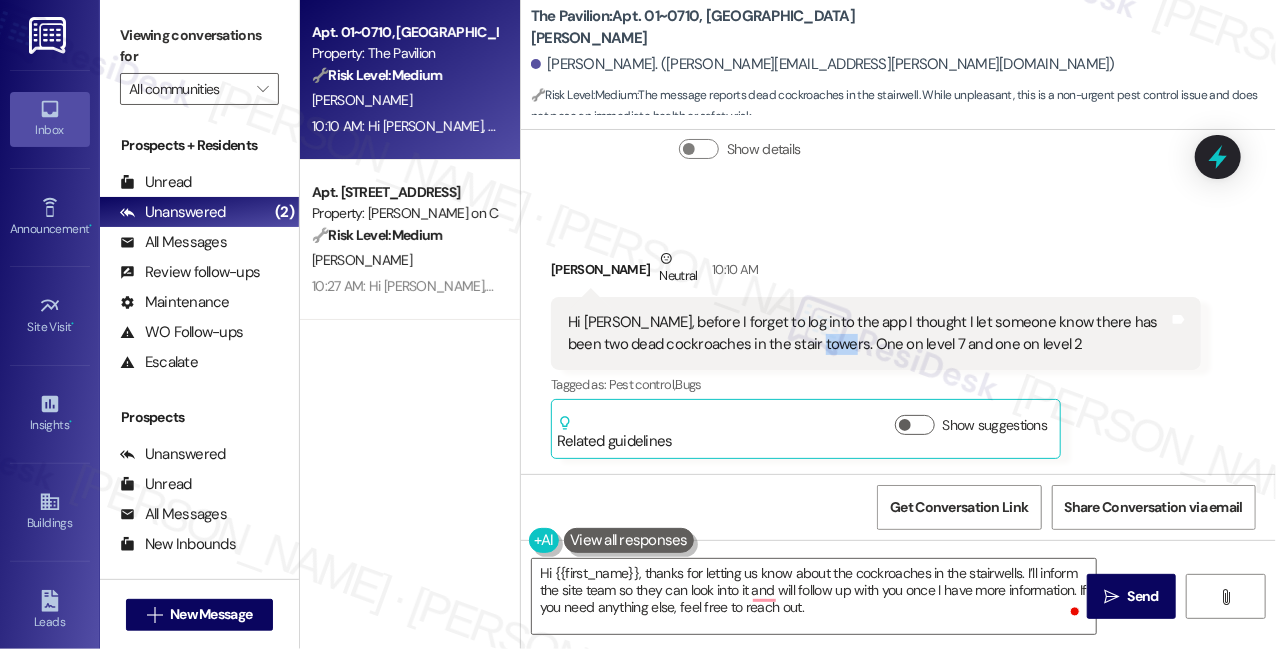 click on "Hi [PERSON_NAME], before I forget to log into the app I thought I let someone know there has been two dead cockroaches in the stair towers. One on level 7 and one on level 2" at bounding box center [868, 333] 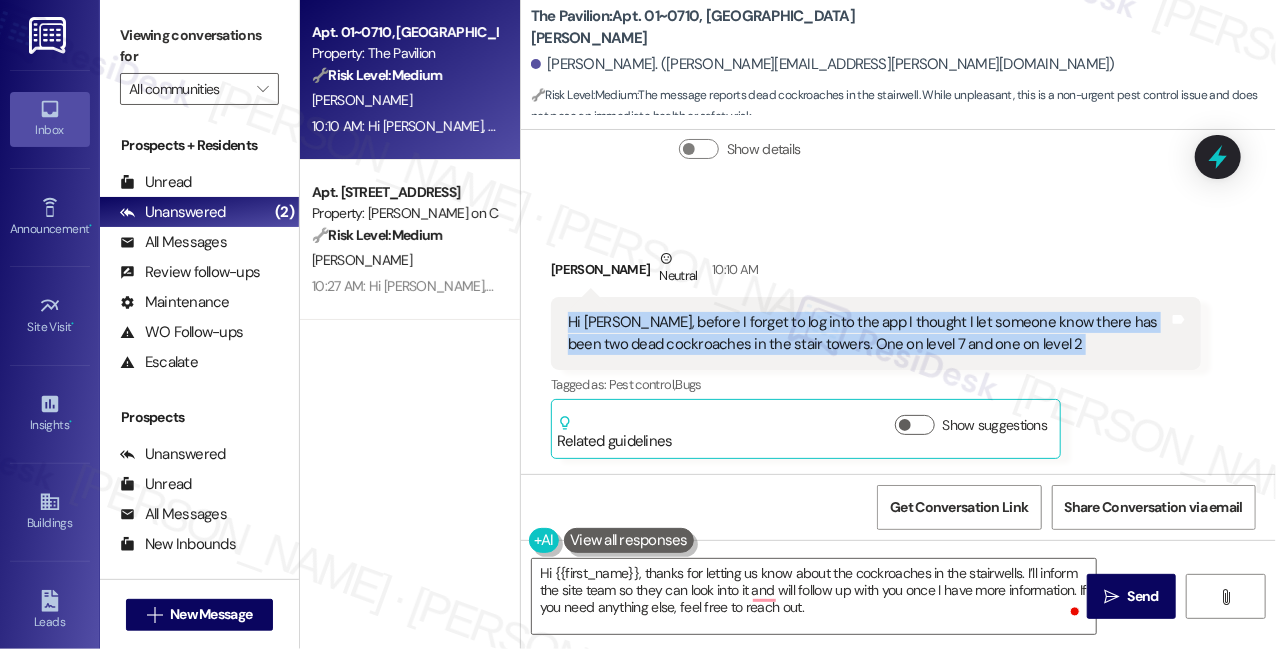 click on "Hi [PERSON_NAME], before I forget to log into the app I thought I let someone know there has been two dead cockroaches in the stair towers. One on level 7 and one on level 2" at bounding box center (868, 333) 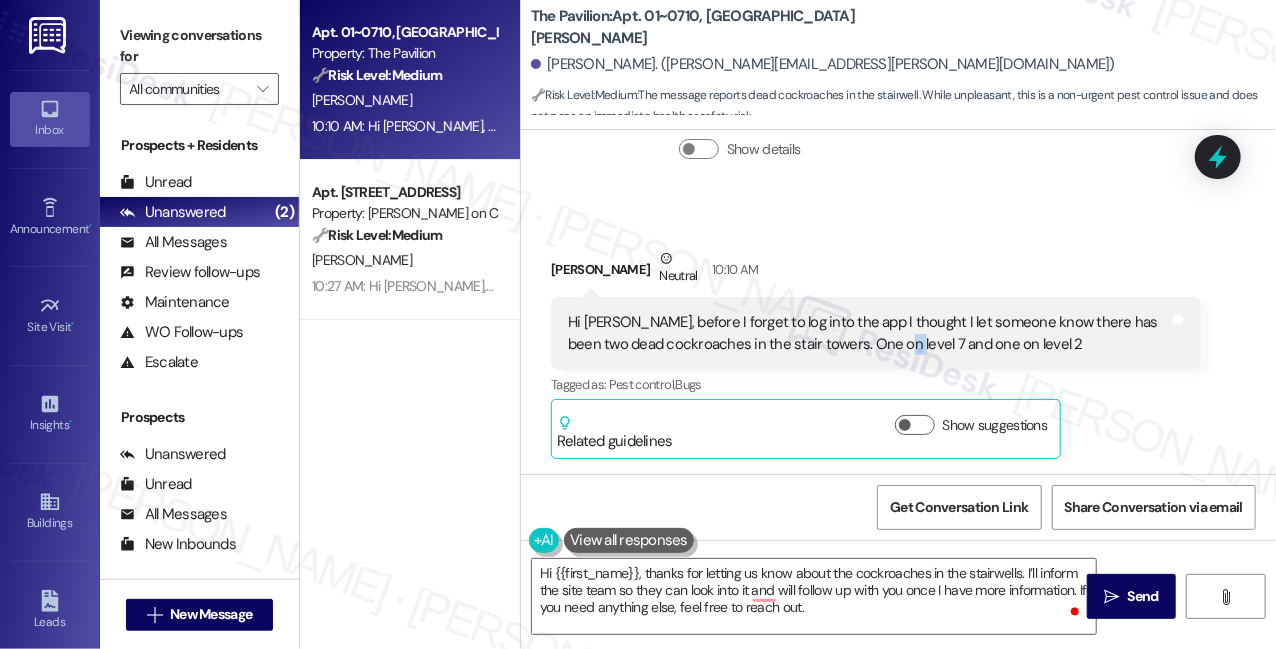 click on "Hi [PERSON_NAME], before I forget to log into the app I thought I let someone know there has been two dead cockroaches in the stair towers. One on level 7 and one on level 2" at bounding box center [868, 333] 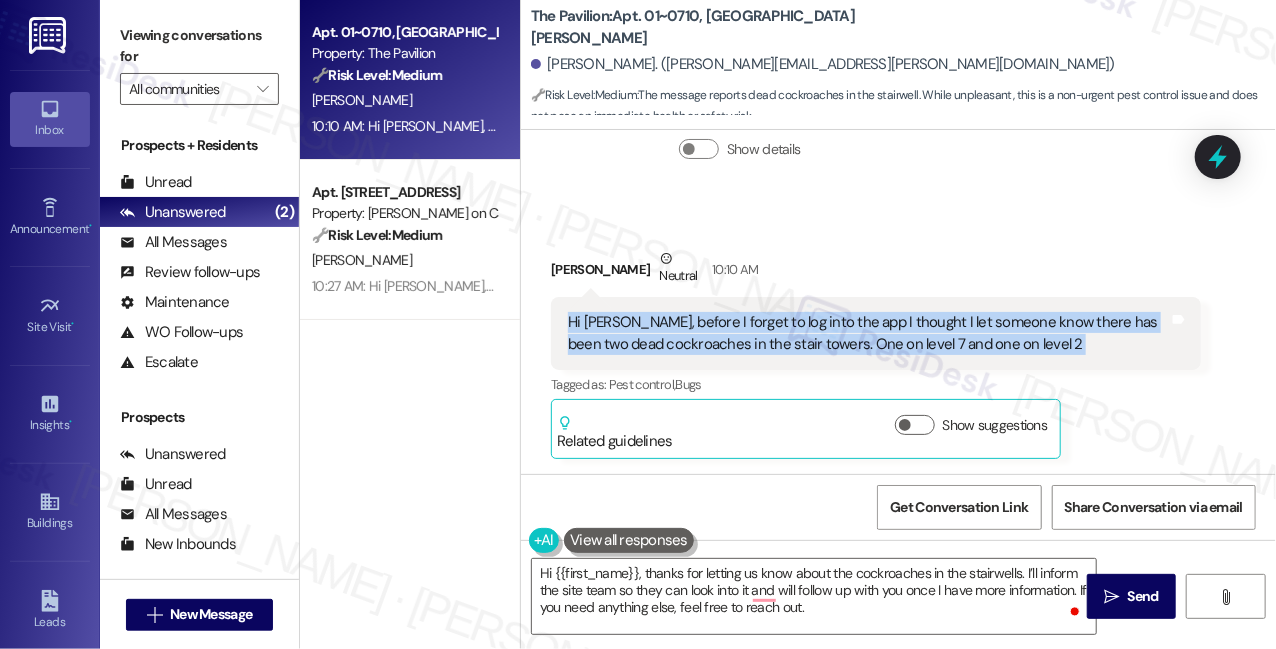 click on "Hi [PERSON_NAME], before I forget to log into the app I thought I let someone know there has been two dead cockroaches in the stair towers. One on level 7 and one on level 2" at bounding box center (868, 333) 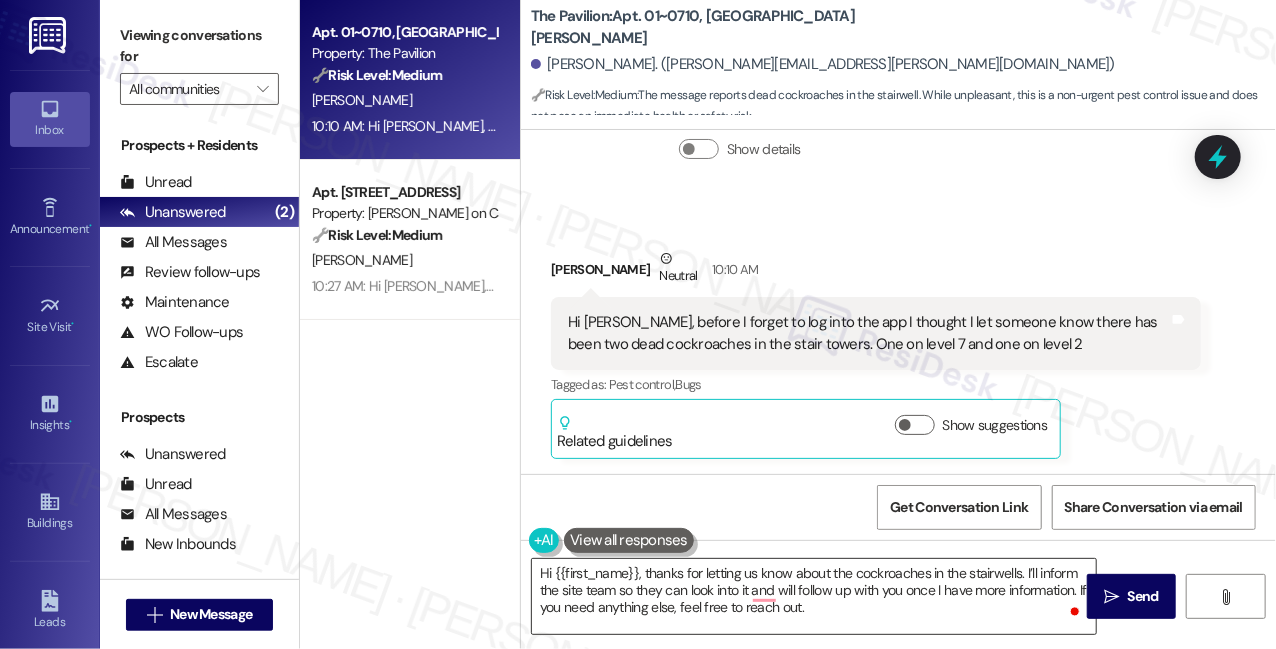 click on "Hi {{first_name}}, thanks for letting us know about the cockroaches in the stairwells. I’ll inform the site team so they can look into it and will follow up with you once I have more information. If you need anything else, feel free to reach out." at bounding box center (814, 596) 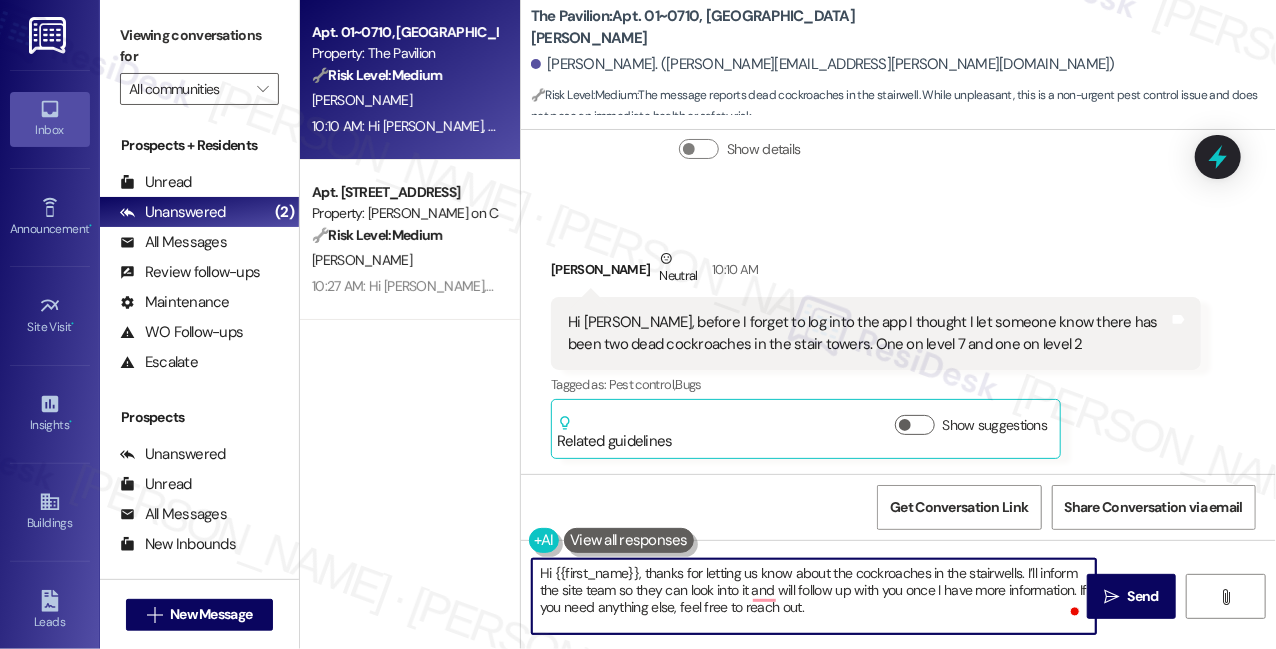 click on "Hi {{first_name}}, thanks for letting us know about the cockroaches in the stairwells. I’ll inform the site team so they can look into it and will follow up with you once I have more information. If you need anything else, feel free to reach out." at bounding box center [814, 596] 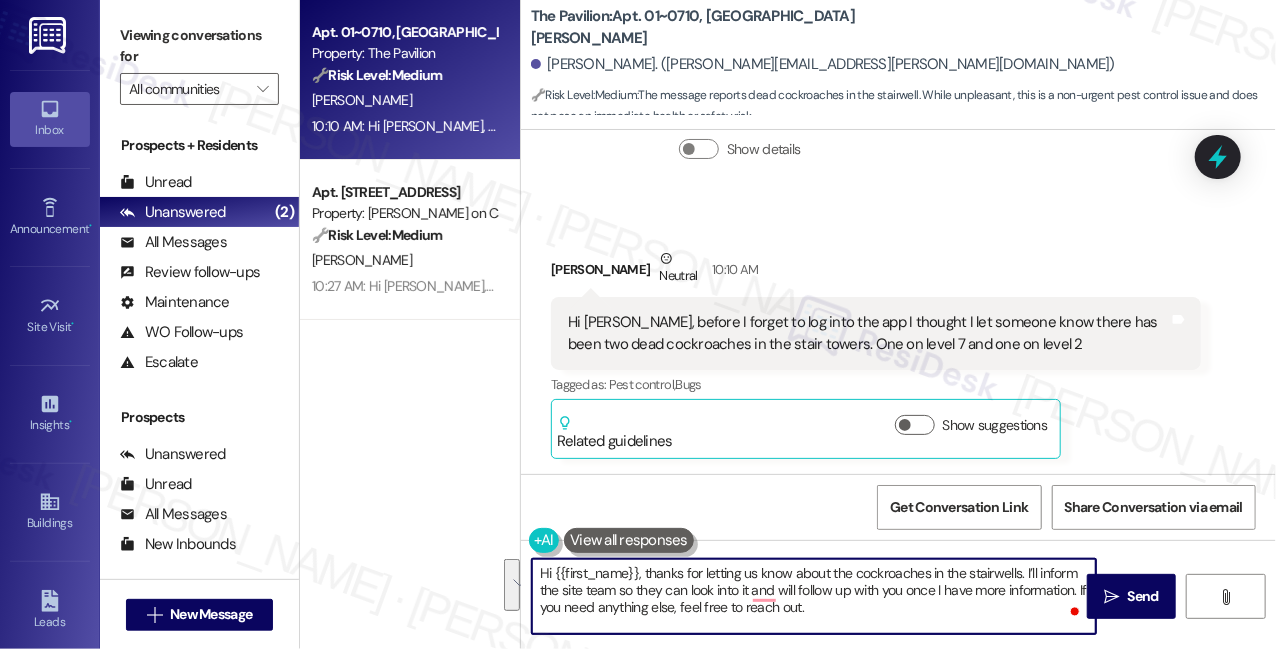 click on "Hi {{first_name}}, thanks for letting us know about the cockroaches in the stairwells. I’ll inform the site team so they can look into it and will follow up with you once I have more information. If you need anything else, feel free to reach out." at bounding box center [814, 596] 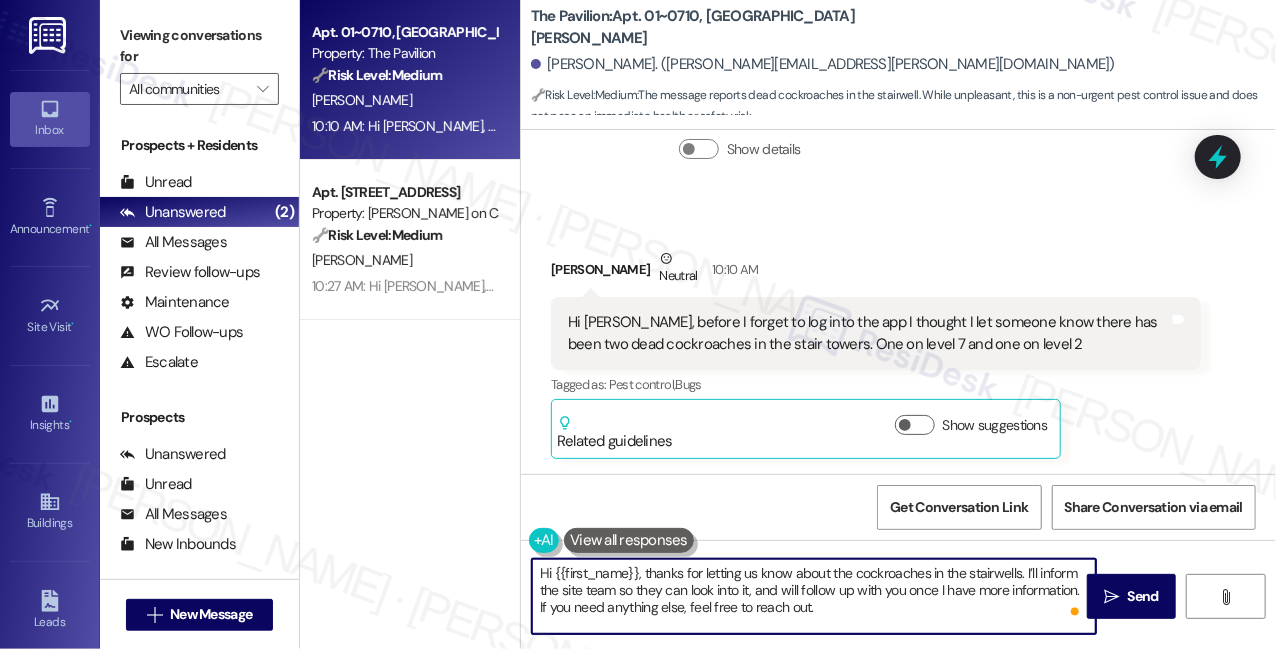 click on "Hi {{first_name}}, thanks for letting us know about the cockroaches in the stairwells. I’ll inform the site team so they can look into it, and will follow up with you once I have more information. If you need anything else, feel free to reach out." at bounding box center [814, 596] 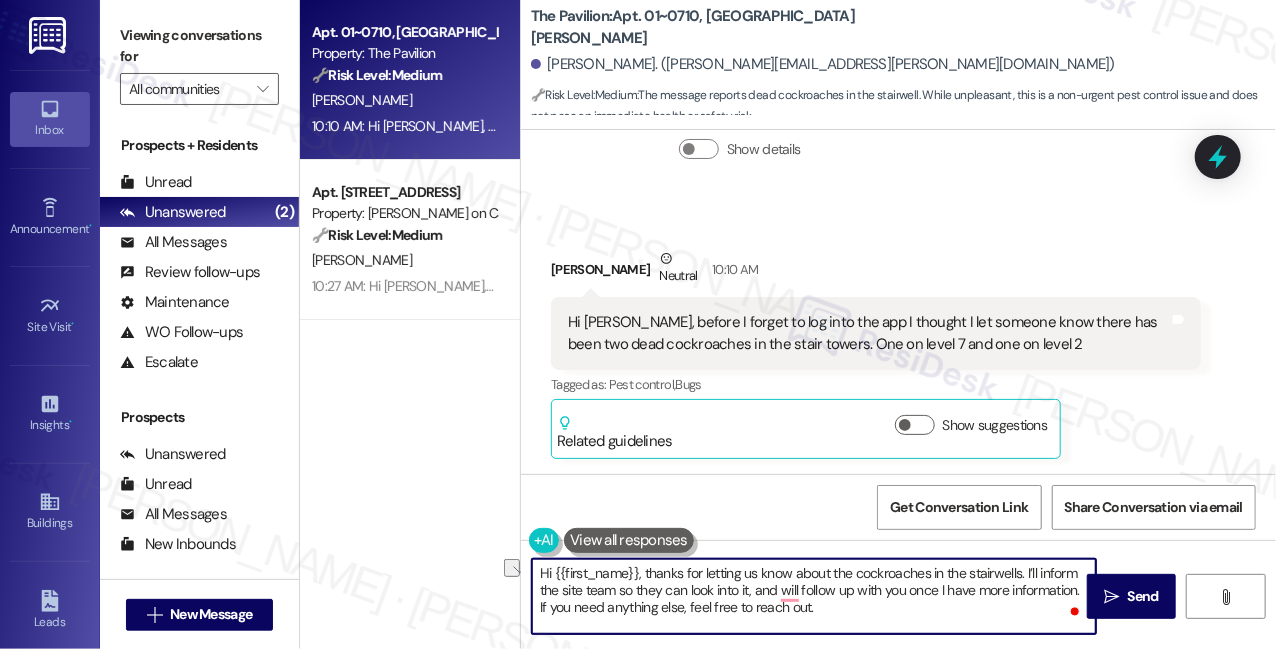 drag, startPoint x: 749, startPoint y: 589, endPoint x: 1076, endPoint y: 594, distance: 327.03824 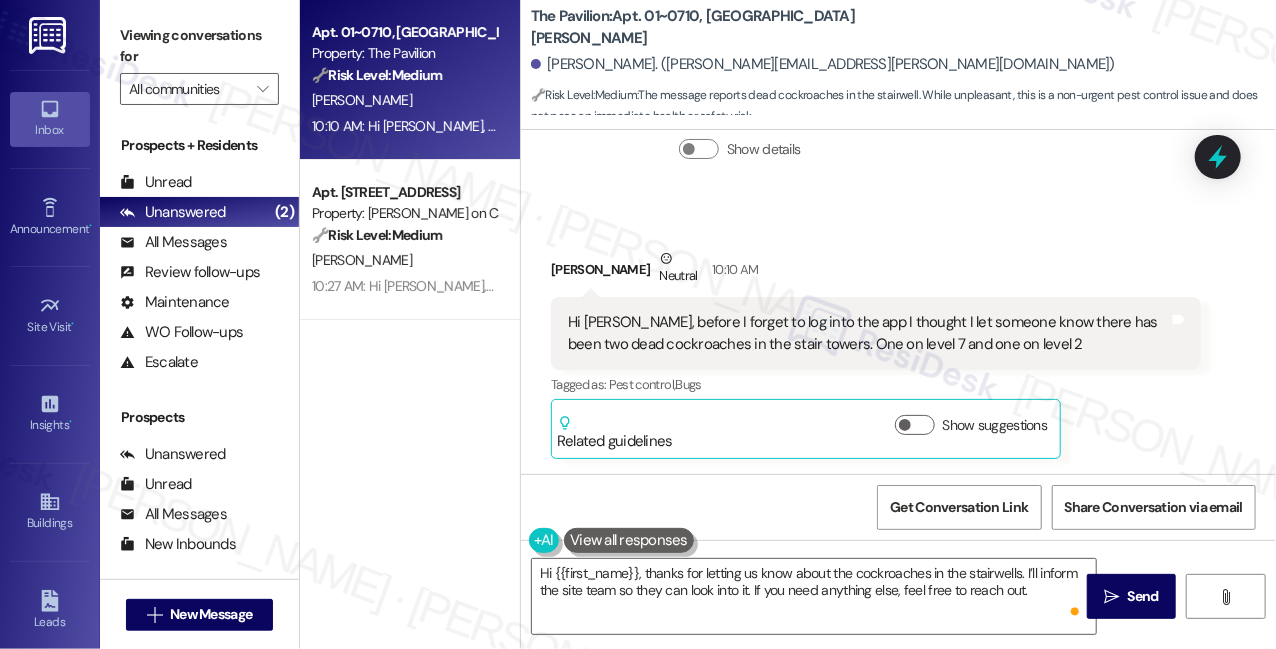 click on "Viewing conversations for" at bounding box center [199, 46] 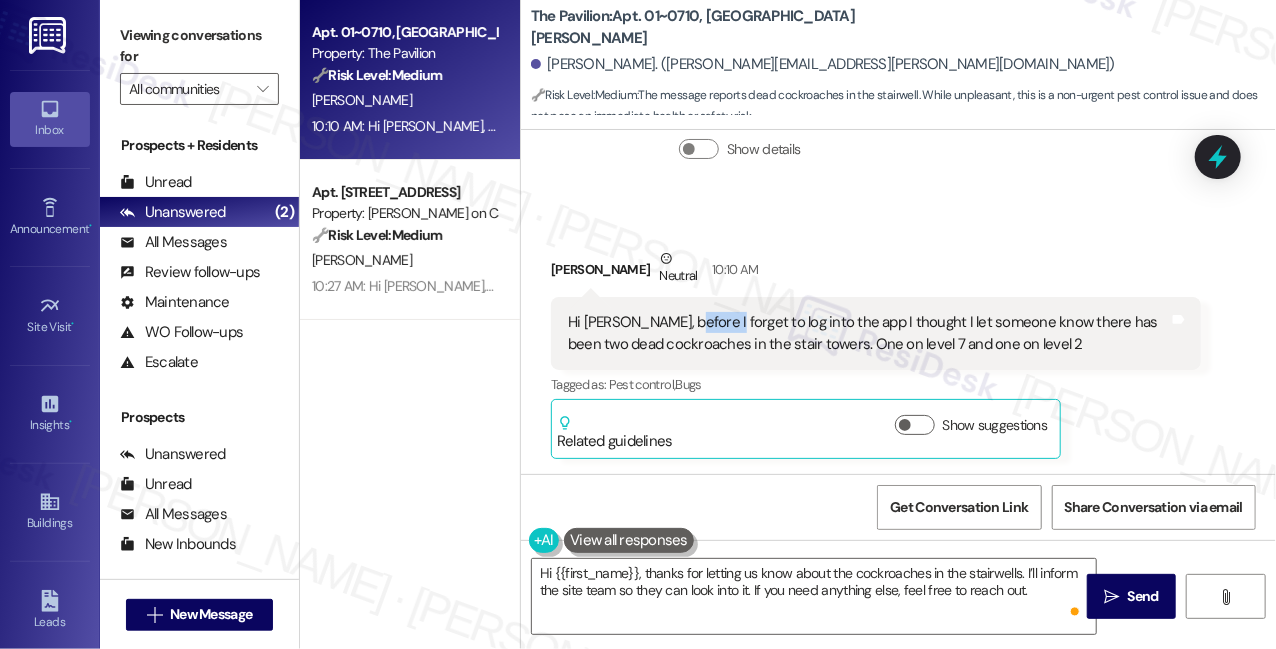 click on "Hi [PERSON_NAME], before I forget to log into the app I thought I let someone know there has been two dead cockroaches in the stair towers. One on level 7 and one on level 2" at bounding box center (868, 333) 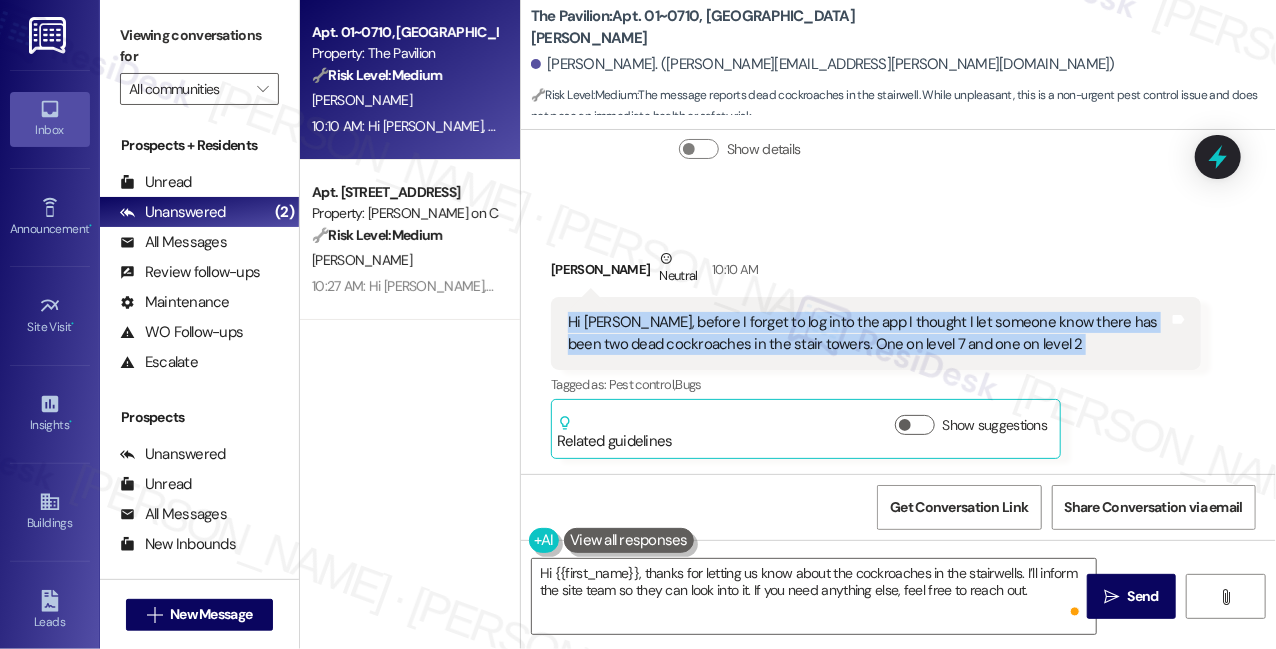 click on "Hi [PERSON_NAME], before I forget to log into the app I thought I let someone know there has been two dead cockroaches in the stair towers. One on level 7 and one on level 2" at bounding box center [868, 333] 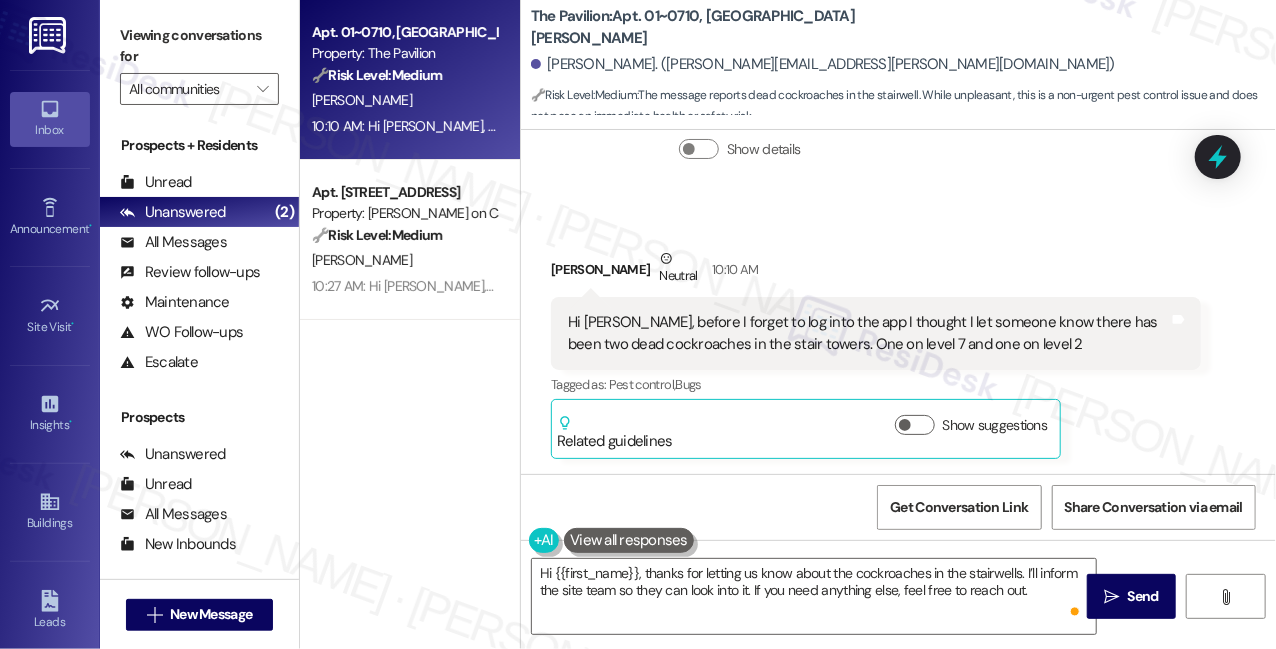 click on "Viewing conversations for" at bounding box center (199, 46) 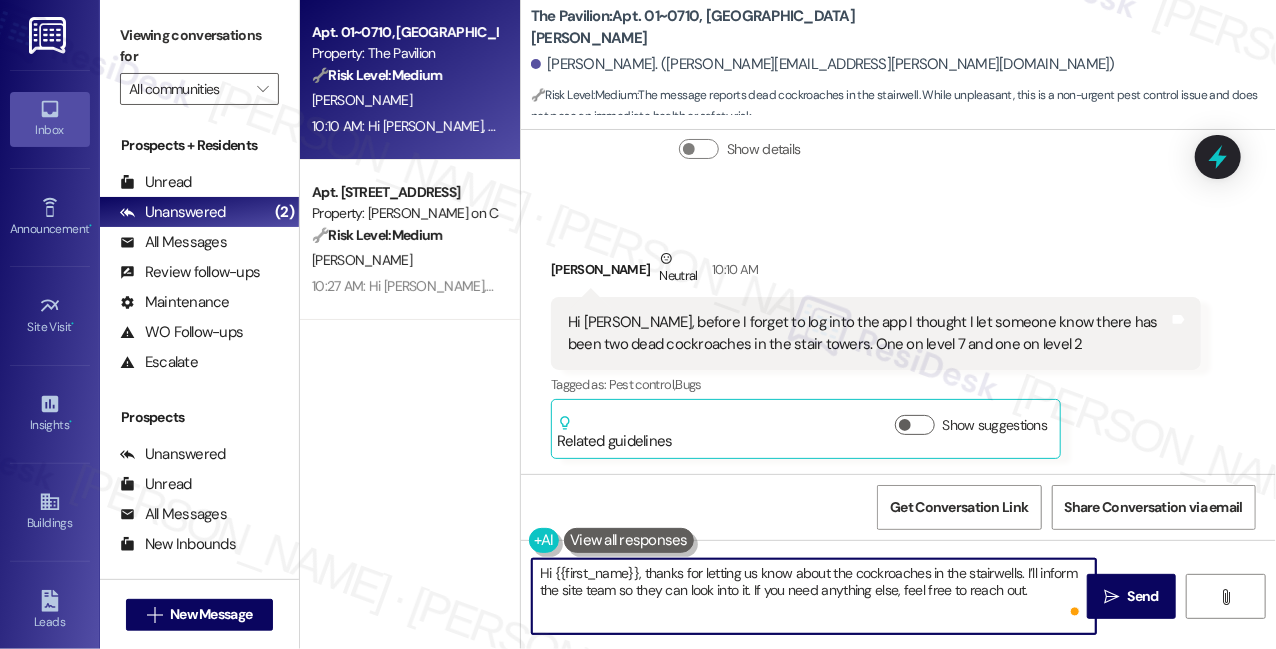 click on "Hi {{first_name}}, thanks for letting us know about the cockroaches in the stairwells. I’ll inform the site team so they can look into it. If you need anything else, feel free to reach out." at bounding box center [814, 596] 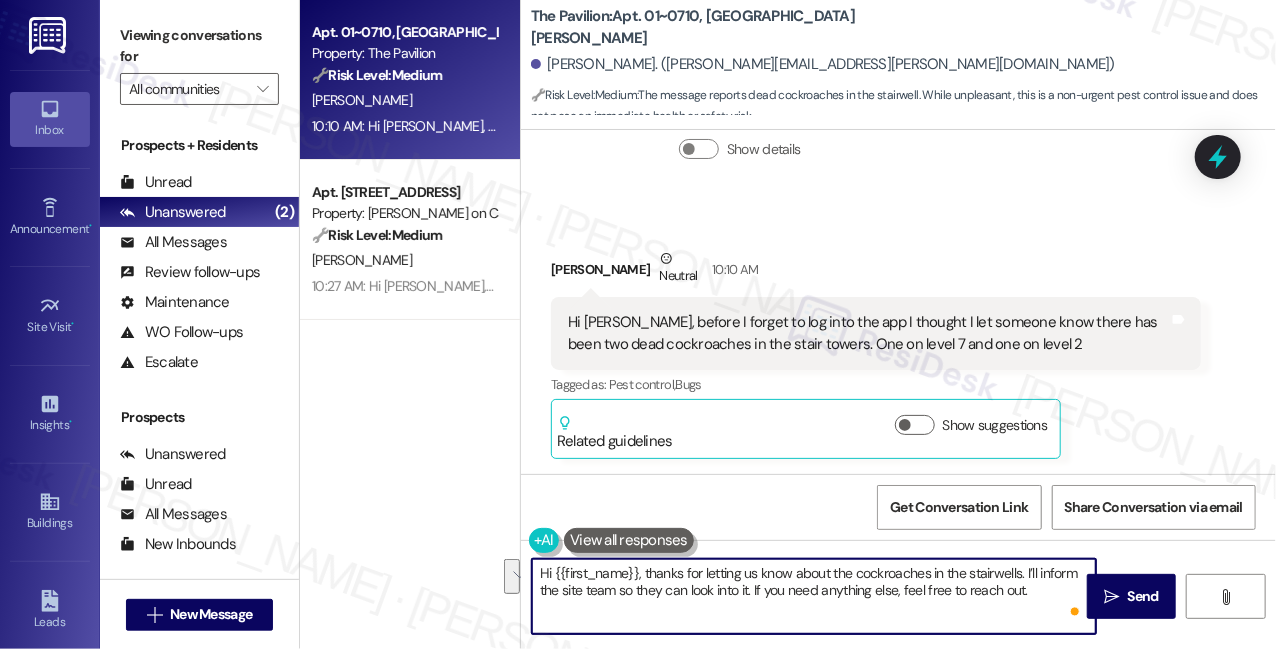 click on "Hi {{first_name}}, thanks for letting us know about the cockroaches in the stairwells. I’ll inform the site team so they can look into it. If you need anything else, feel free to reach out." at bounding box center (814, 596) 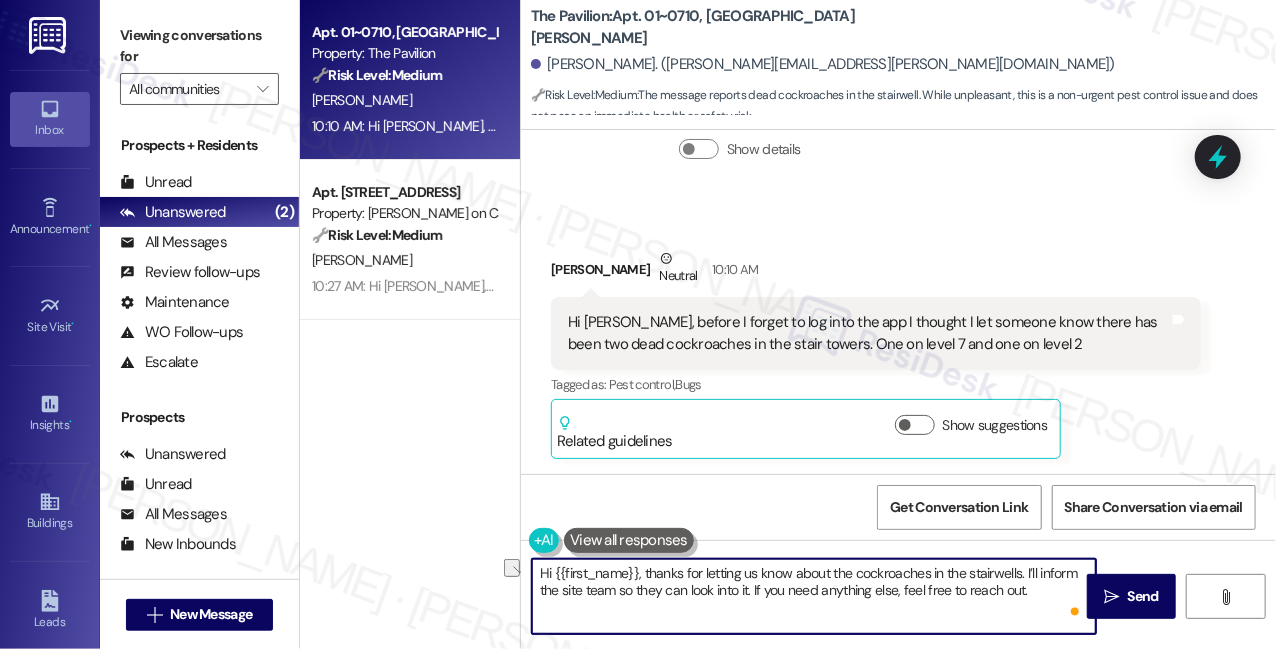 drag, startPoint x: 1042, startPoint y: 591, endPoint x: 901, endPoint y: 586, distance: 141.08862 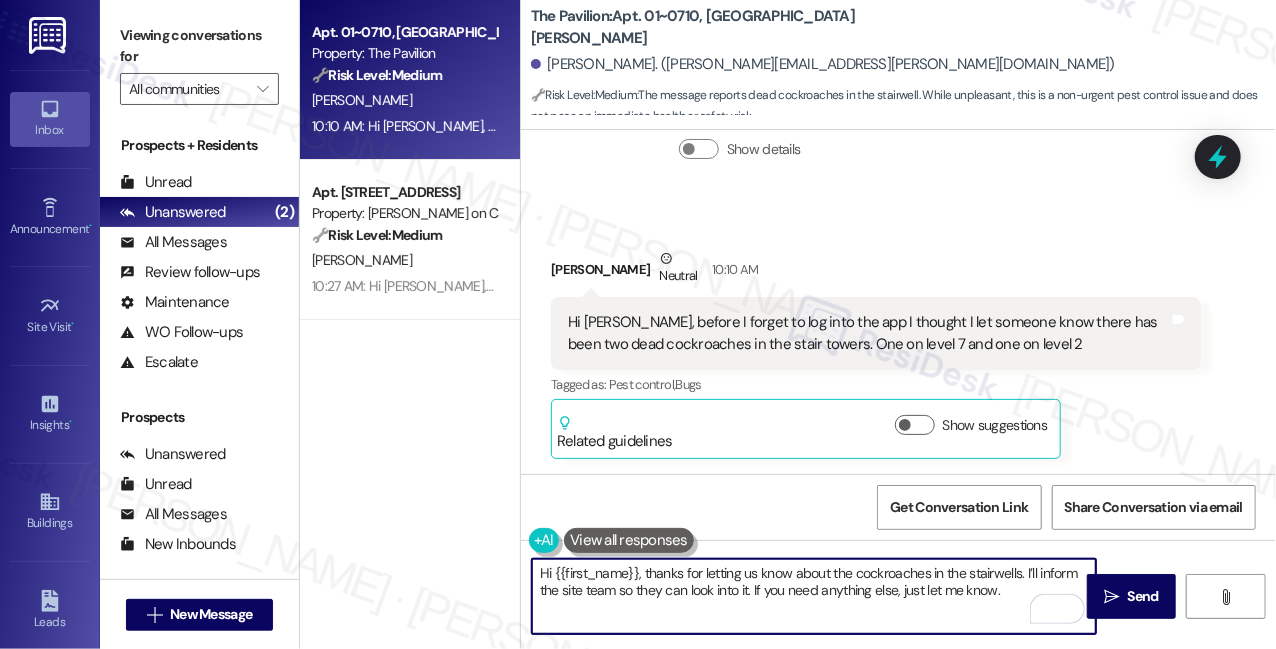 click on "Hi {{first_name}}, thanks for letting us know about the cockroaches in the stairwells. I’ll inform the site team so they can look into it. If you need anything else, just let me know." at bounding box center (814, 596) 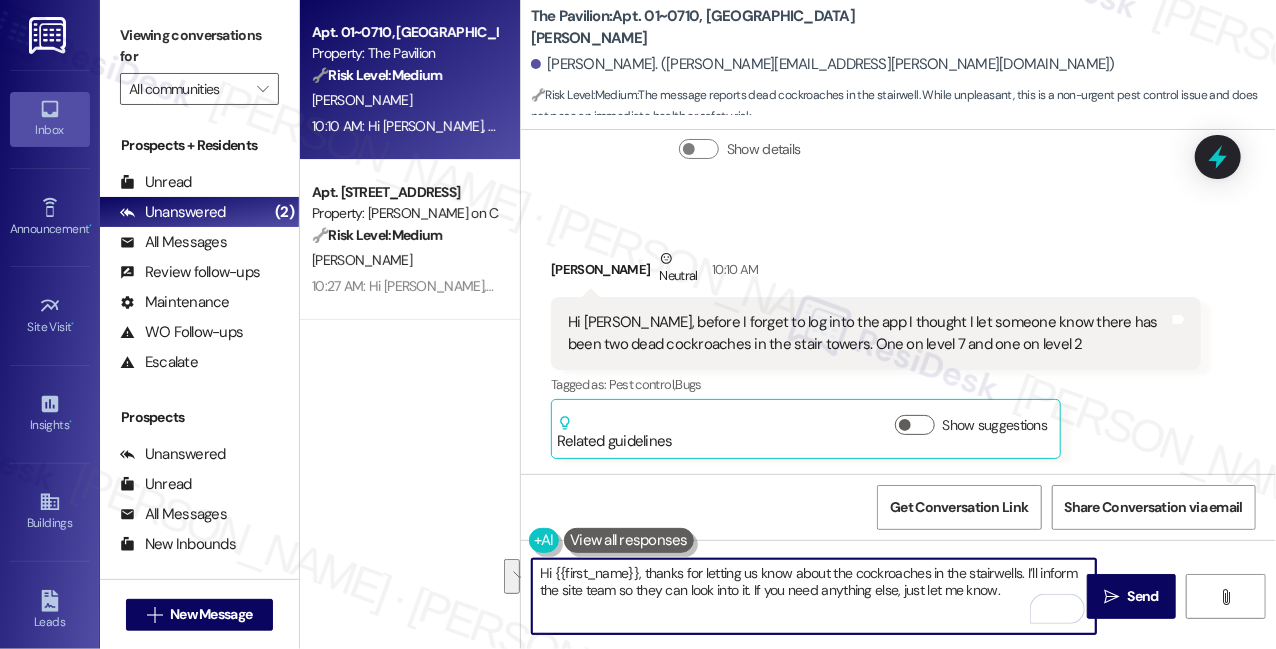 click on "Hi {{first_name}}, thanks for letting us know about the cockroaches in the stairwells. I’ll inform the site team so they can look into it. If you need anything else, just let me know." at bounding box center (814, 596) 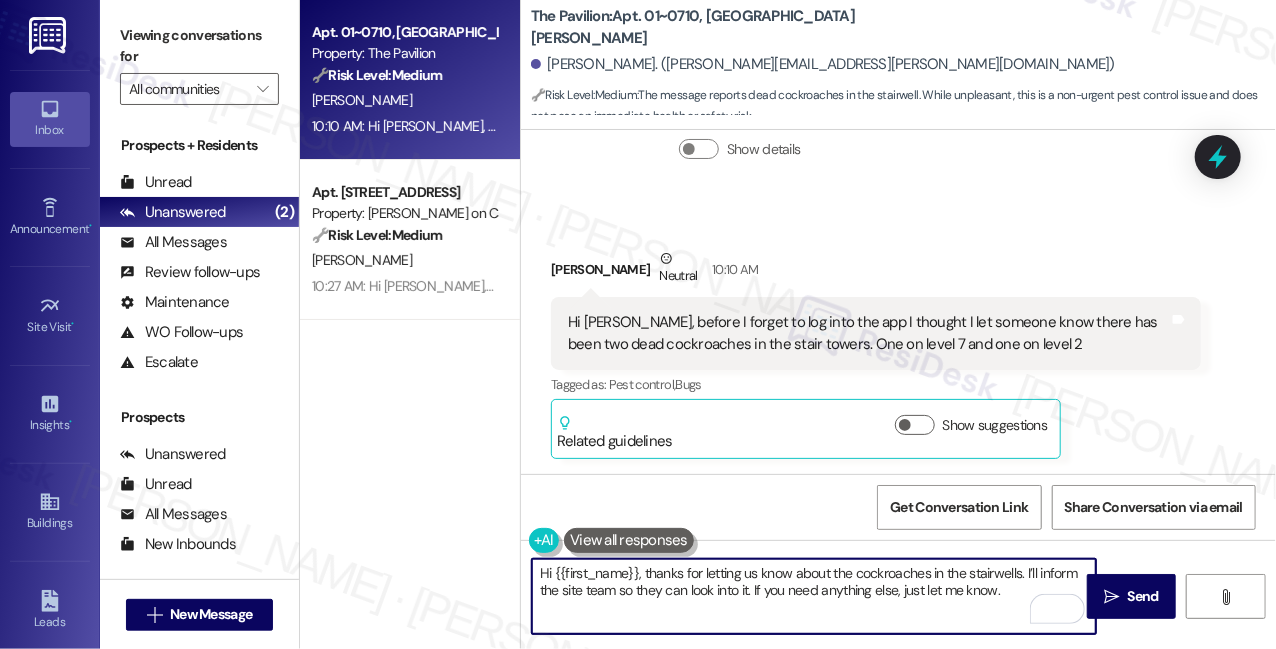 drag, startPoint x: 1019, startPoint y: 585, endPoint x: 972, endPoint y: 588, distance: 47.095646 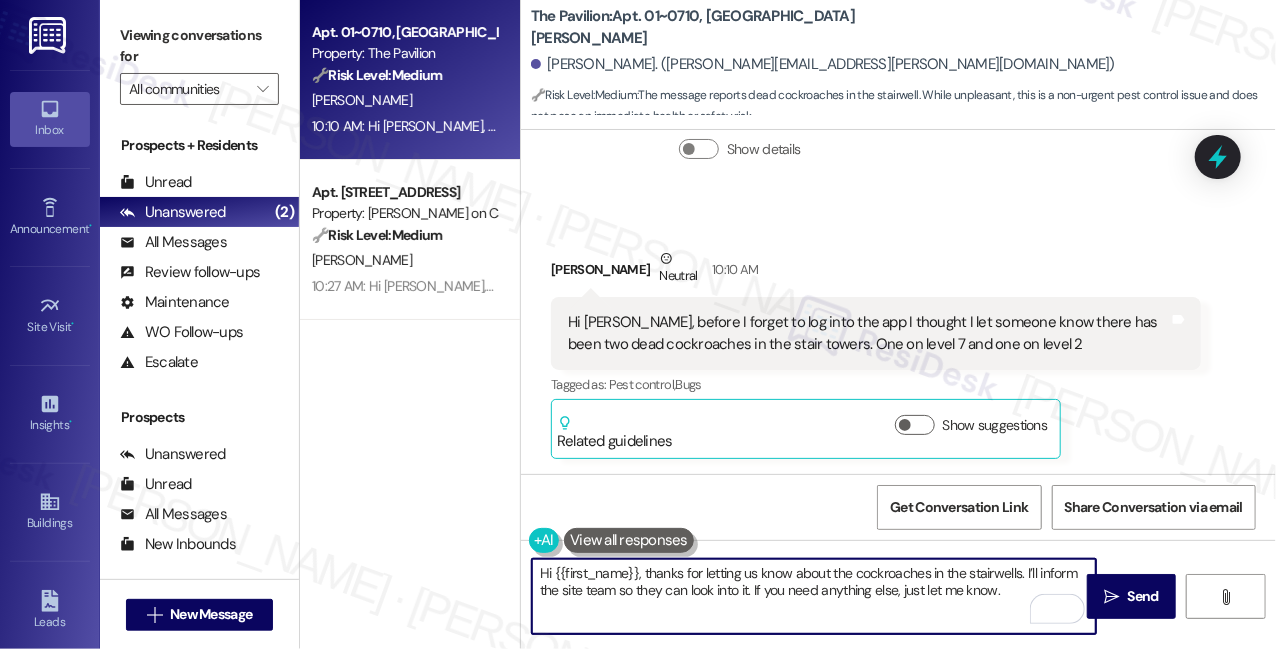click on "Hi {{first_name}}, thanks for letting us know about the cockroaches in the stairwells. I’ll inform the site team so they can look into it. If you need anything else, just let me know." at bounding box center (814, 596) 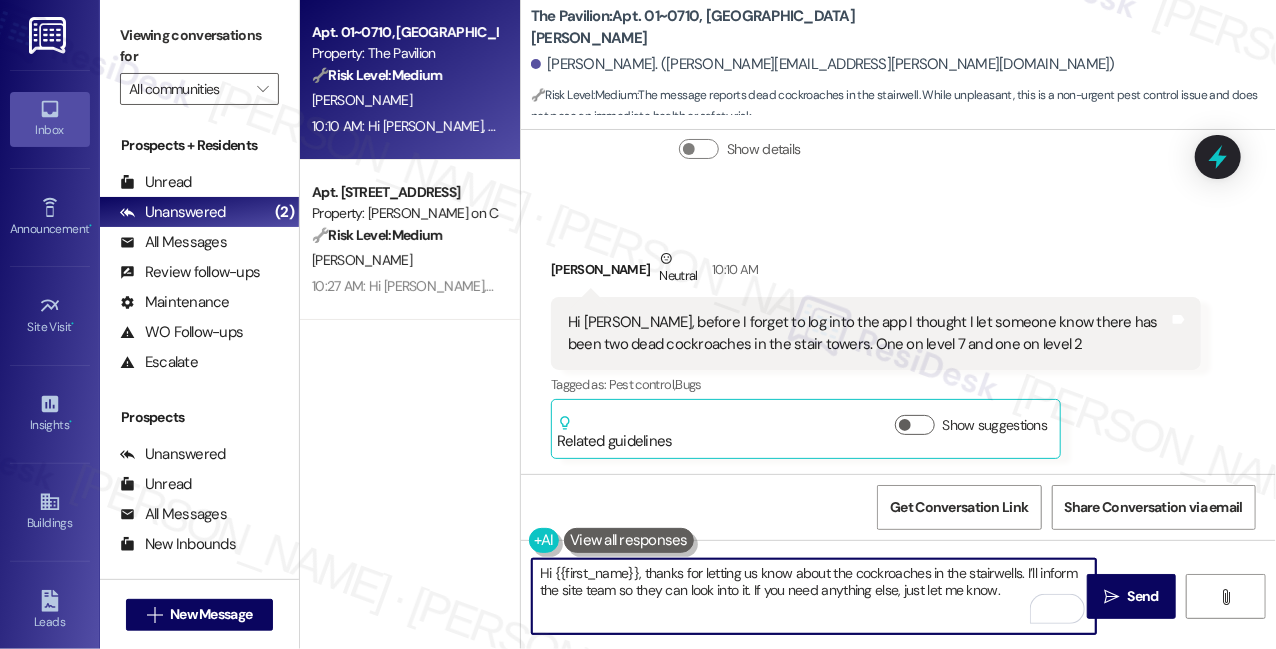 click on "Hi {{first_name}}, thanks for letting us know about the cockroaches in the stairwells. I’ll inform the site team so they can look into it. If you need anything else, just let me know." at bounding box center [814, 596] 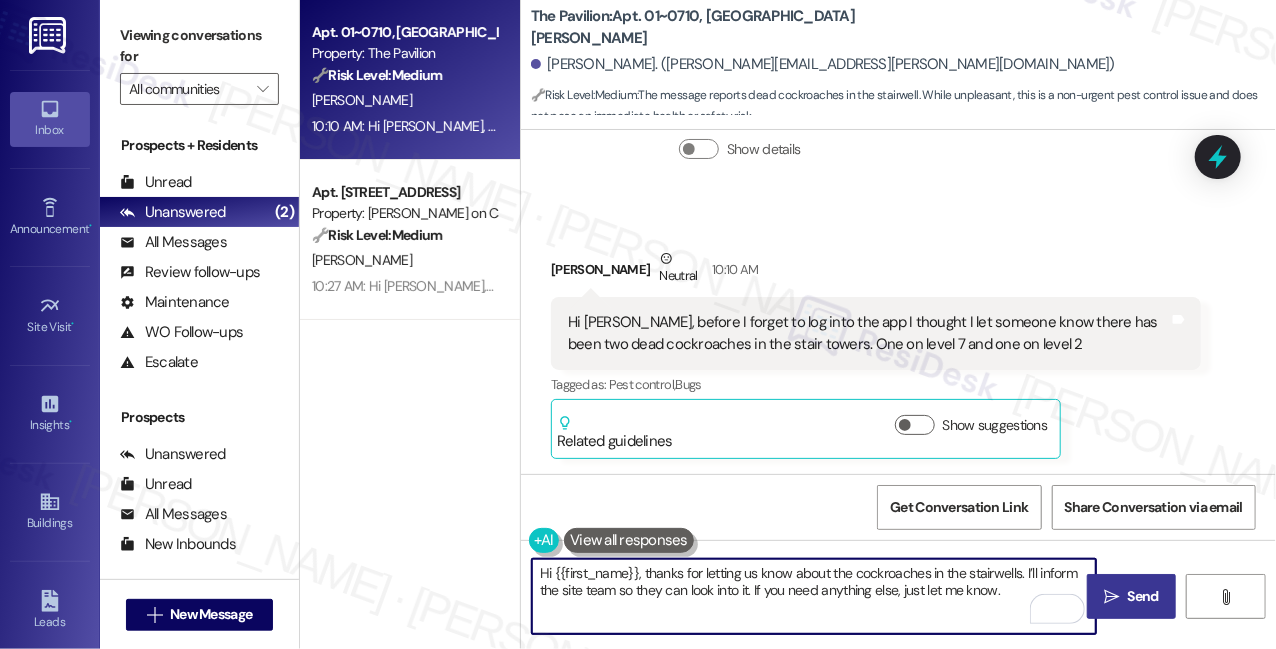 type on "Hi {{first_name}}, thanks for letting us know about the cockroaches in the stairwells. I’ll inform the site team so they can look into it. If you need anything else, just let me know." 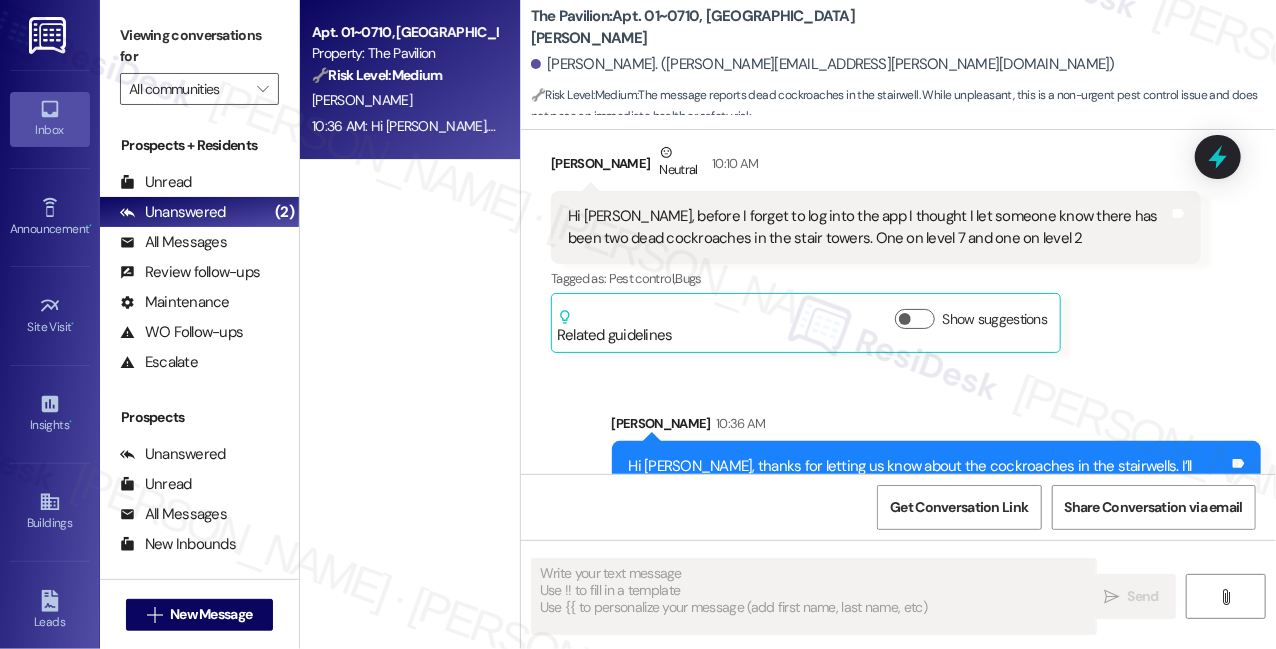 scroll, scrollTop: 1056, scrollLeft: 0, axis: vertical 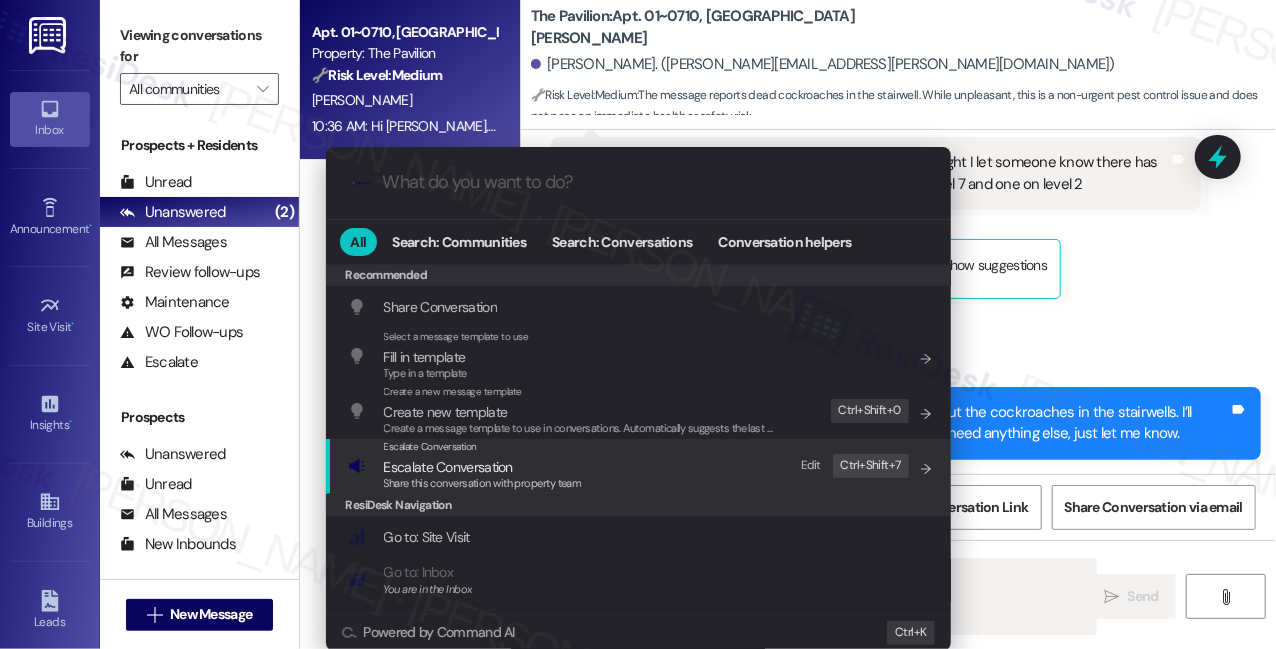 click on "Escalate Conversation Escalate Conversation Share this conversation with property team Edit Ctrl+ Shift+ 7" at bounding box center (640, 466) 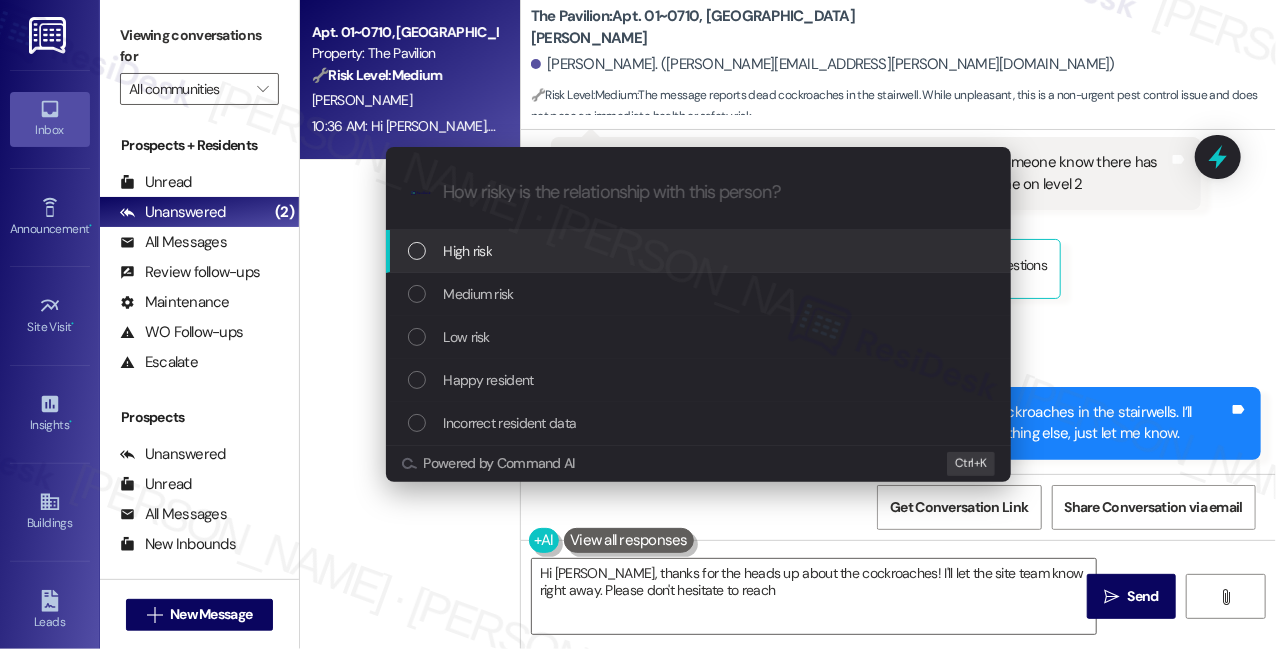 click on "Medium risk" at bounding box center [479, 294] 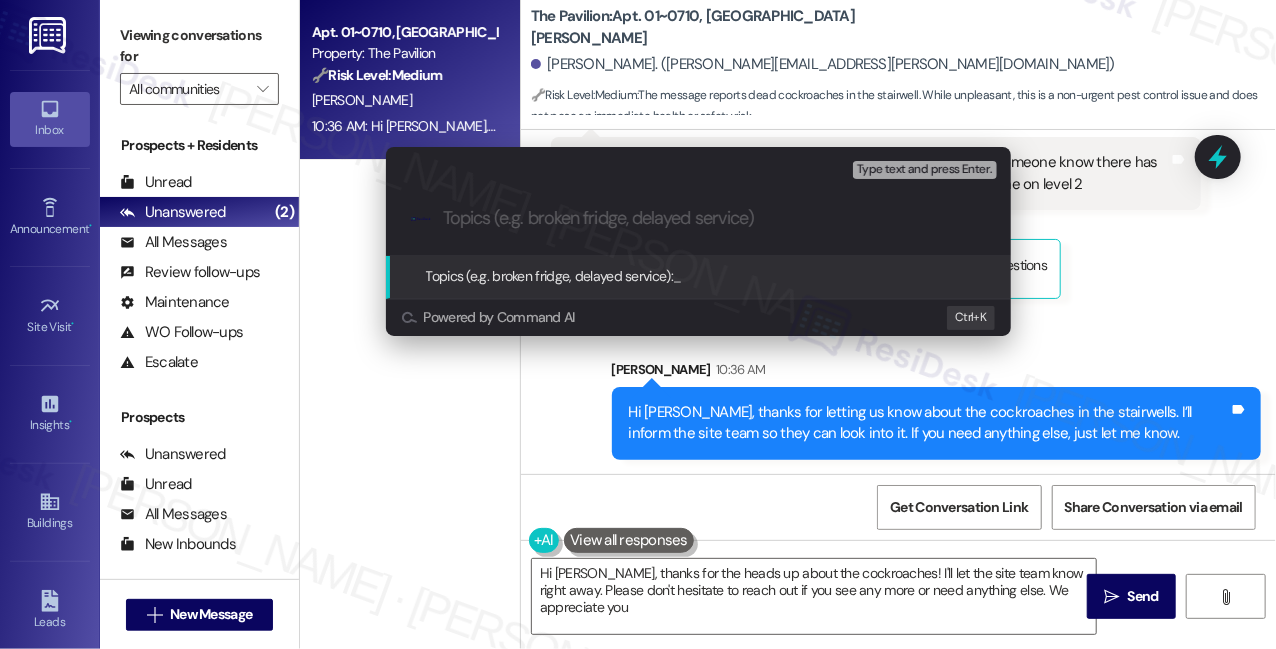type on "Hi [PERSON_NAME], thanks for the heads up about the cockroaches! I'll let the site team know right away. Please don't hesitate to reach out if you see any more or need anything else. We appreciate you!" 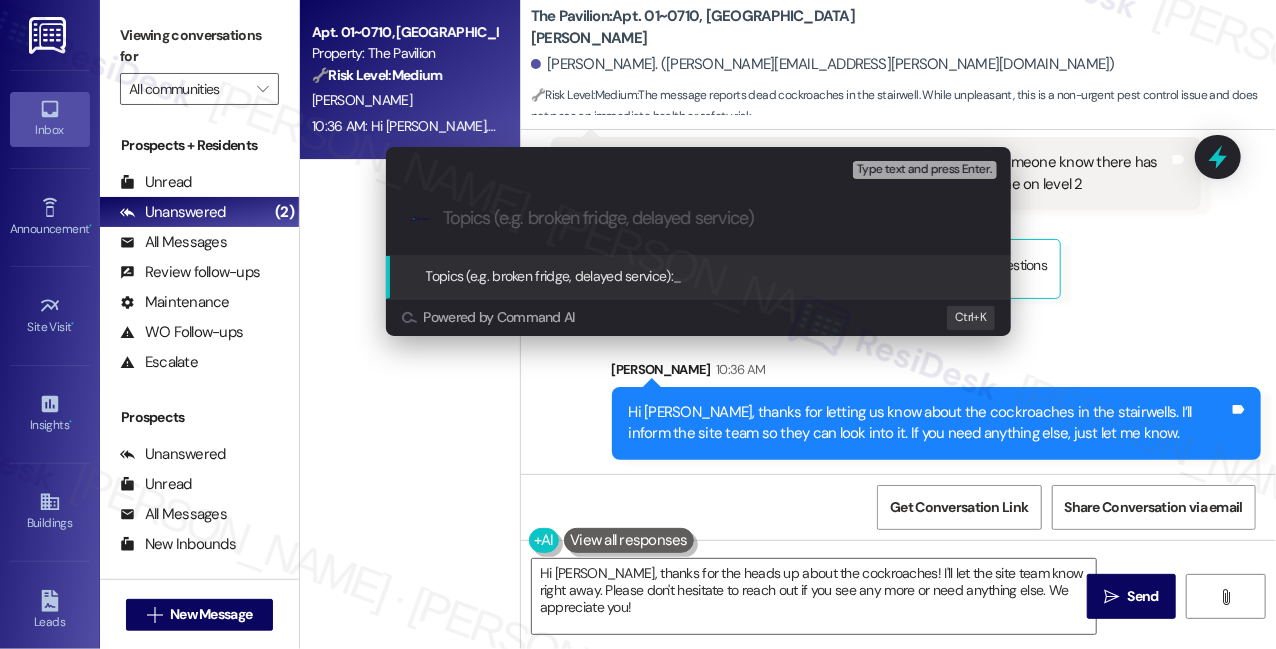 click at bounding box center (714, 218) 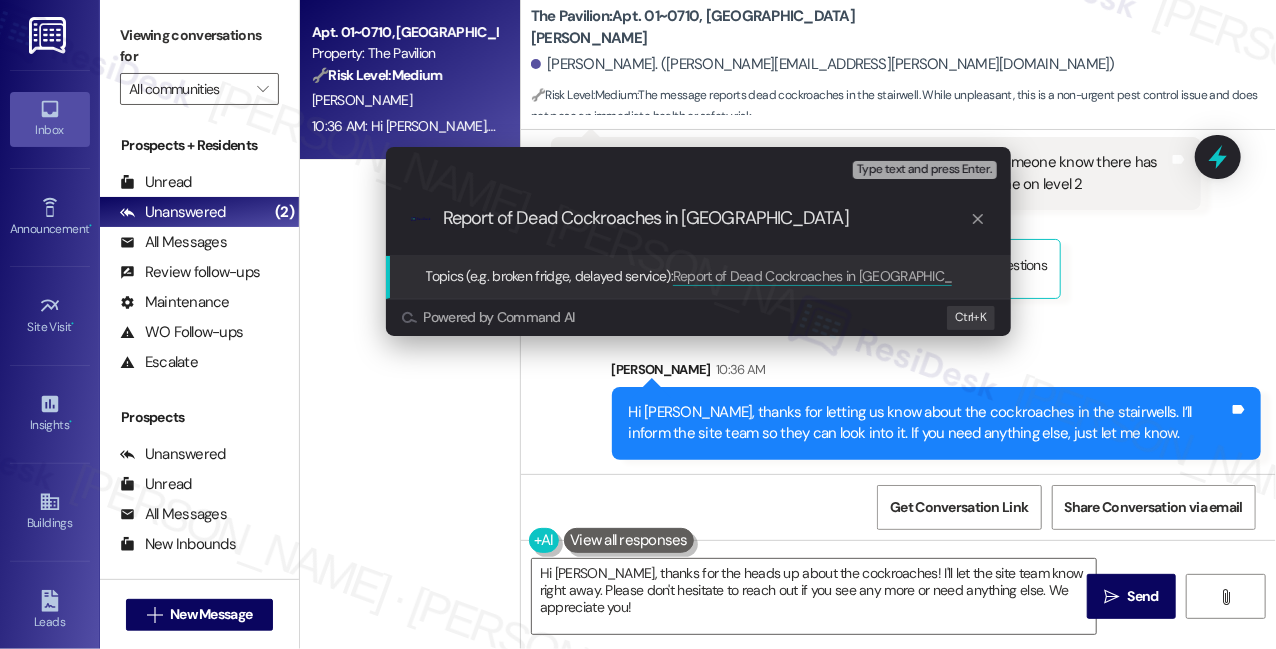 type 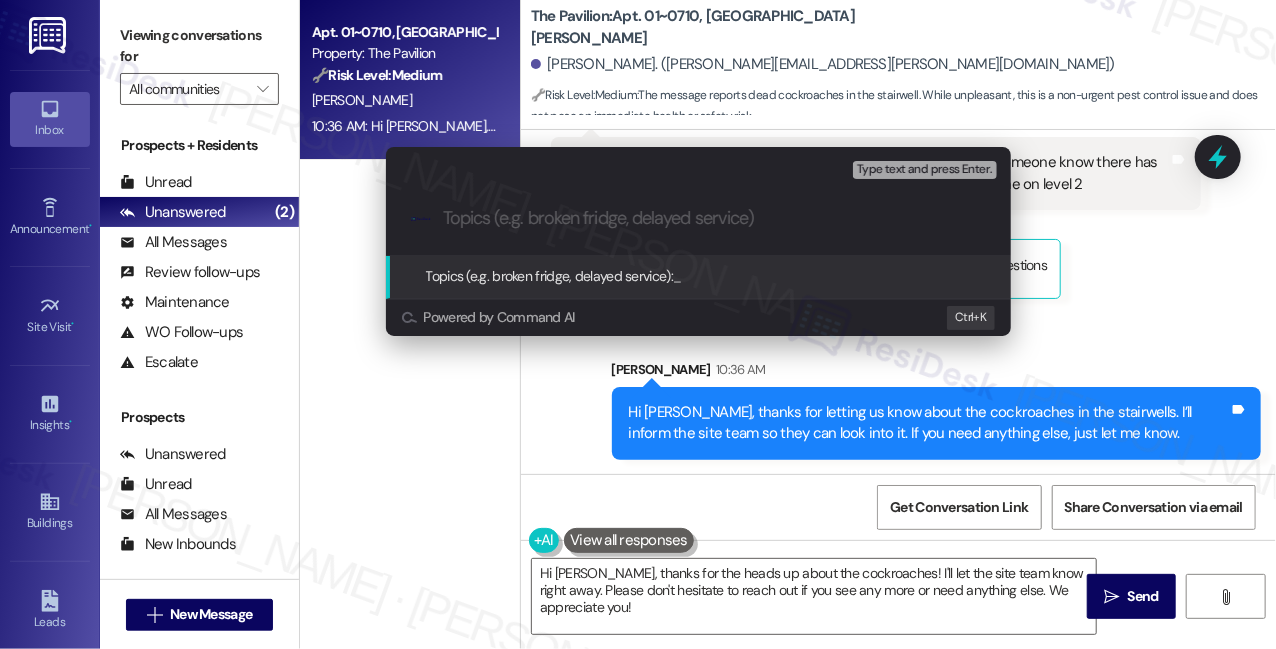 click on "Escalate Conversation Medium risk Topics (e.g. broken fridge, delayed service) Any messages to highlight in the email? Type text and press Enter. .cls-1{fill:#0a055f;}.cls-2{fill:#0cc4c4;} resideskLogoBlueOrange Topics (e.g. broken fridge, delayed service):  _ Powered by Command AI Ctrl+ K" at bounding box center [638, 324] 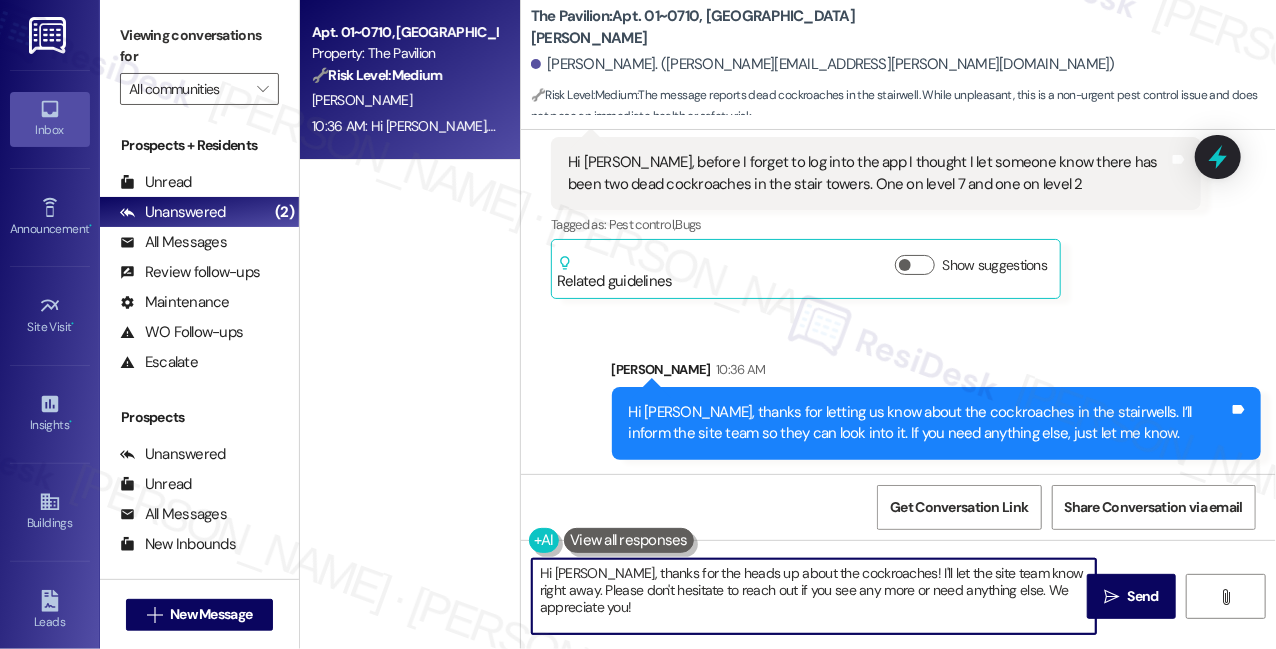 click on "Hi [PERSON_NAME], thanks for the heads up about the cockroaches! I'll let the site team know right away. Please don't hesitate to reach out if you see any more or need anything else. We appreciate you!" at bounding box center (814, 596) 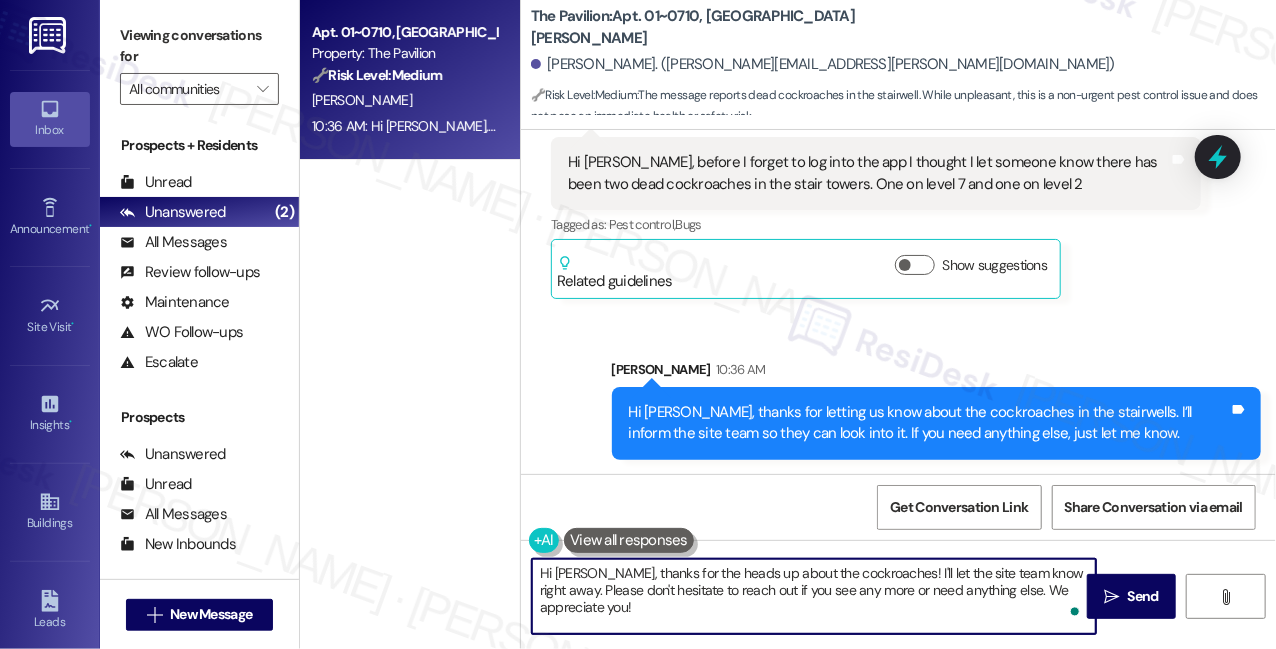 paste on "Report of Dead Cockroaches in [GEOGRAPHIC_DATA]" 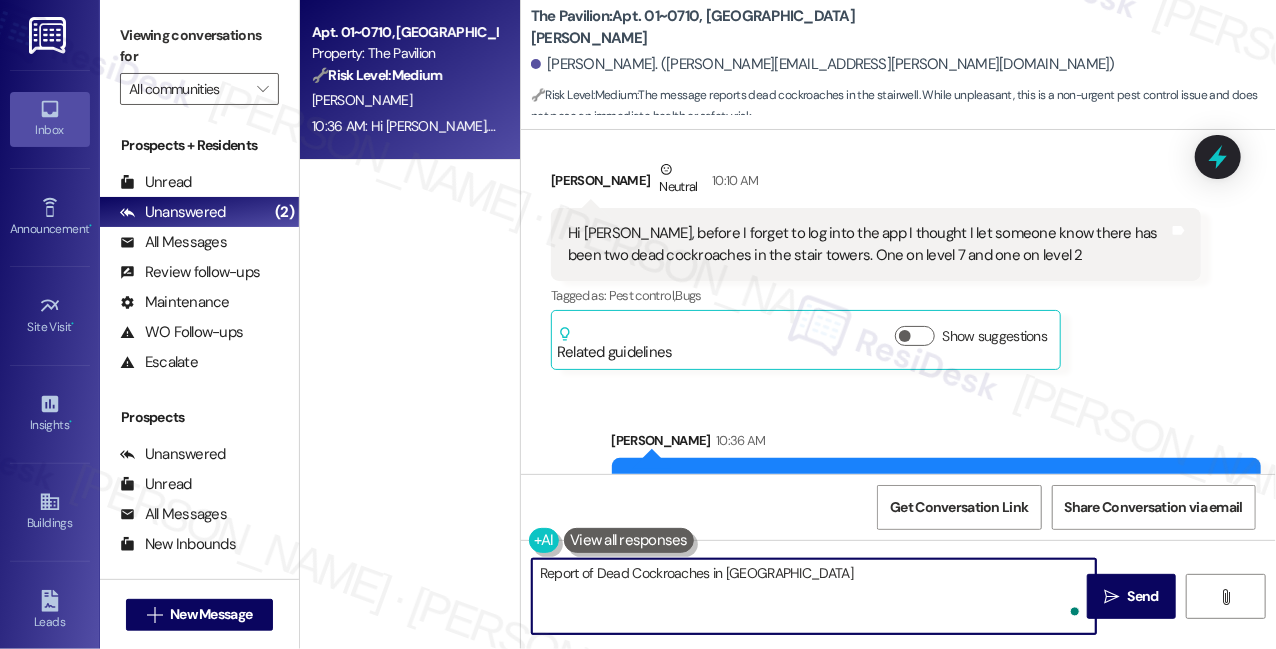 scroll, scrollTop: 874, scrollLeft: 0, axis: vertical 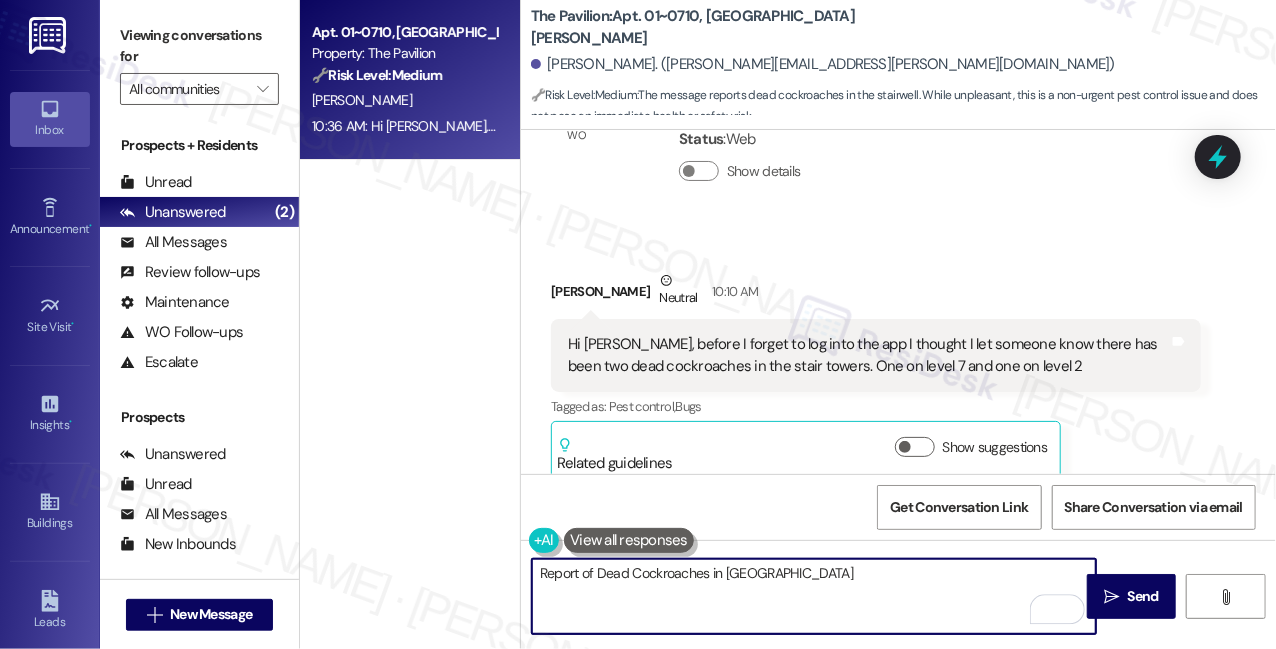 type on "Report of Dead Cockroaches in [GEOGRAPHIC_DATA]" 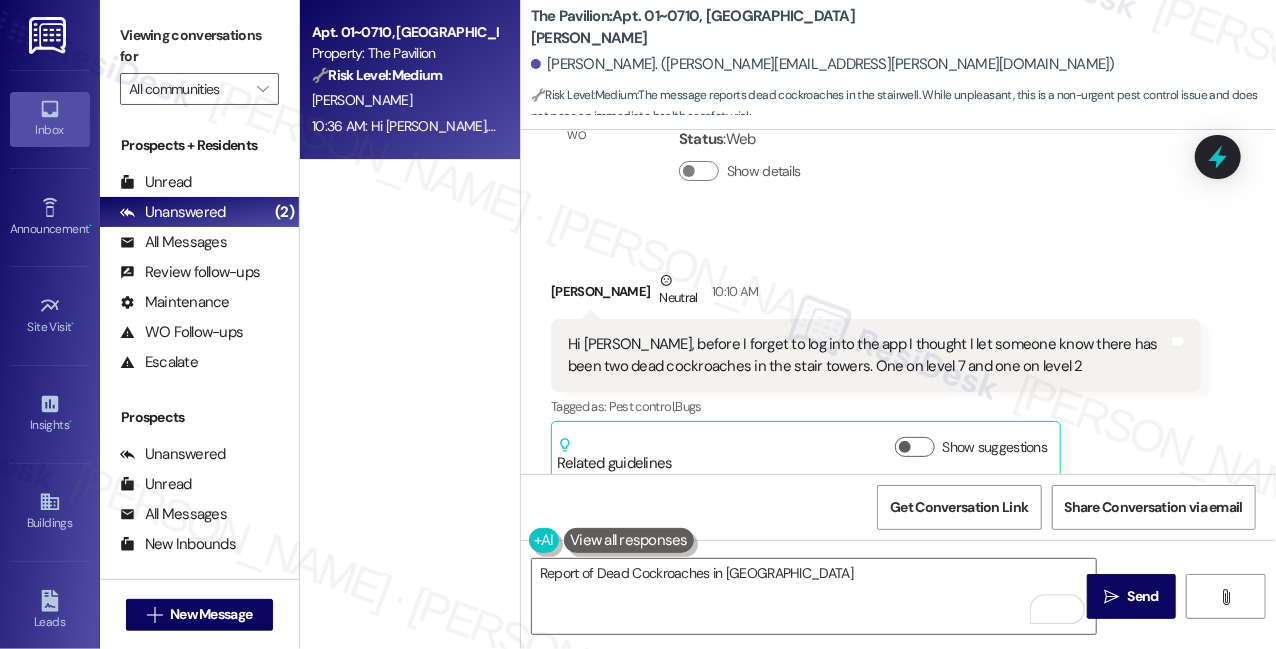 click on "Hi [PERSON_NAME], before I forget to log into the app I thought I let someone know there has been two dead cockroaches in the stair towers. One on level 7 and one on level 2" at bounding box center (868, 355) 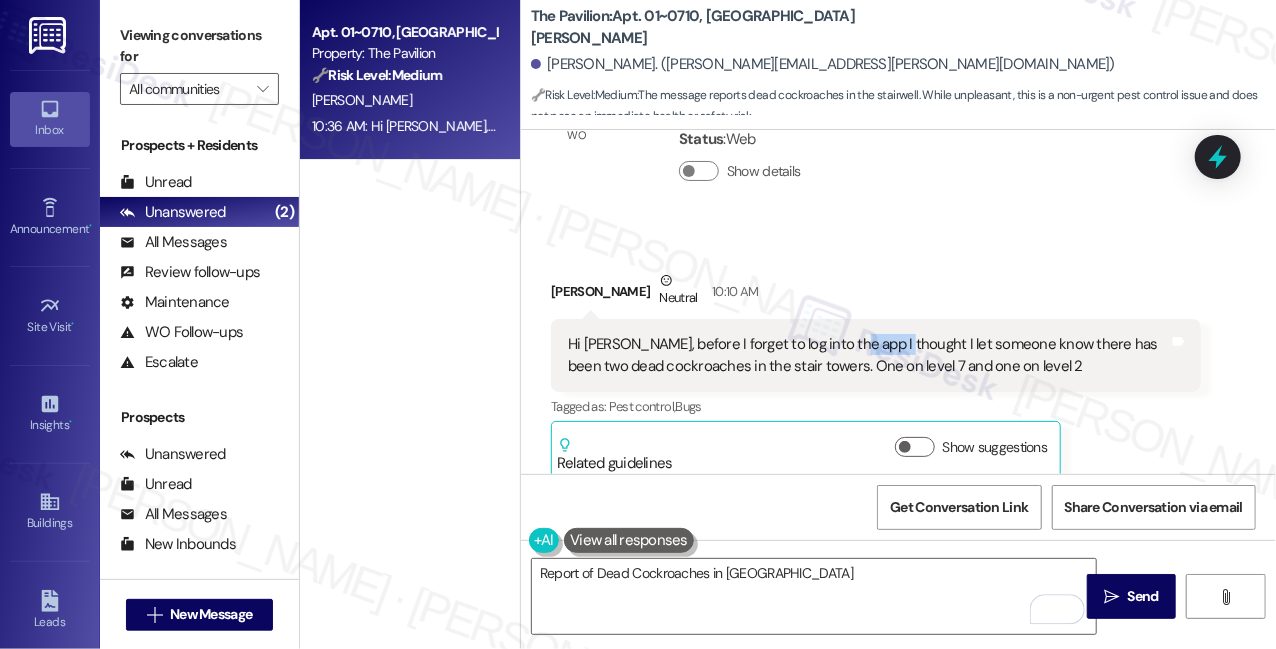 click on "Hi [PERSON_NAME], before I forget to log into the app I thought I let someone know there has been two dead cockroaches in the stair towers. One on level 7 and one on level 2" at bounding box center [868, 355] 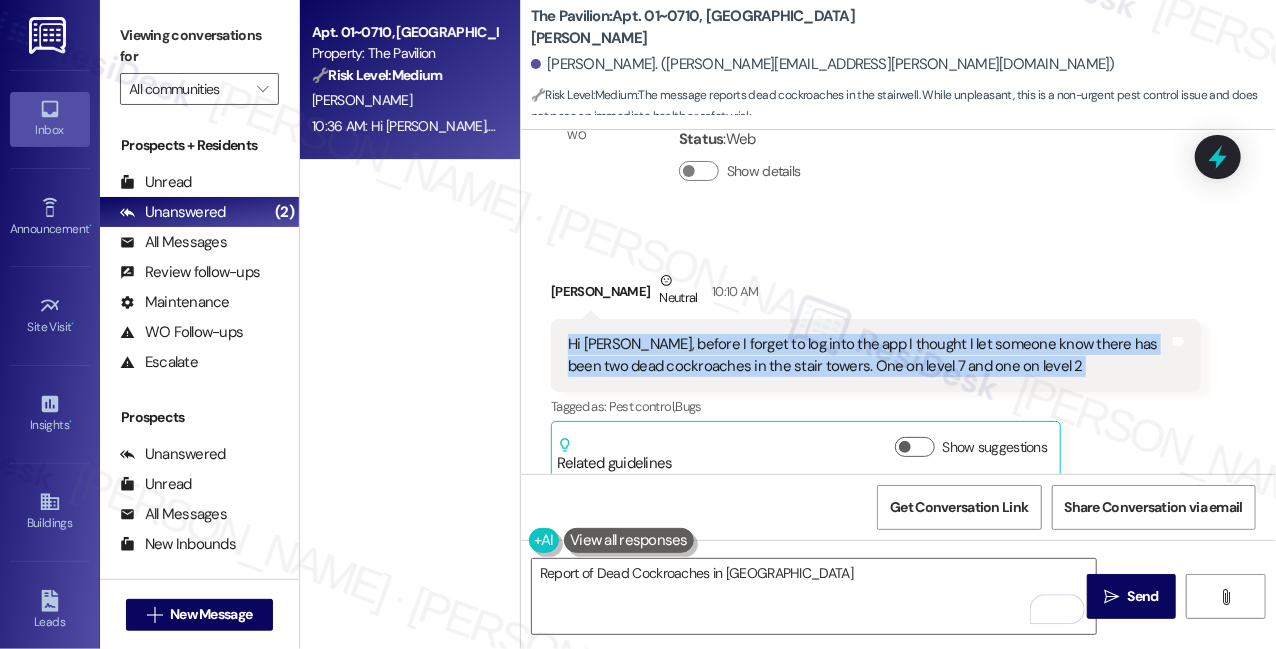 click on "Hi [PERSON_NAME], before I forget to log into the app I thought I let someone know there has been two dead cockroaches in the stair towers. One on level 7 and one on level 2" at bounding box center [868, 355] 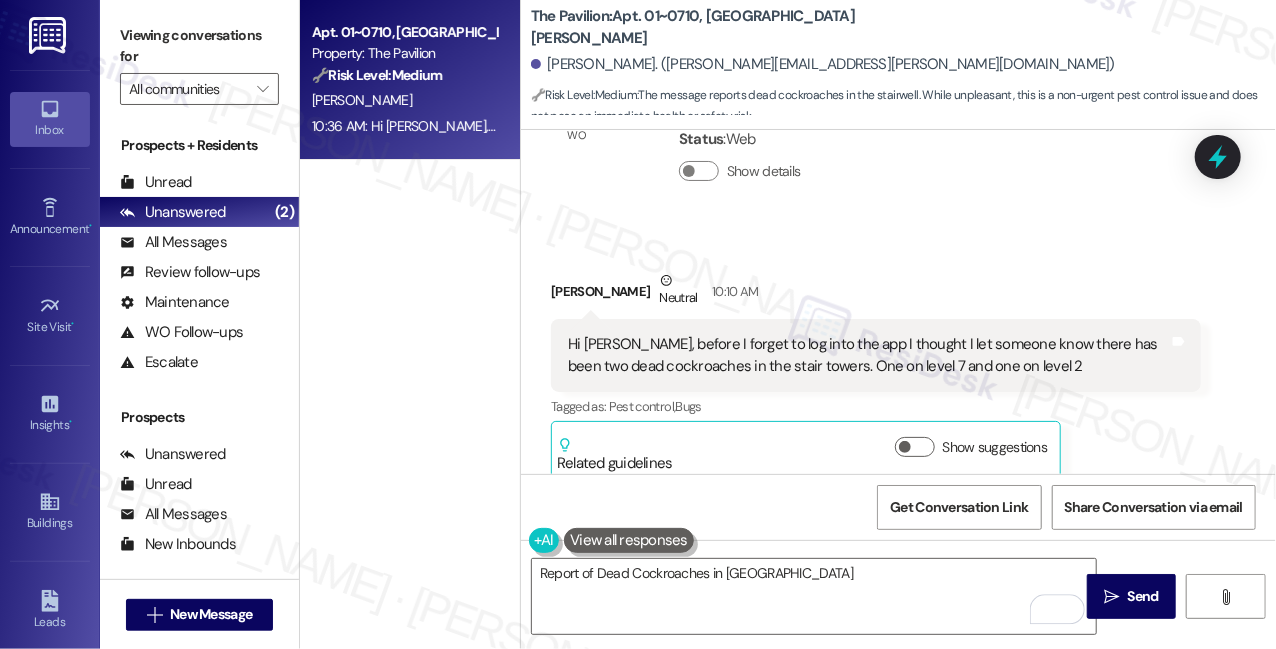 click on "Hi [PERSON_NAME], before I forget to log into the app I thought I let someone know there has been two dead cockroaches in the stair towers. One on level 7 and one on level 2" at bounding box center [868, 355] 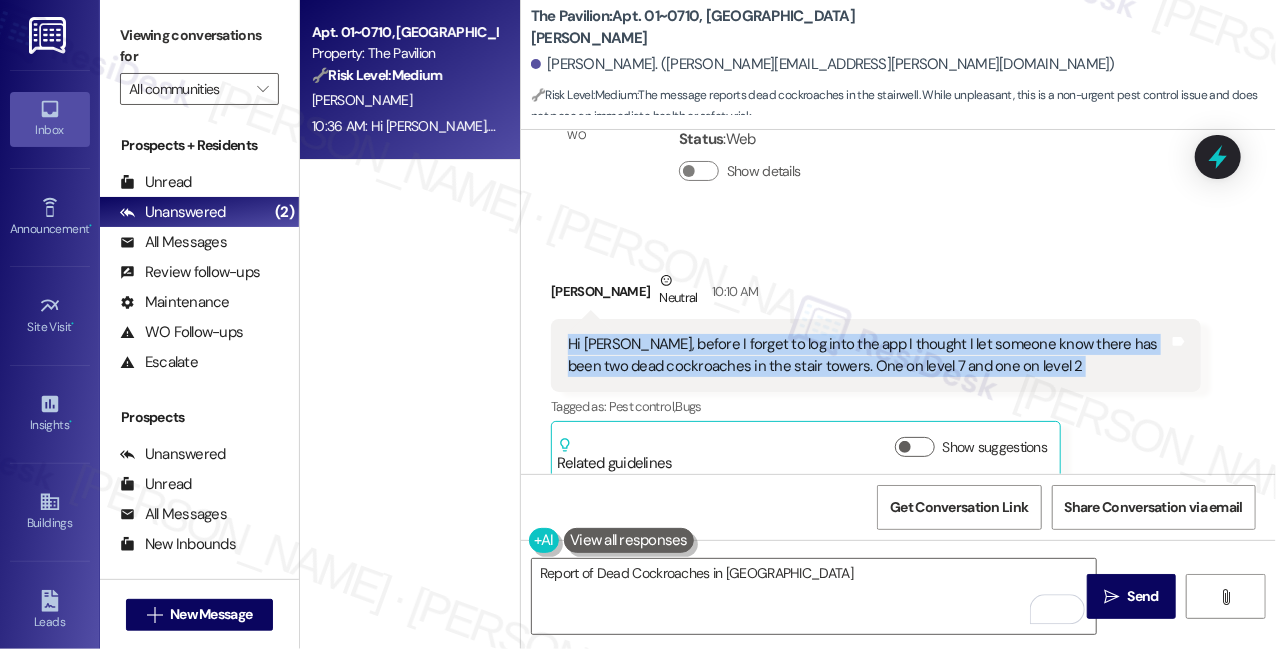 click on "Hi [PERSON_NAME], before I forget to log into the app I thought I let someone know there has been two dead cockroaches in the stair towers. One on level 7 and one on level 2" at bounding box center [868, 355] 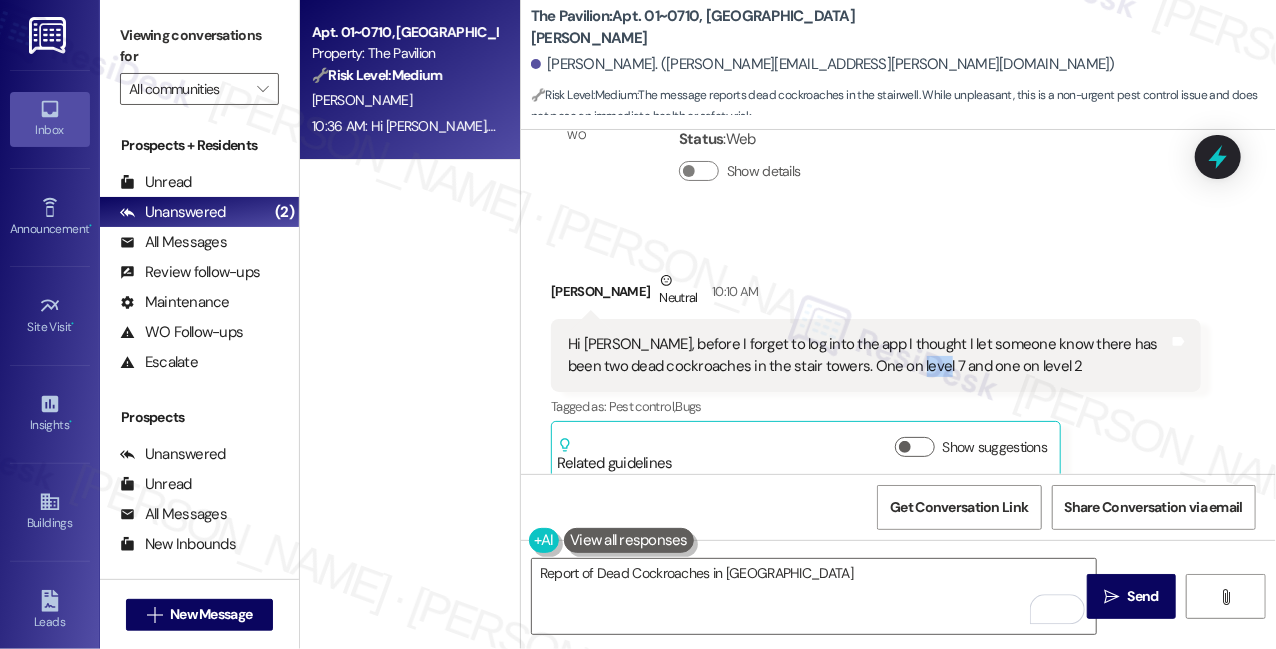 click on "Hi [PERSON_NAME], before I forget to log into the app I thought I let someone know there has been two dead cockroaches in the stair towers. One on level 7 and one on level 2" at bounding box center [868, 355] 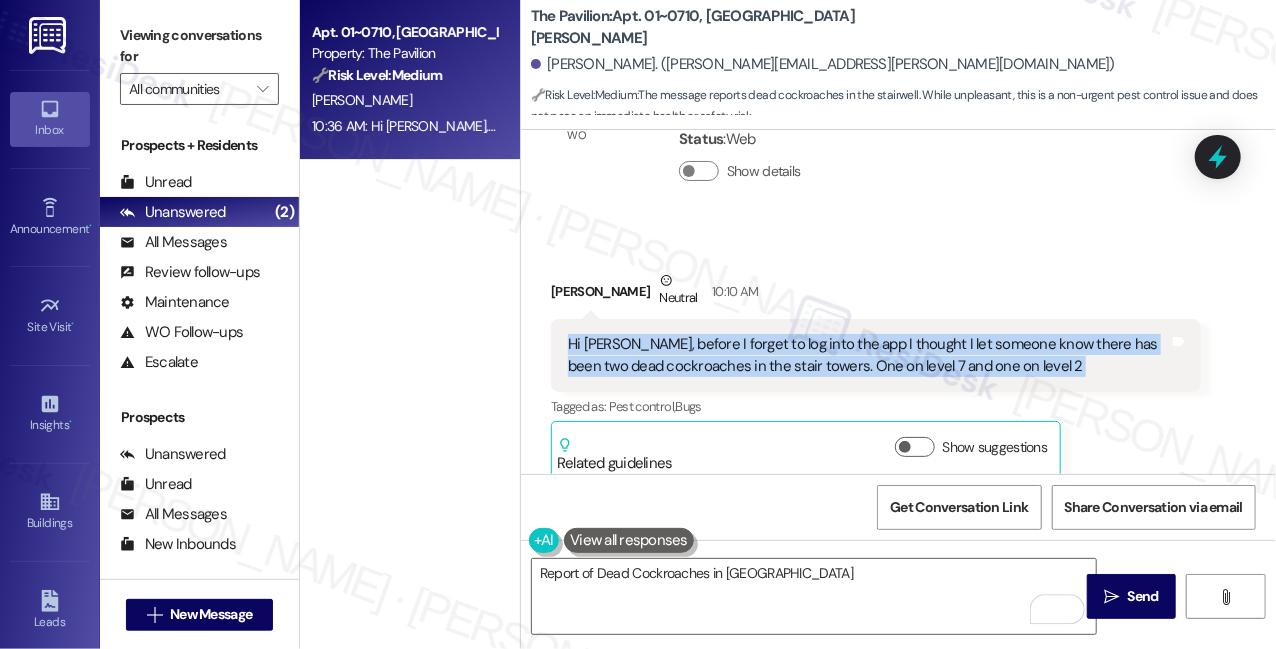click on "Hi [PERSON_NAME], before I forget to log into the app I thought I let someone know there has been two dead cockroaches in the stair towers. One on level 7 and one on level 2" at bounding box center [868, 355] 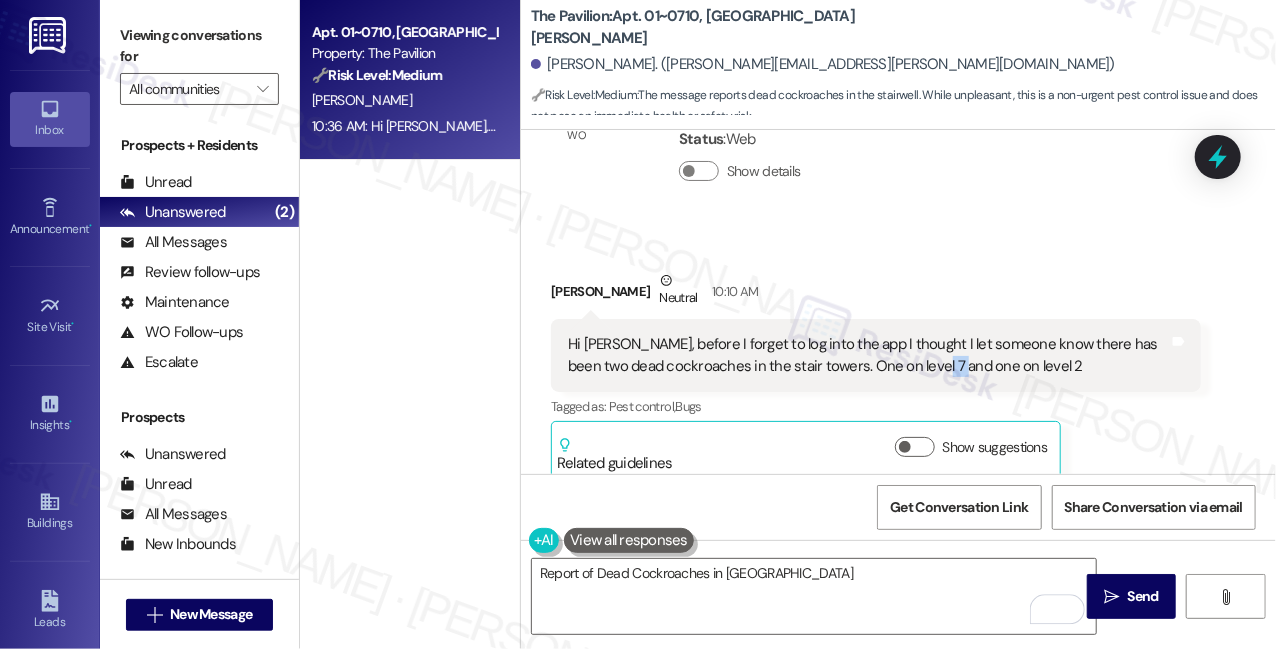 click on "Hi [PERSON_NAME], before I forget to log into the app I thought I let someone know there has been two dead cockroaches in the stair towers. One on level 7 and one on level 2" at bounding box center (868, 355) 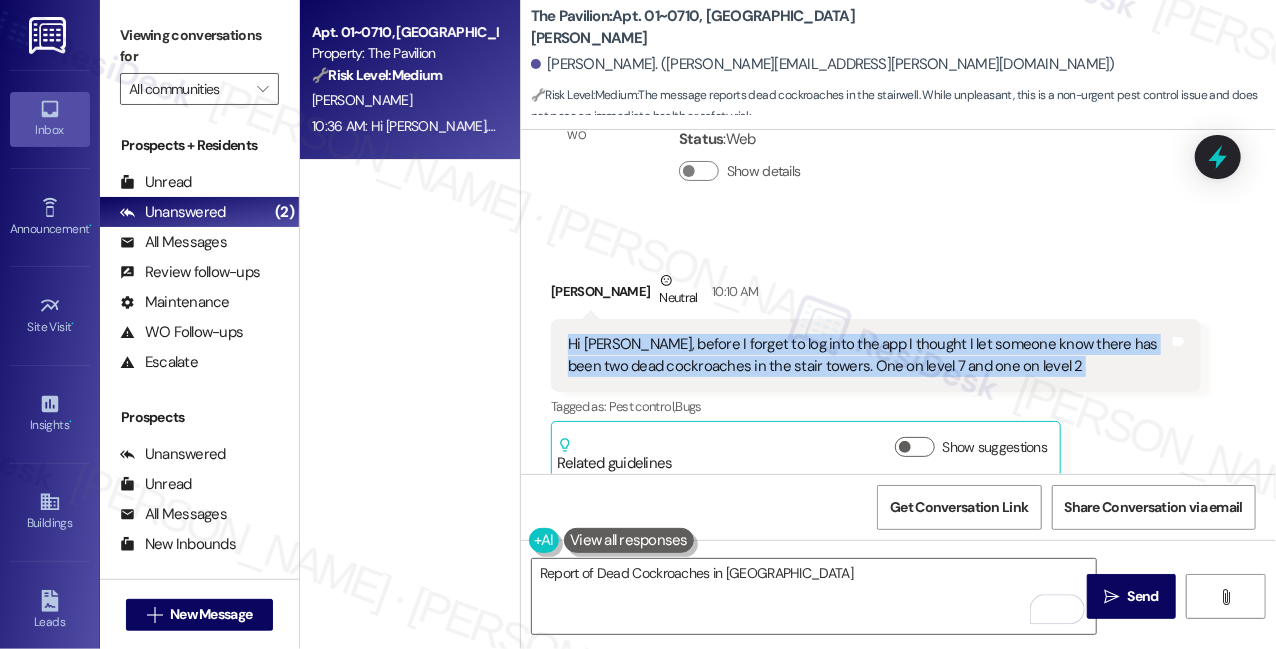click on "Hi [PERSON_NAME], before I forget to log into the app I thought I let someone know there has been two dead cockroaches in the stair towers. One on level 7 and one on level 2" at bounding box center (868, 355) 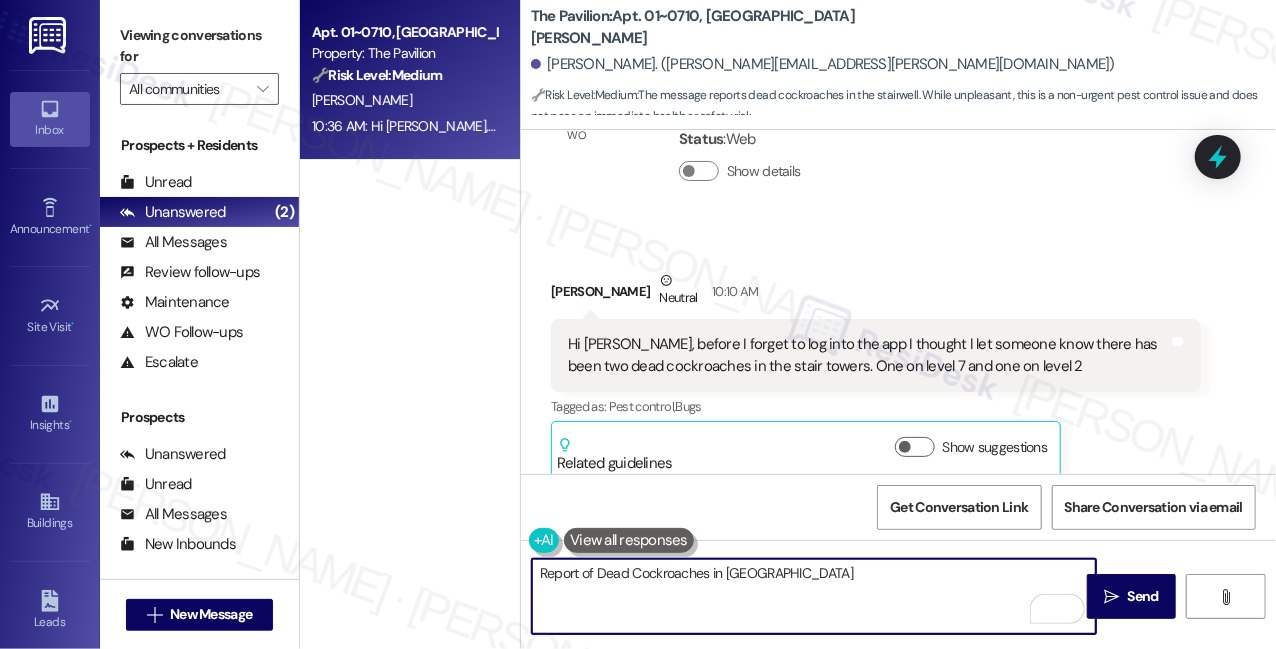 click on "Report of Dead Cockroaches in [GEOGRAPHIC_DATA]" at bounding box center [814, 596] 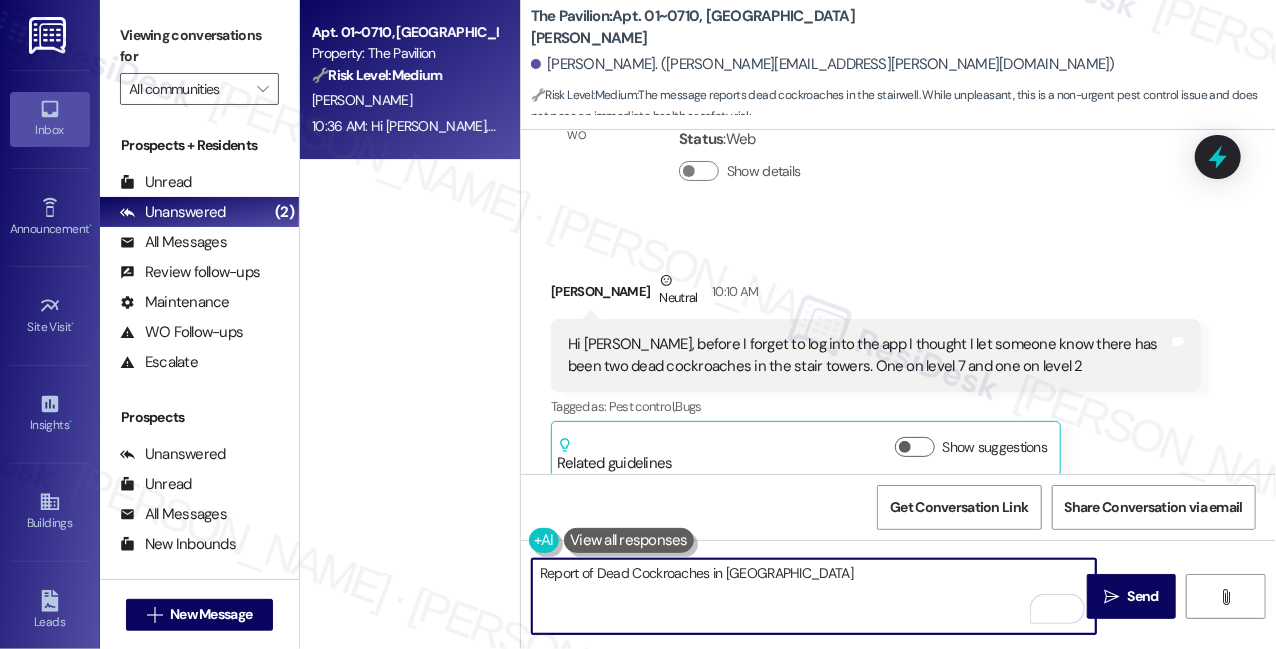 click on "Hi [PERSON_NAME], before I forget to log into the app I thought I let someone know there has been two dead cockroaches in the stair towers. One on level 7 and one on level 2" at bounding box center (868, 355) 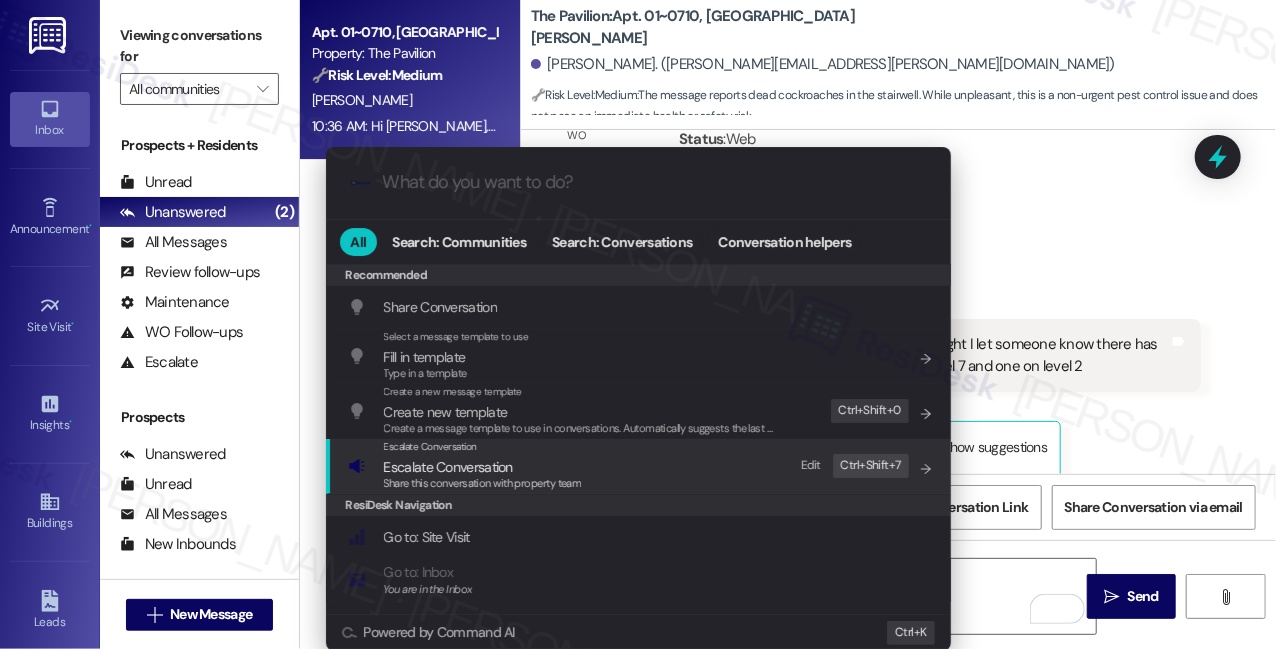 click on "Escalate Conversation Escalate Conversation Share this conversation with property team Edit Ctrl+ Shift+ 7" at bounding box center (640, 466) 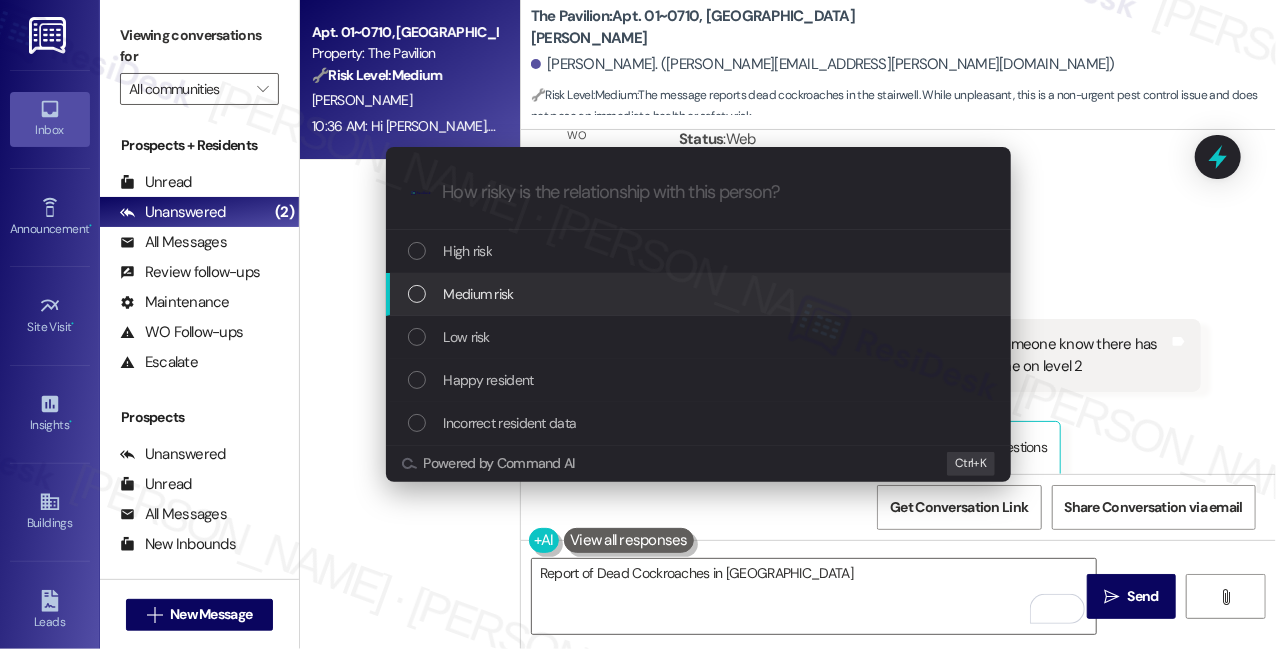 click on "Medium risk" at bounding box center (479, 294) 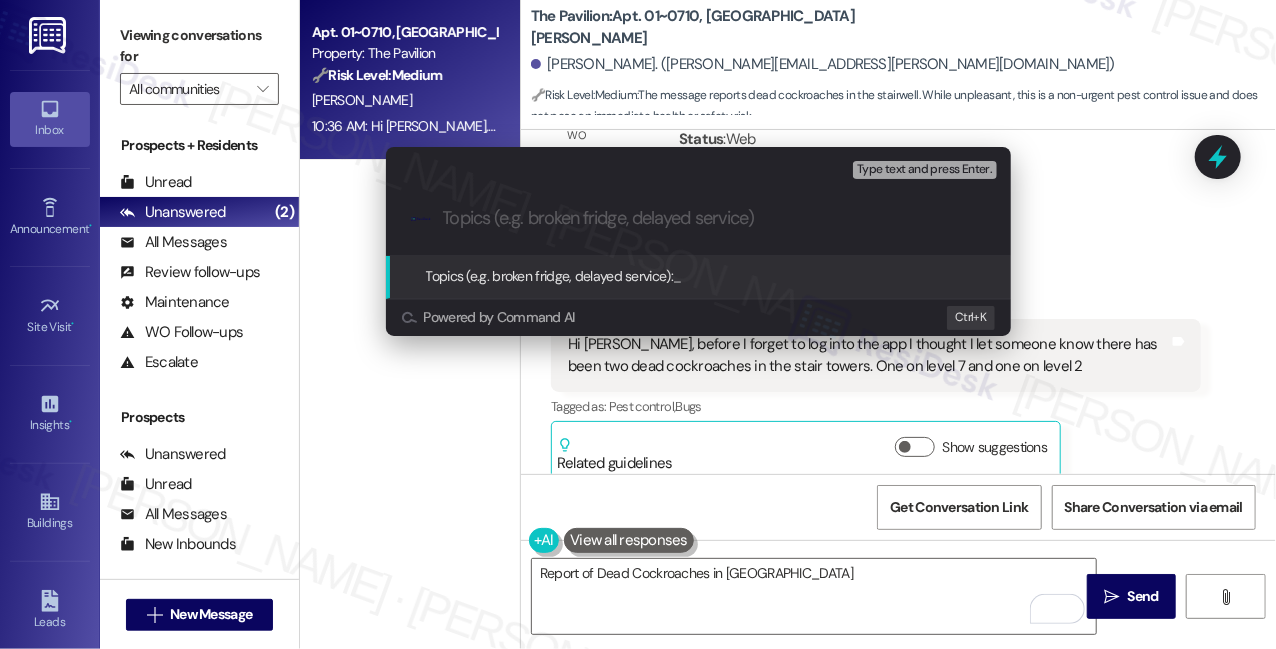 paste on "Report of Dead Cockroaches in [GEOGRAPHIC_DATA]" 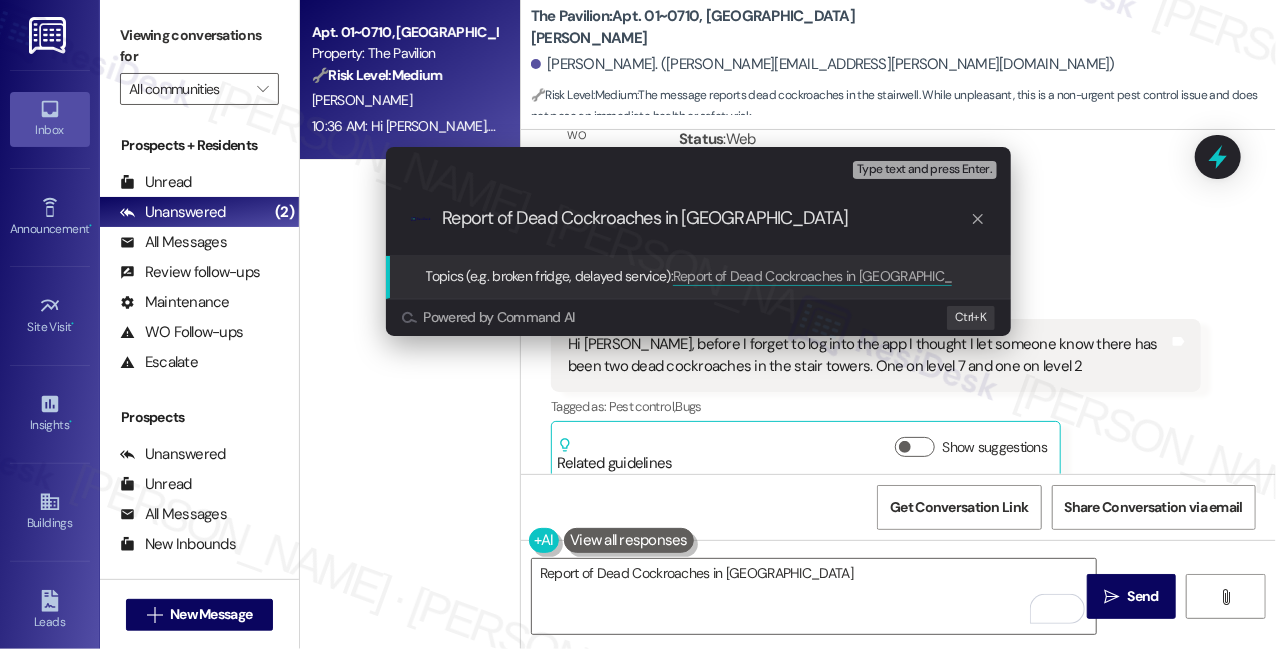 type 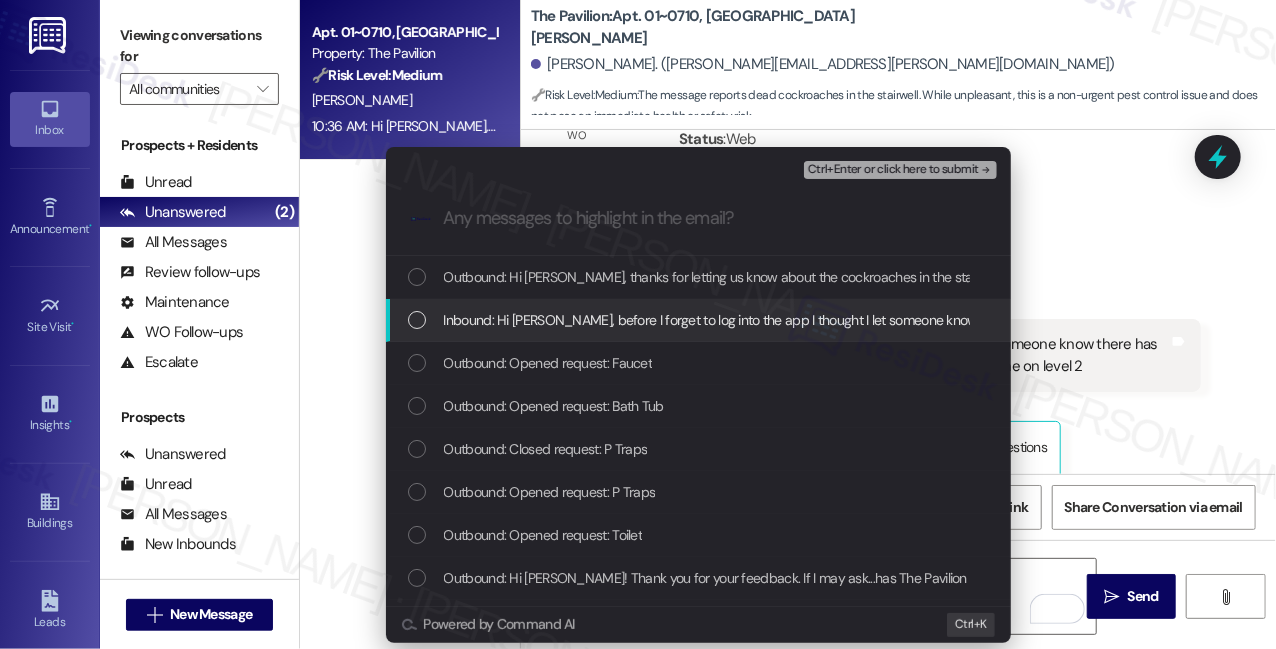 click on "Inbound: Hi [PERSON_NAME], before I forget to log into the app I thought I let someone know there has been two dead cockroaches in the stair towers. One on level 7 and one on level 2" at bounding box center (977, 320) 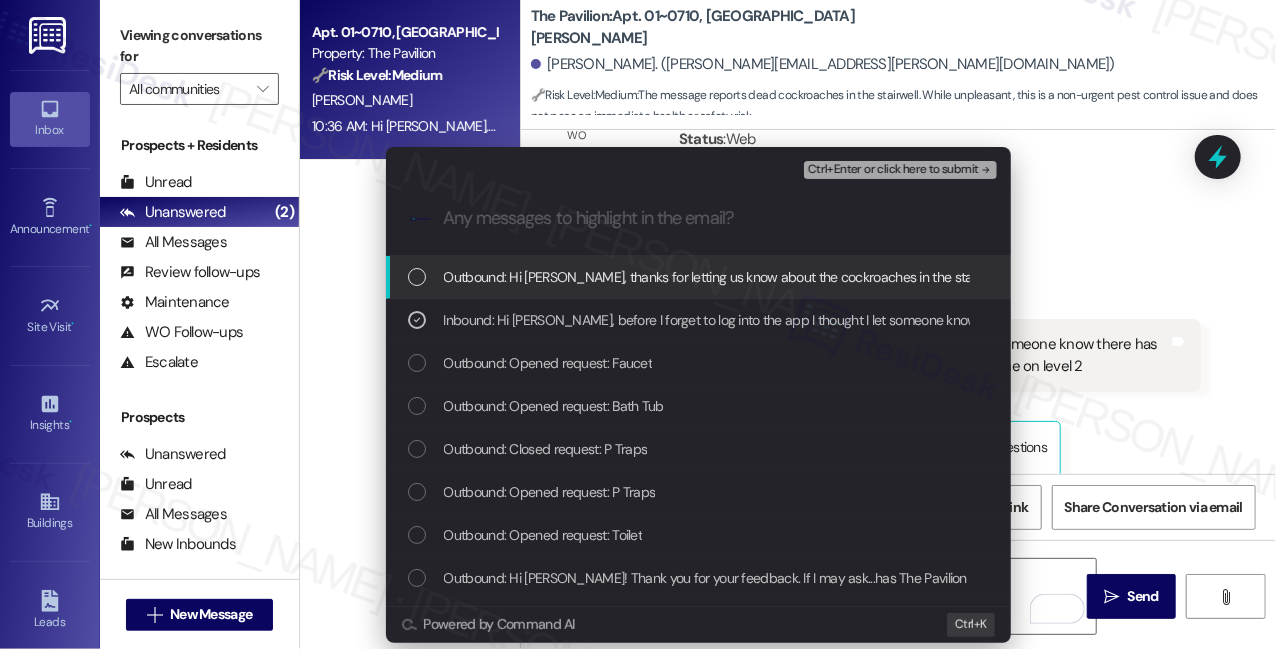 click on "Ctrl+Enter or click here to submit" at bounding box center (893, 170) 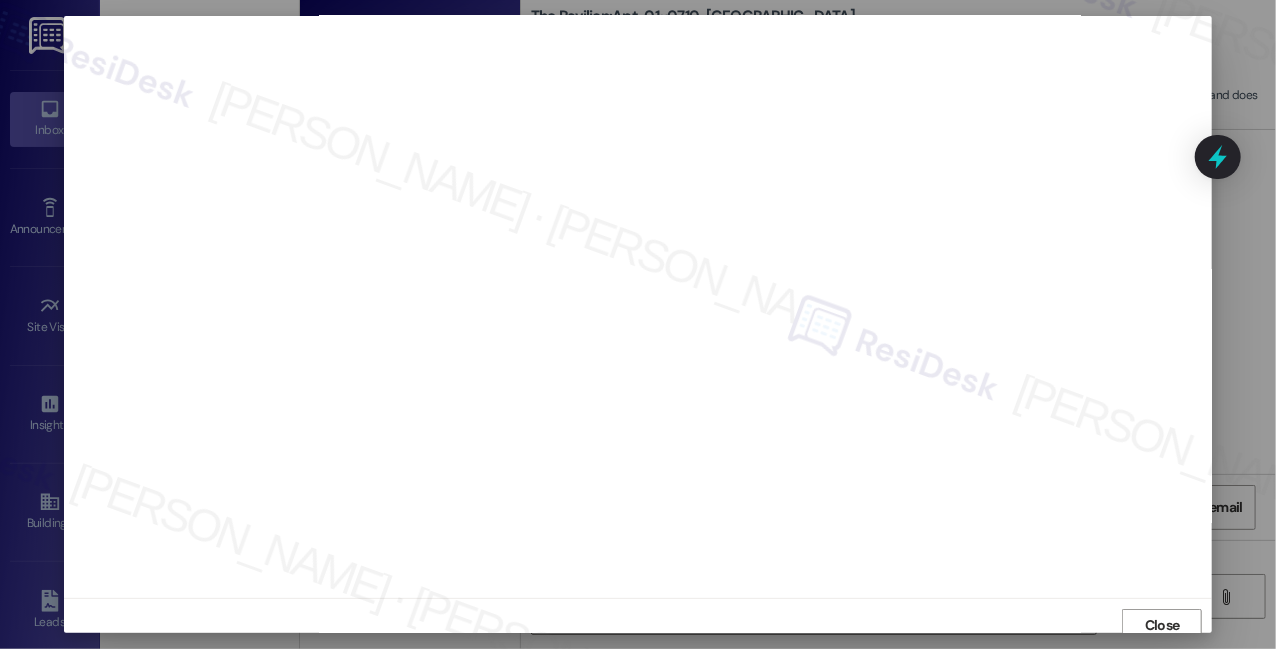 scroll, scrollTop: 0, scrollLeft: 0, axis: both 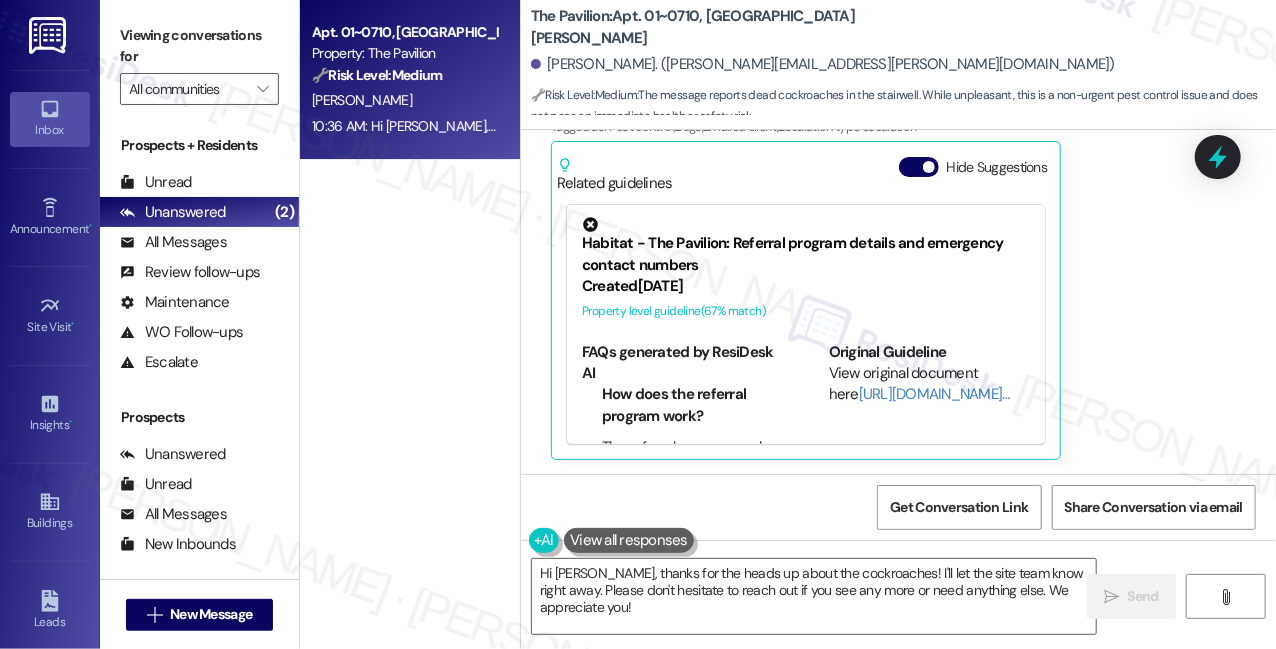 click on "Viewing conversations for" at bounding box center [199, 46] 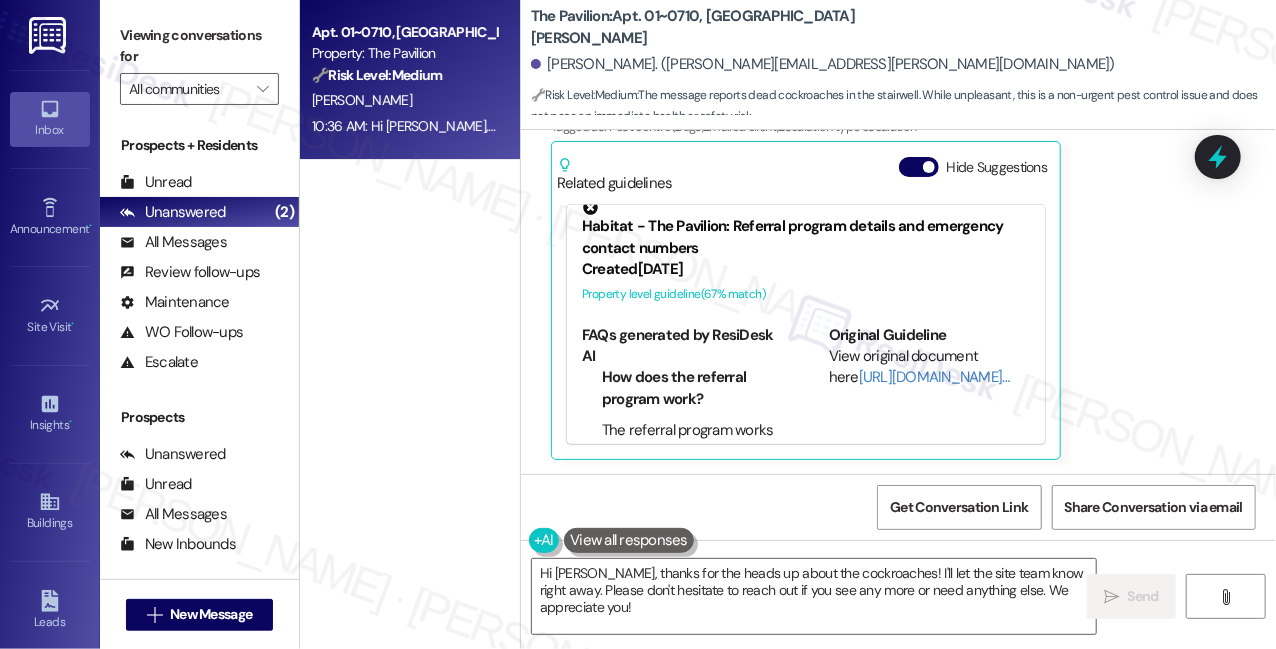 scroll, scrollTop: 0, scrollLeft: 0, axis: both 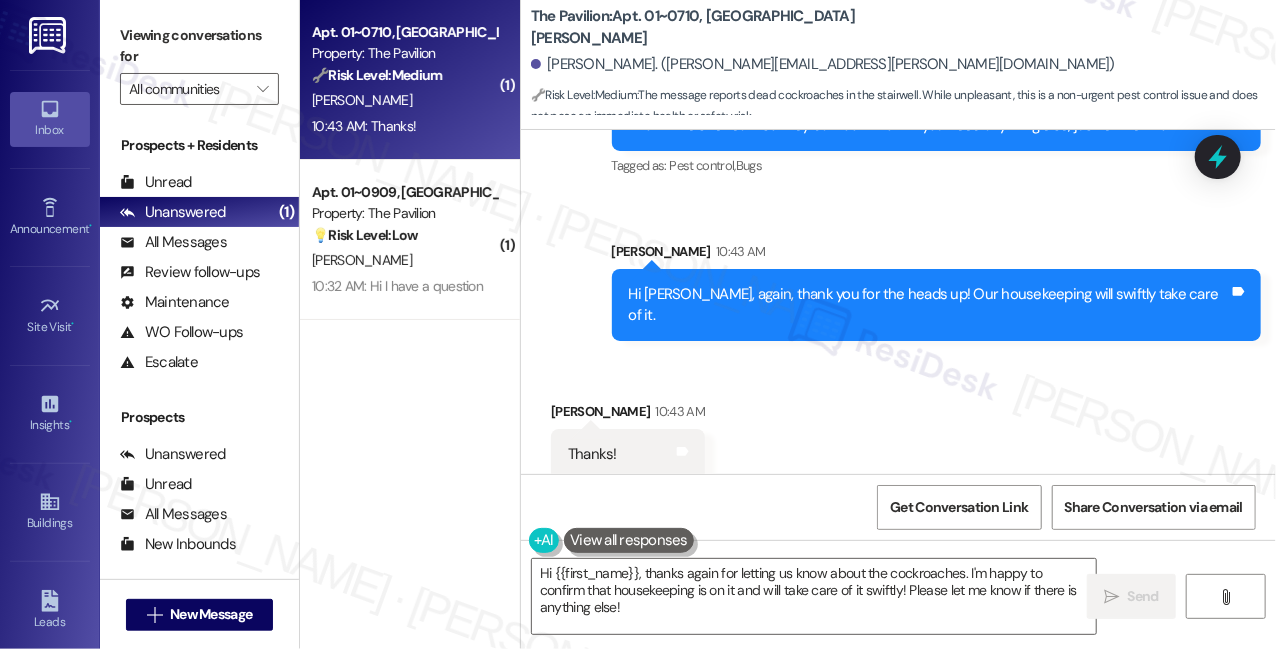 click on "Hi [PERSON_NAME], again, thank you for the heads up! Our housekeeping will swiftly take care of it. Tags and notes" at bounding box center (937, 305) 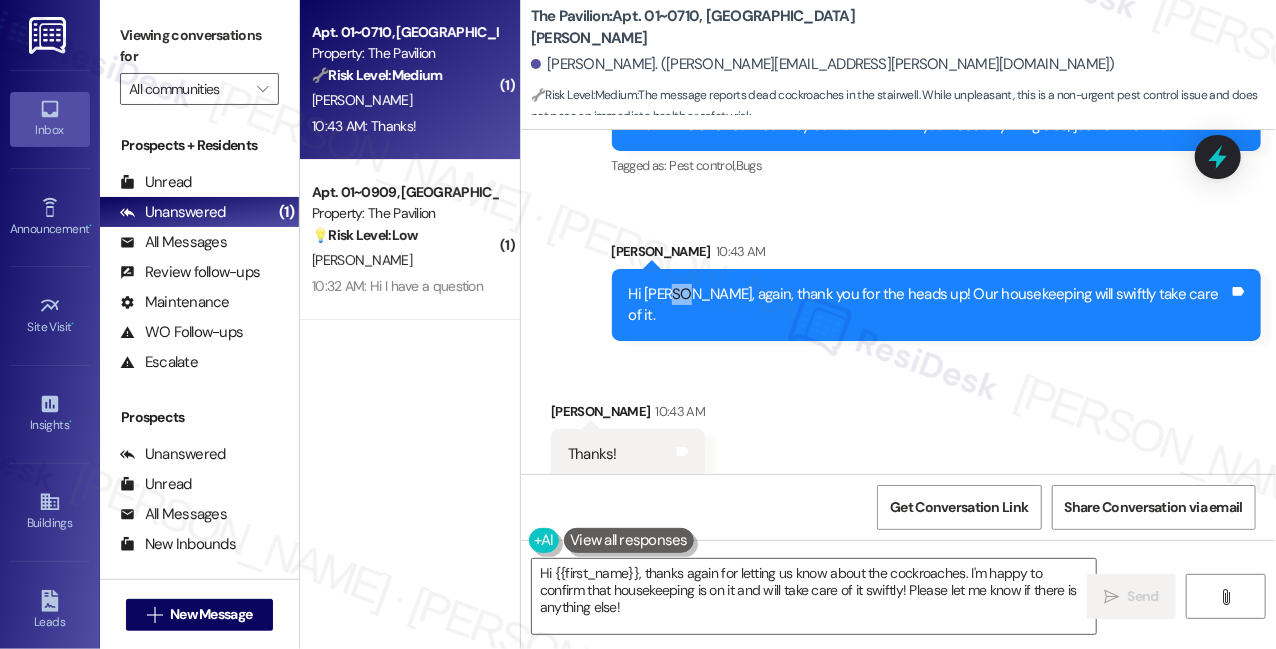 click on "Hi [PERSON_NAME], again, thank you for the heads up! Our housekeeping will swiftly take care of it. Tags and notes" at bounding box center (937, 305) 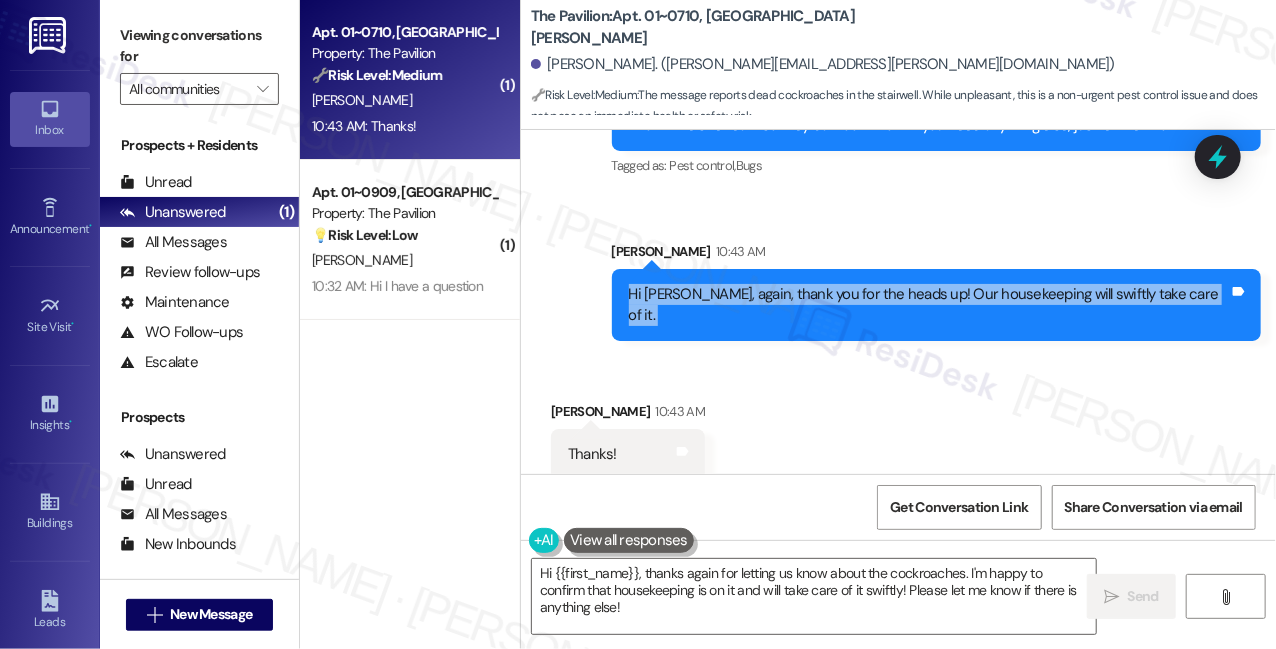 click on "Hi [PERSON_NAME], again, thank you for the heads up! Our housekeeping will swiftly take care of it. Tags and notes" at bounding box center (937, 305) 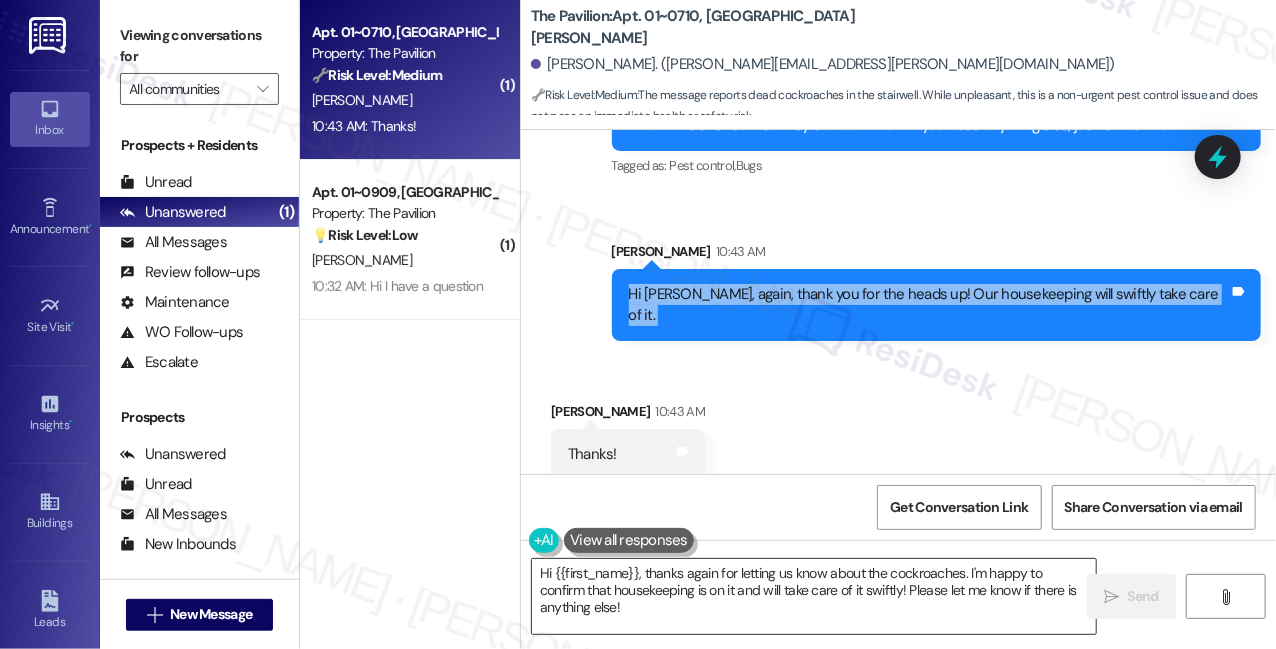click on "Hi {{first_name}}, thanks again for letting us know about the cockroaches. I'm happy to confirm that housekeeping is on it and will take care of it swiftly! Please let me know if there is anything else!" at bounding box center [814, 596] 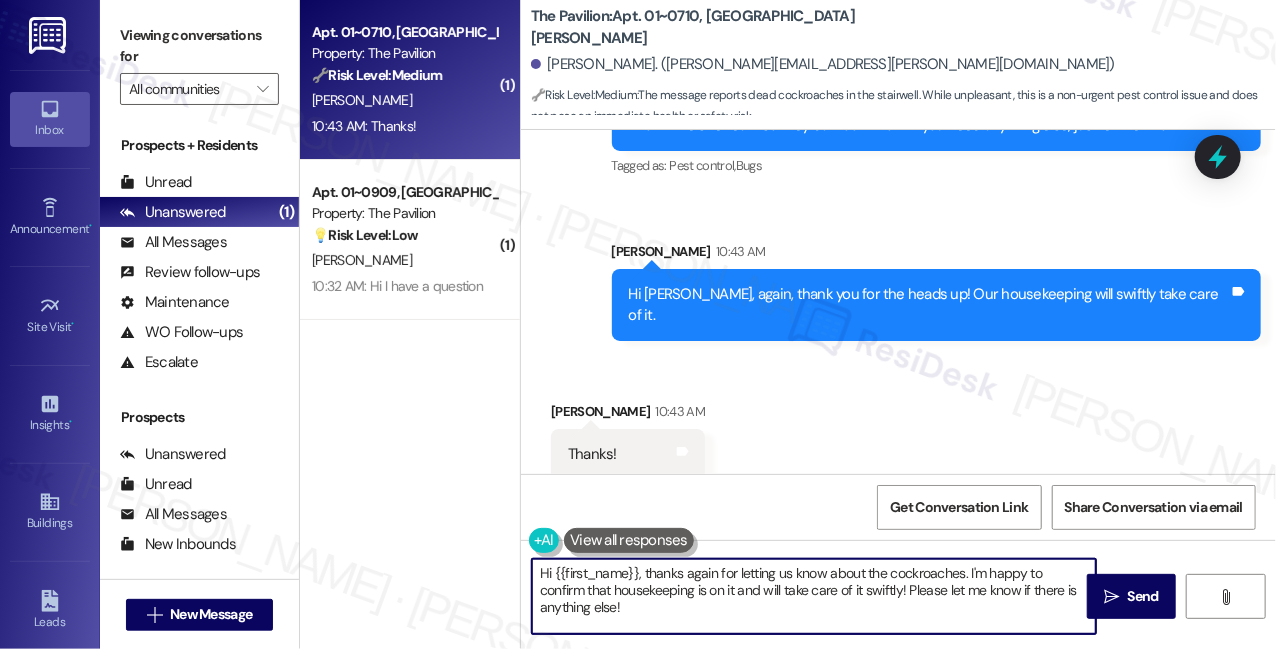 click on "Hi {{first_name}}, thanks again for letting us know about the cockroaches. I'm happy to confirm that housekeeping is on it and will take care of it swiftly! Please let me know if there is anything else!" at bounding box center (814, 596) 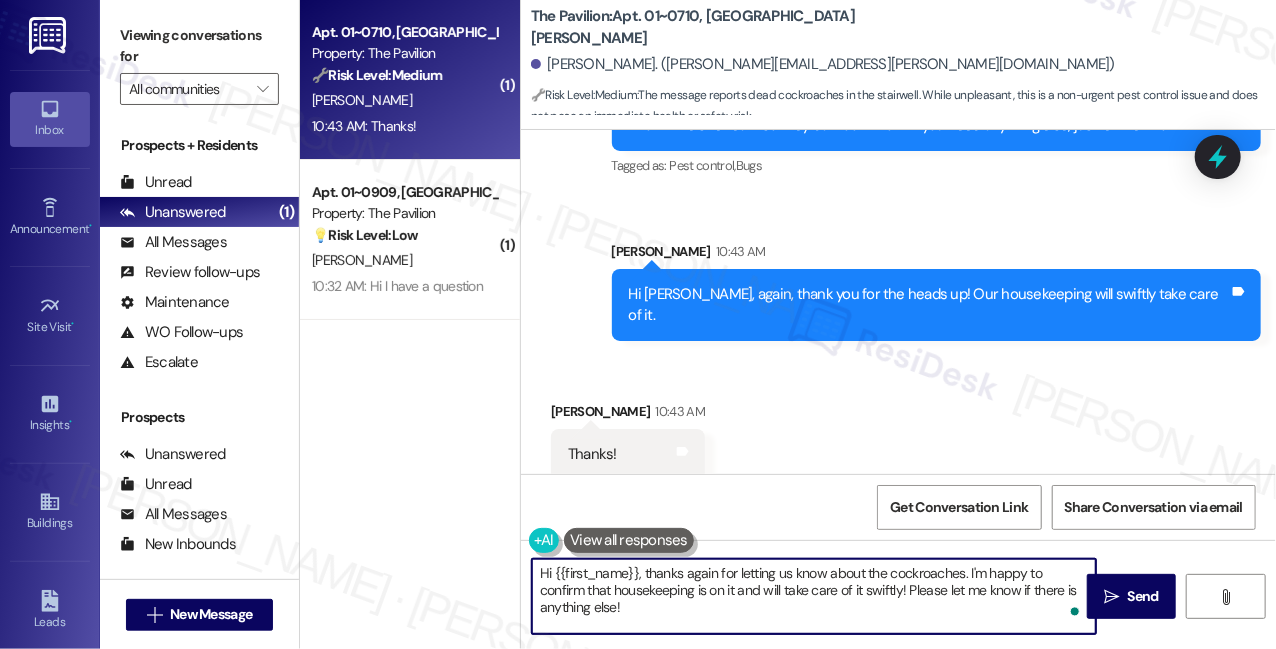 click on "Hi {{first_name}}, thanks again for letting us know about the cockroaches. I'm happy to confirm that housekeeping is on it and will take care of it swiftly! Please let me know if there is anything else!" at bounding box center (814, 596) 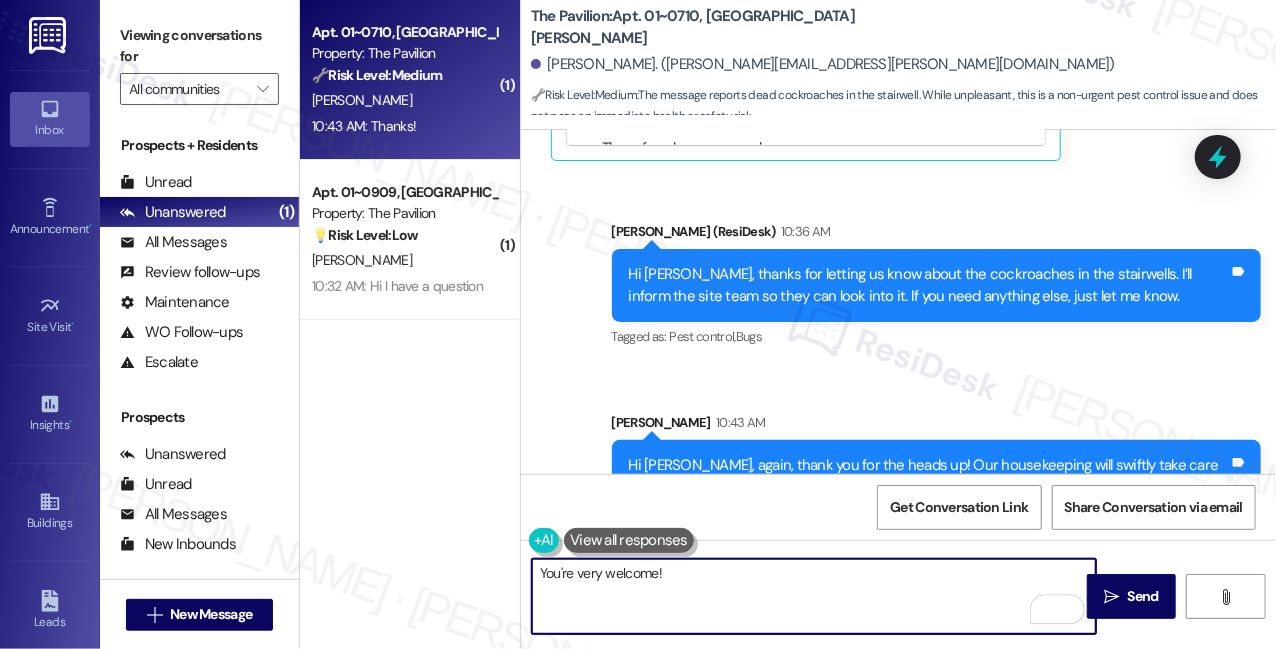 scroll, scrollTop: 1442, scrollLeft: 0, axis: vertical 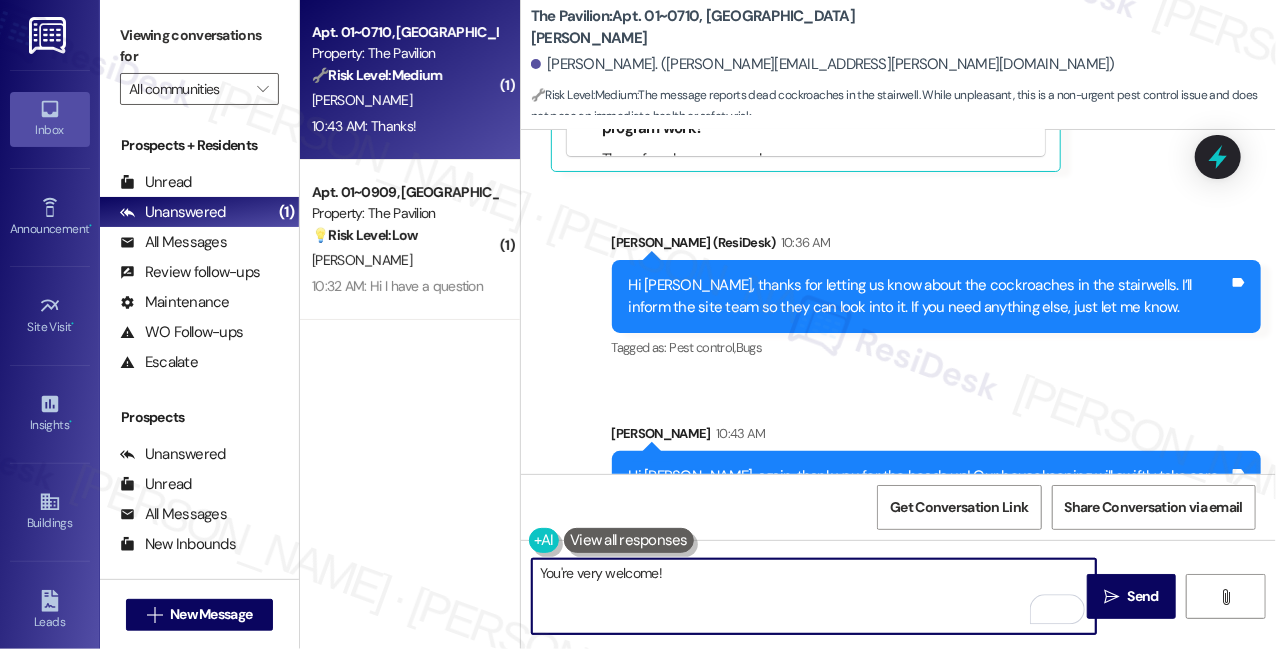 type on "You're very welcome!" 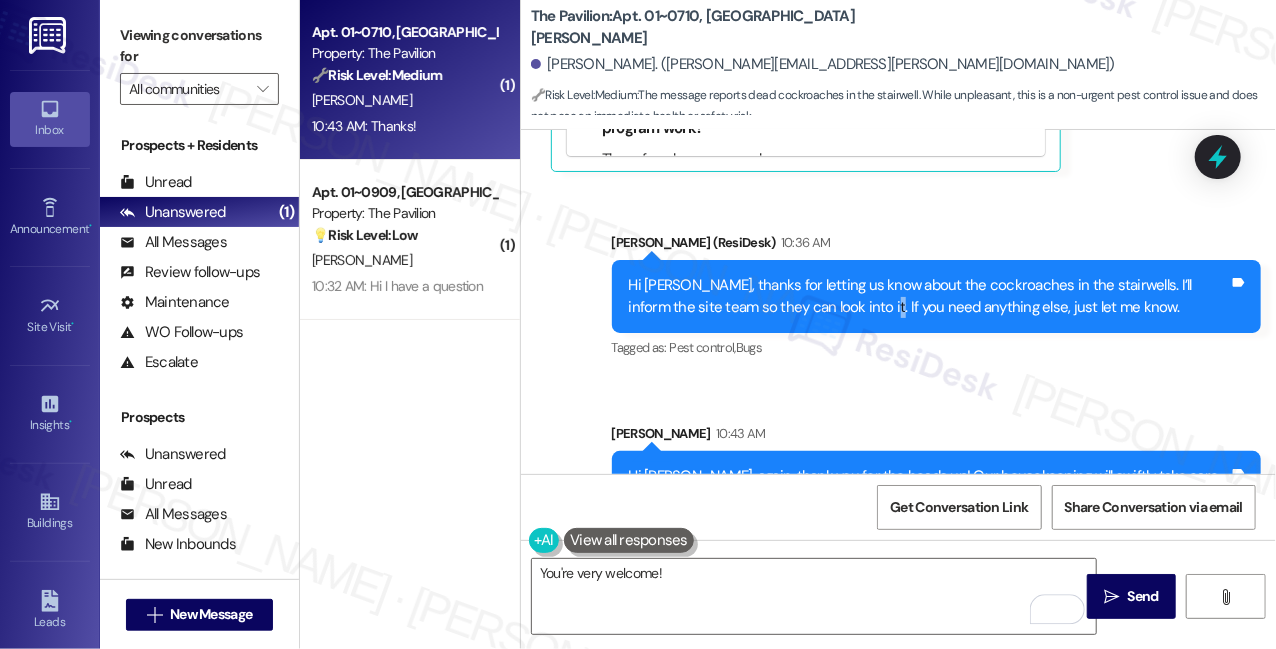 click on "Hi [PERSON_NAME], thanks for letting us know about the cockroaches in the stairwells. I’ll inform the site team so they can look into it. If you need anything else, just let me know." at bounding box center (929, 296) 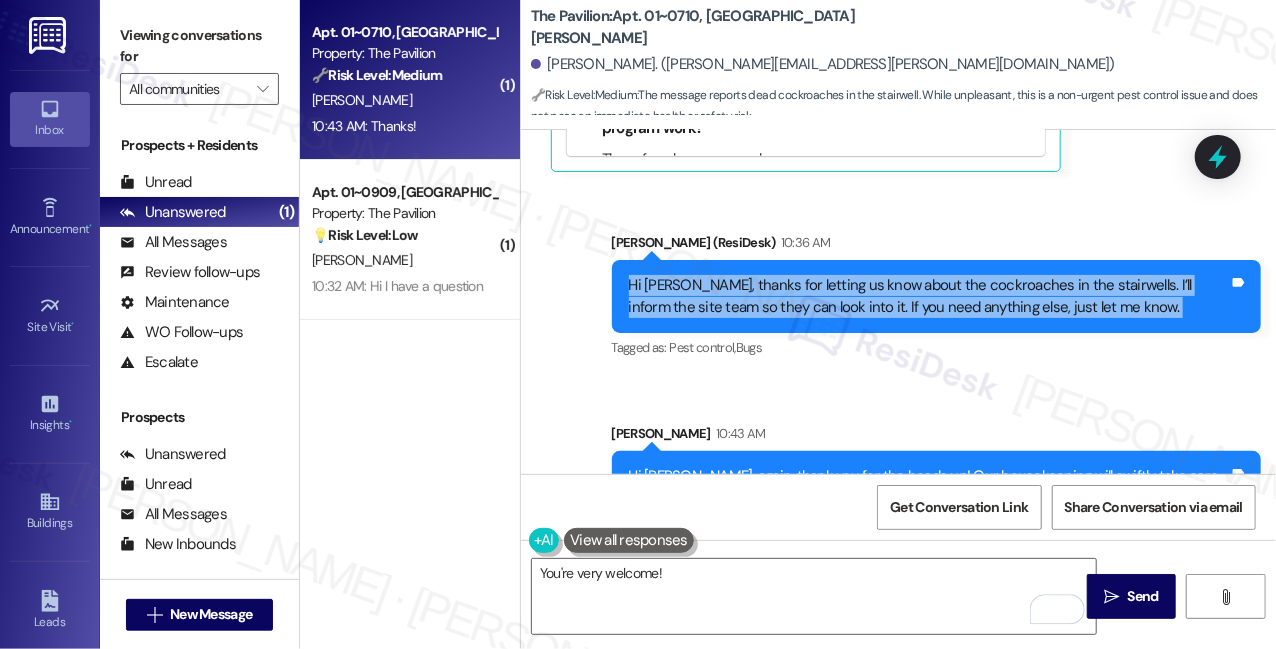 click on "Hi [PERSON_NAME], thanks for letting us know about the cockroaches in the stairwells. I’ll inform the site team so they can look into it. If you need anything else, just let me know." at bounding box center (929, 296) 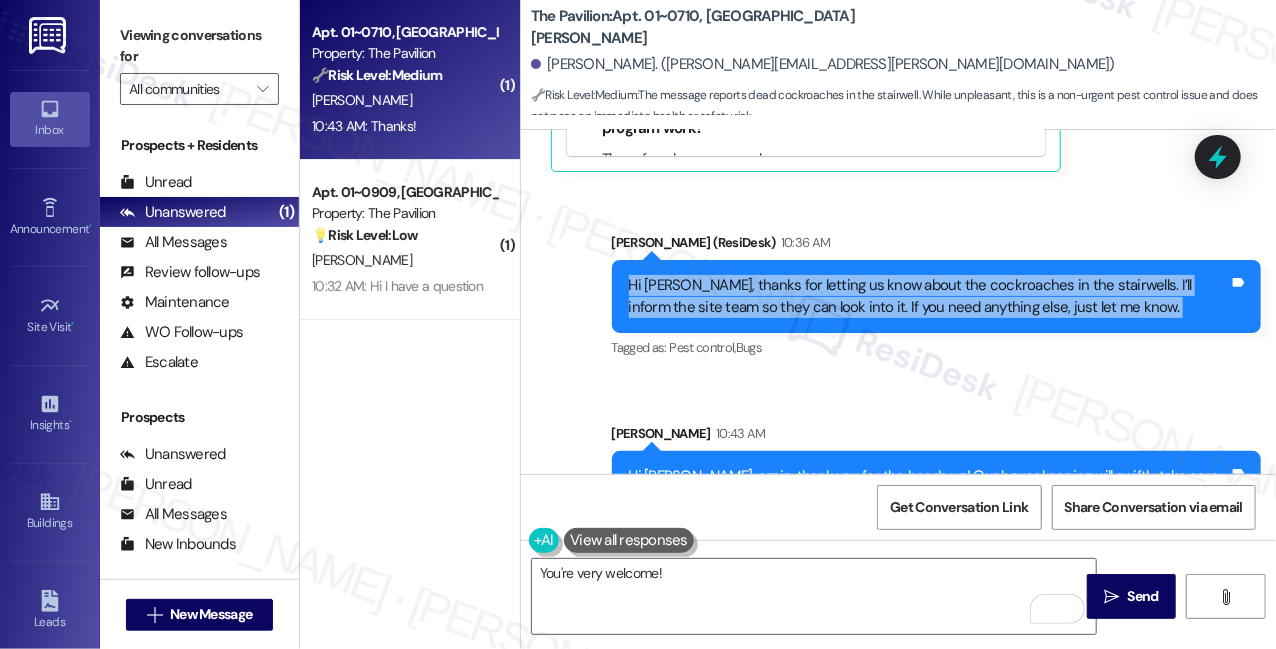 click on "Hi [PERSON_NAME], thanks for letting us know about the cockroaches in the stairwells. I’ll inform the site team so they can look into it. If you need anything else, just let me know." at bounding box center [929, 296] 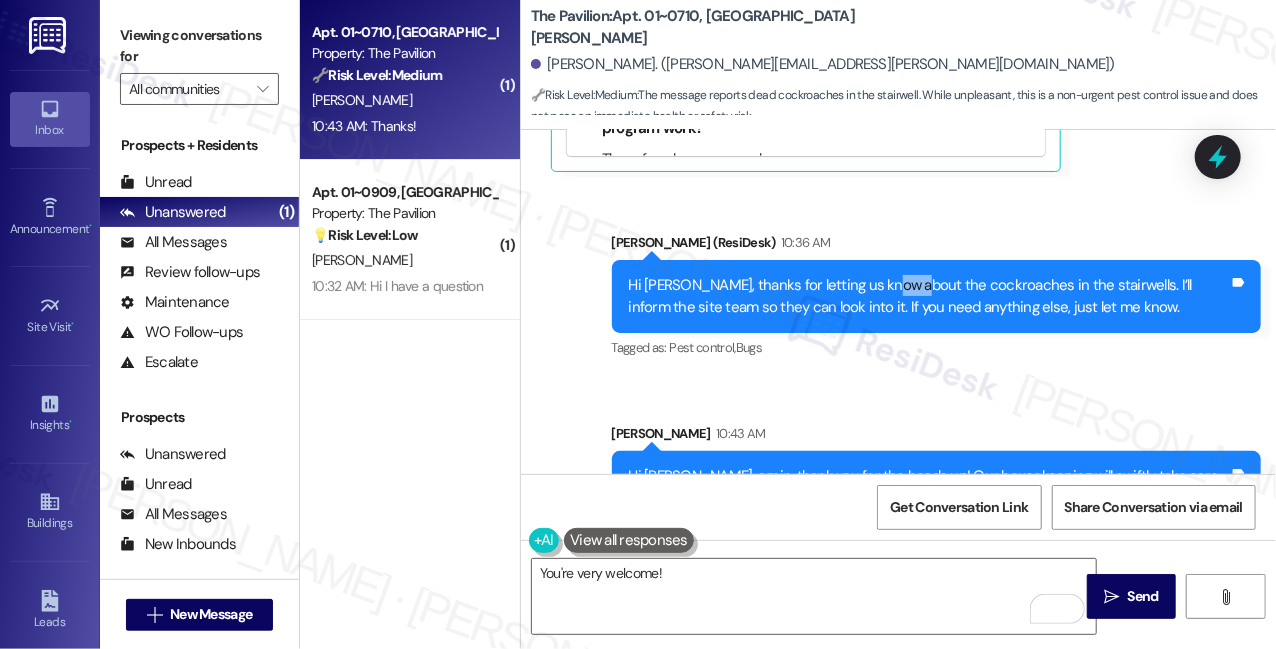 click on "Hi [PERSON_NAME], thanks for letting us know about the cockroaches in the stairwells. I’ll inform the site team so they can look into it. If you need anything else, just let me know." at bounding box center (929, 296) 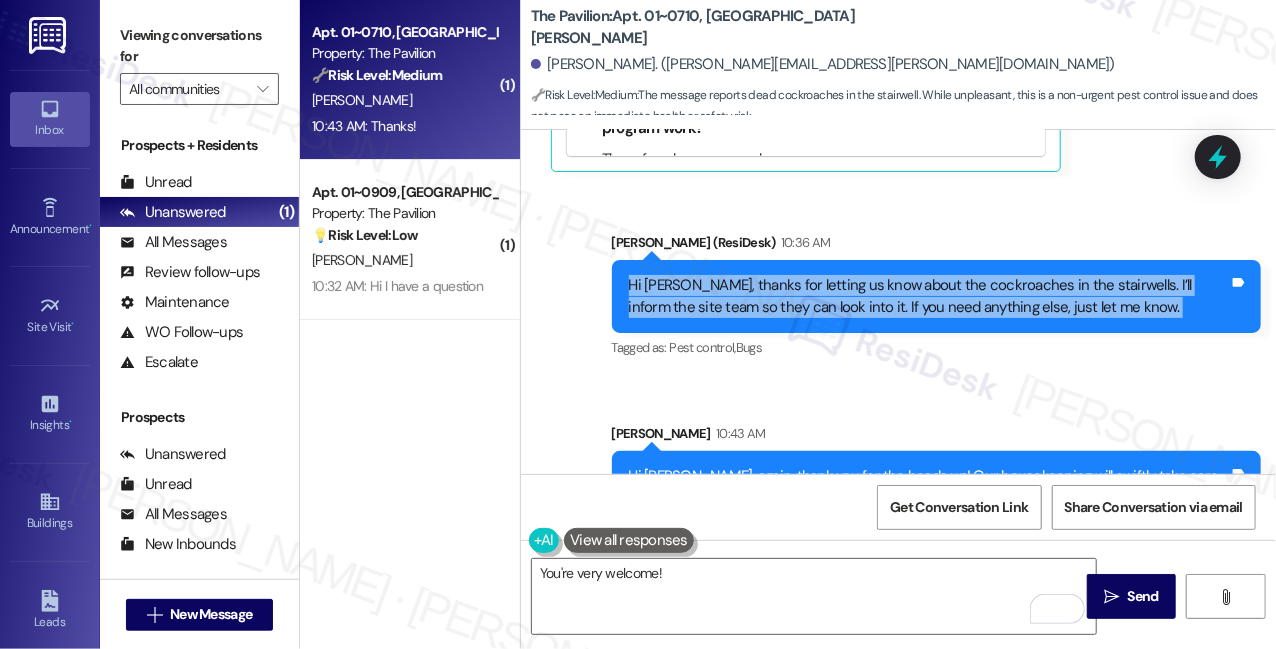 click on "Hi [PERSON_NAME], thanks for letting us know about the cockroaches in the stairwells. I’ll inform the site team so they can look into it. If you need anything else, just let me know." at bounding box center [929, 296] 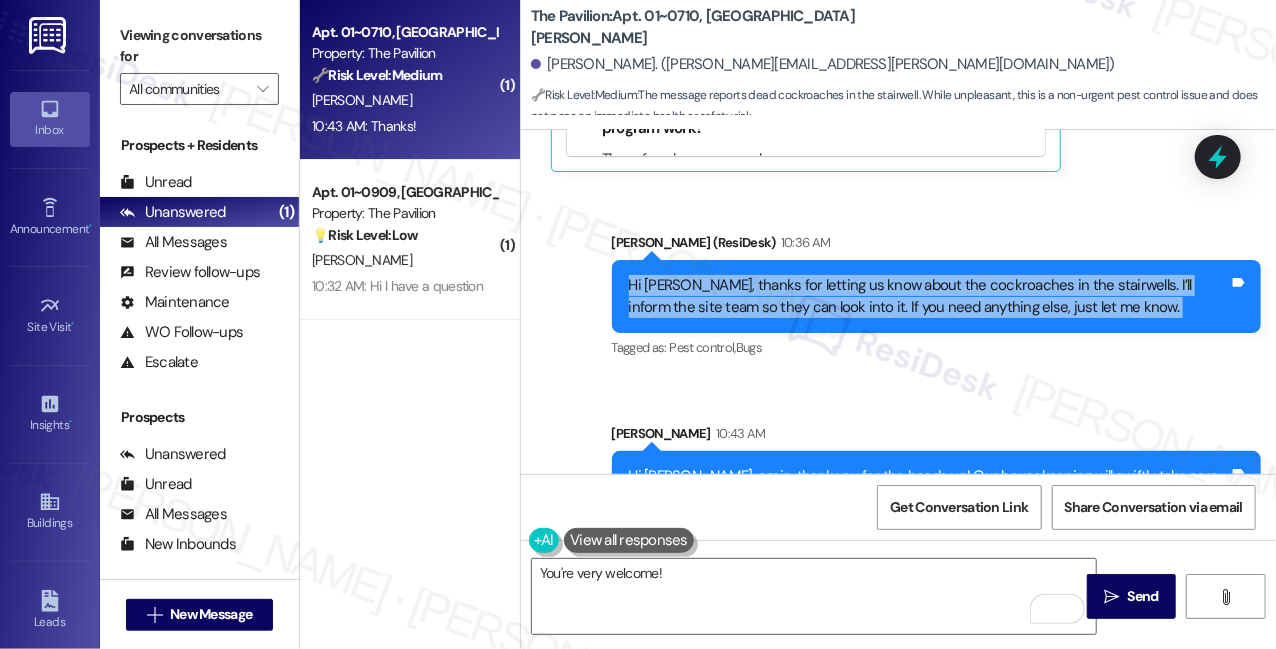 click on "Hi [PERSON_NAME], thanks for letting us know about the cockroaches in the stairwells. I’ll inform the site team so they can look into it. If you need anything else, just let me know." at bounding box center (929, 296) 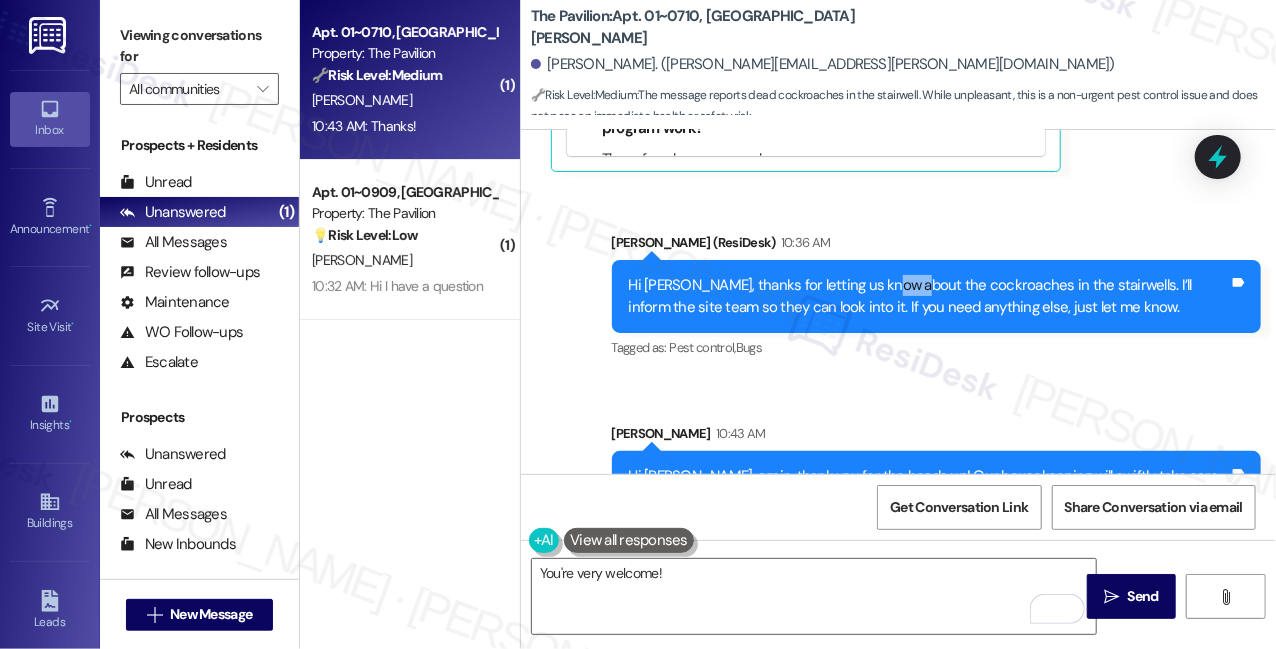 click on "Hi [PERSON_NAME], thanks for letting us know about the cockroaches in the stairwells. I’ll inform the site team so they can look into it. If you need anything else, just let me know." at bounding box center (929, 296) 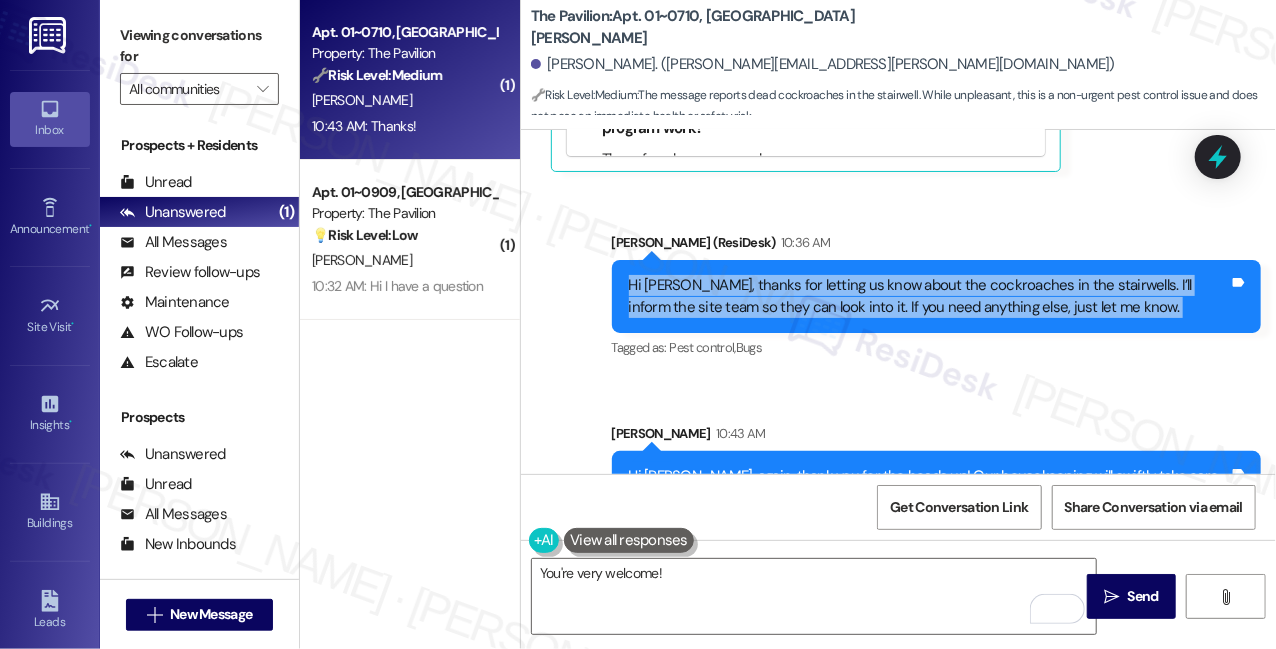 click on "Hi [PERSON_NAME], thanks for letting us know about the cockroaches in the stairwells. I’ll inform the site team so they can look into it. If you need anything else, just let me know." at bounding box center (929, 296) 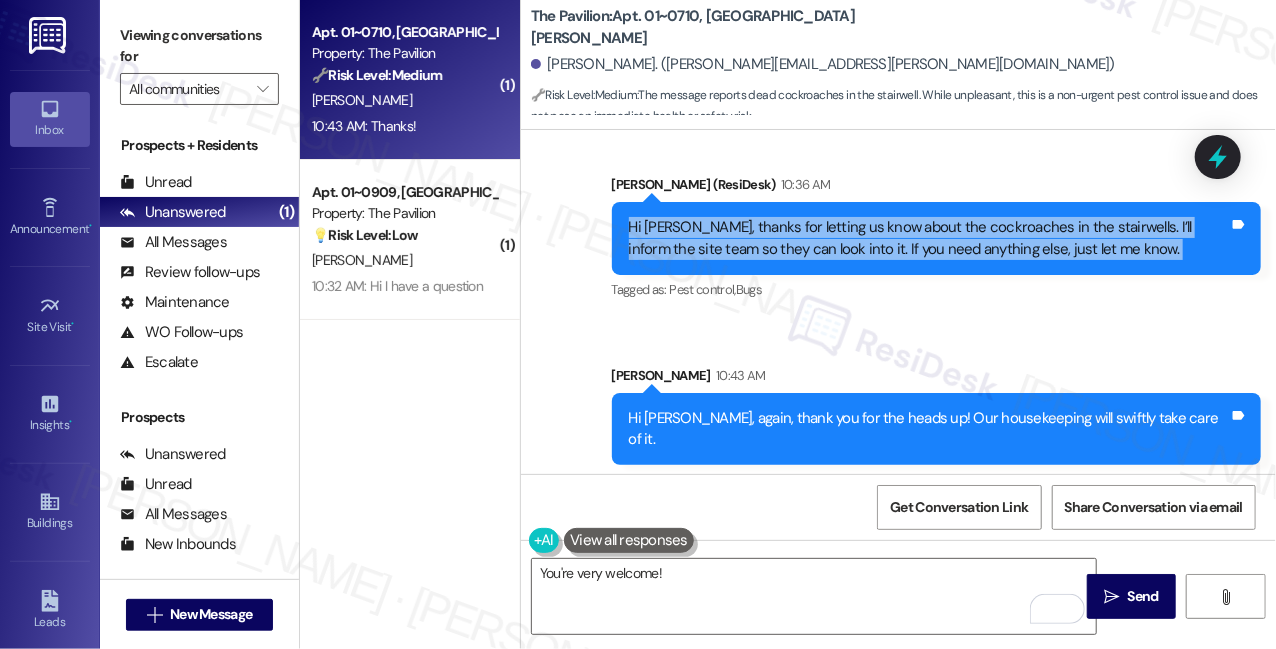 scroll, scrollTop: 1533, scrollLeft: 0, axis: vertical 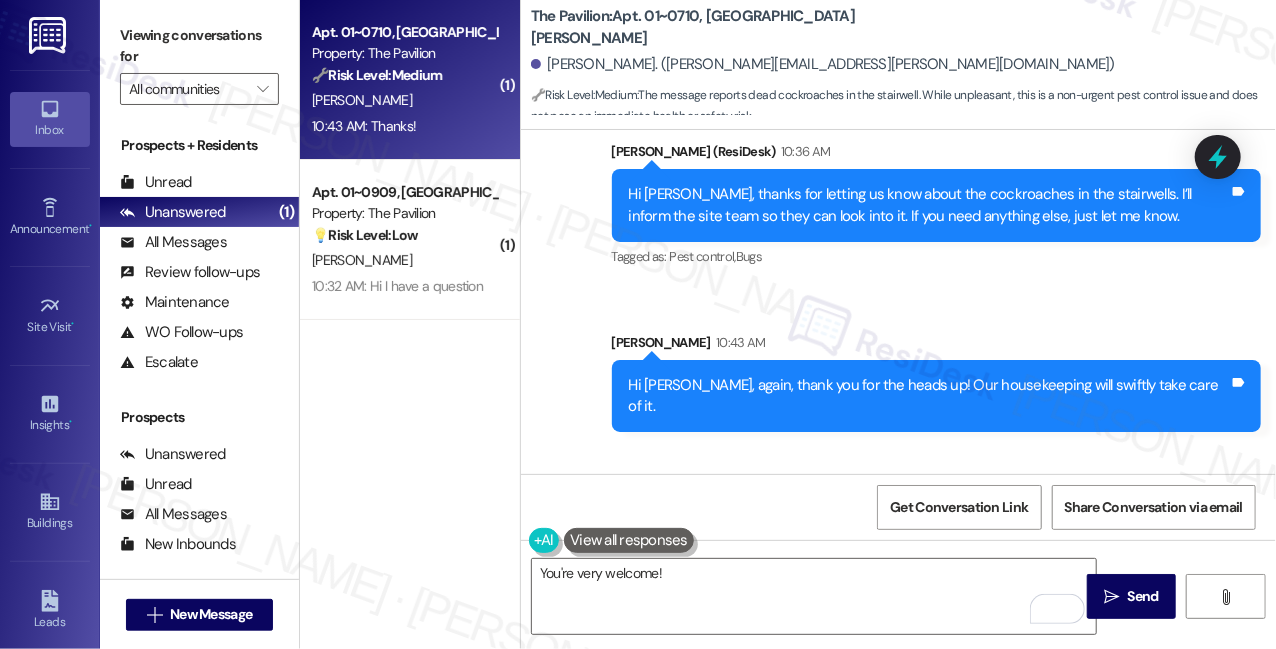 click on "Hi [PERSON_NAME], again, thank you for the heads up! Our housekeeping will swiftly take care of it." at bounding box center (929, 396) 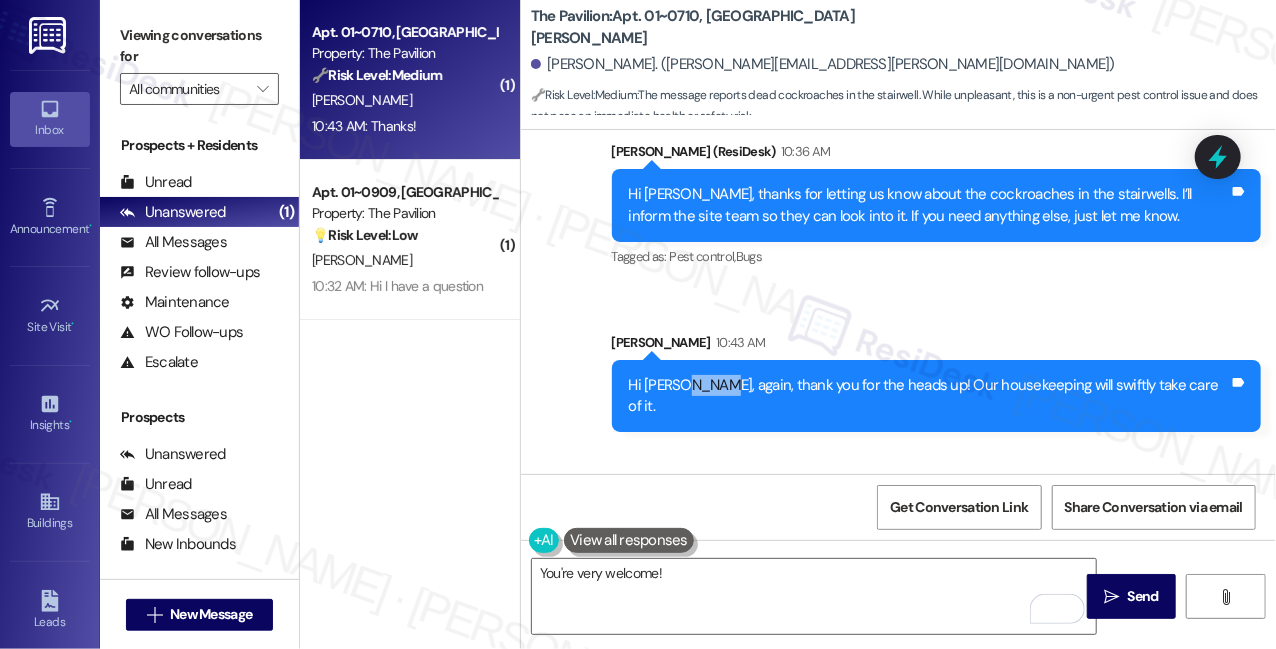click on "Hi [PERSON_NAME], again, thank you for the heads up! Our housekeeping will swiftly take care of it." at bounding box center [929, 396] 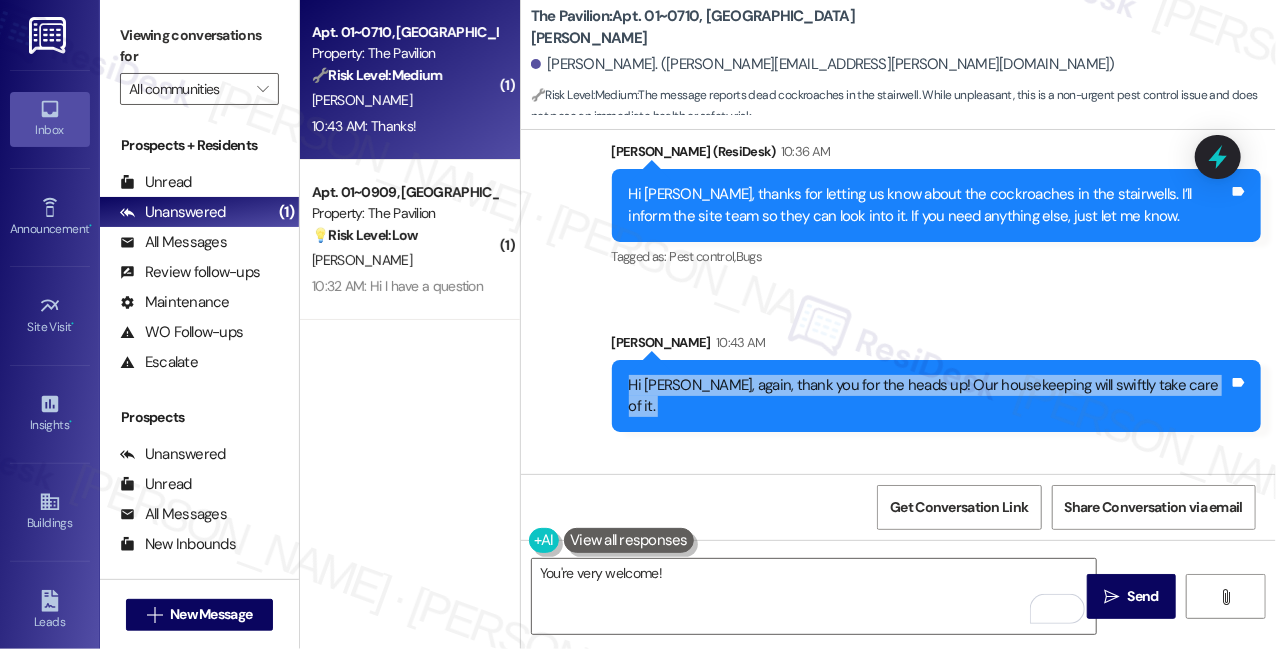 click on "Hi [PERSON_NAME], again, thank you for the heads up! Our housekeeping will swiftly take care of it." at bounding box center [929, 396] 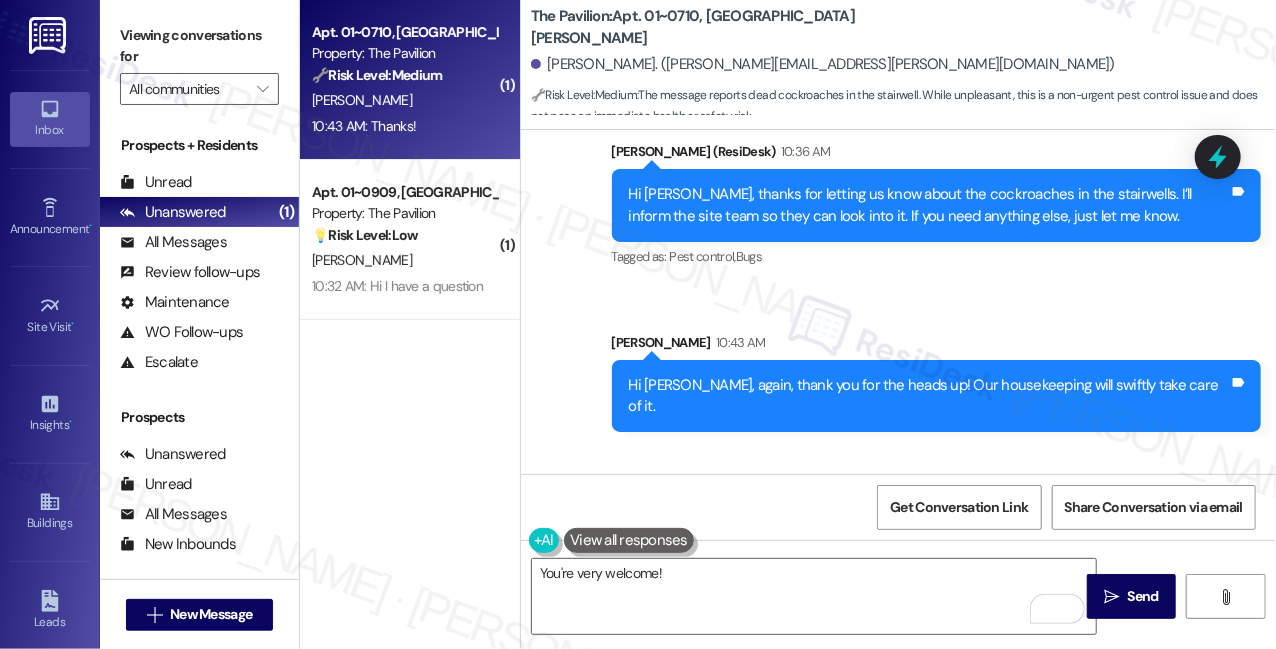 click on "Sent via SMS [PERSON_NAME] 10:43 AM Hi [PERSON_NAME], again, thank you for the heads up! Our housekeeping will swiftly take care of it. Tags and notes" at bounding box center (937, 382) 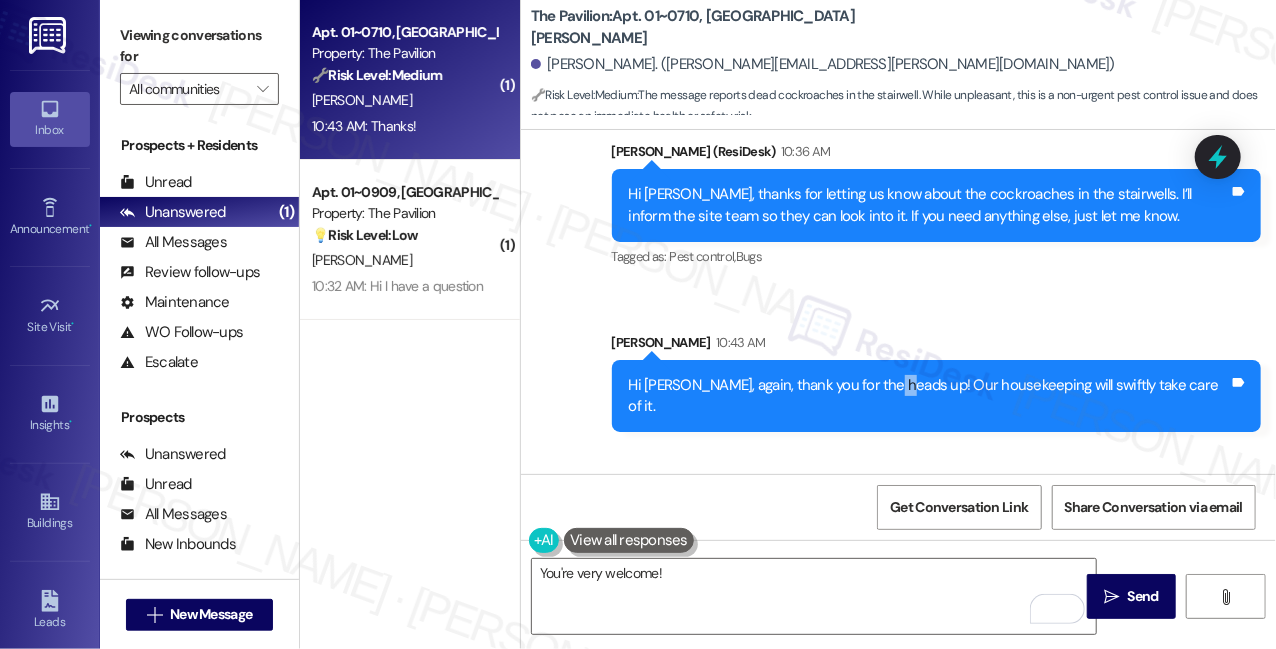 click on "Hi [PERSON_NAME], again, thank you for the heads up! Our housekeeping will swiftly take care of it. Tags and notes" at bounding box center (937, 396) 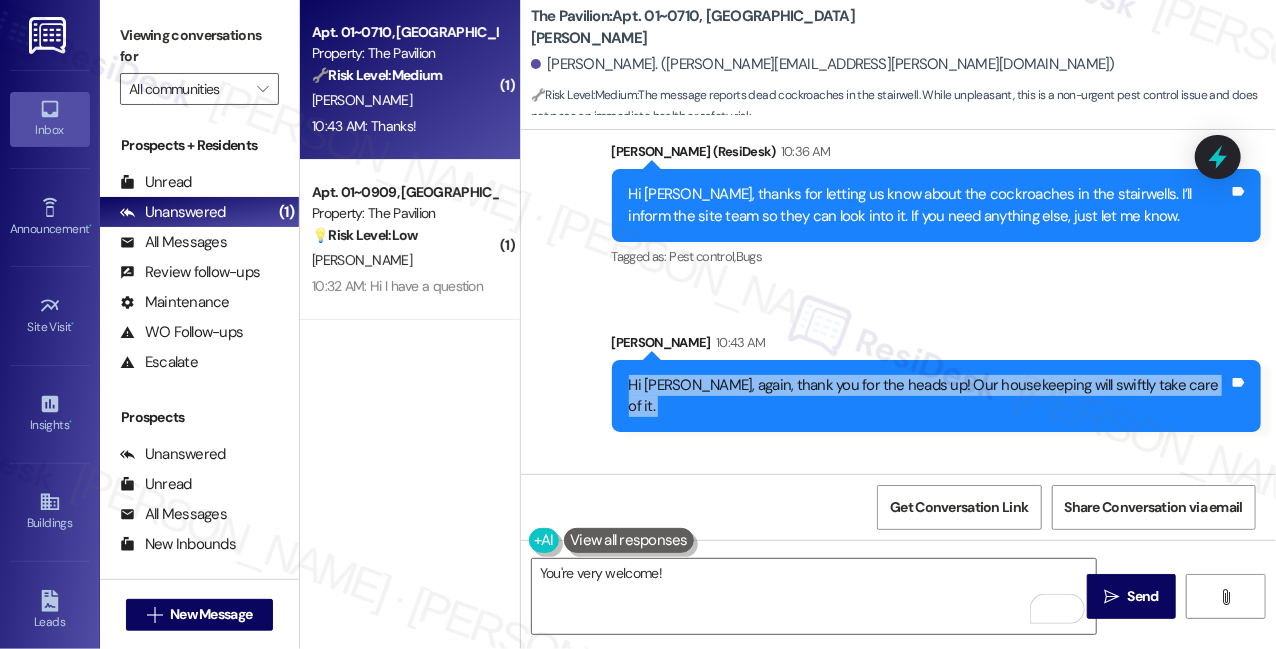 click on "Hi [PERSON_NAME], again, thank you for the heads up! Our housekeeping will swiftly take care of it. Tags and notes" at bounding box center [937, 396] 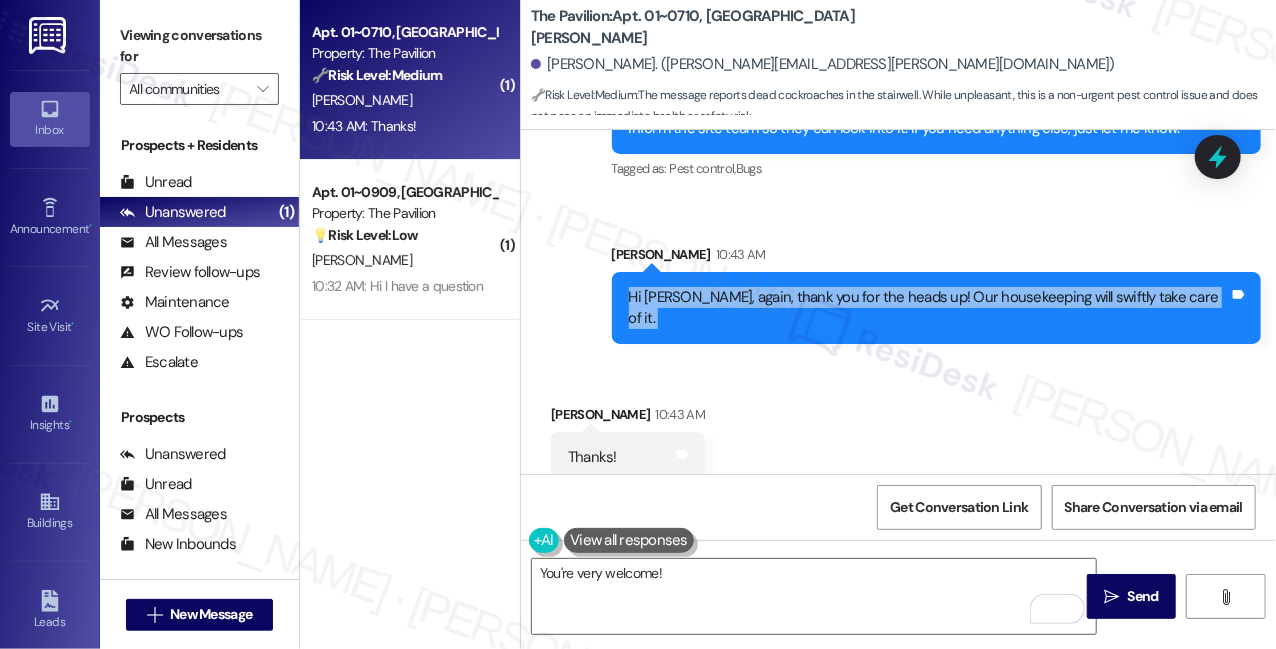 scroll, scrollTop: 1624, scrollLeft: 0, axis: vertical 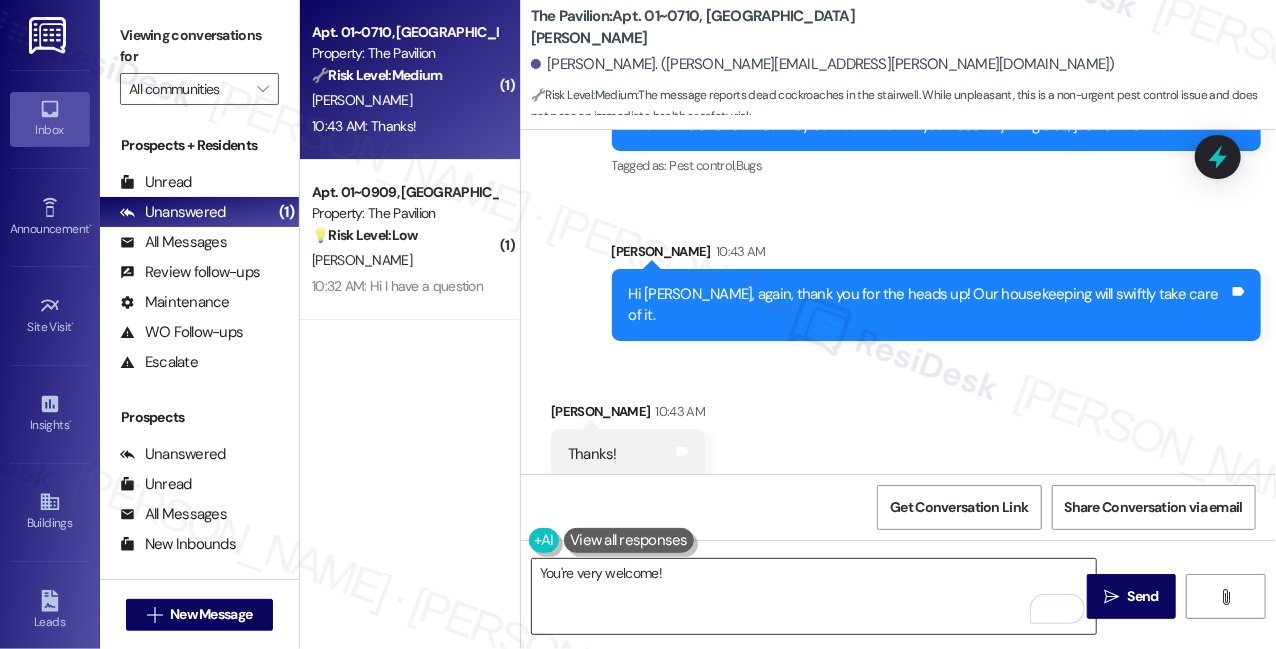 click on "You're very welcome!" at bounding box center [814, 596] 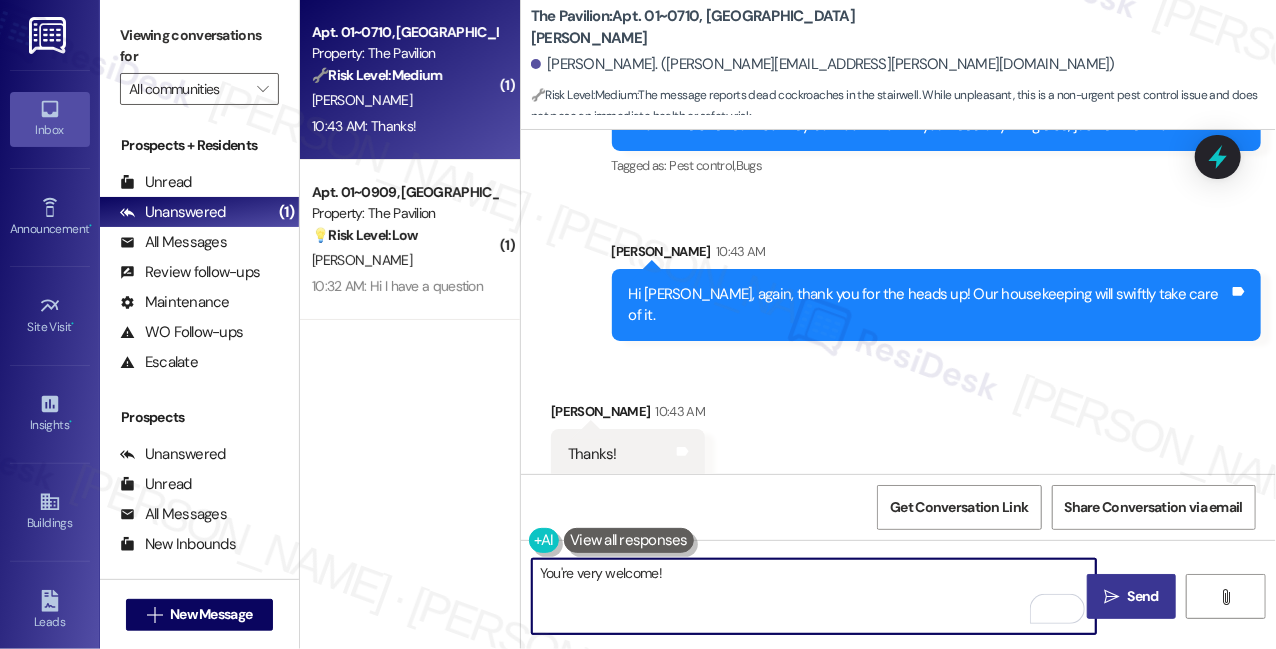 click on " Send" at bounding box center [1131, 596] 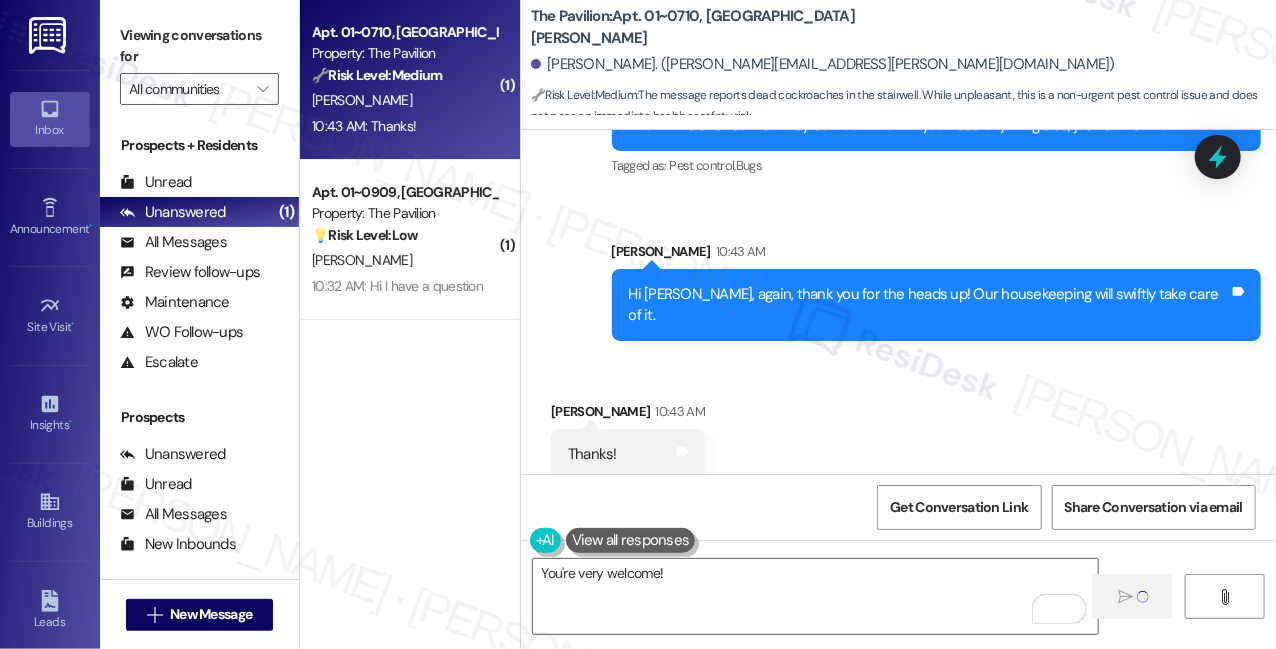type 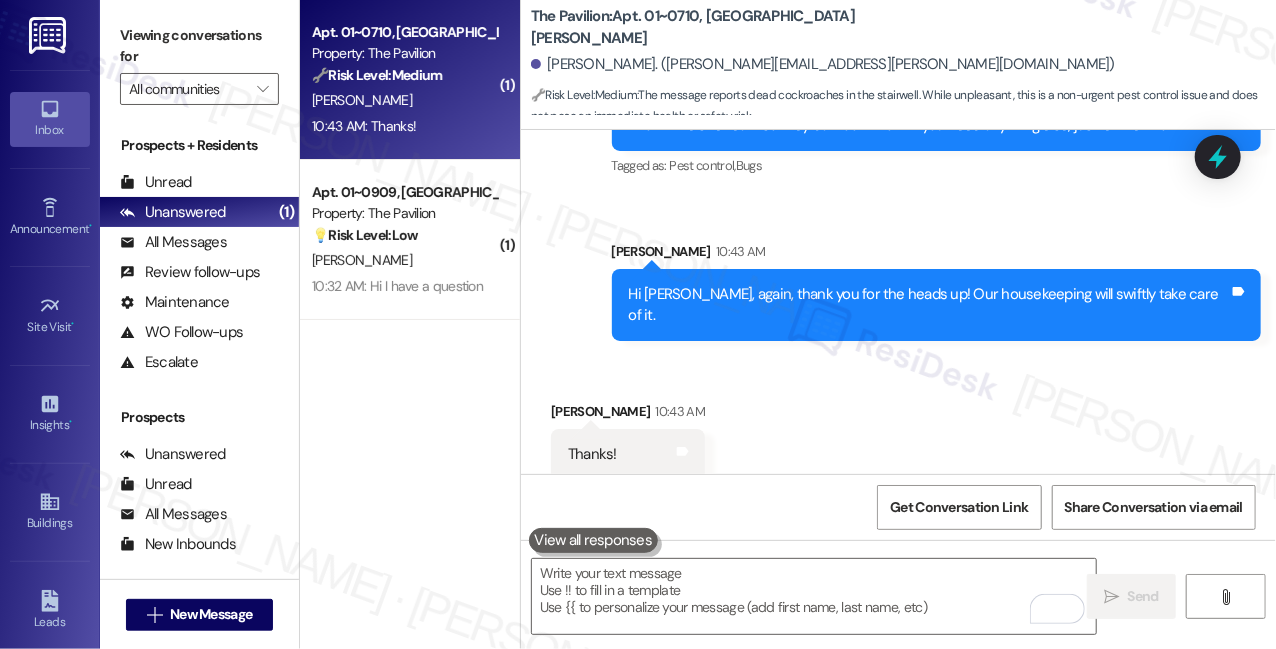 scroll, scrollTop: 1624, scrollLeft: 0, axis: vertical 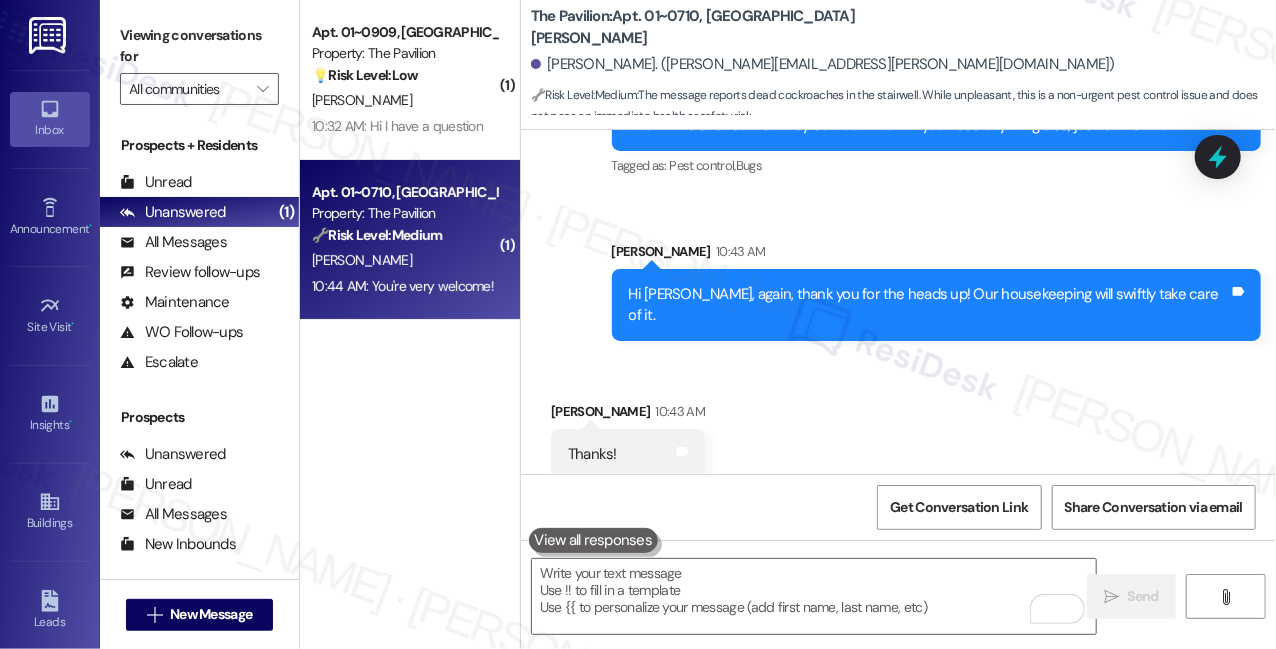 click on "10:44 AM: You're very welcome! 10:44 AM: You're very welcome!" at bounding box center [403, 286] 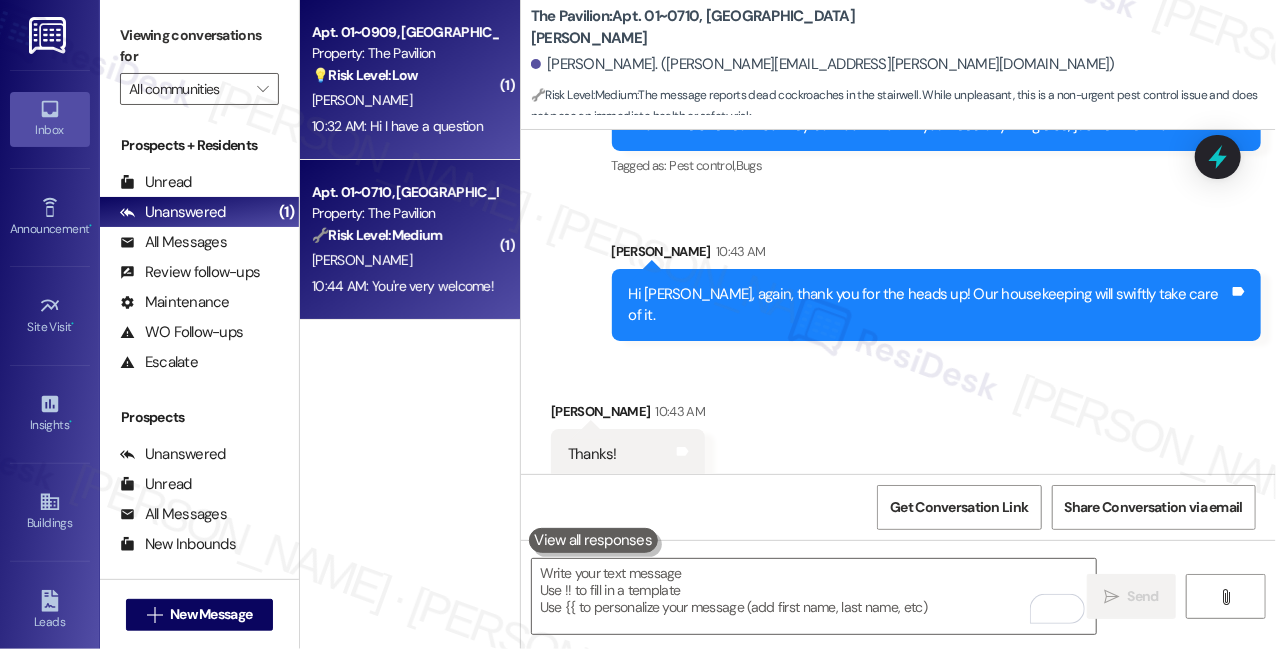 click on "10:32 AM: Hi I have a question  10:32 AM: Hi I have a question" at bounding box center [397, 126] 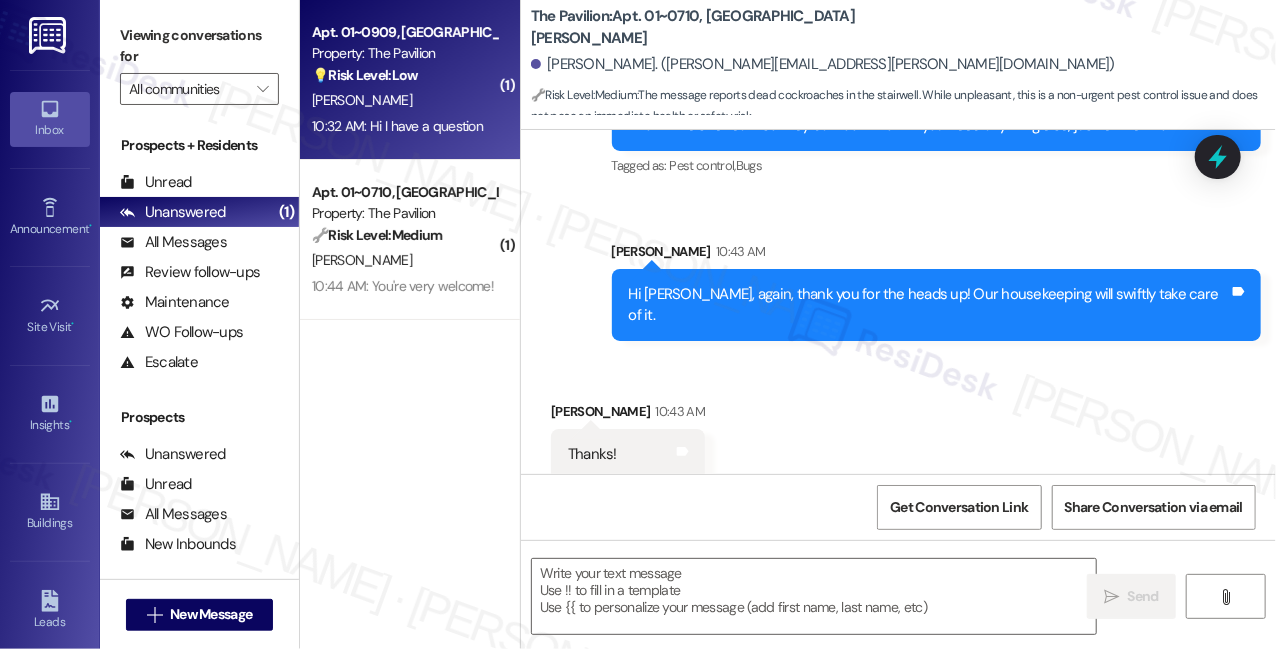 type on "Fetching suggested responses. Please feel free to read through the conversation in the meantime." 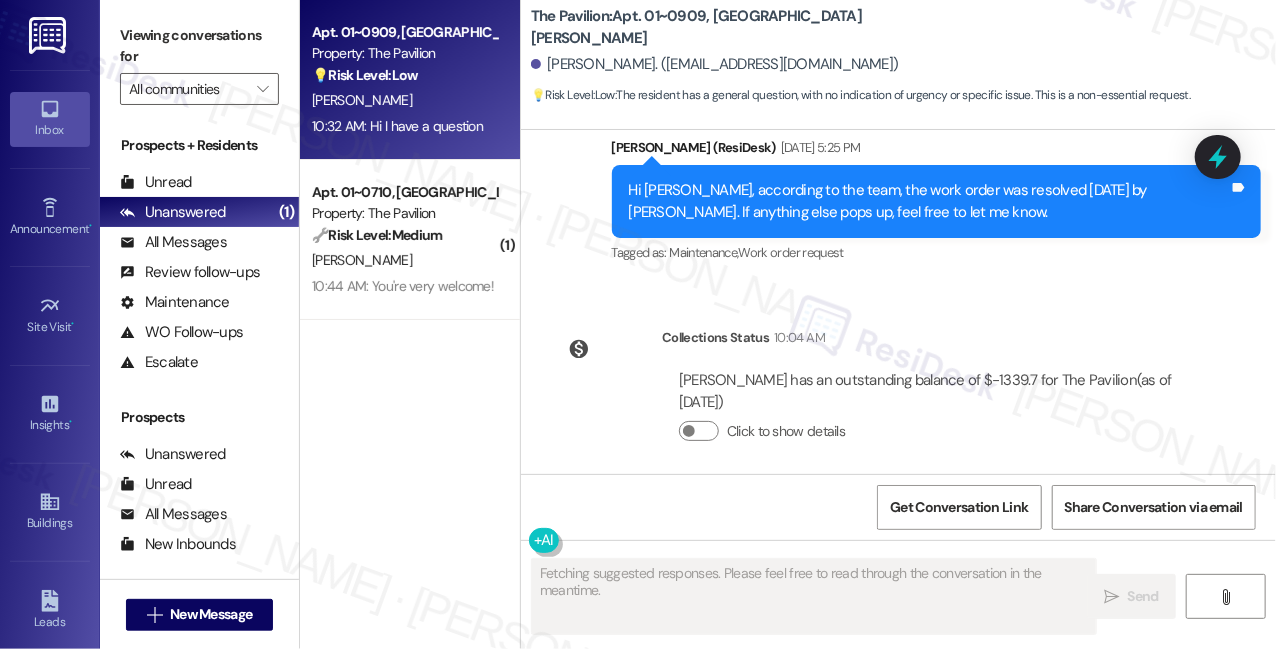 scroll, scrollTop: 1489, scrollLeft: 0, axis: vertical 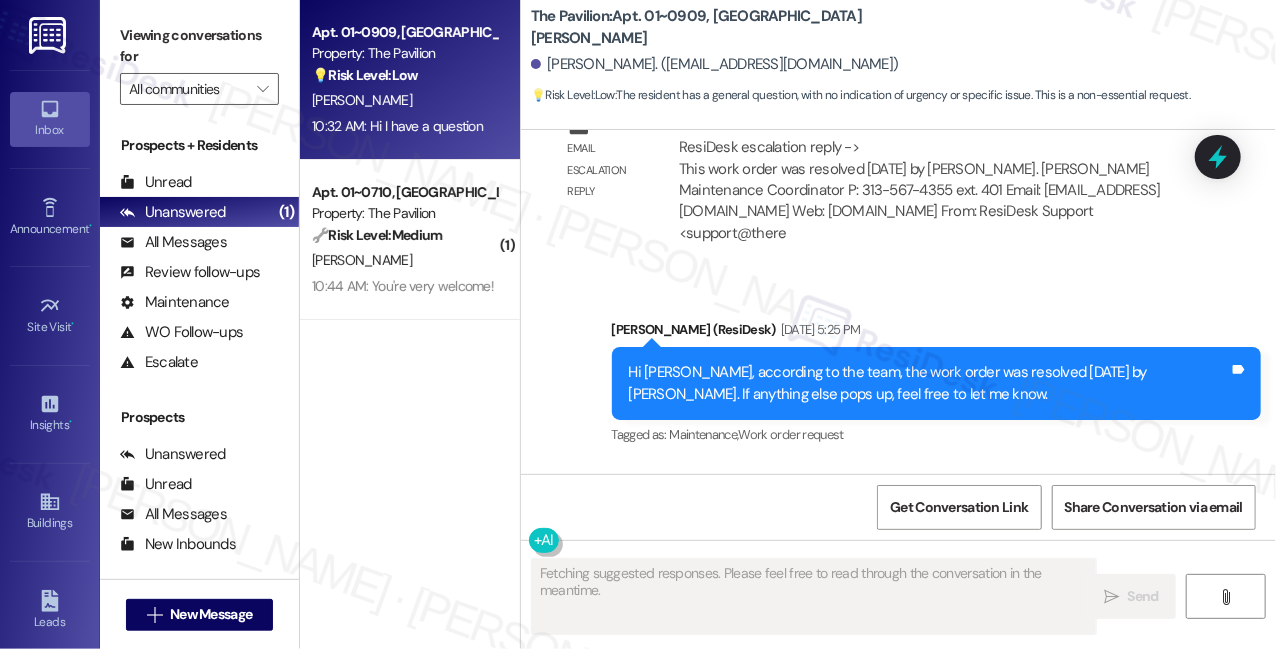 click on "Hi [PERSON_NAME], according to the team, the work order was resolved [DATE] by [PERSON_NAME]. If anything else pops up, feel free to let me know." at bounding box center [929, 383] 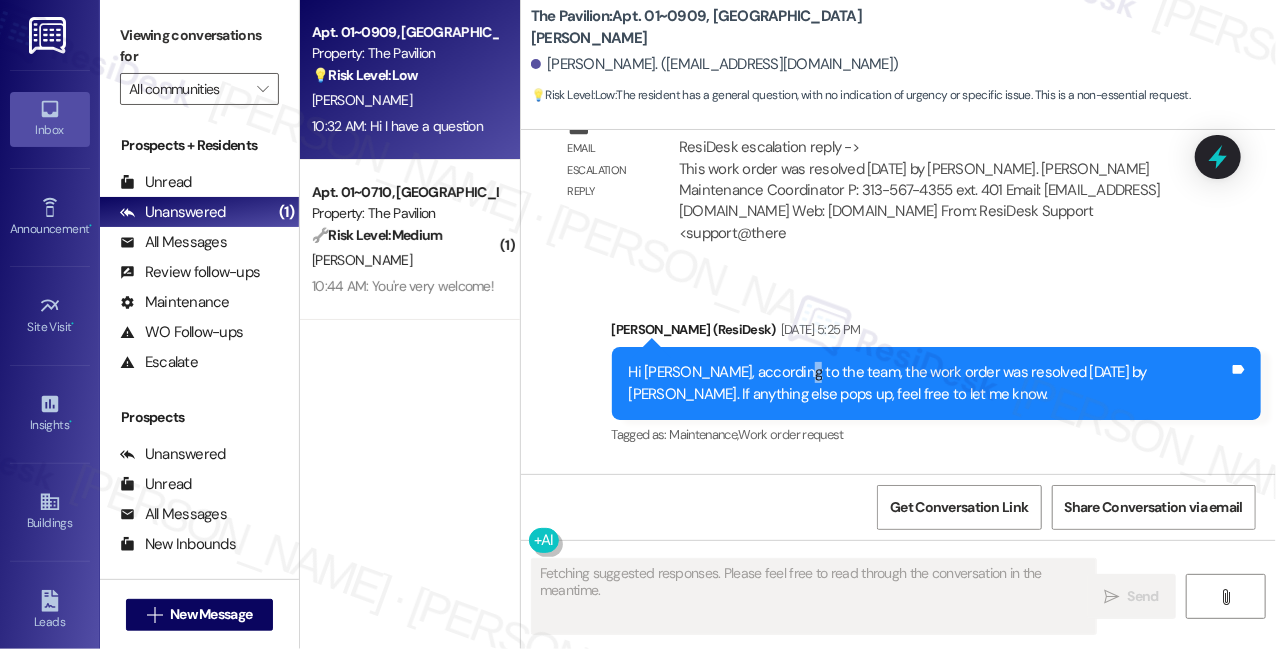 click on "Hi [PERSON_NAME], according to the team, the work order was resolved [DATE] by [PERSON_NAME]. If anything else pops up, feel free to let me know." at bounding box center [929, 383] 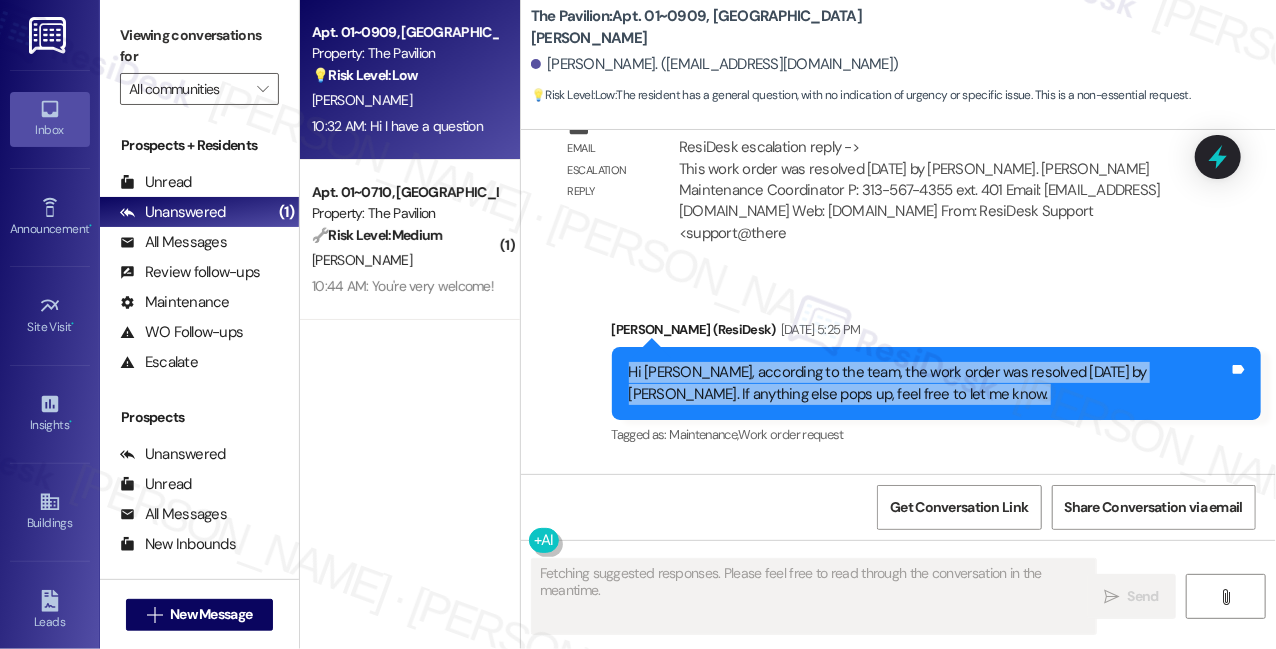 click on "Hi [PERSON_NAME], according to the team, the work order was resolved [DATE] by [PERSON_NAME]. If anything else pops up, feel free to let me know." at bounding box center (929, 383) 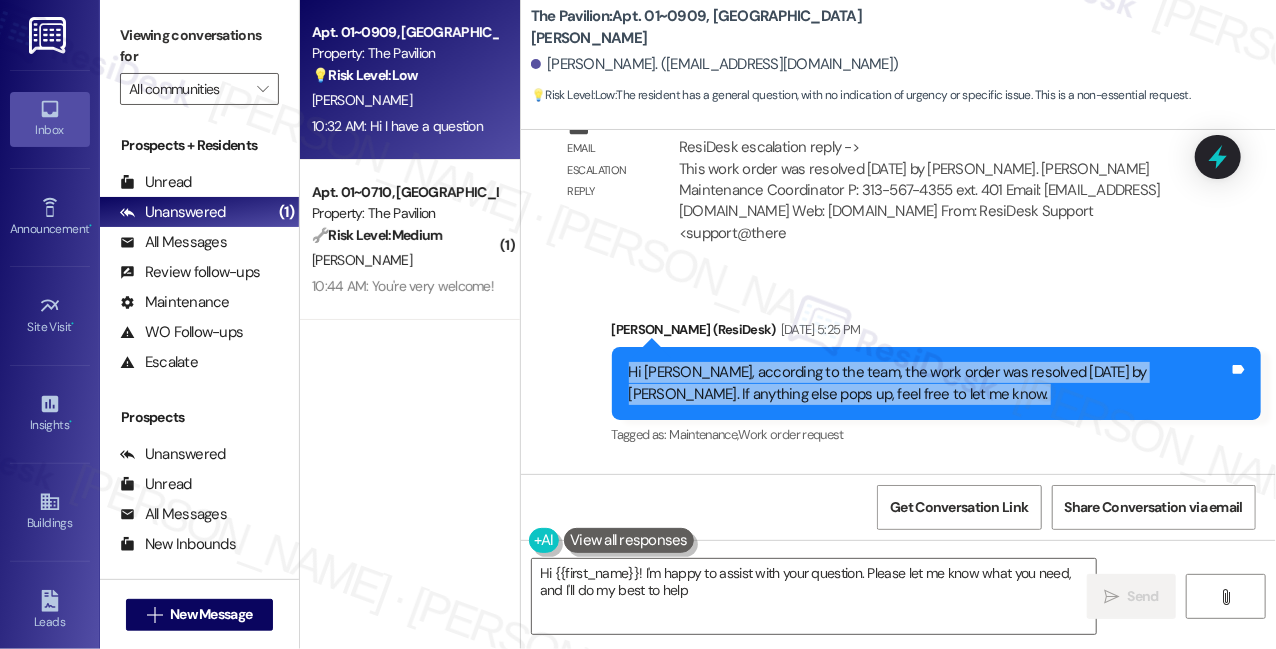 type on "Hi {{first_name}}! I'm happy to assist with your question. Please let me know what you need, and I'll do my best to help!" 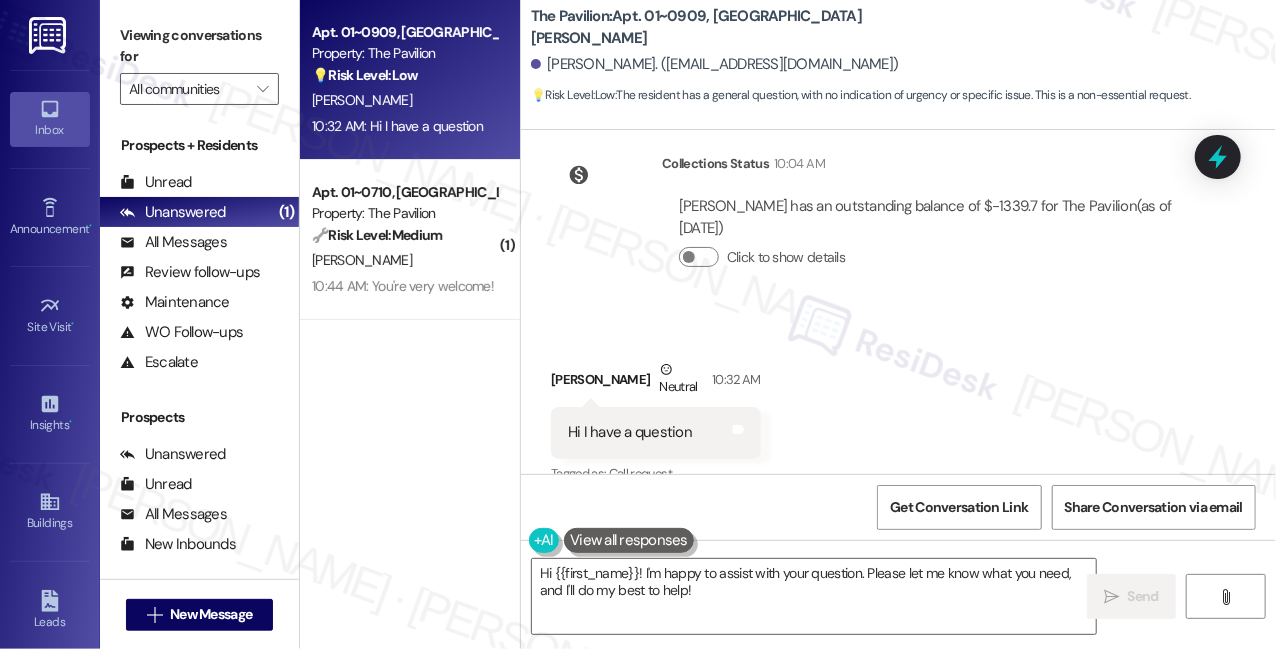 scroll, scrollTop: 1853, scrollLeft: 0, axis: vertical 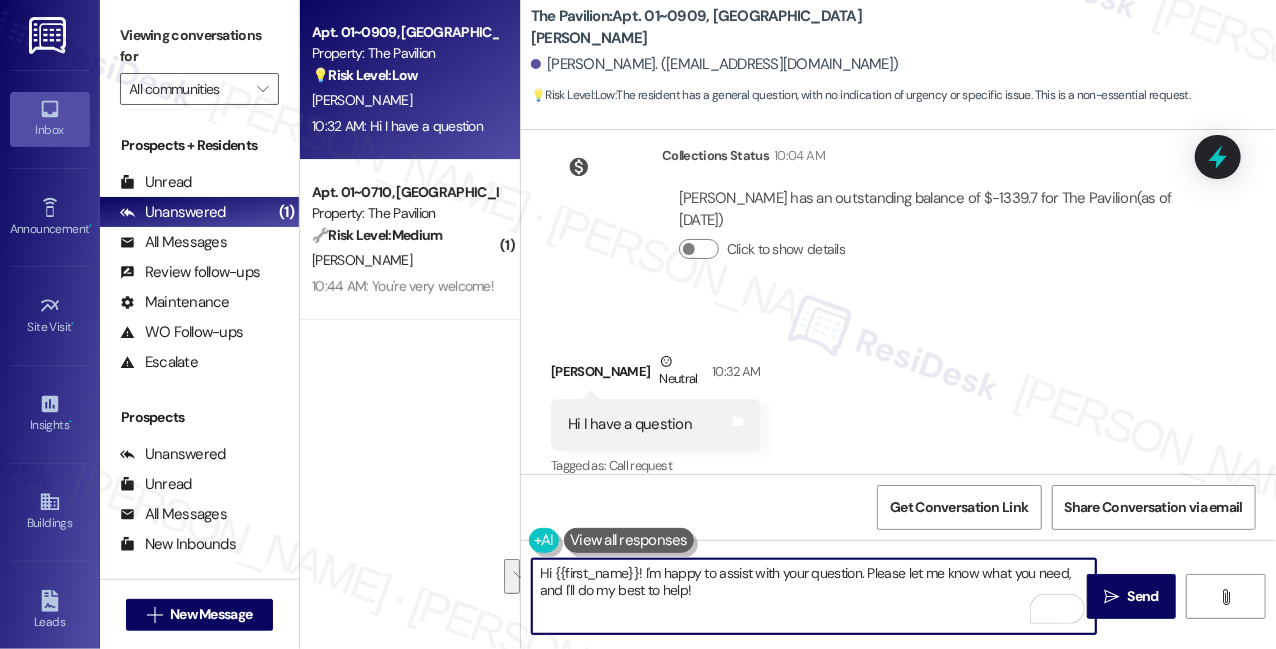 drag, startPoint x: 730, startPoint y: 591, endPoint x: 866, endPoint y: 567, distance: 138.10141 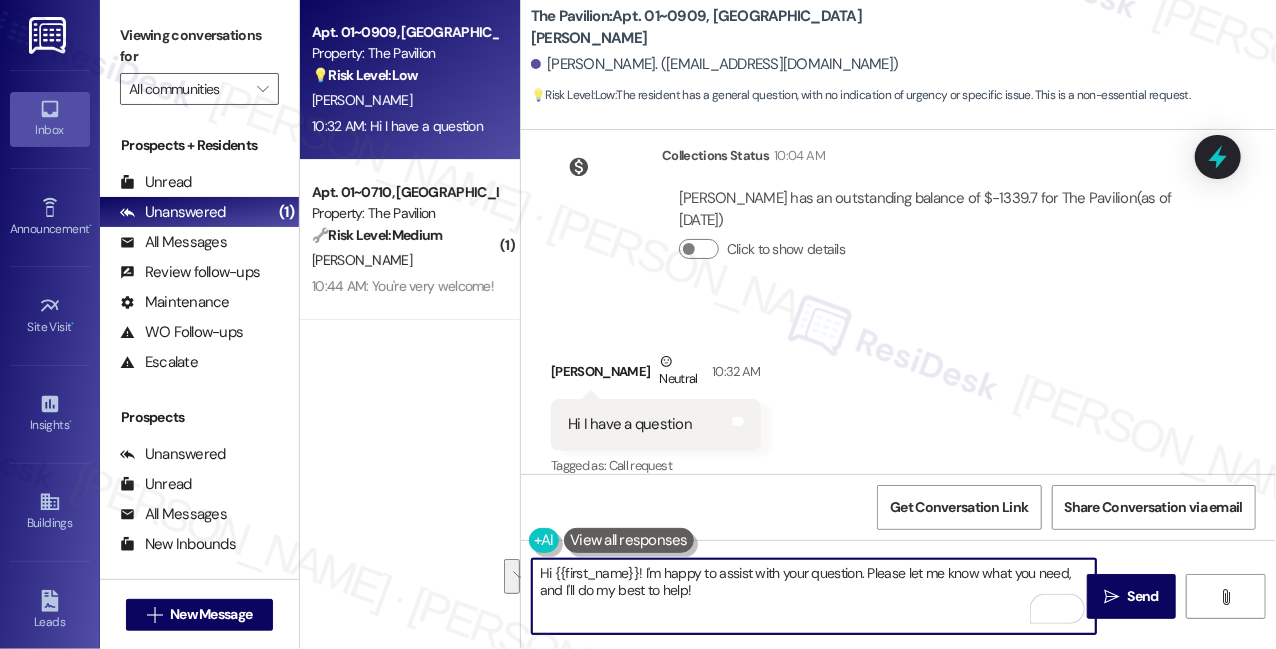 drag, startPoint x: 706, startPoint y: 590, endPoint x: 643, endPoint y: 571, distance: 65.802734 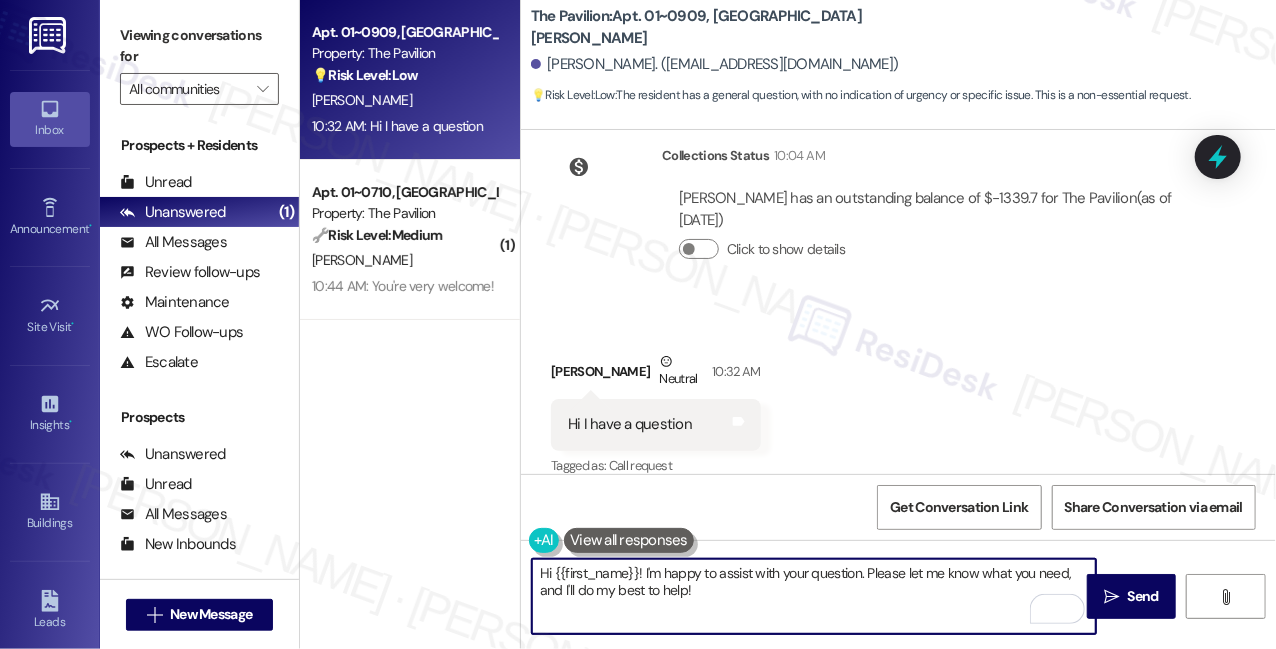 click on "Hi {{first_name}}! I'm happy to assist with your question. Please let me know what you need, and I'll do my best to help!" at bounding box center (814, 596) 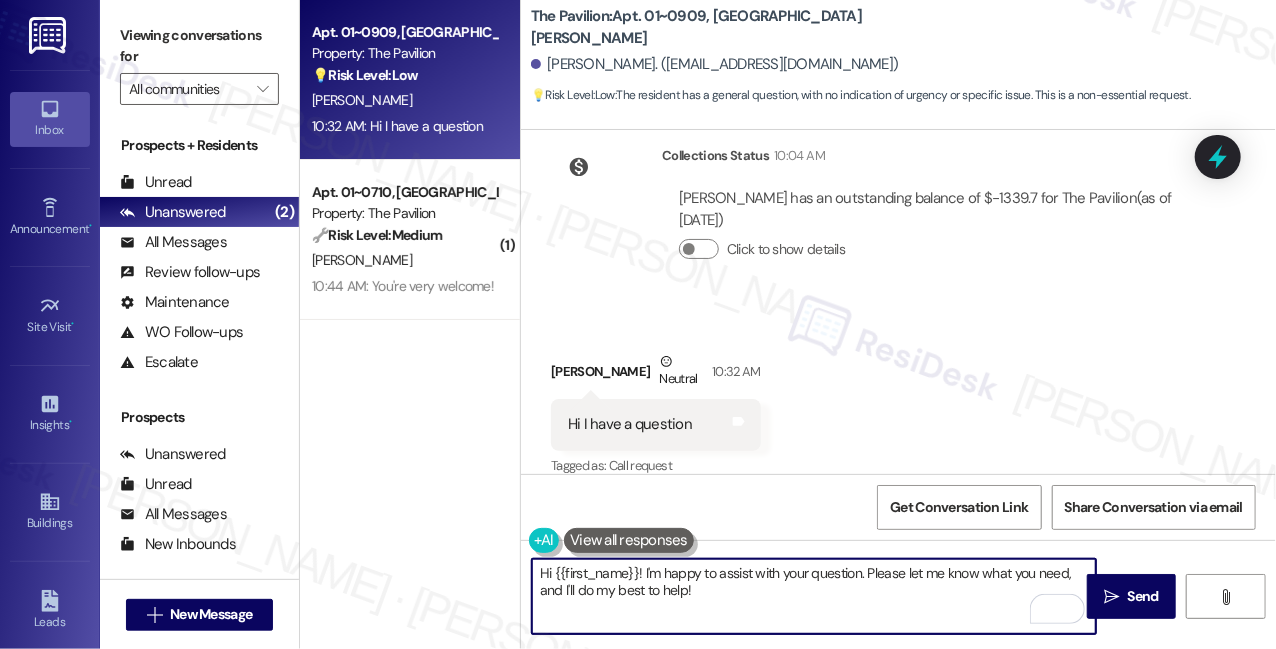 click on "Hi {{first_name}}! I'm happy to assist with your question. Please let me know what you need, and I'll do my best to help!" at bounding box center [814, 596] 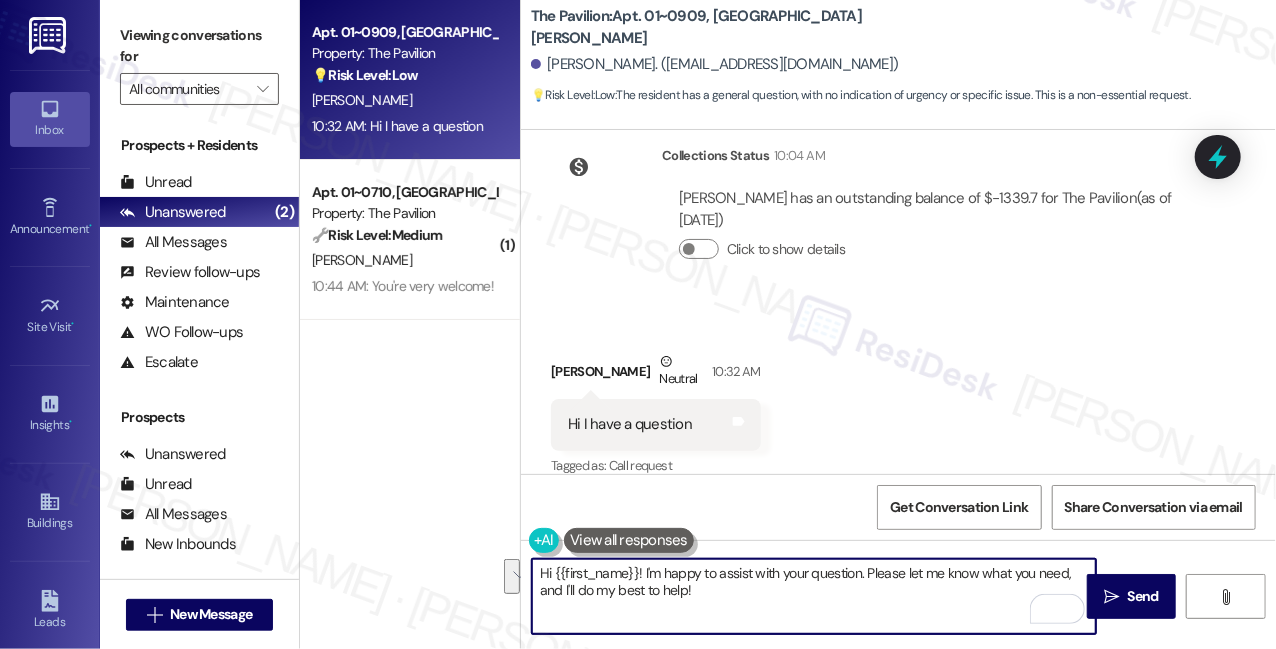 drag, startPoint x: 721, startPoint y: 595, endPoint x: 725, endPoint y: 563, distance: 32.24903 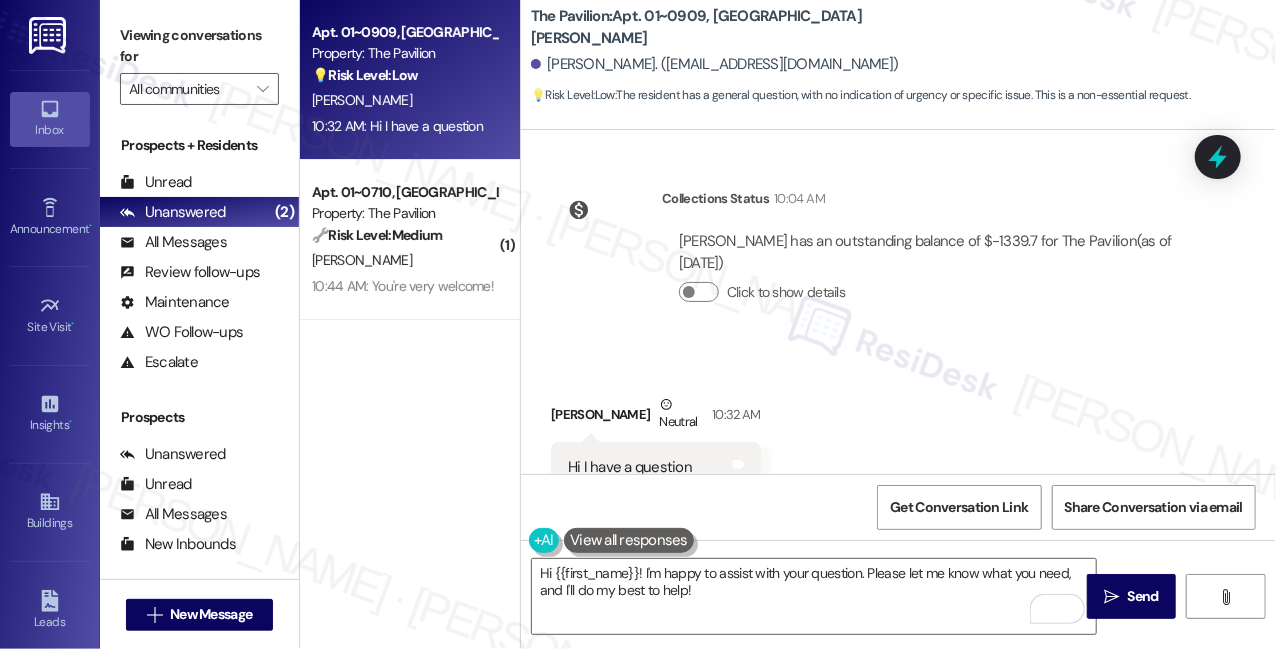 scroll, scrollTop: 1853, scrollLeft: 0, axis: vertical 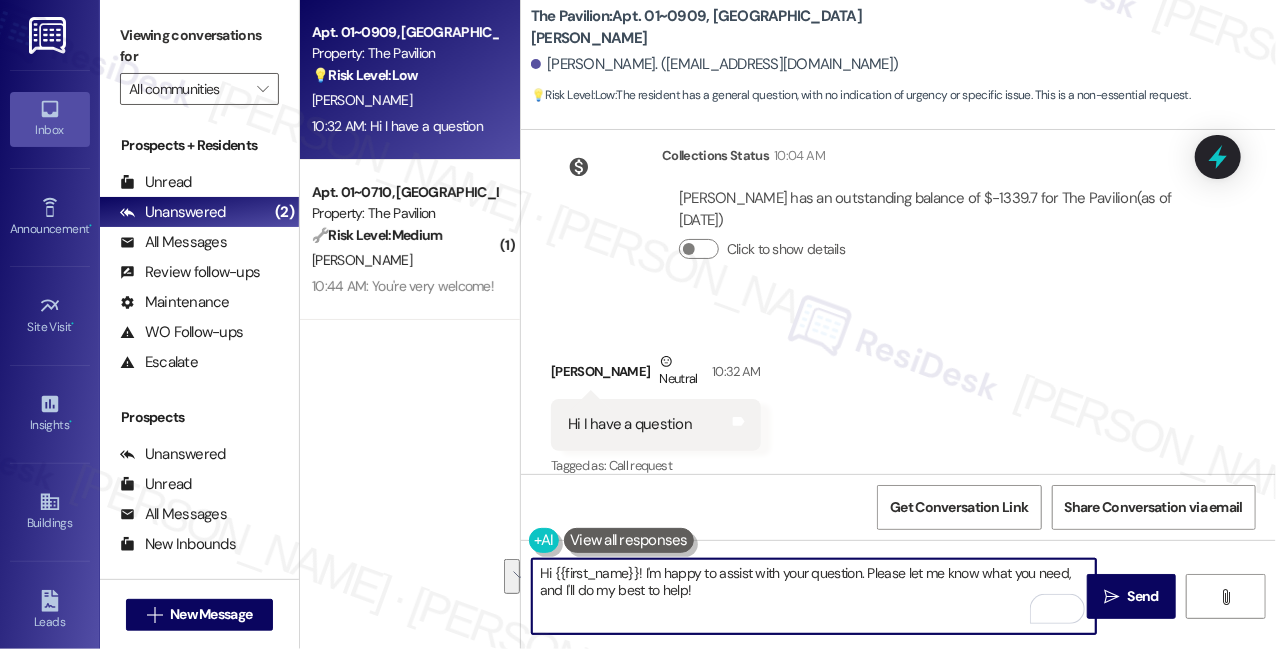 drag, startPoint x: 809, startPoint y: 589, endPoint x: 866, endPoint y: 568, distance: 60.74537 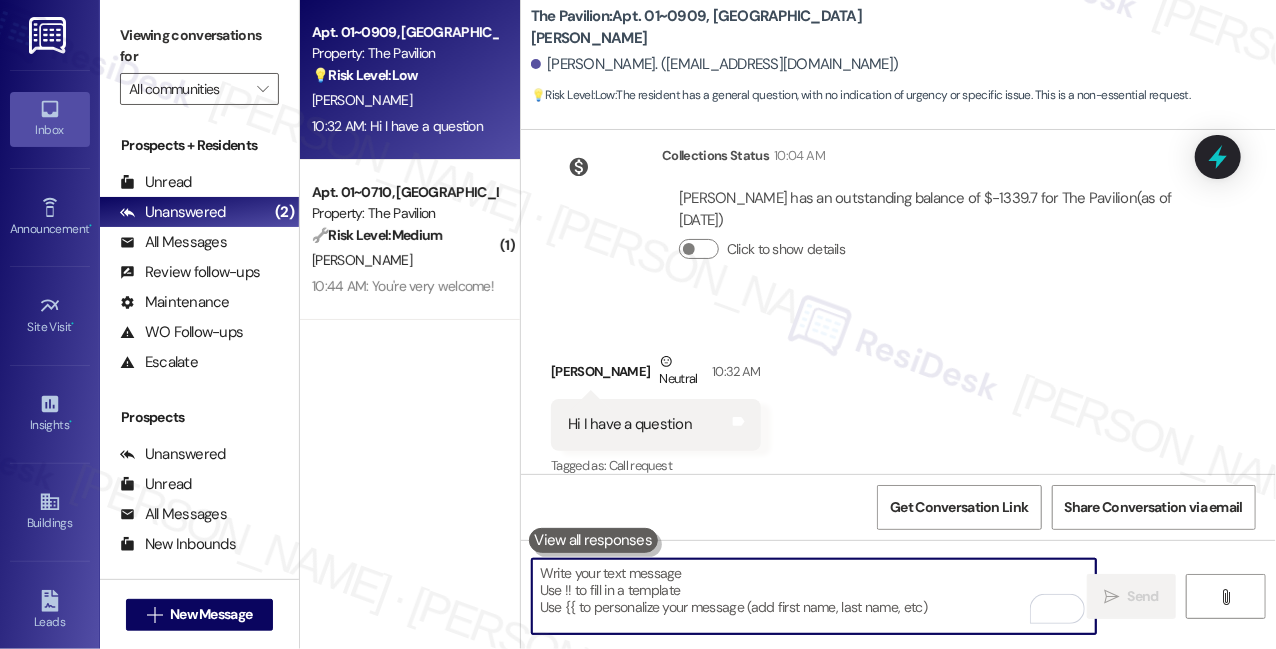 type 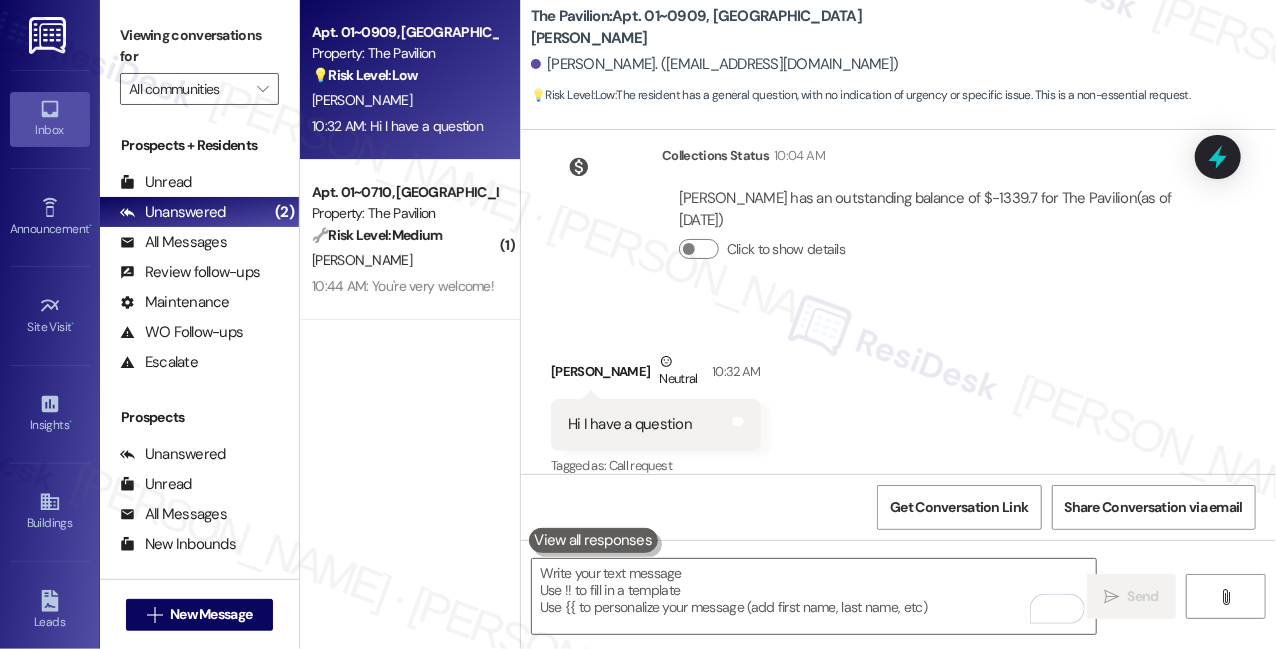 click on "Viewing conversations for All communities " at bounding box center (199, 62) 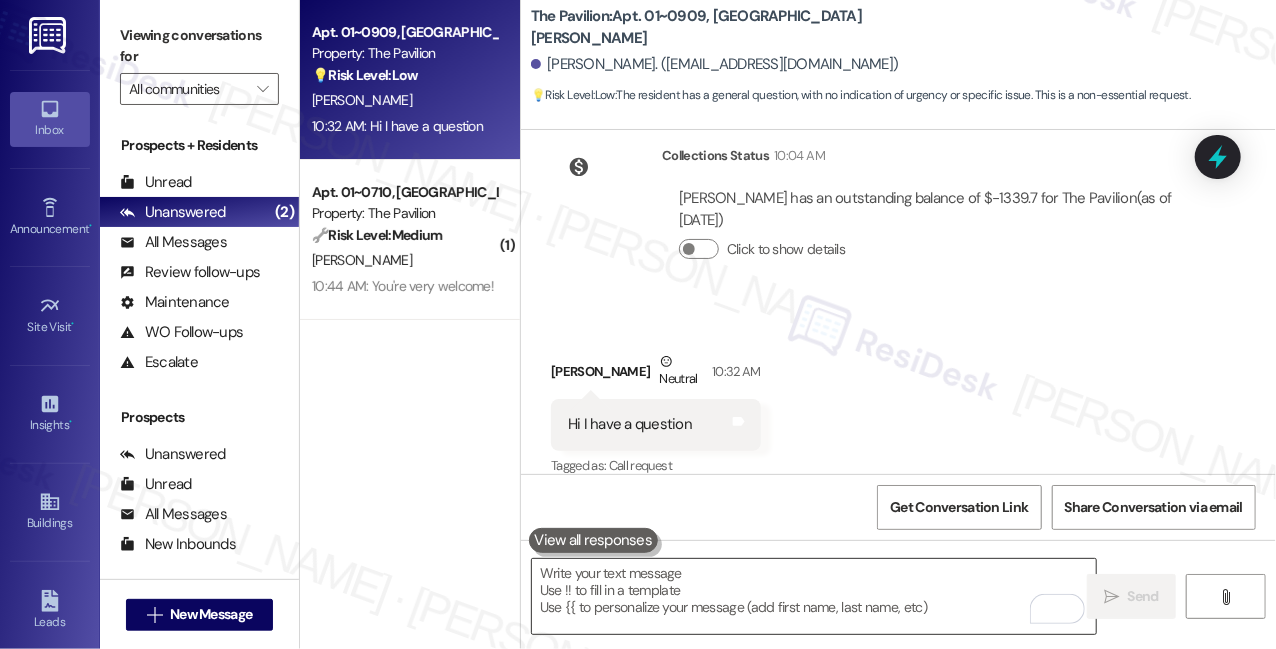click at bounding box center (814, 596) 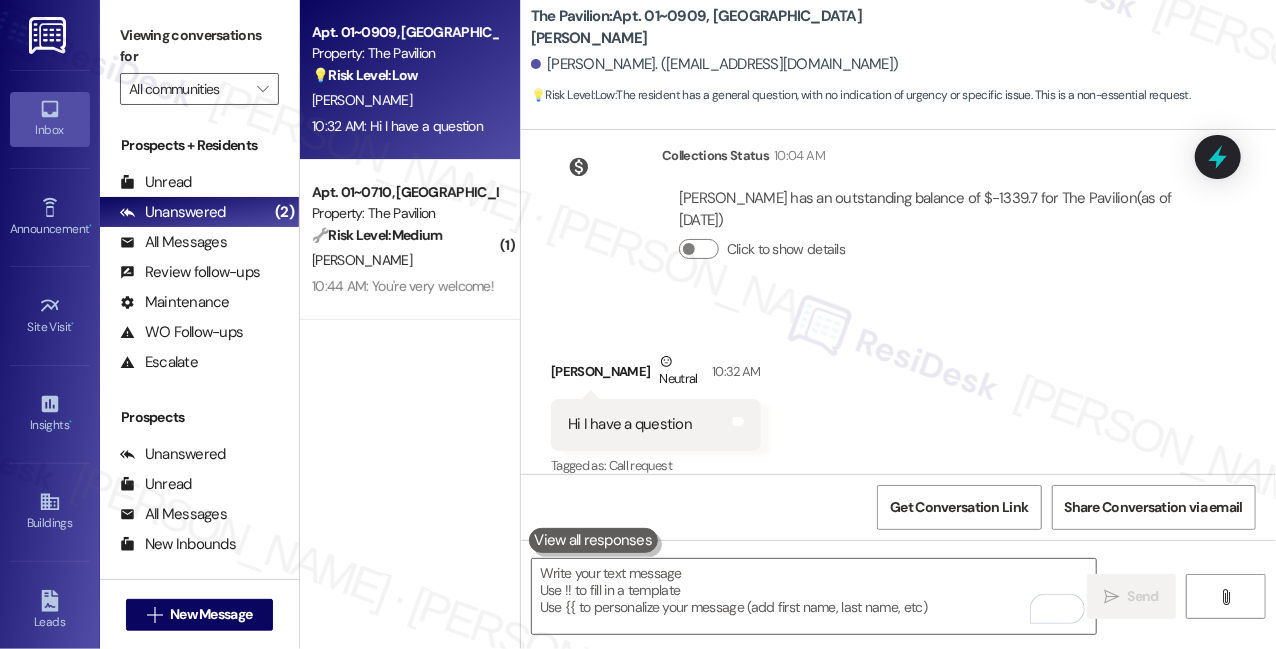 click at bounding box center (594, 540) 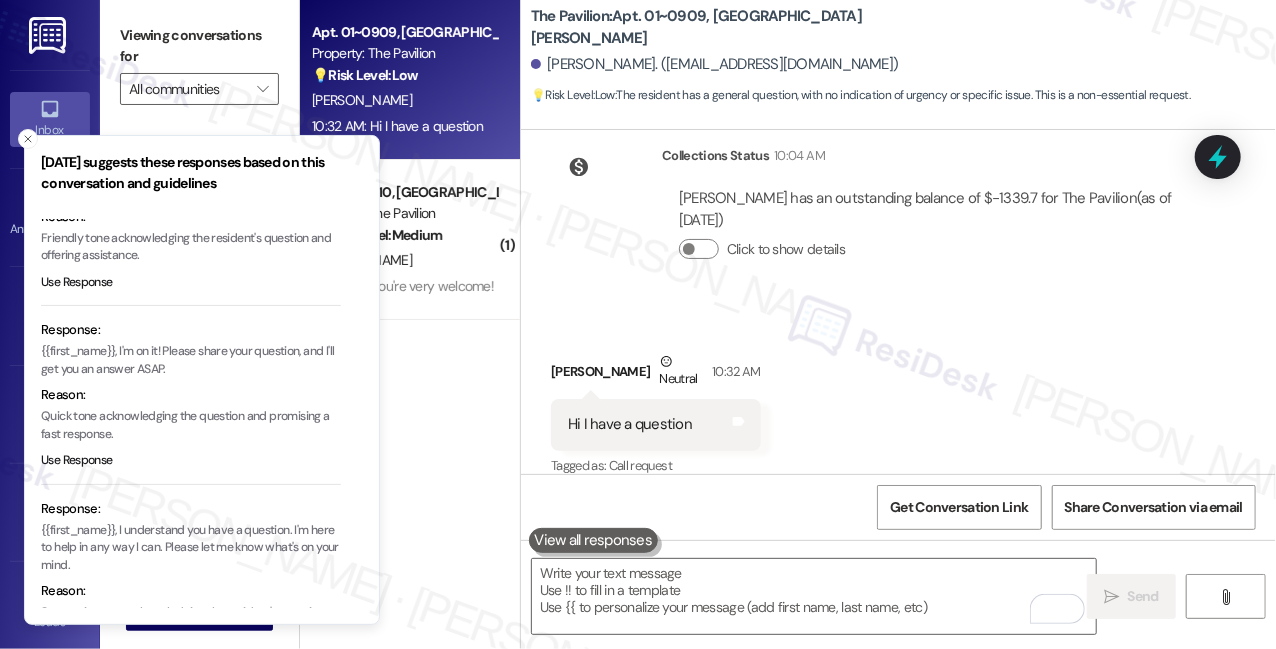 scroll, scrollTop: 181, scrollLeft: 0, axis: vertical 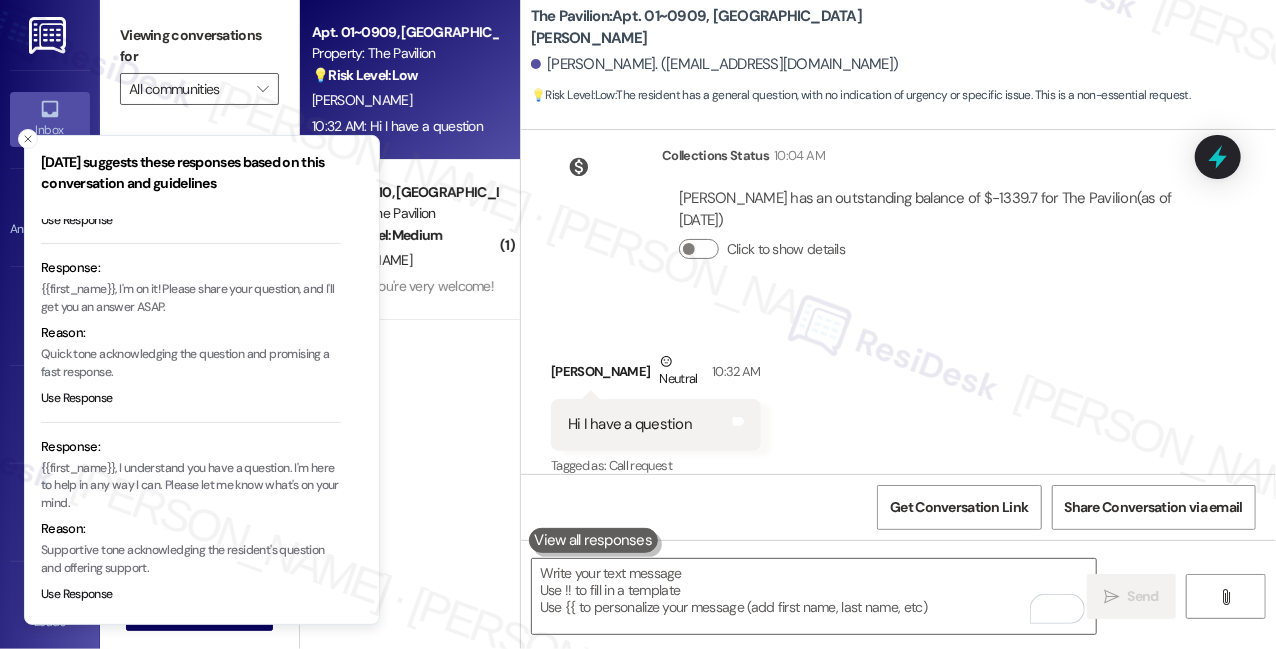 click on "{{first_name}}, I understand you have a question. I'm here to help in any way I can. Please let me know what's on your mind." at bounding box center (191, 486) 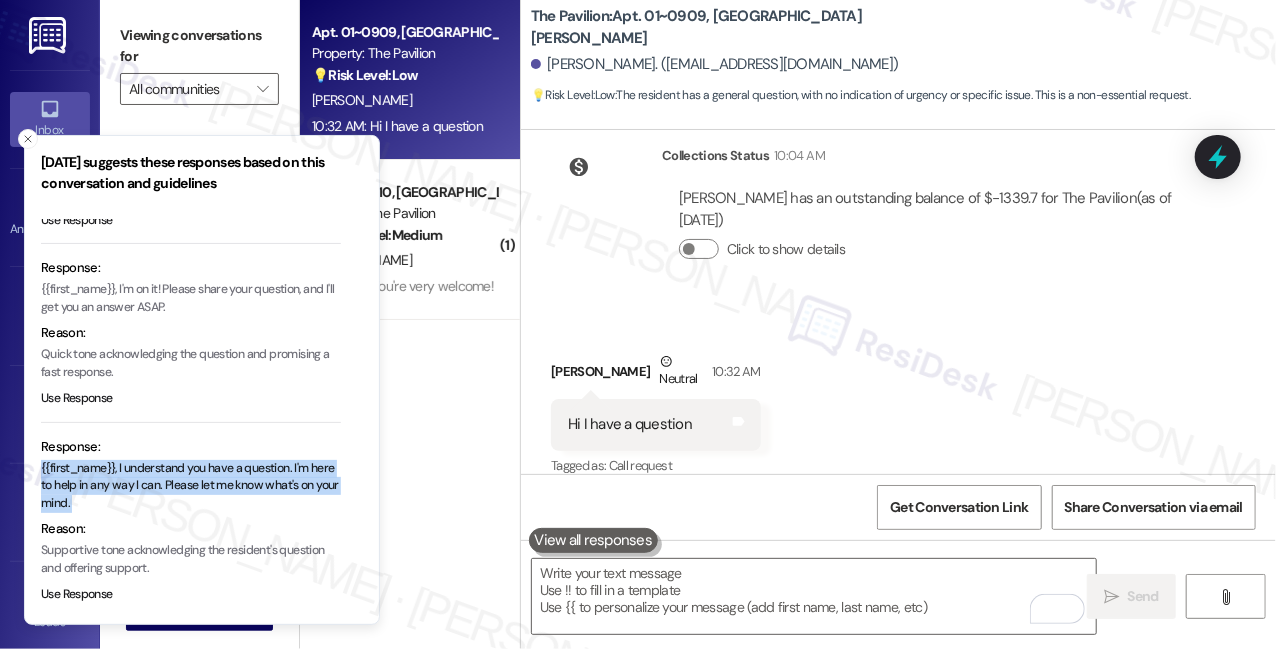 click on "{{first_name}}, I understand you have a question. I'm here to help in any way I can. Please let me know what's on your mind." at bounding box center (191, 486) 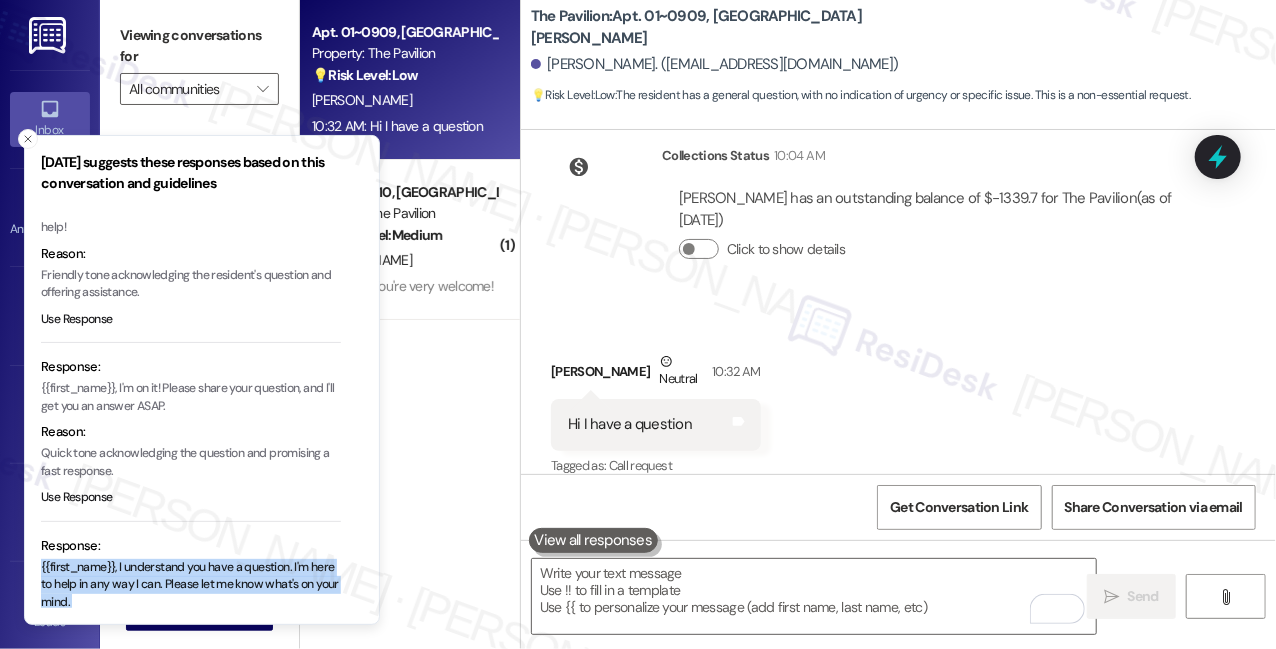 scroll, scrollTop: 0, scrollLeft: 0, axis: both 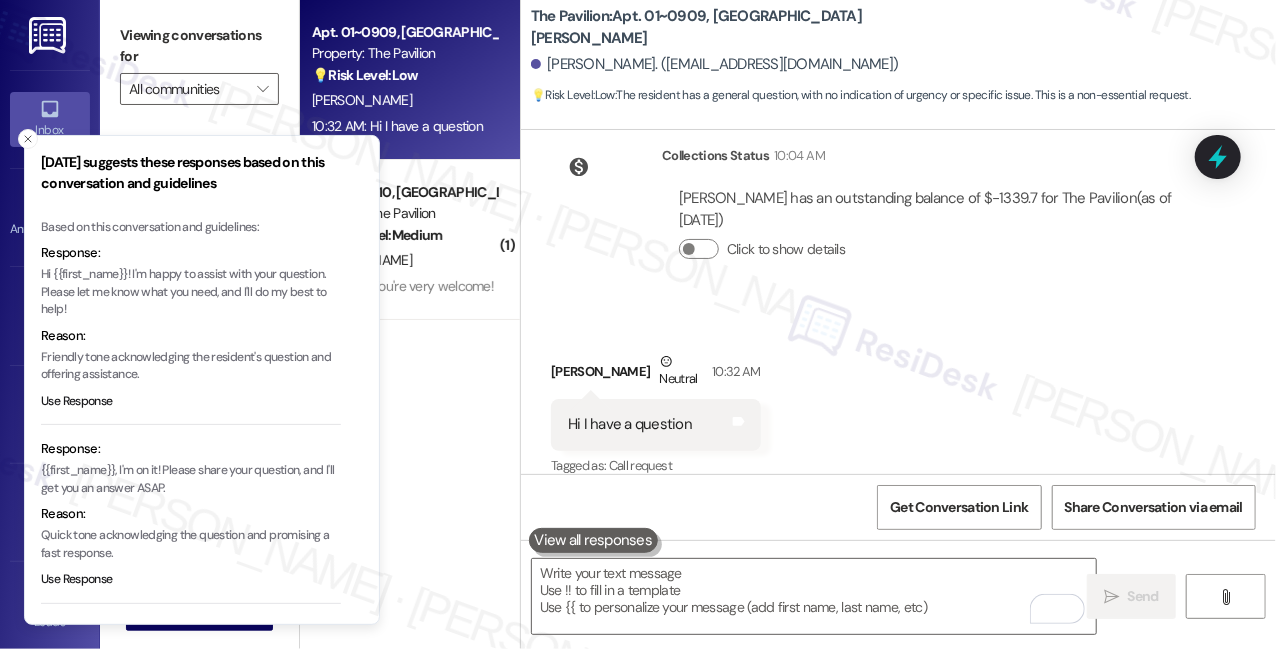 click on "Hi {{first_name}}! I'm happy to assist with your question. Please let me know what you need, and I'll do my best to help!" at bounding box center [191, 292] 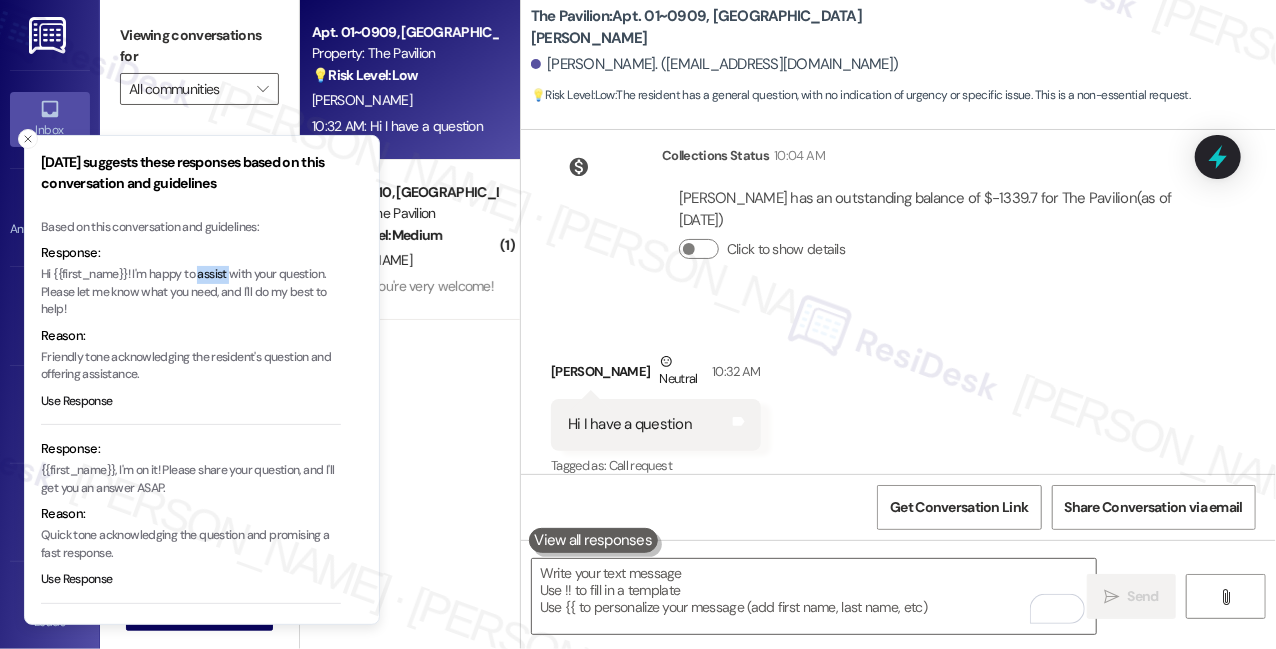 click on "Hi {{first_name}}! I'm happy to assist with your question. Please let me know what you need, and I'll do my best to help!" at bounding box center (191, 292) 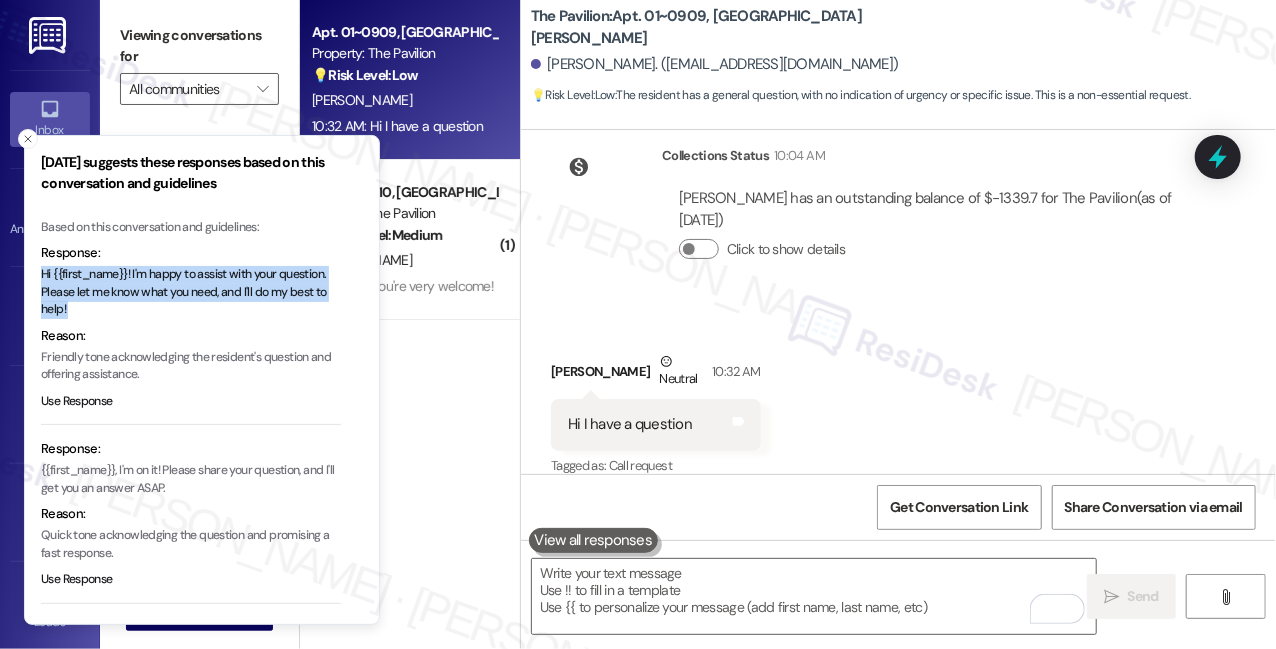 click on "Hi {{first_name}}! I'm happy to assist with your question. Please let me know what you need, and I'll do my best to help!" at bounding box center [191, 292] 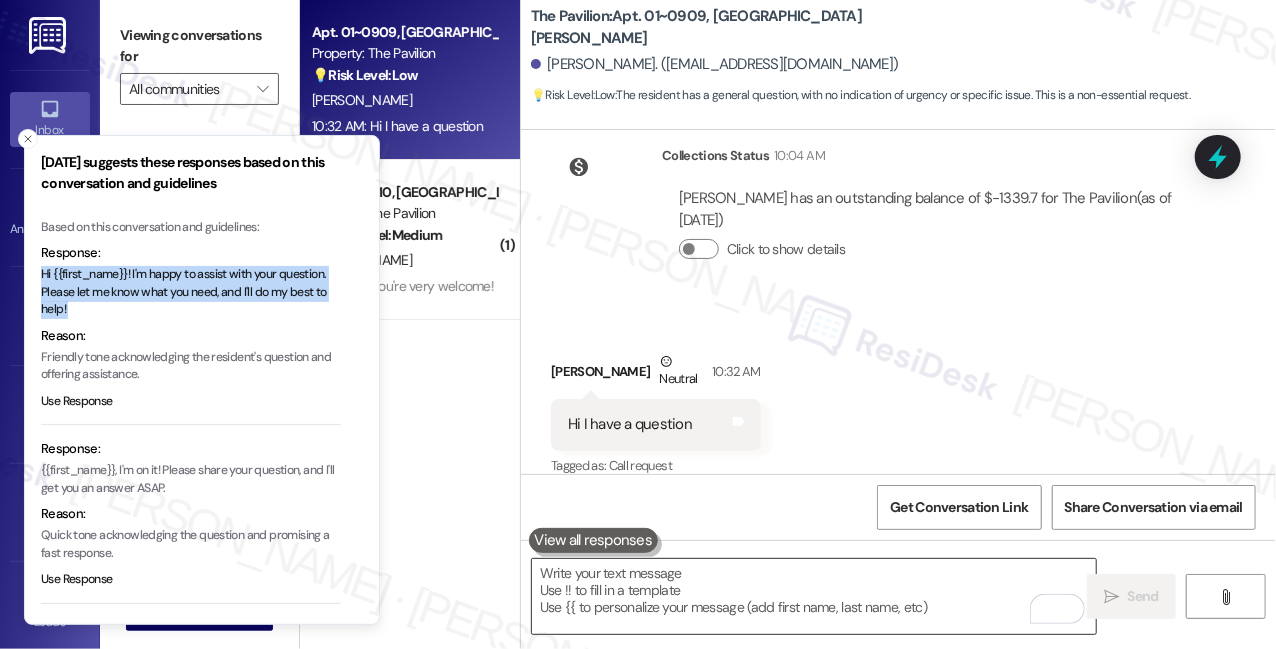 copy on "Hi {{first_name}}! I'm happy to assist with your question. Please let me know what you need, and I'll do my best to help!" 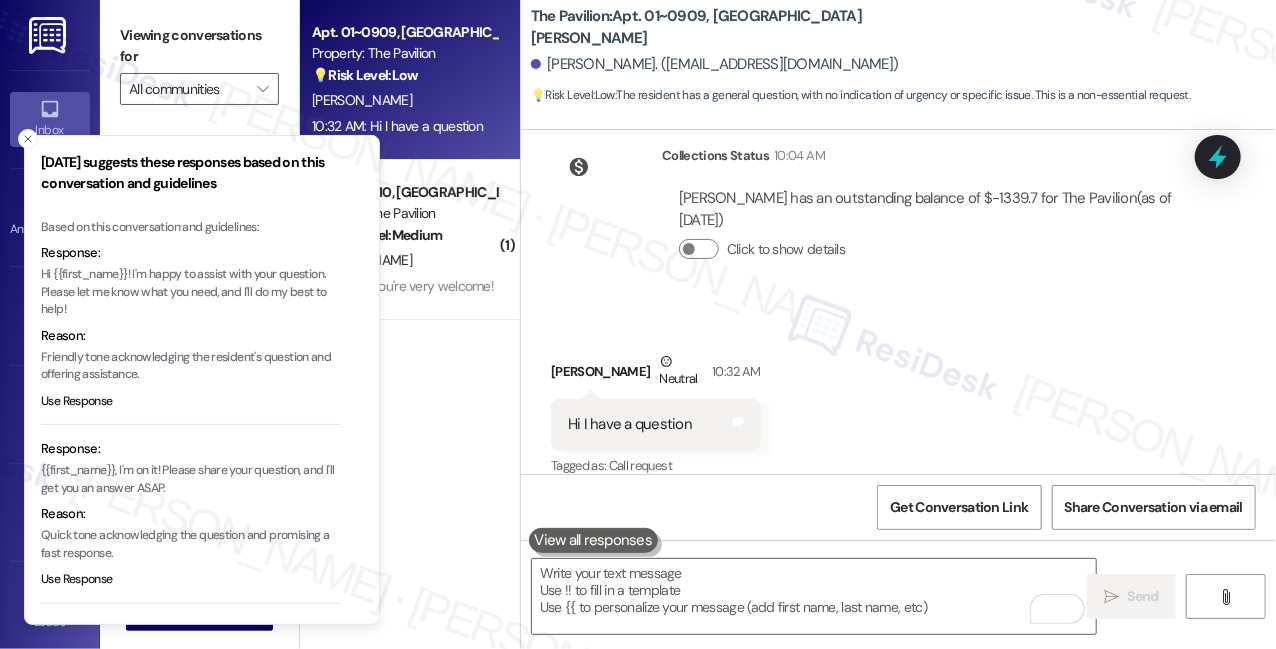 click on "Hi I have a question" at bounding box center [630, 424] 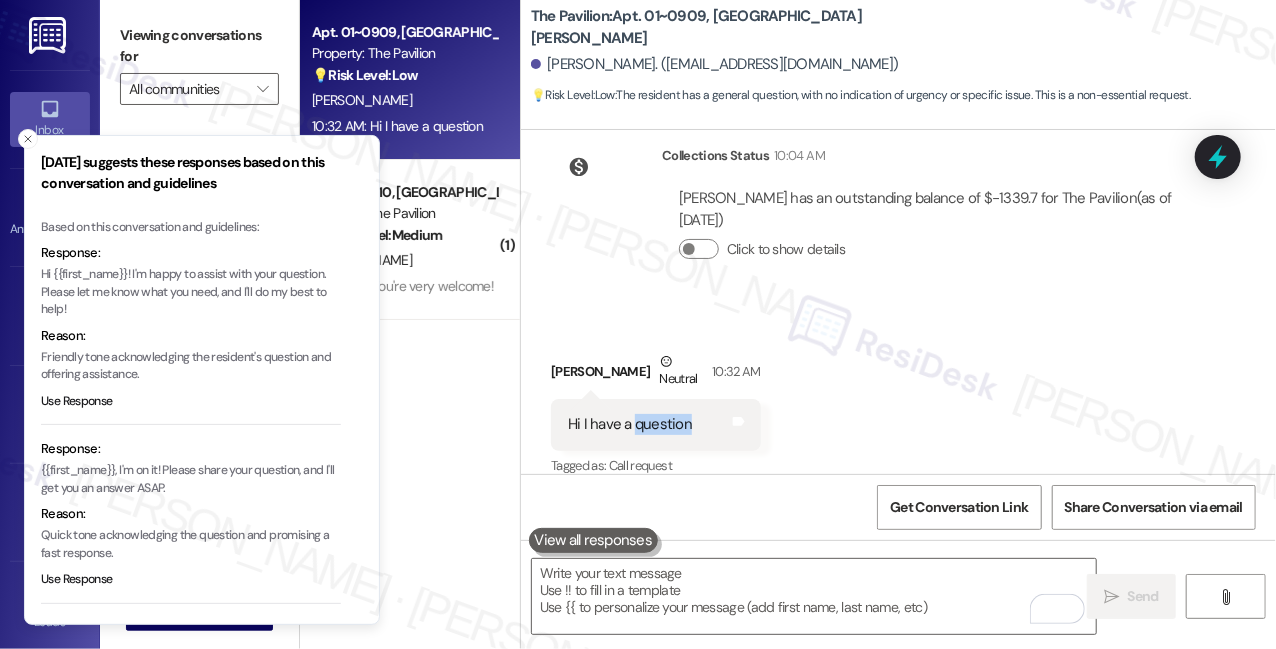 click on "Hi I have a question" at bounding box center (630, 424) 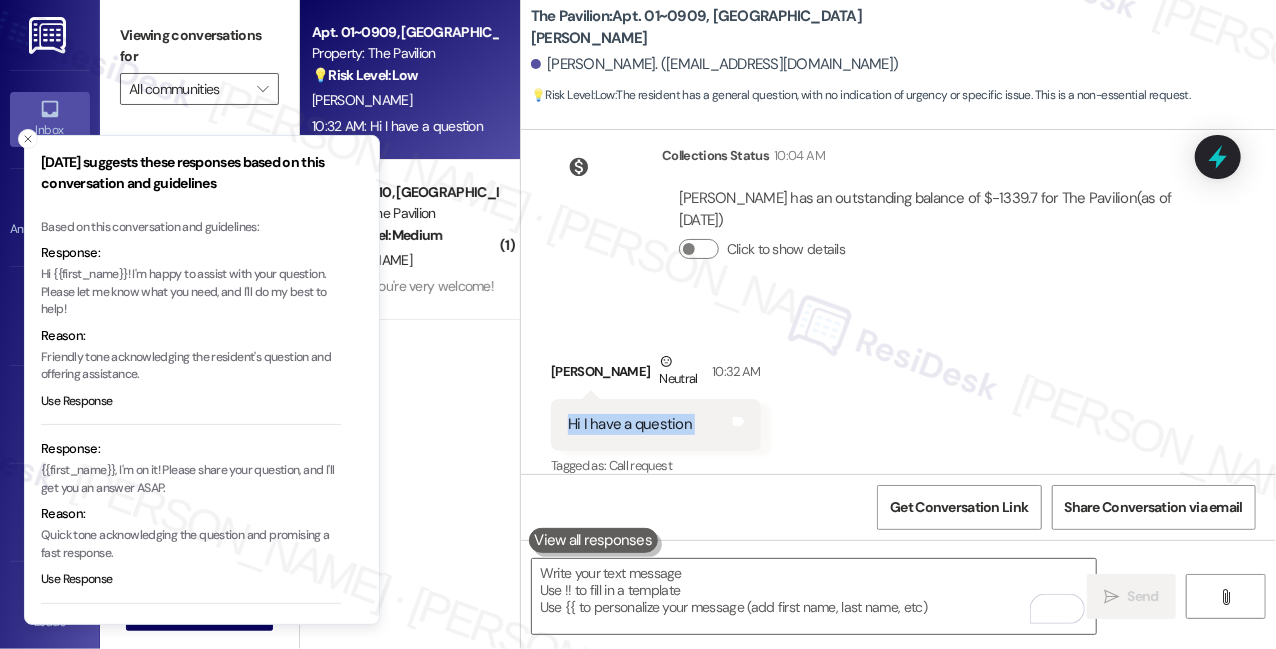 click on "Hi I have a question" at bounding box center [630, 424] 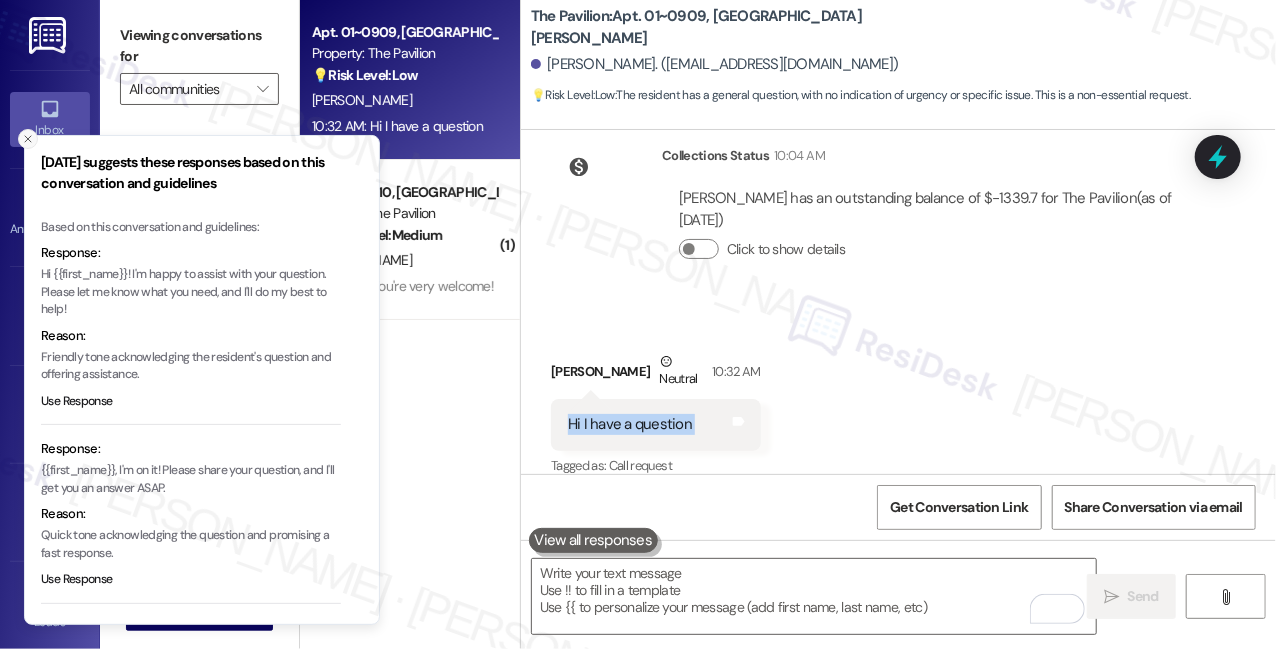 click 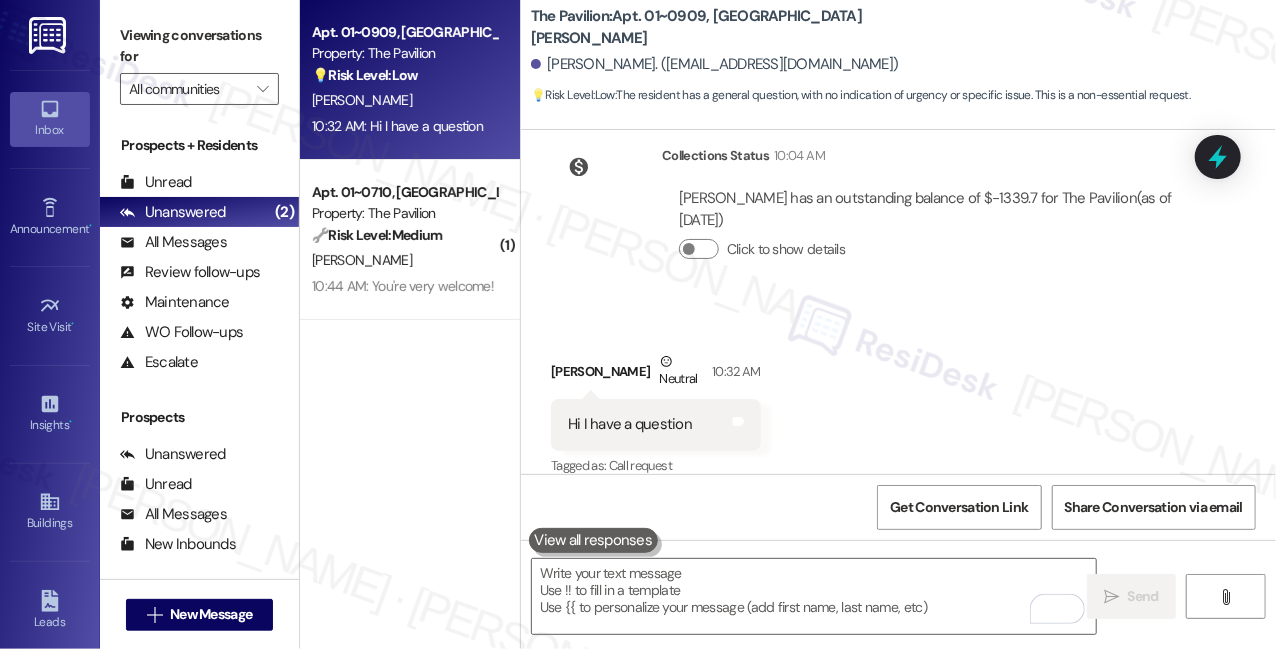 click on "Viewing conversations for" at bounding box center (199, 46) 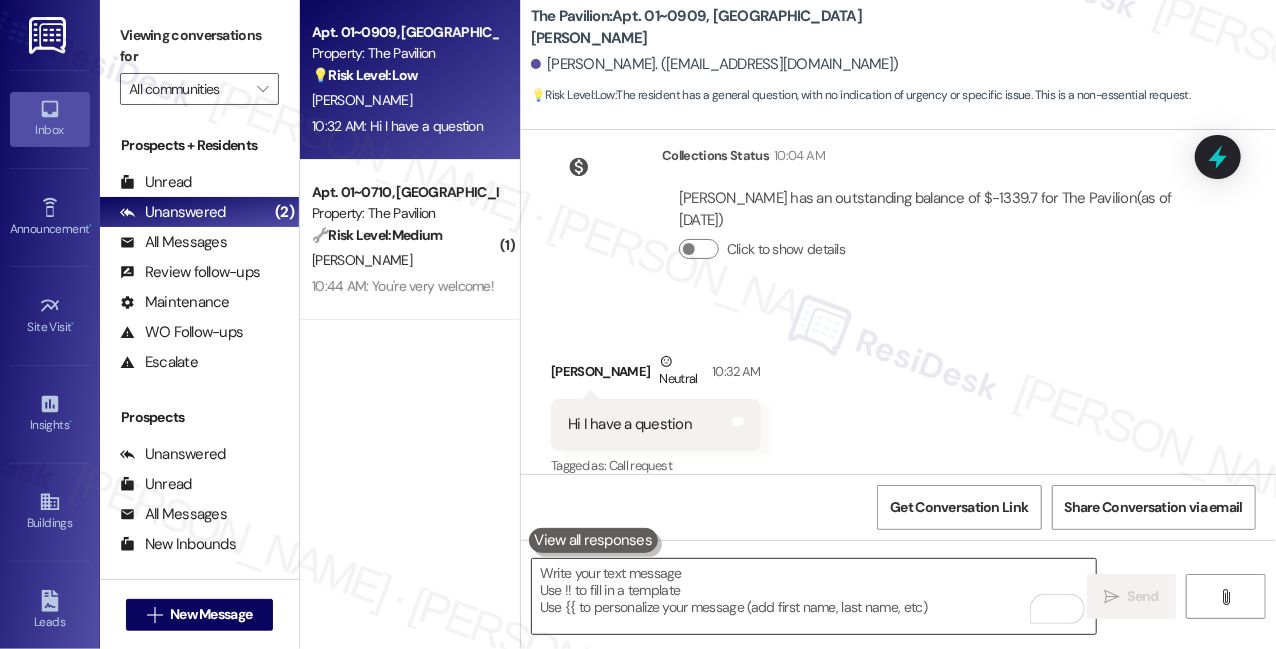 click at bounding box center (814, 596) 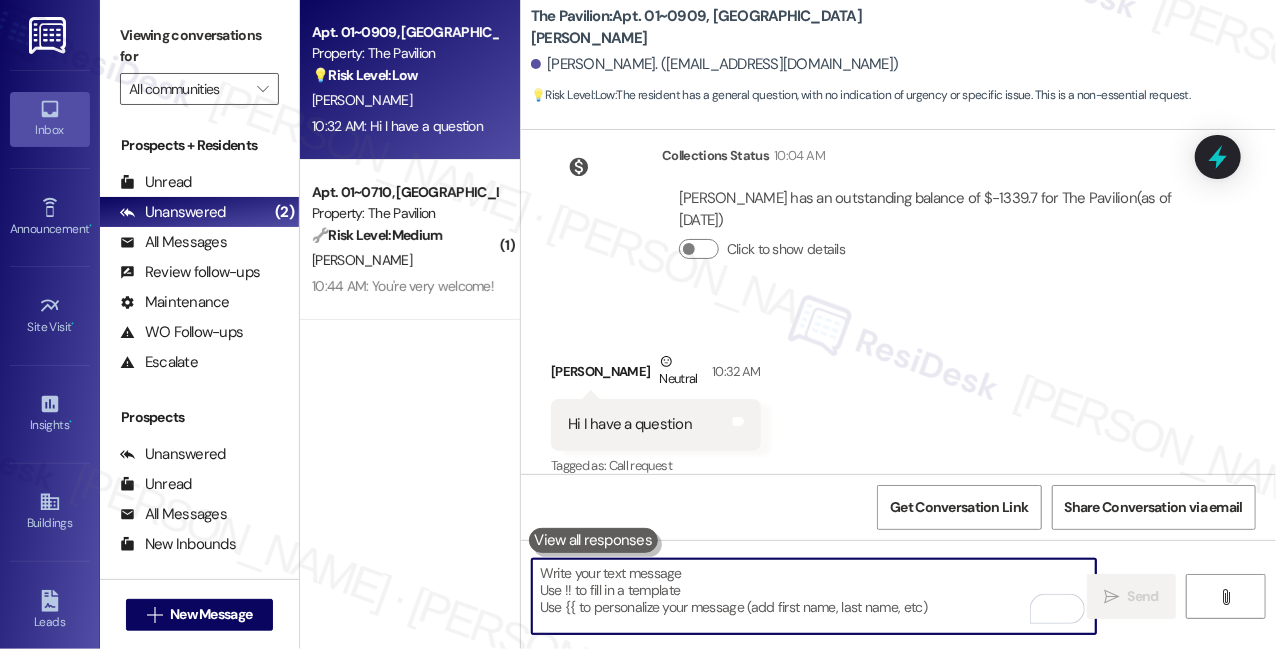 paste on "Hi {{first_name}}! Sure thing — what’s your question? I’m happy to help." 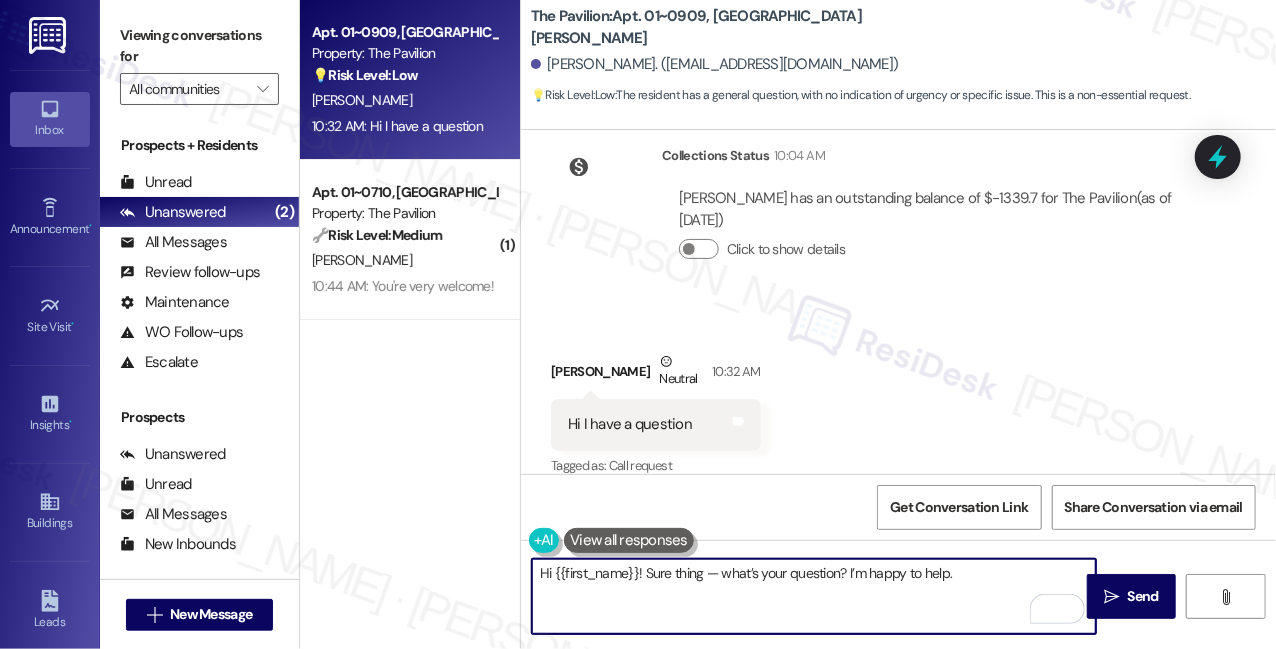 drag, startPoint x: 716, startPoint y: 576, endPoint x: 702, endPoint y: 572, distance: 14.56022 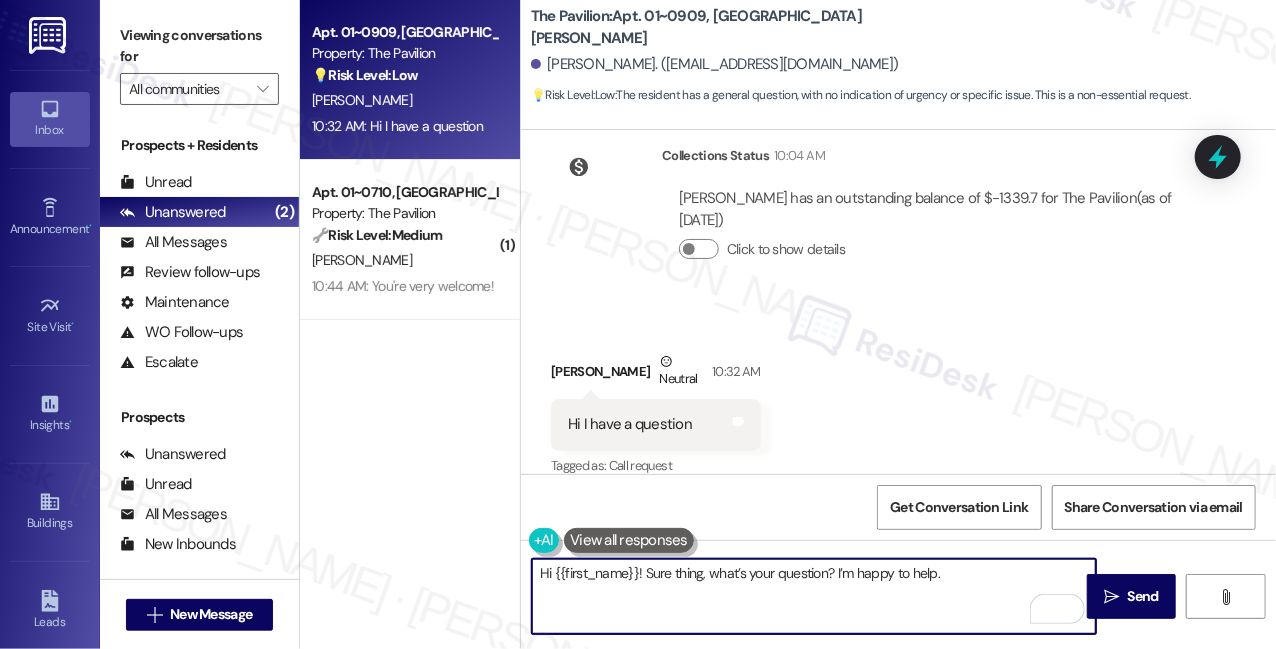 click on "Hi {{first_name}}! Sure thing, what’s your question? I’m happy to help." at bounding box center [814, 596] 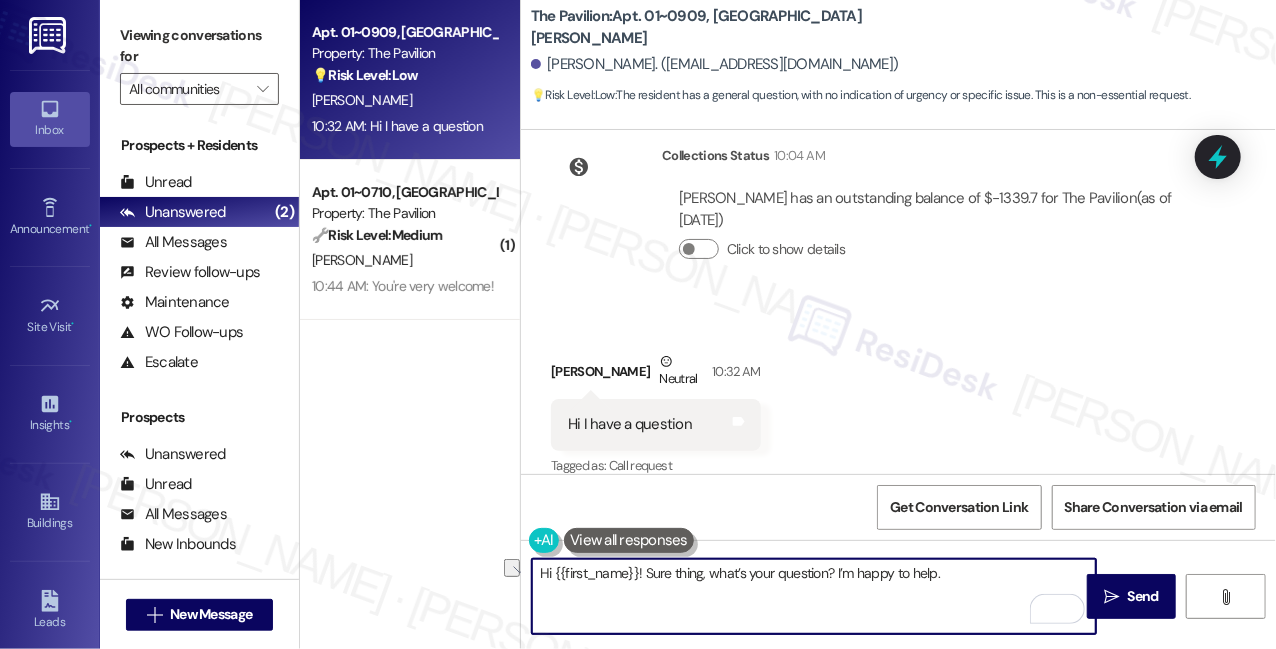 click on "Hi {{first_name}}! Sure thing, what’s your question? I’m happy to help." at bounding box center (814, 596) 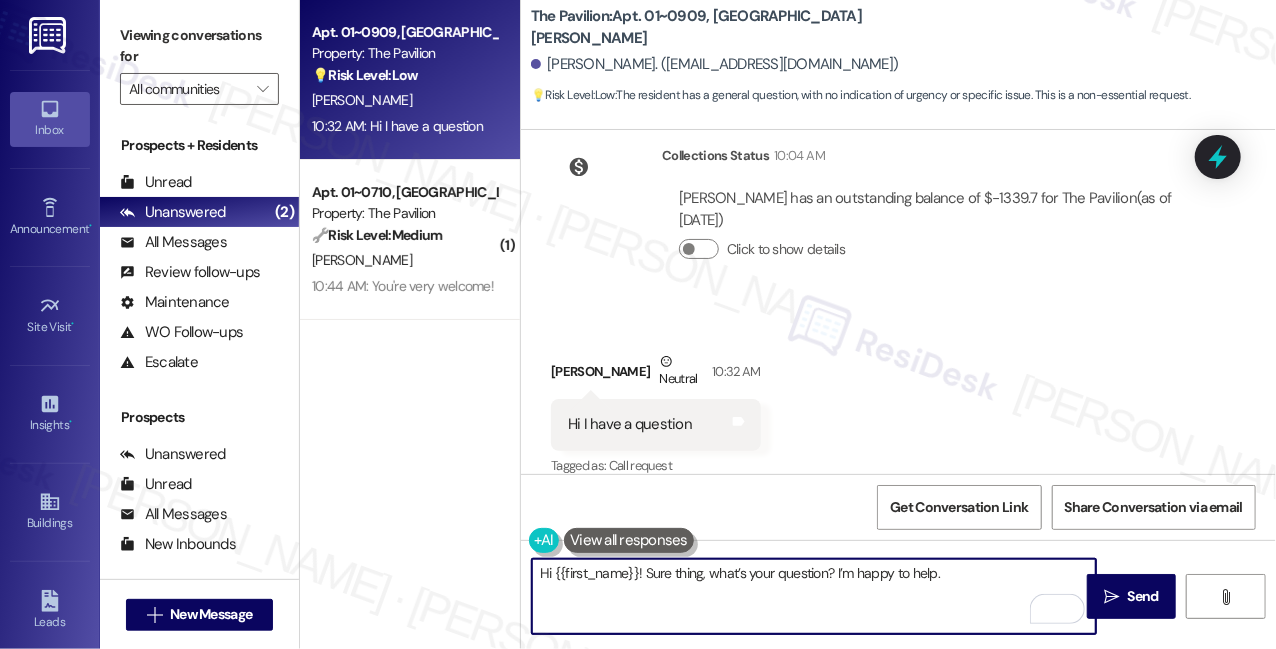 click on "Hi {{first_name}}! Sure thing, what’s your question? I’m happy to help." at bounding box center [814, 596] 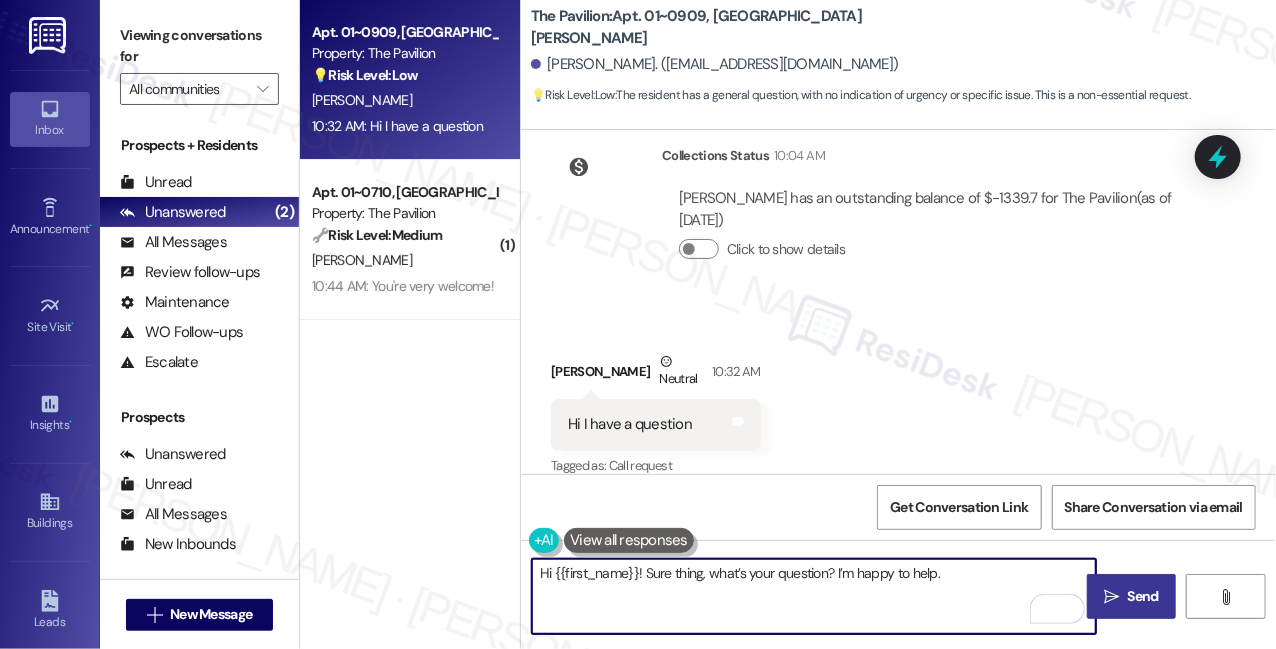 type on "Hi {{first_name}}! Sure thing, what’s your question? I’m happy to help." 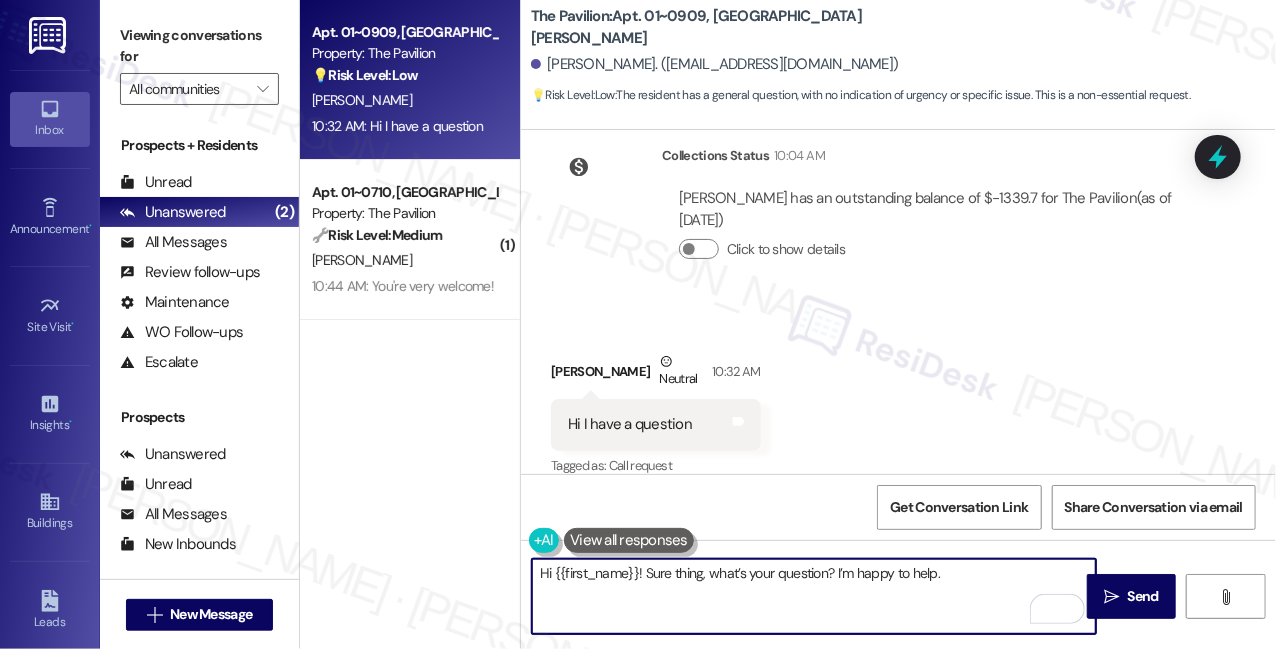 drag, startPoint x: 935, startPoint y: 590, endPoint x: 971, endPoint y: 587, distance: 36.124783 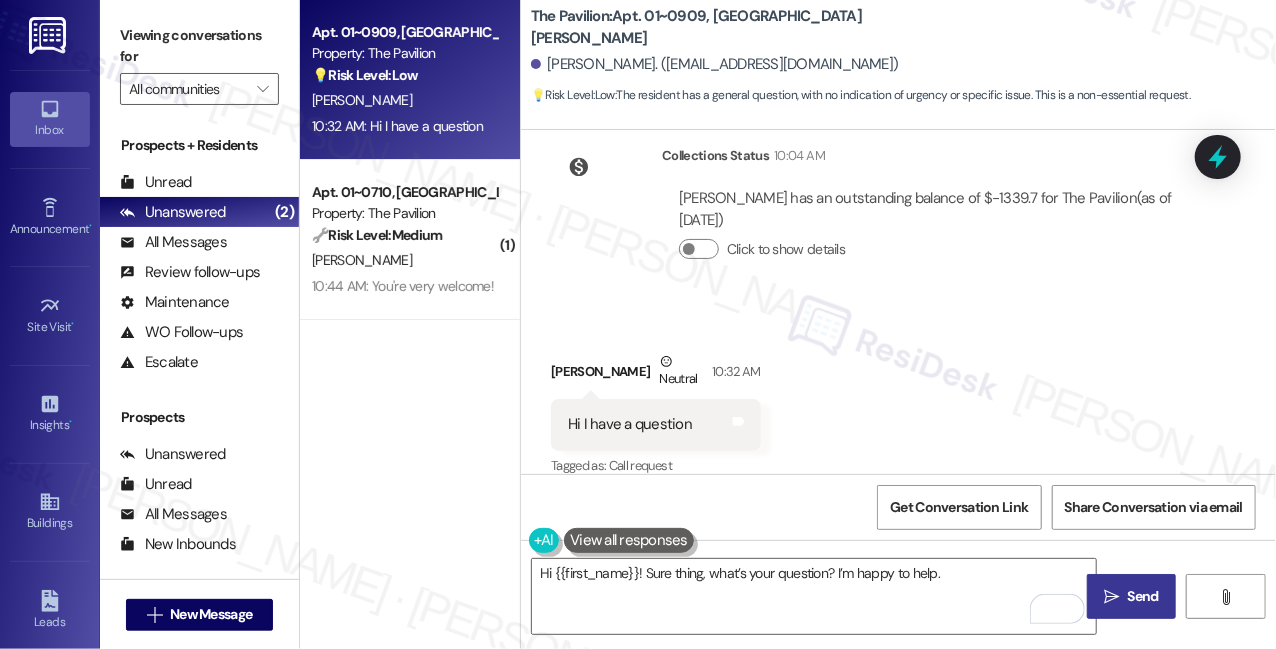 click on "Send" at bounding box center (1143, 596) 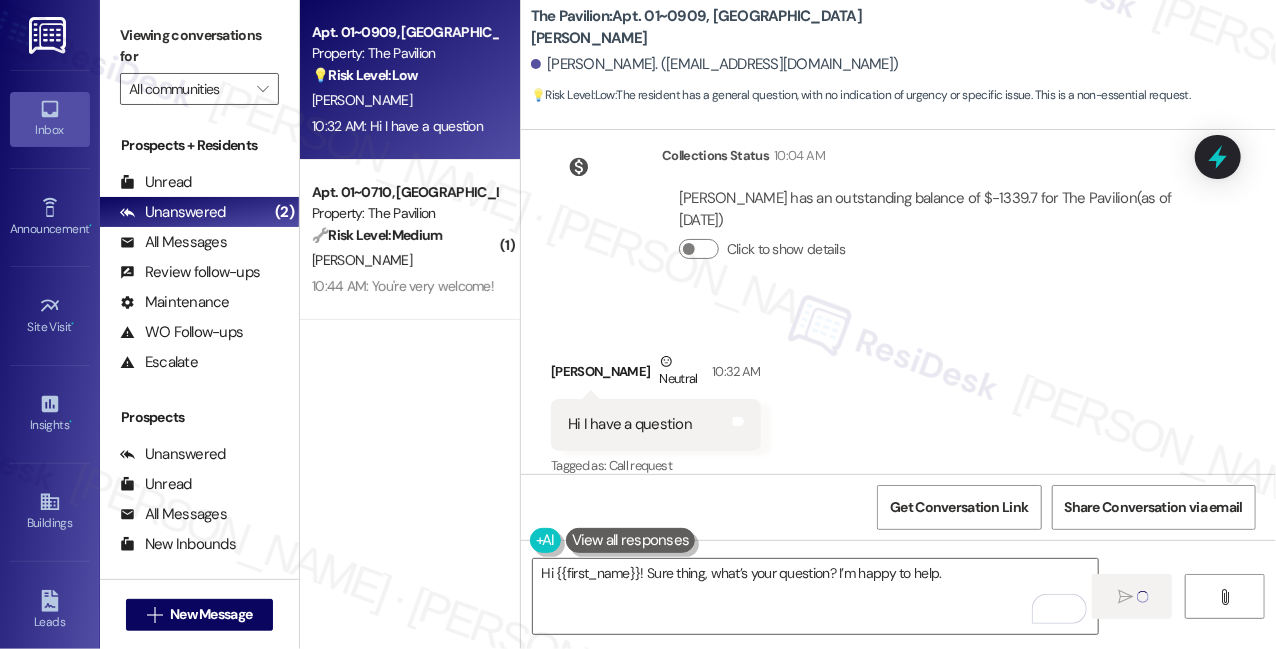 type 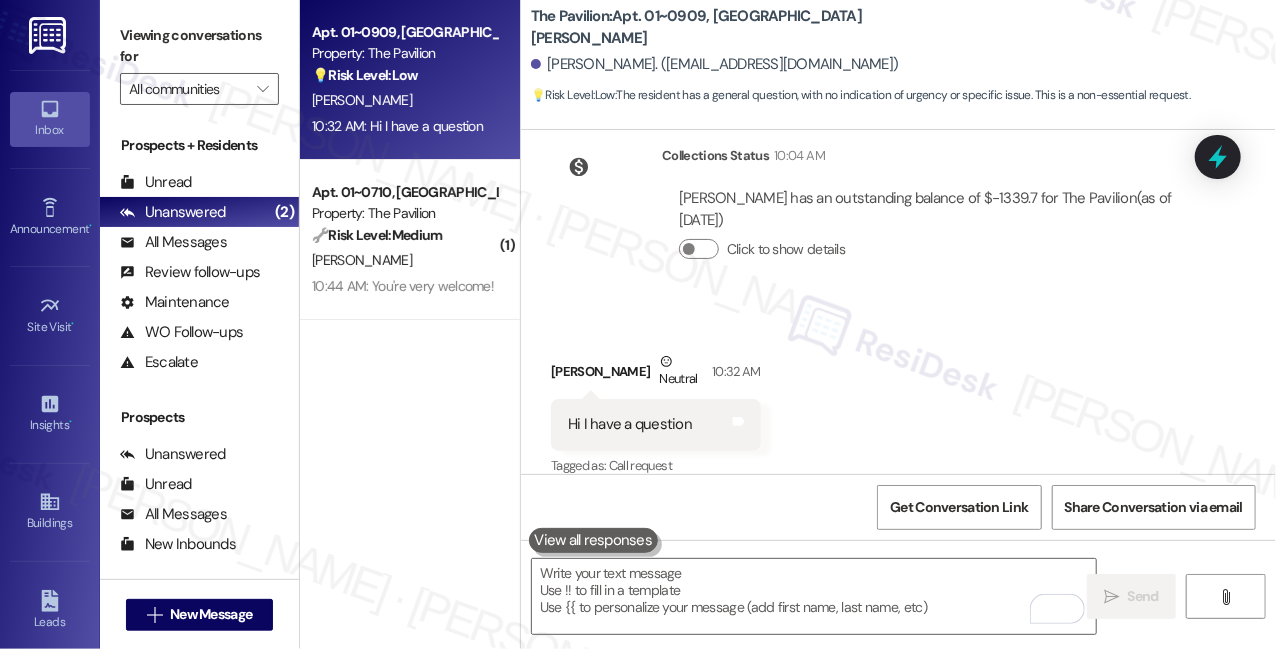scroll, scrollTop: 1993, scrollLeft: 0, axis: vertical 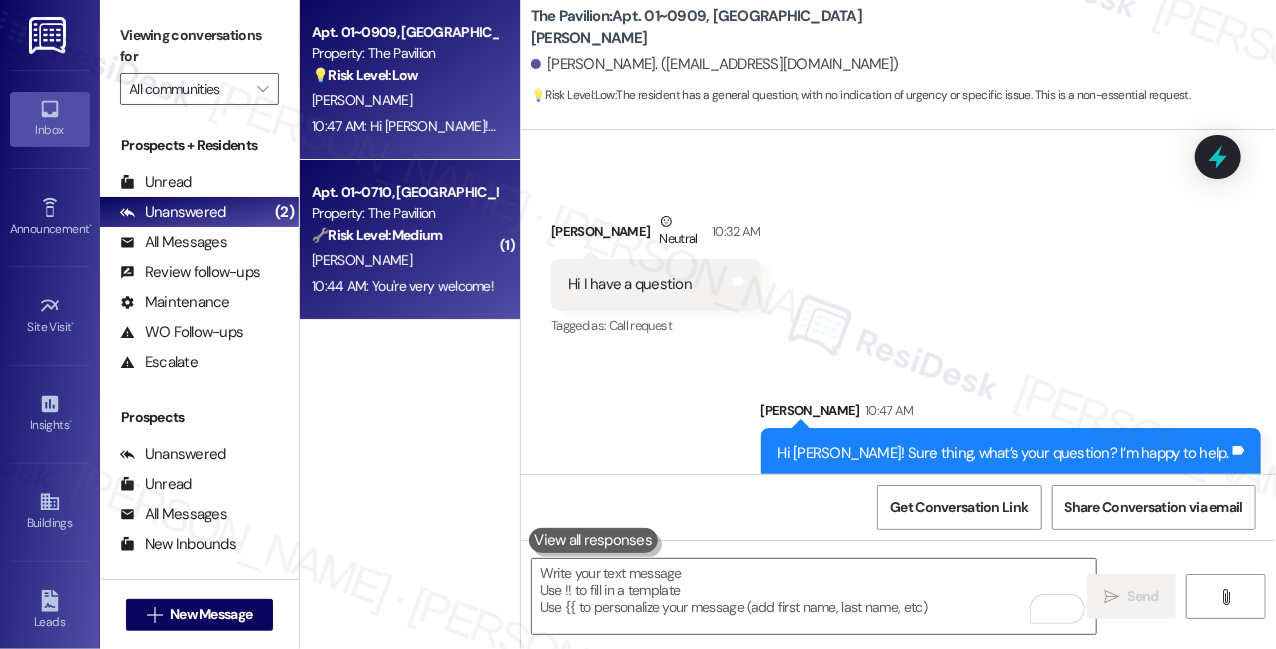 click on "[PERSON_NAME]" at bounding box center [404, 260] 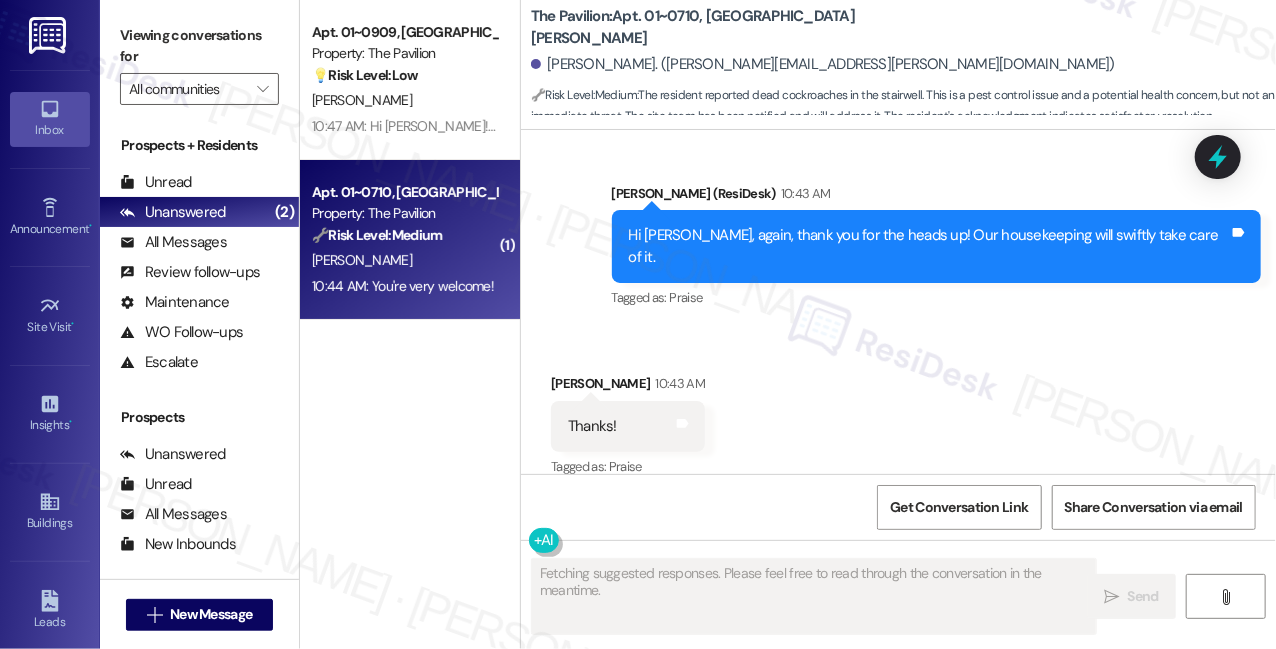 scroll, scrollTop: 2064, scrollLeft: 0, axis: vertical 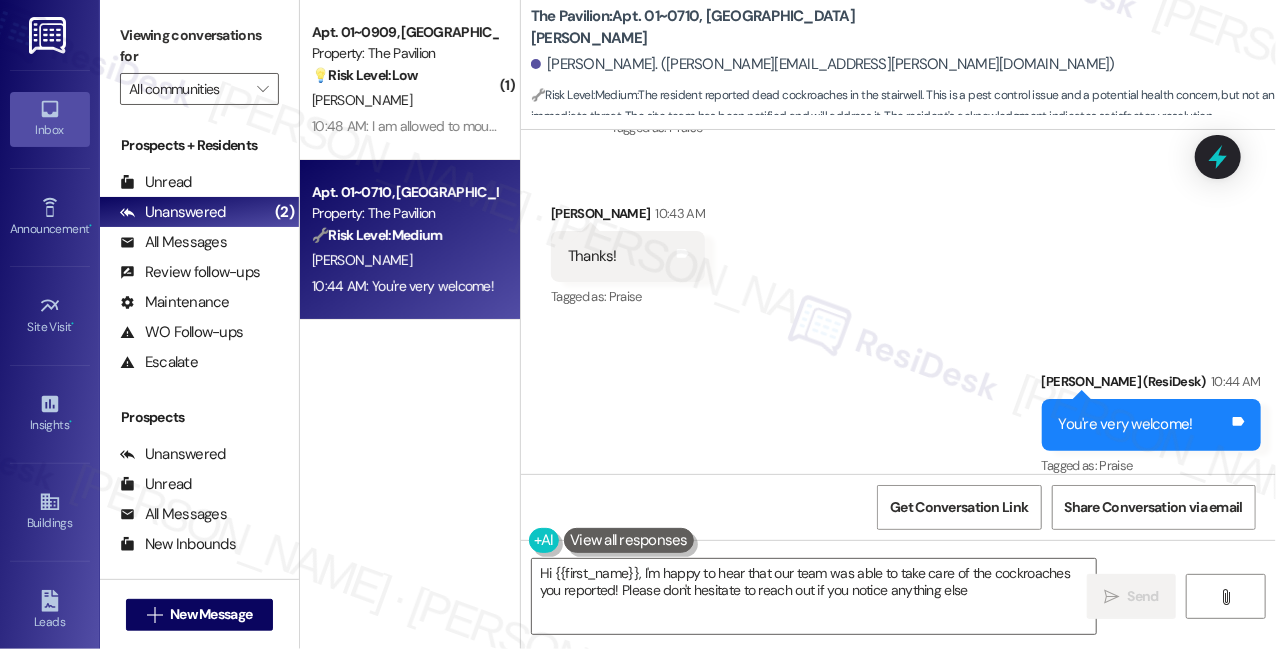 type on "Hi {{first_name}}, I'm happy to hear that our team was able to take care of the cockroaches you reported! Please don't hesitate to reach out if you notice anything else." 